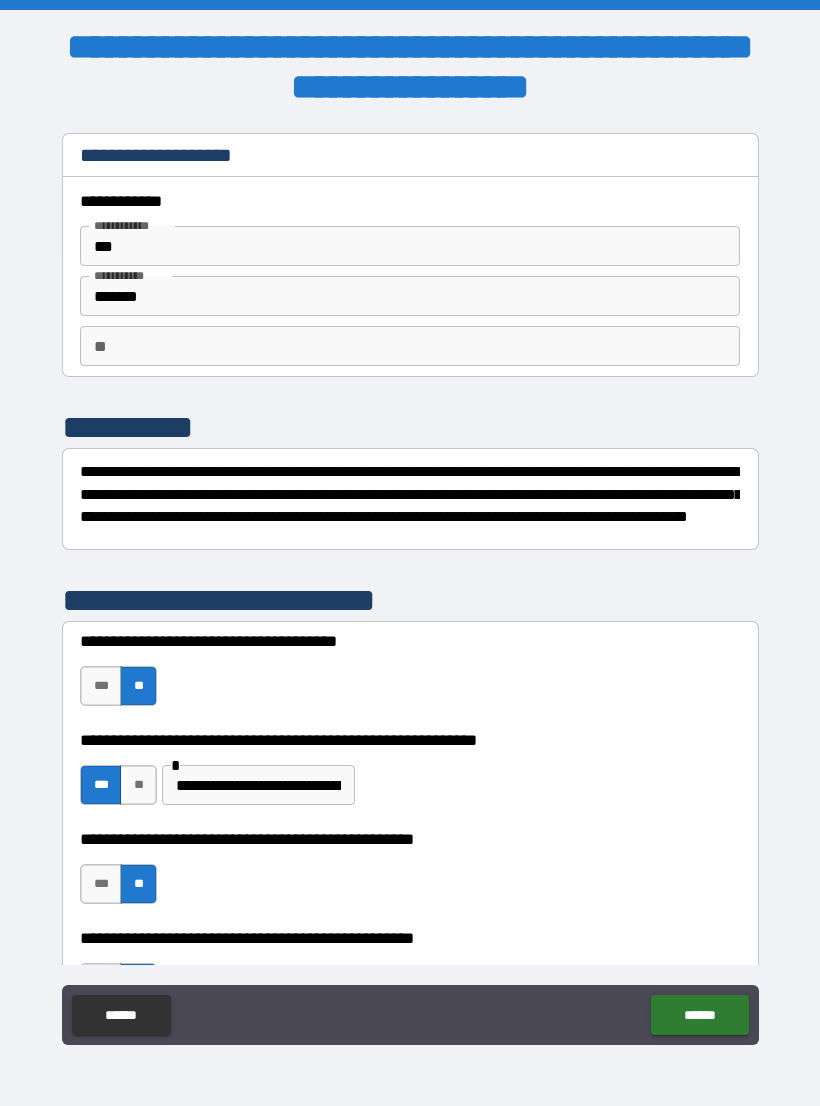 scroll, scrollTop: 31, scrollLeft: 0, axis: vertical 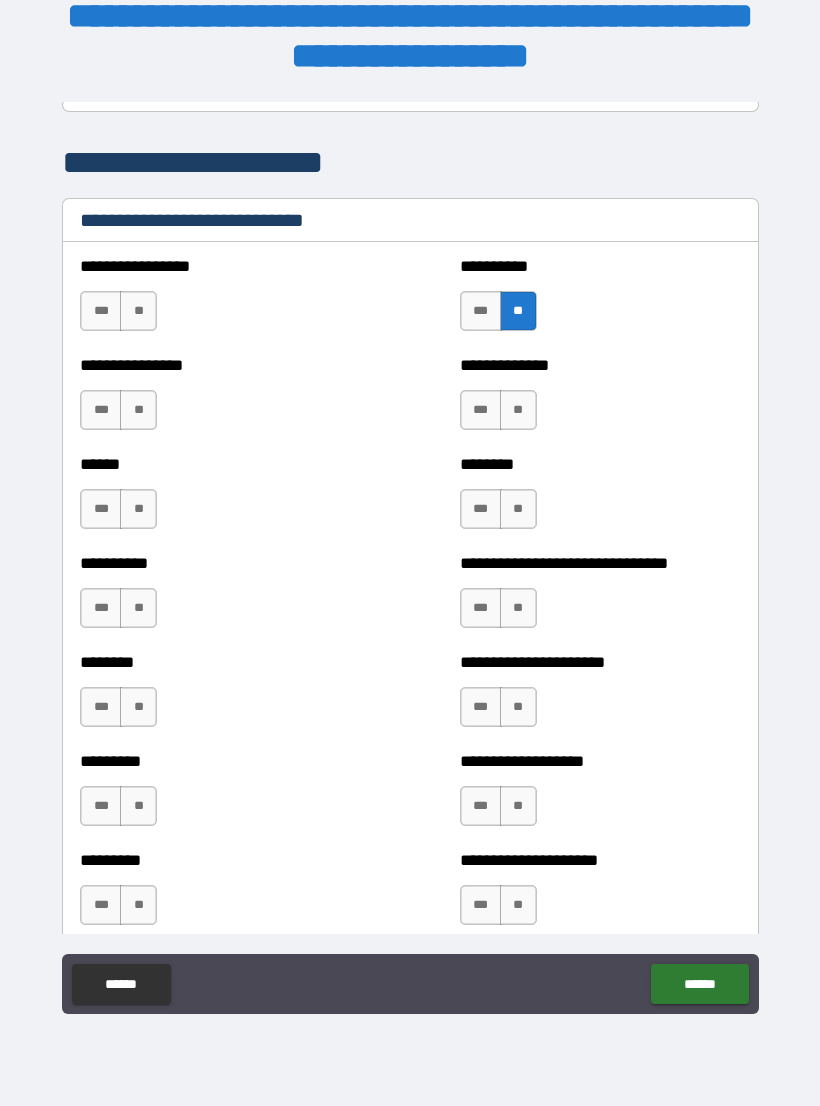click on "**" at bounding box center [138, 311] 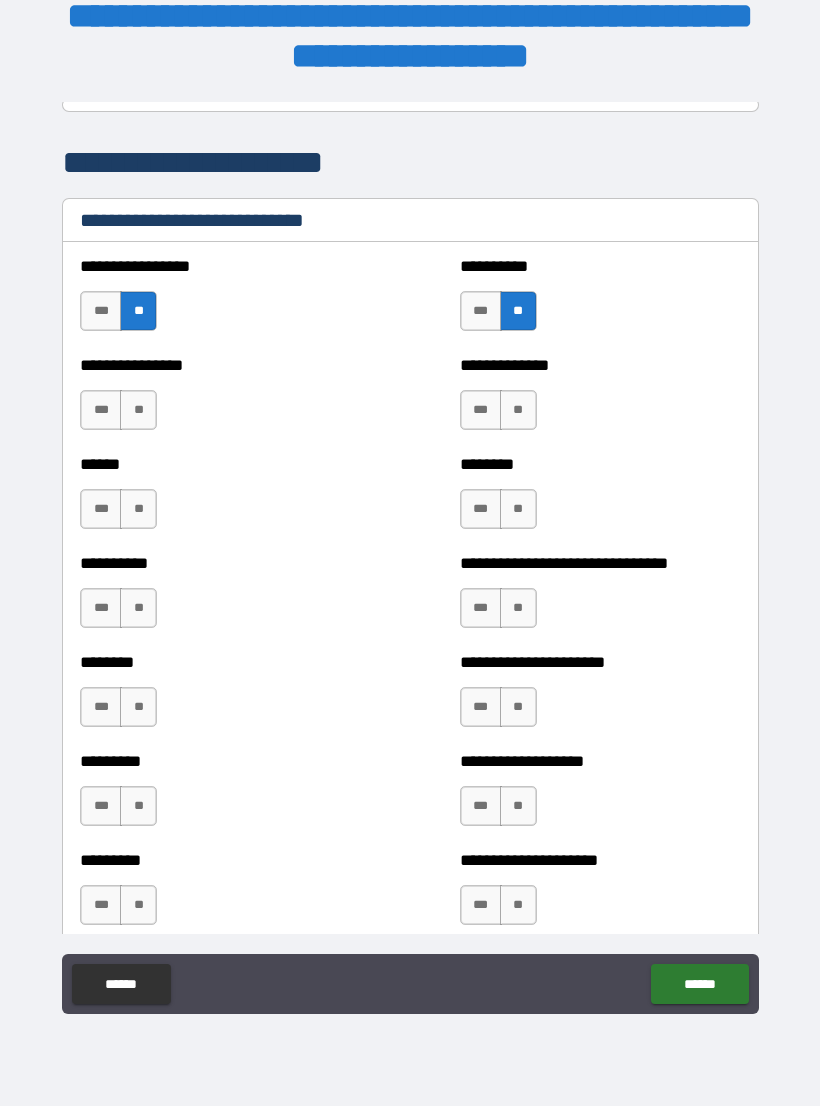 click on "**" at bounding box center [138, 410] 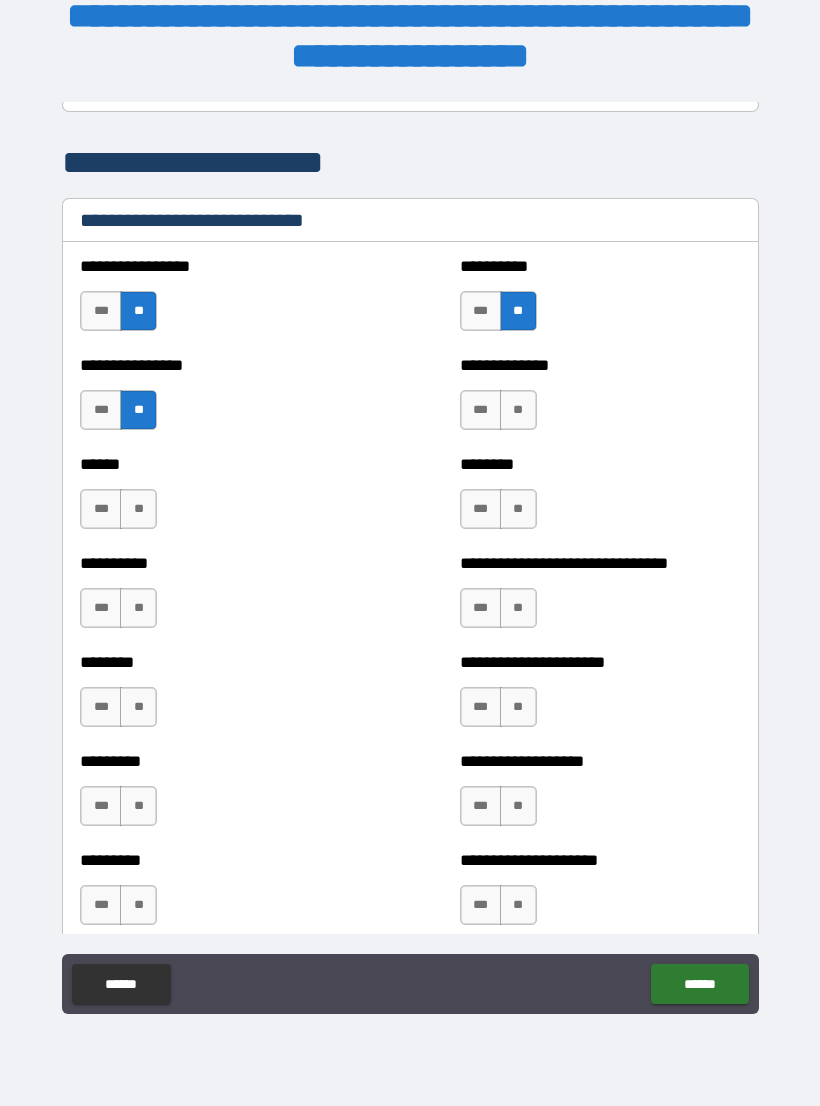 click on "**" at bounding box center [138, 509] 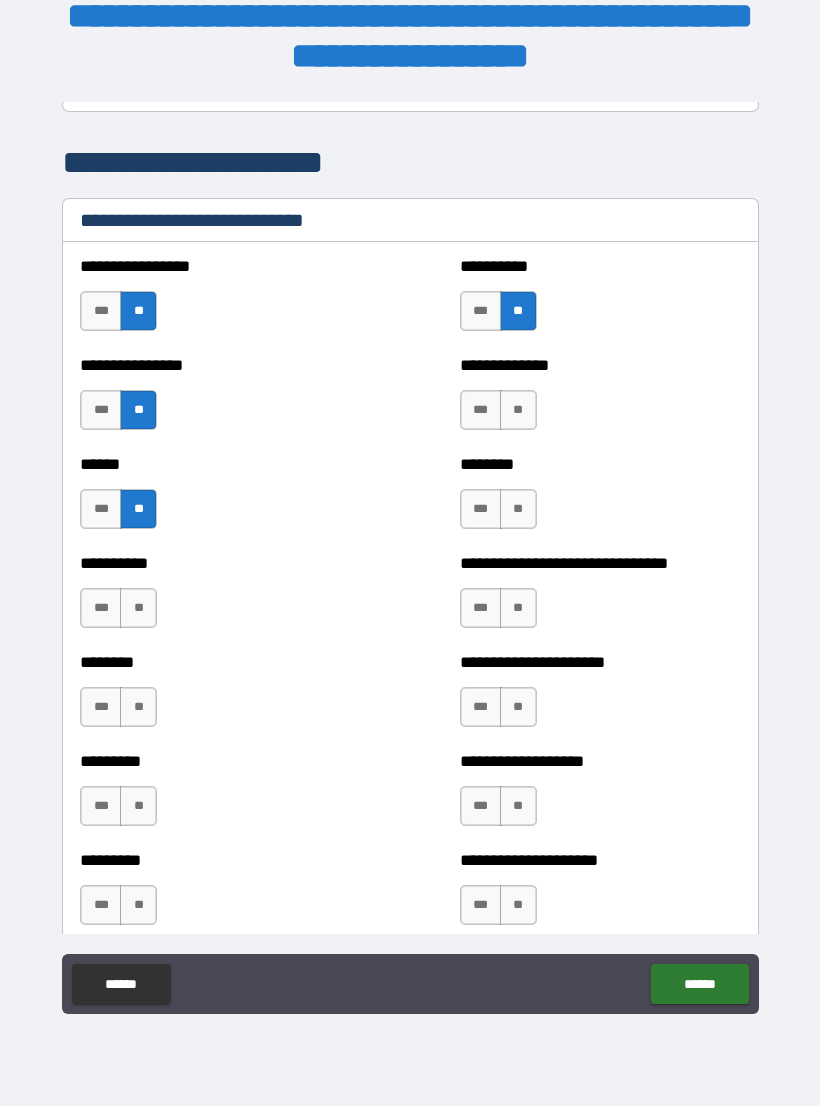 click on "**" at bounding box center [138, 608] 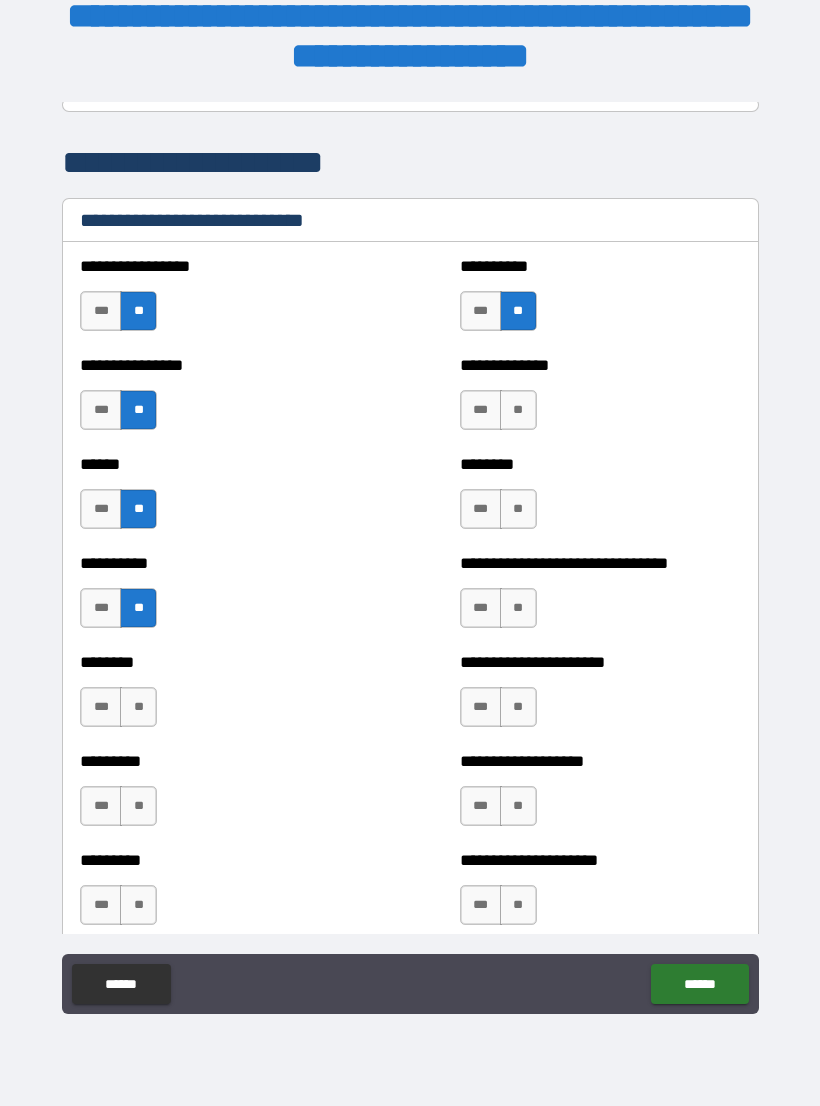 click on "**" at bounding box center (138, 707) 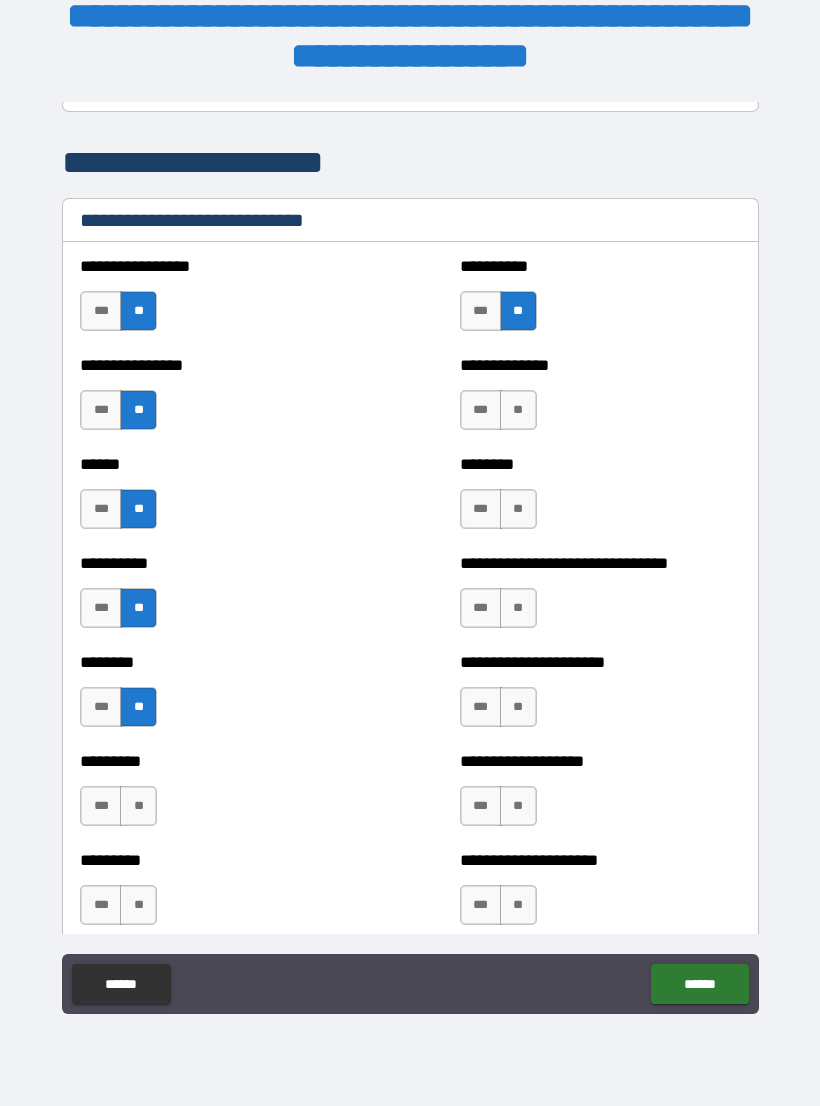 click on "**" at bounding box center [138, 806] 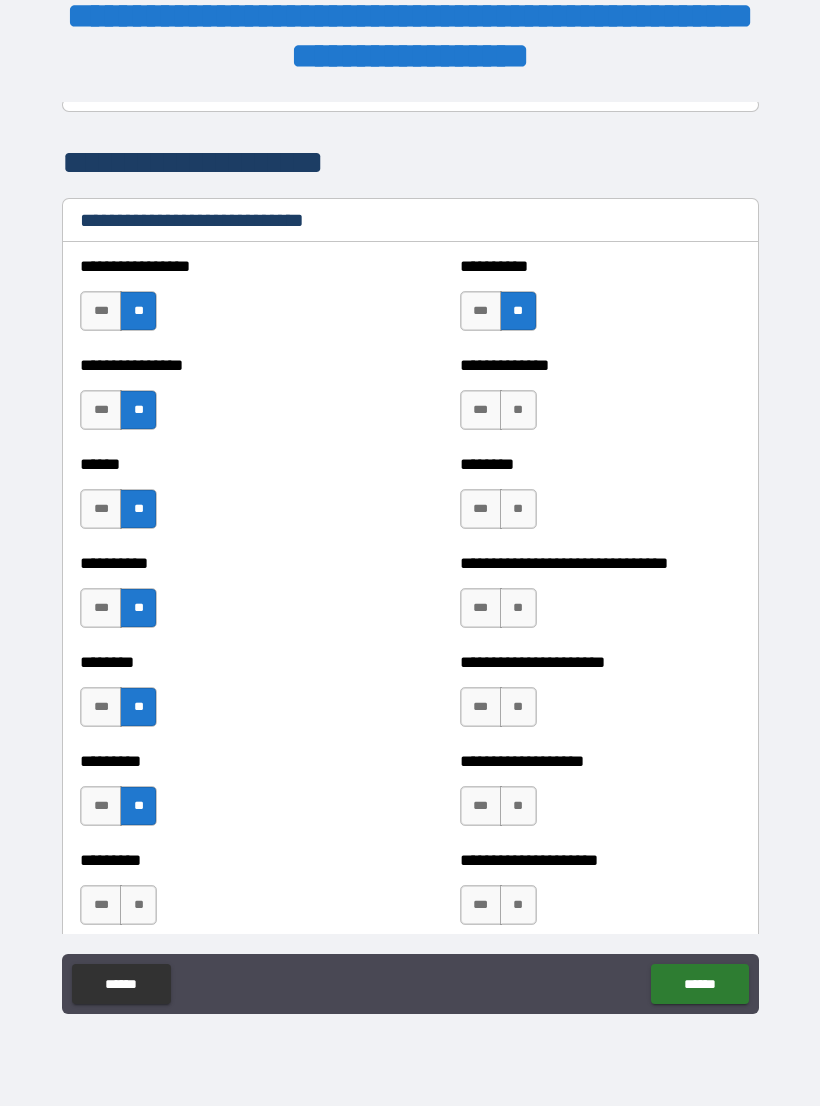 click on "**" at bounding box center [138, 905] 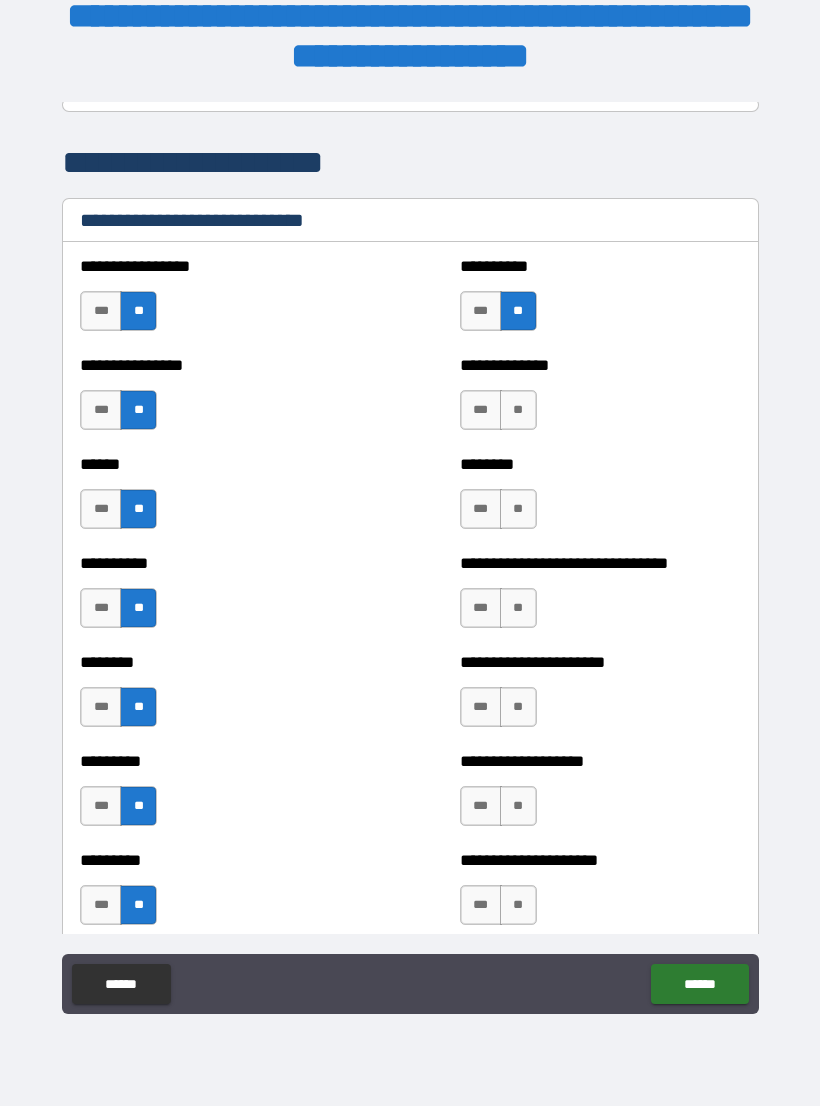 click on "**" at bounding box center [518, 905] 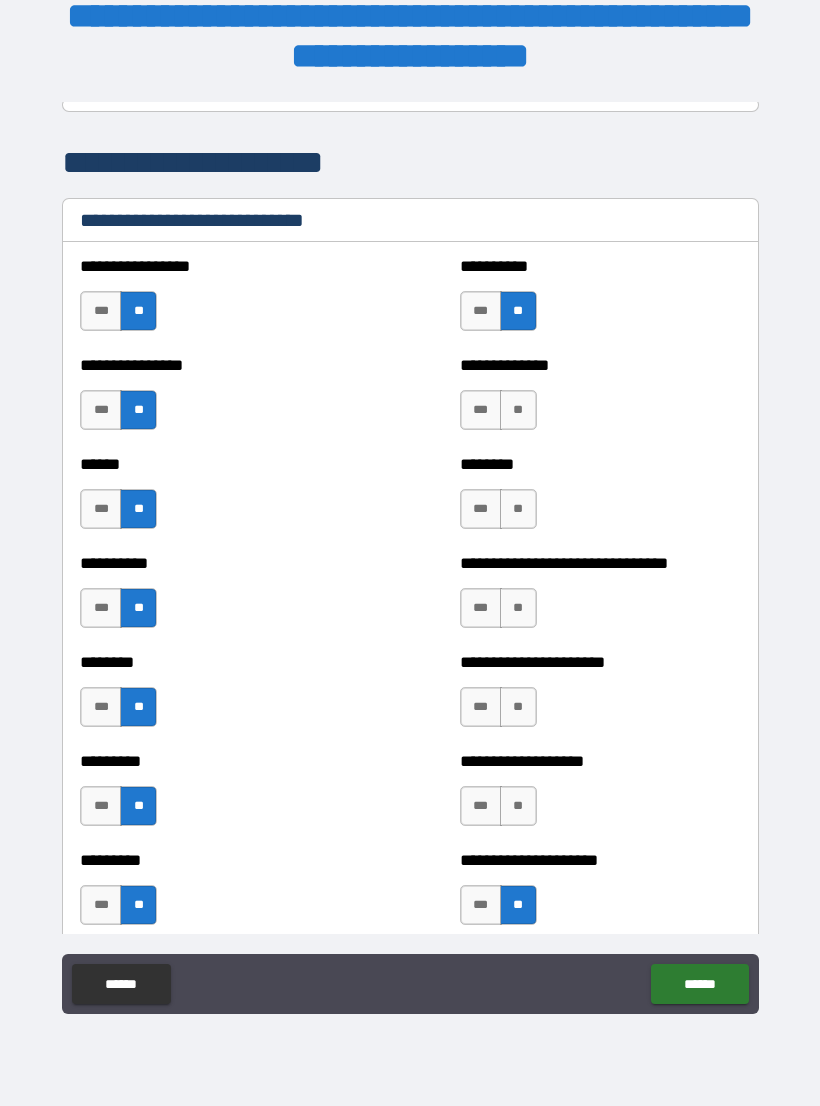 click on "**" at bounding box center [518, 806] 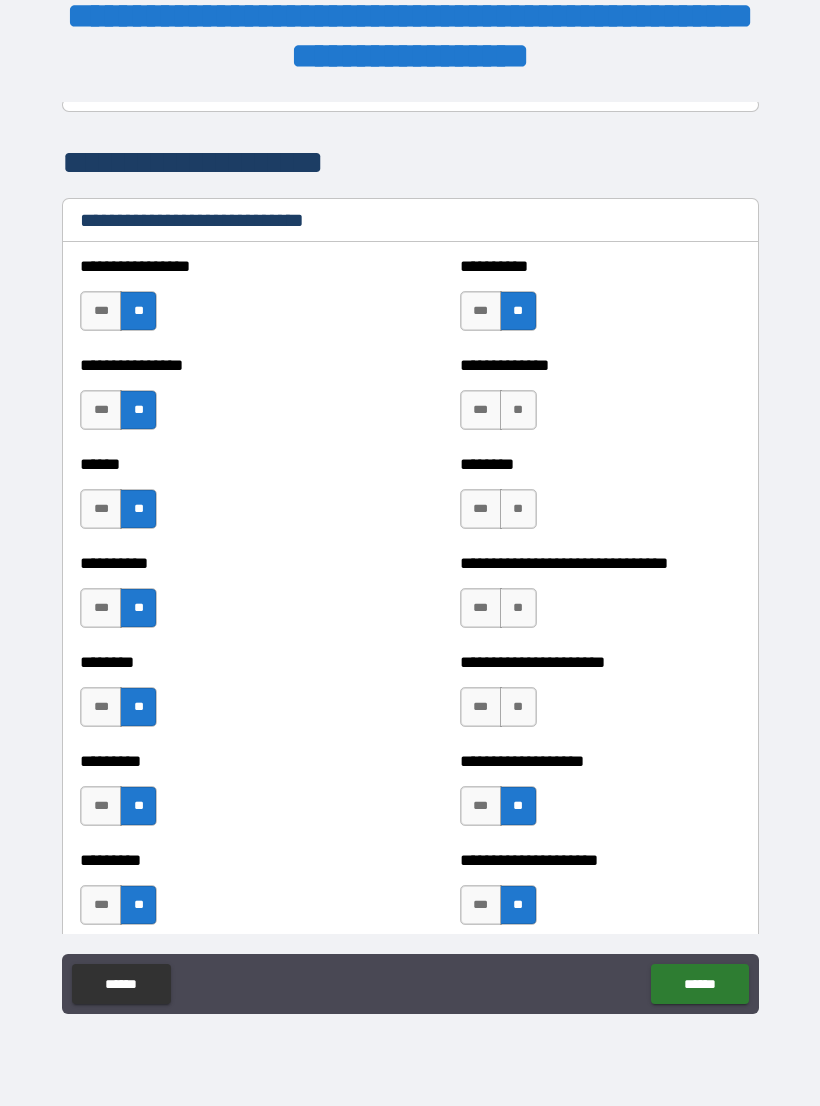 click on "**" at bounding box center [518, 707] 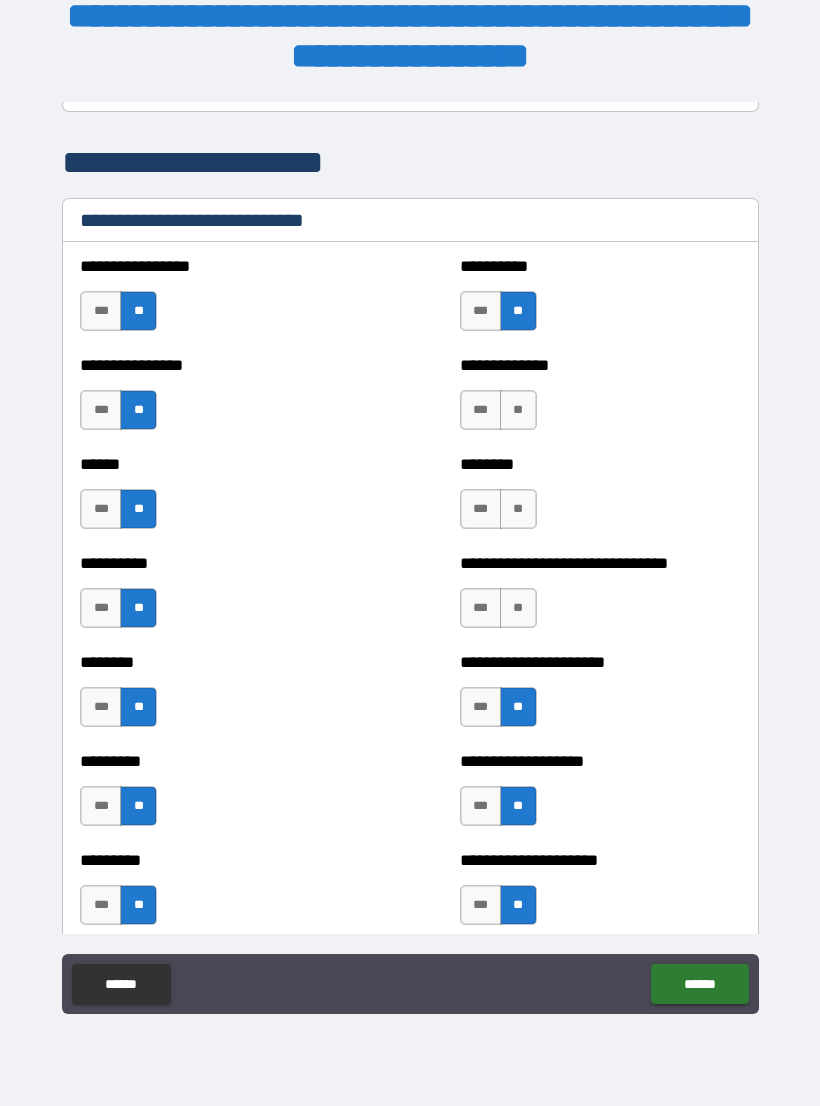 click on "**" at bounding box center [518, 608] 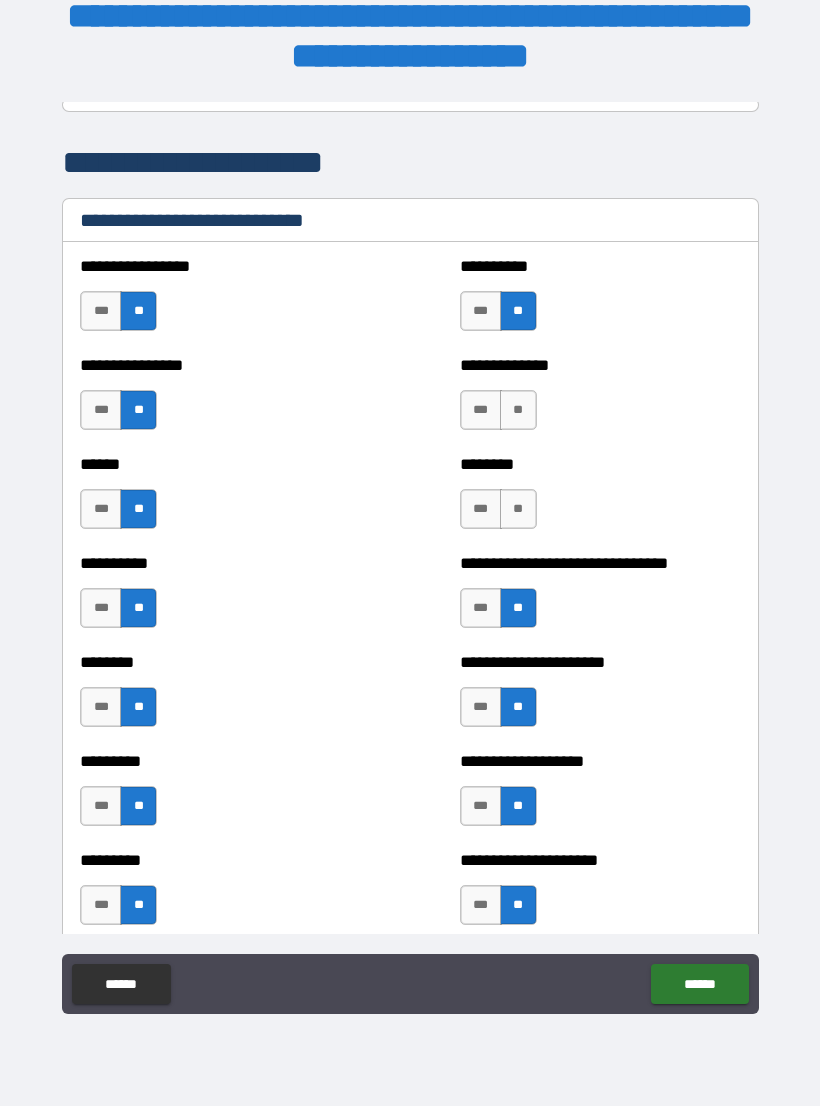 click on "**" at bounding box center (518, 509) 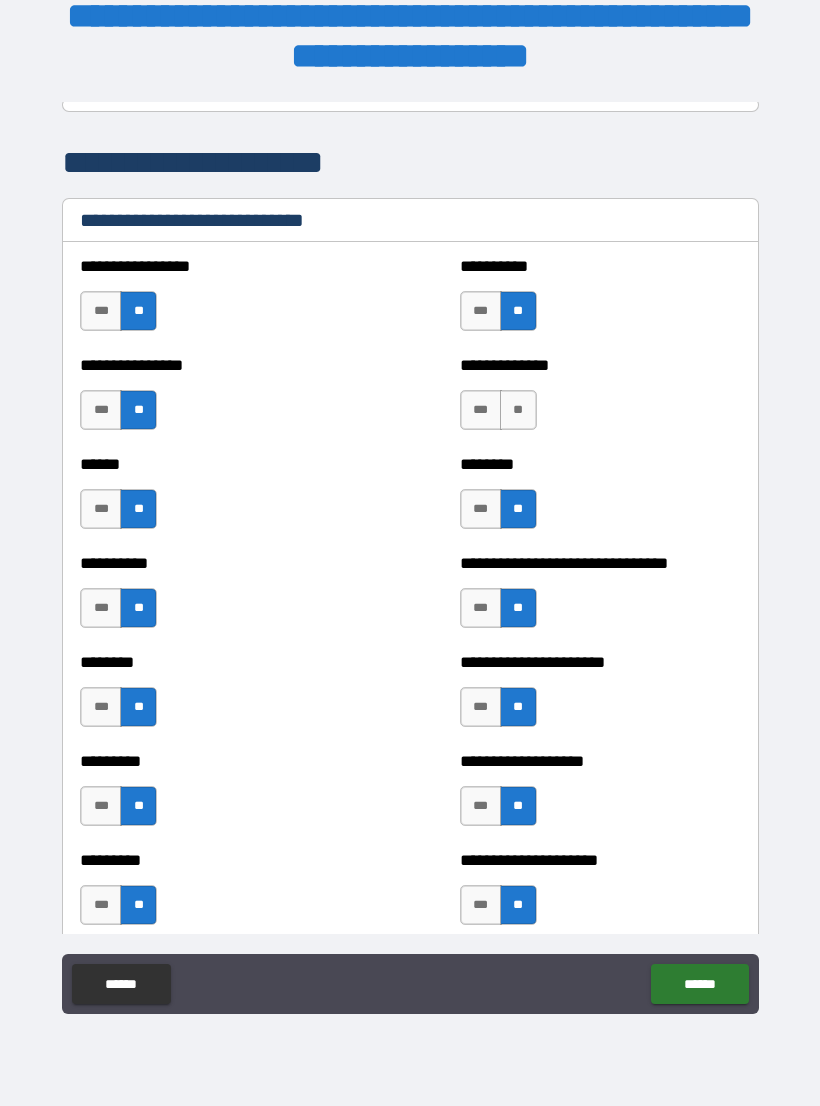 click on "**" at bounding box center (518, 410) 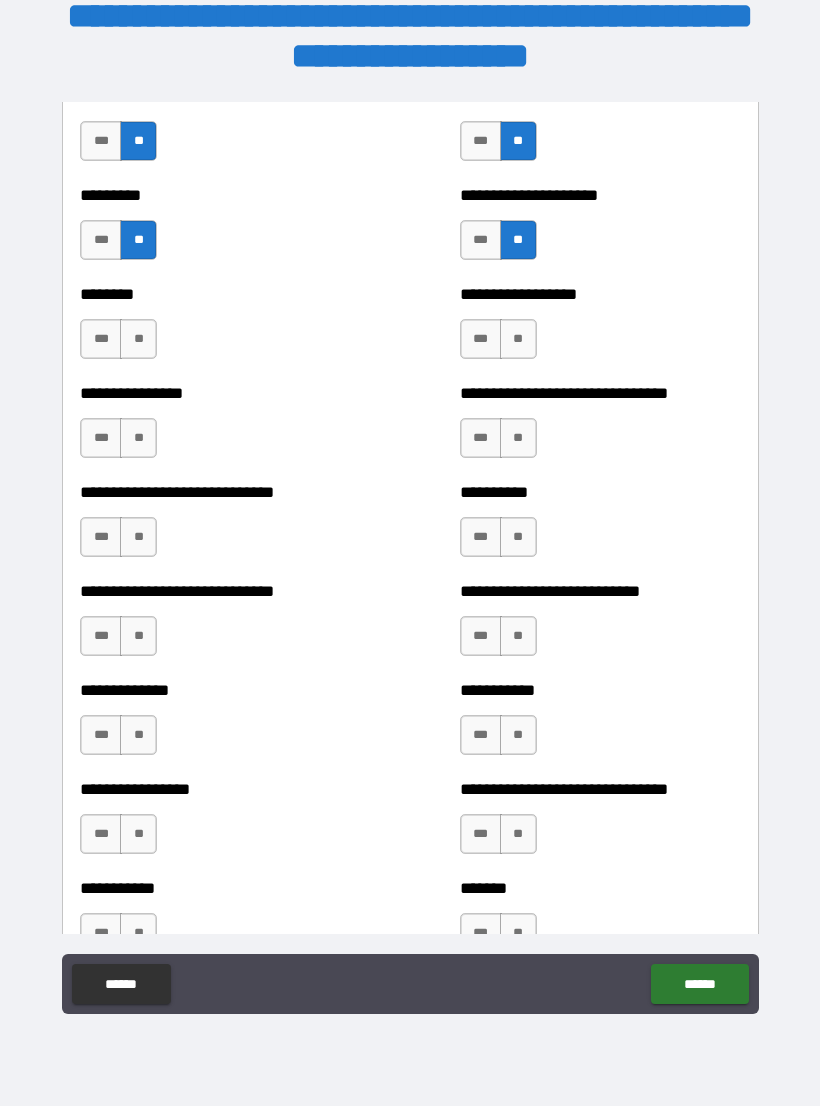 scroll, scrollTop: 7273, scrollLeft: 0, axis: vertical 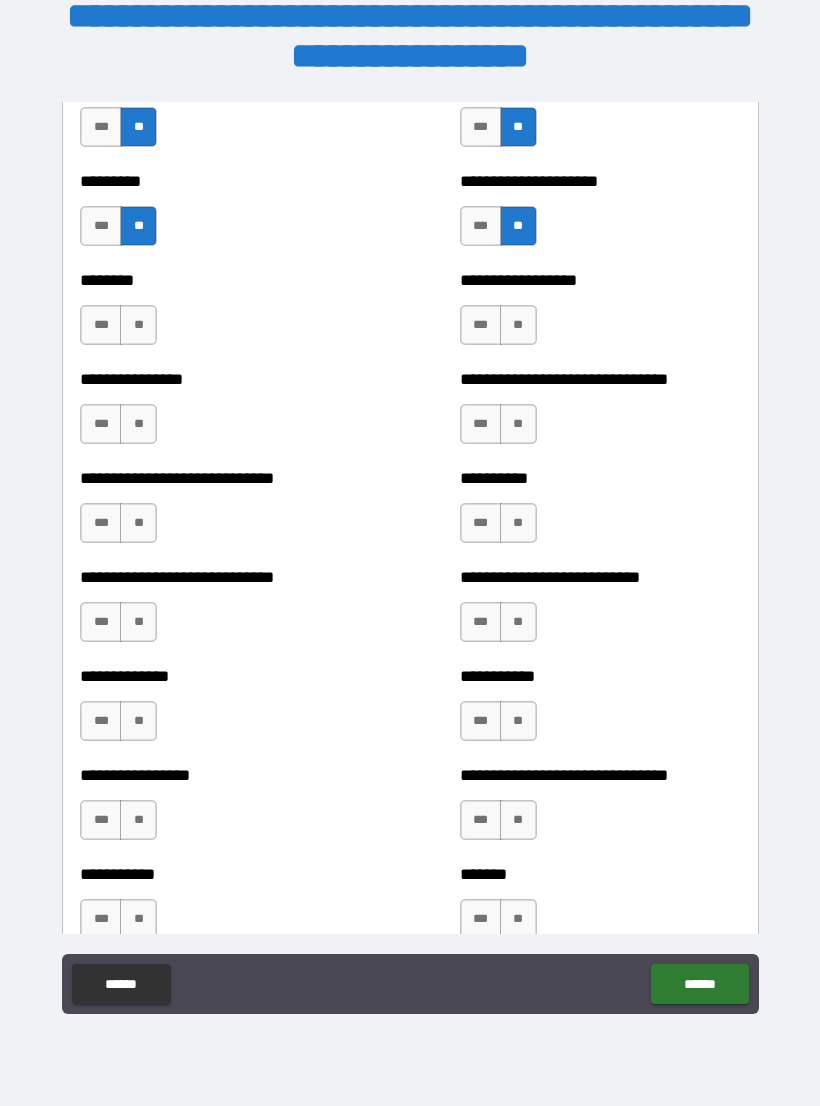 click on "**" at bounding box center (518, 325) 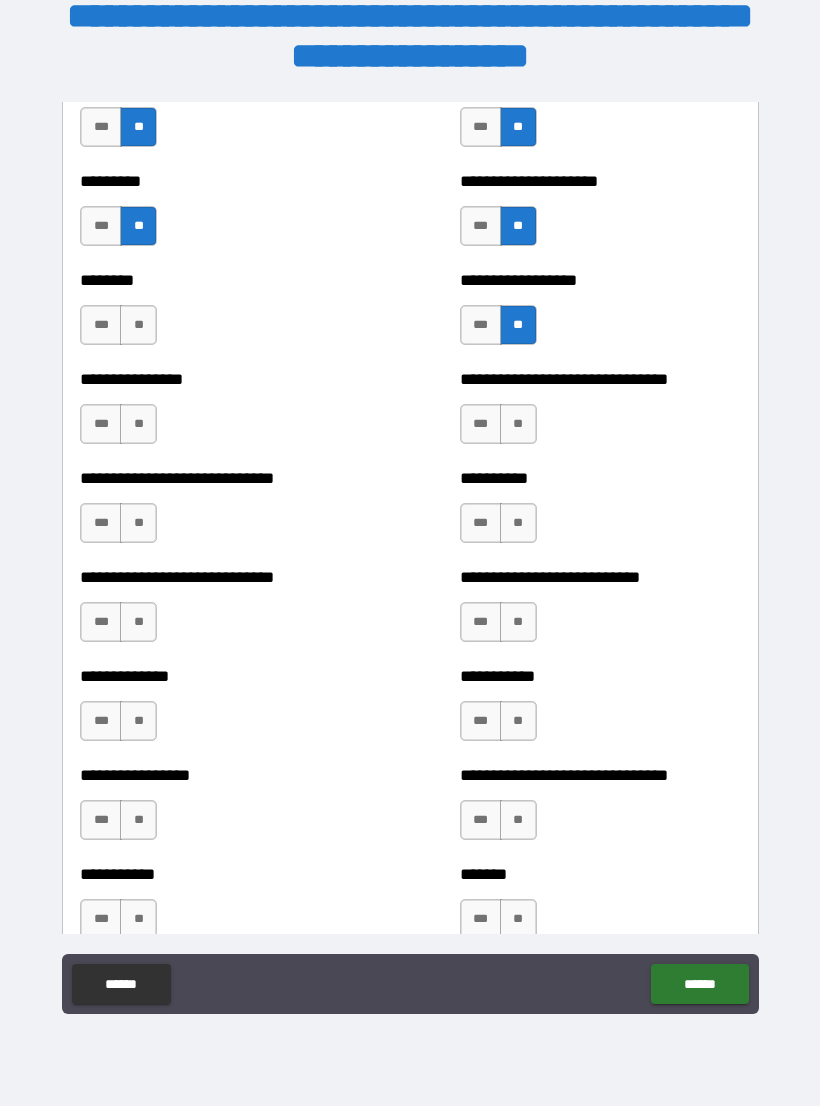 click on "**" at bounding box center [518, 424] 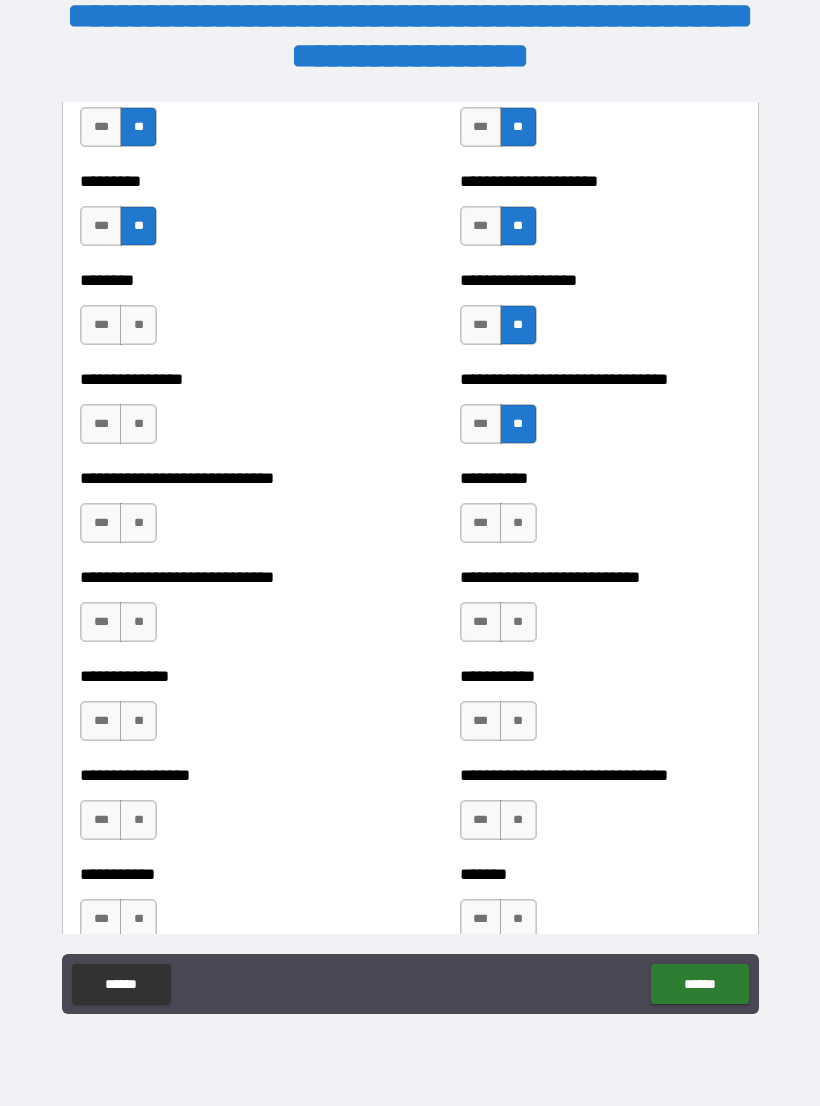 click on "**" at bounding box center (518, 523) 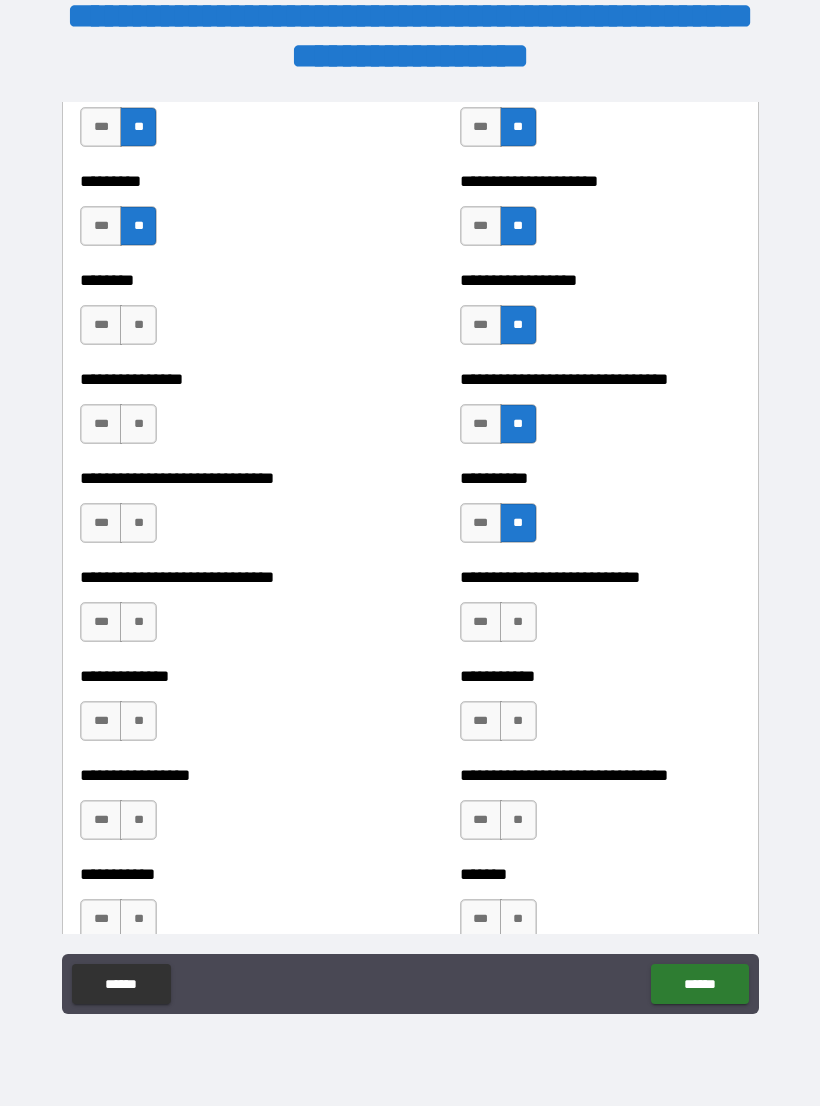 click on "**" at bounding box center [518, 622] 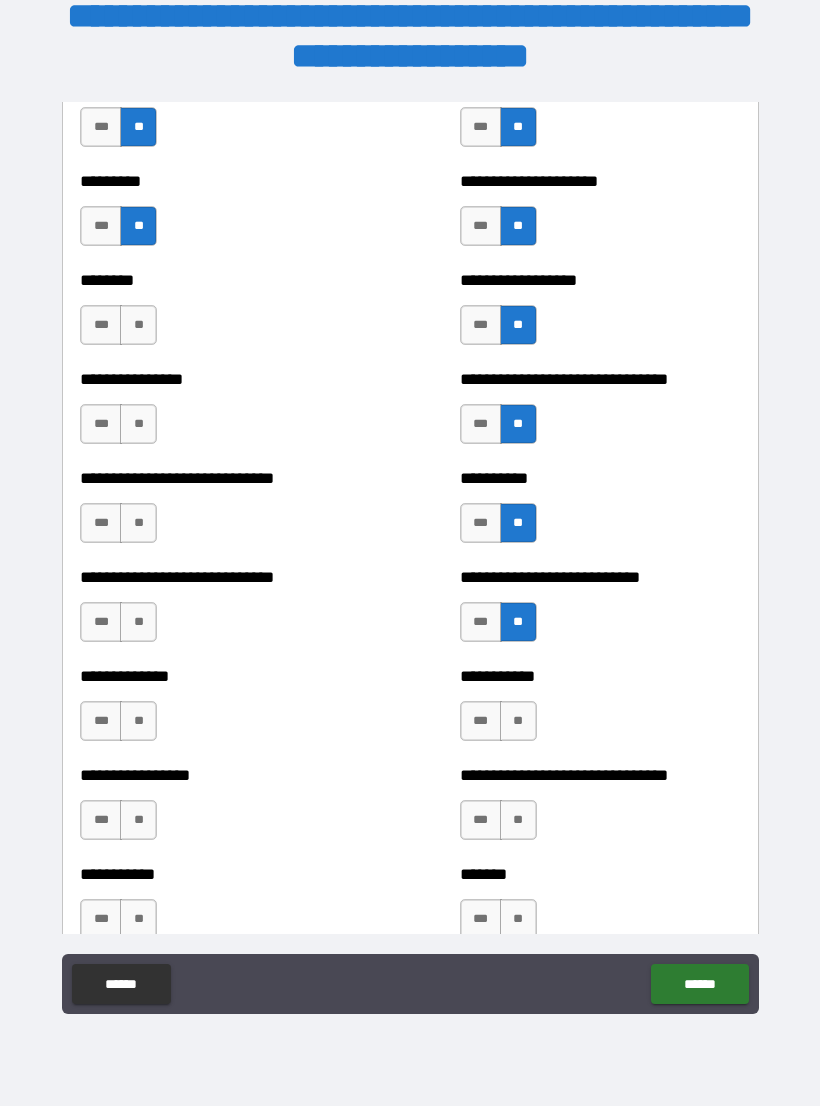 click on "**" at bounding box center (518, 721) 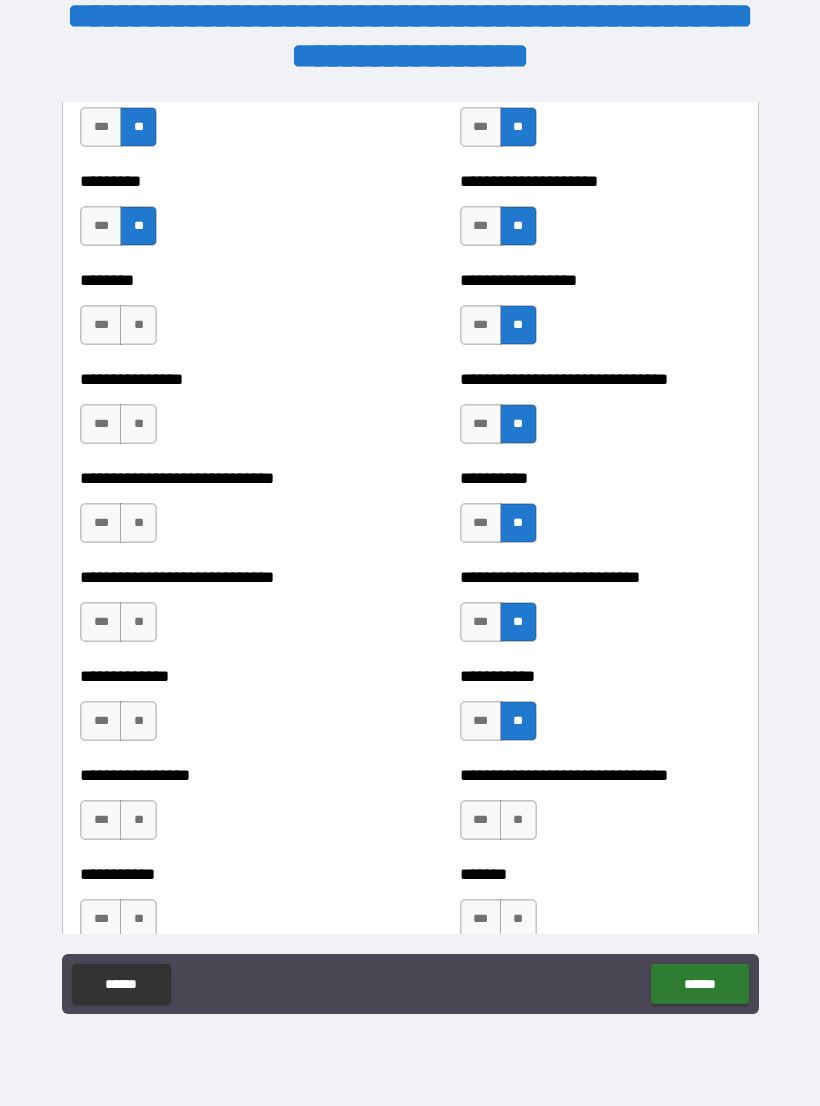 click on "**" at bounding box center [518, 820] 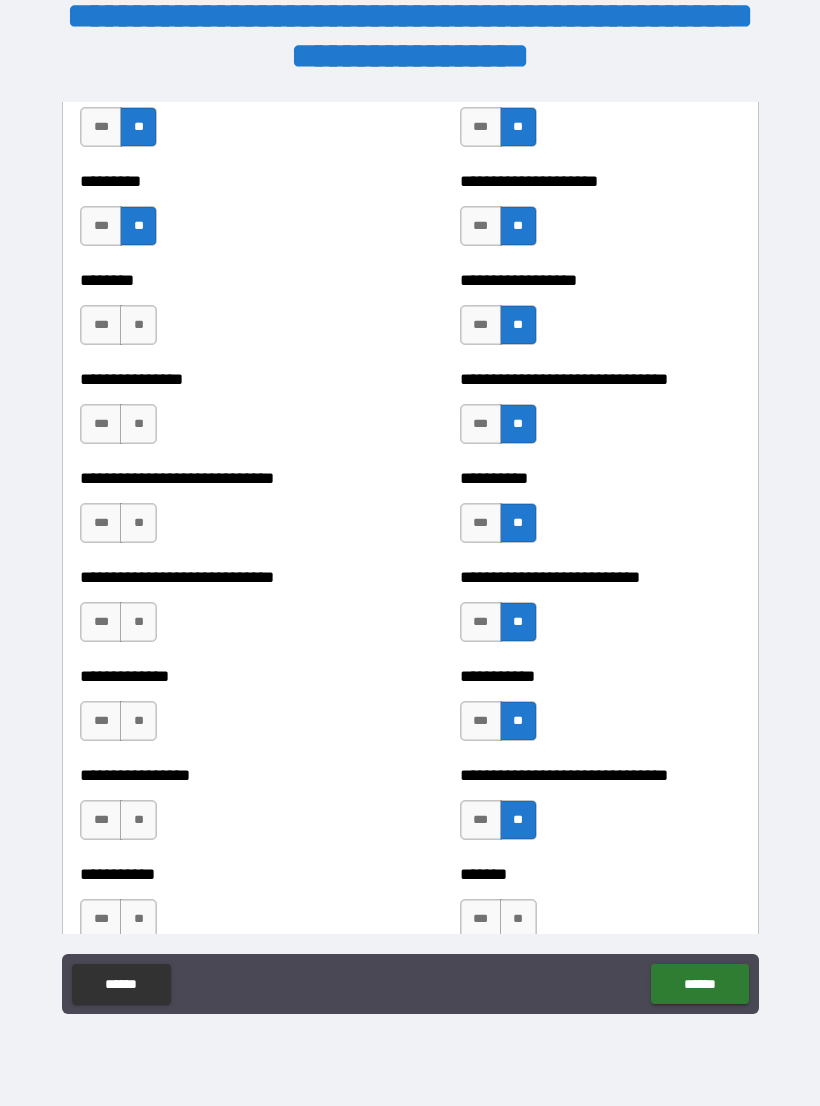 click on "**" at bounding box center [518, 919] 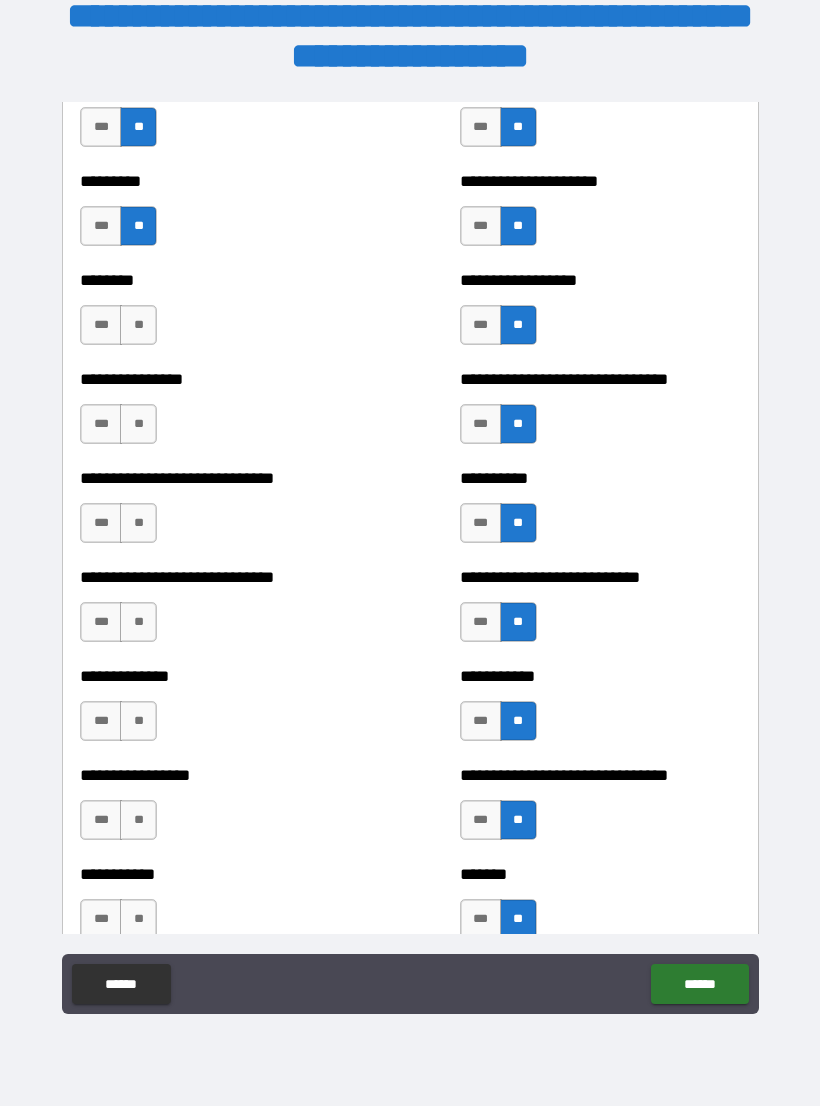 click on "**" at bounding box center [138, 919] 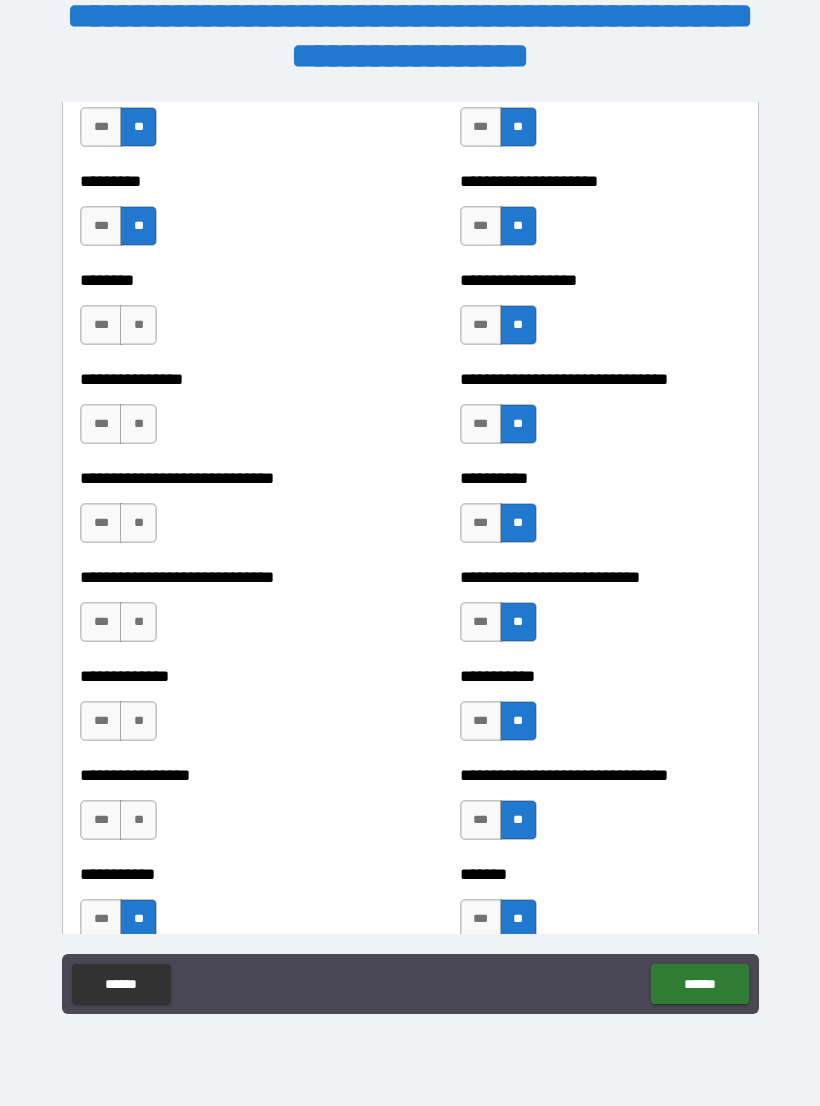 click on "**" at bounding box center (138, 820) 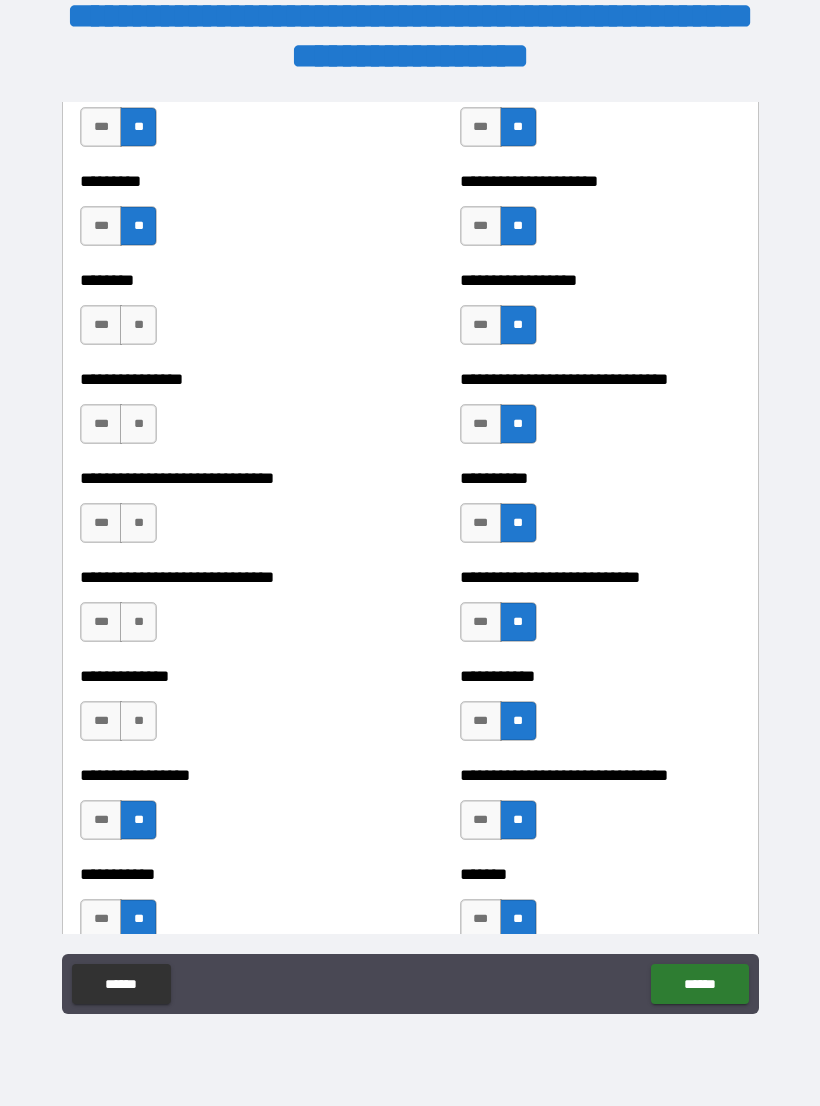 click on "**" at bounding box center [138, 721] 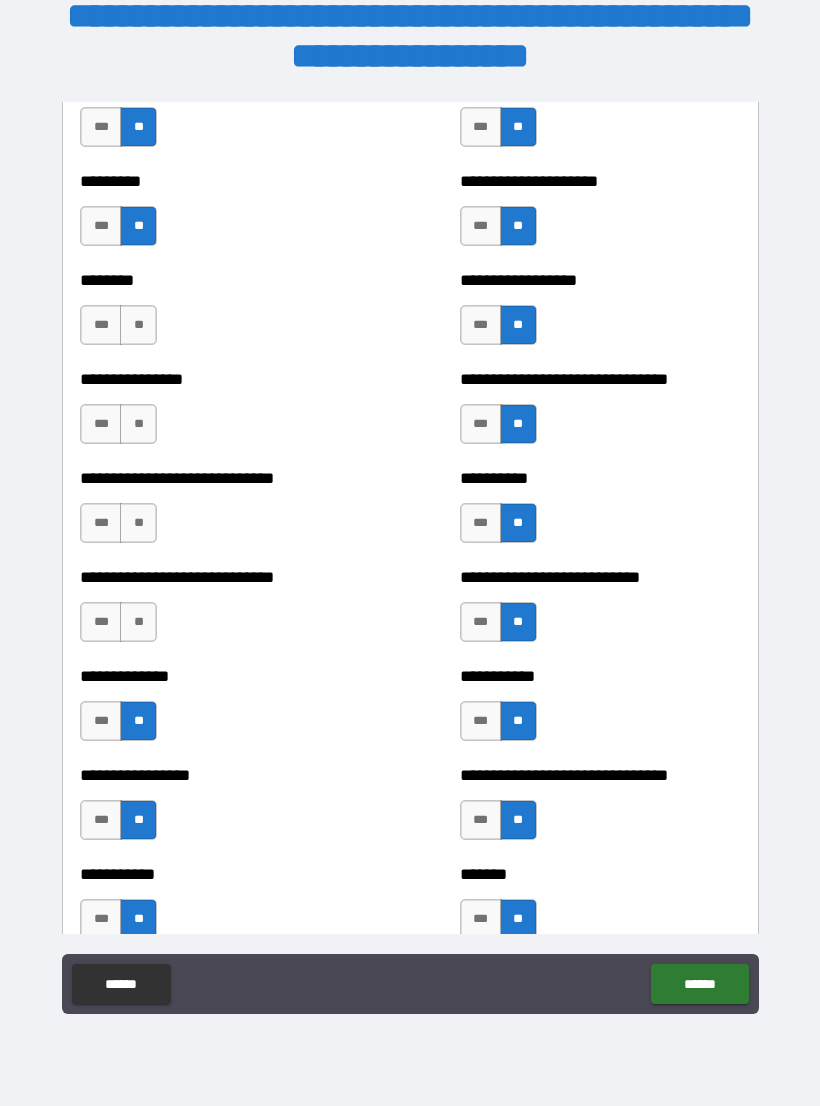 click on "**" at bounding box center [138, 622] 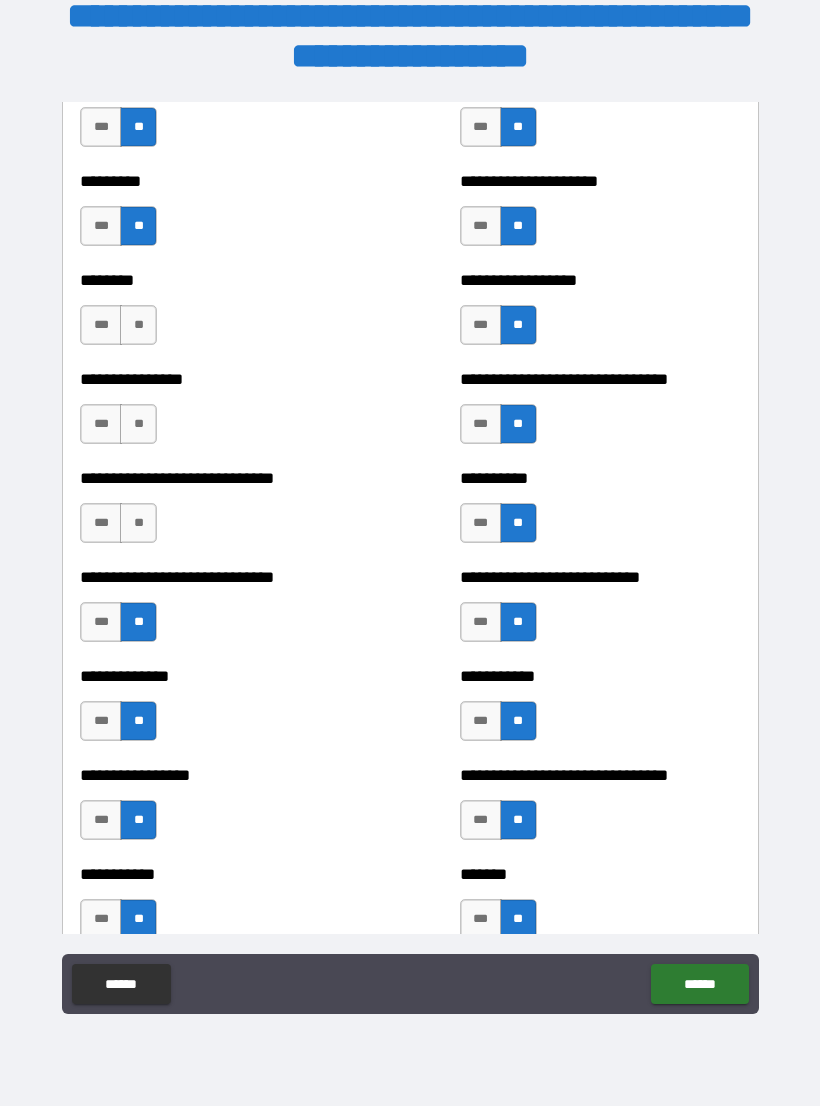 click on "**" at bounding box center [138, 523] 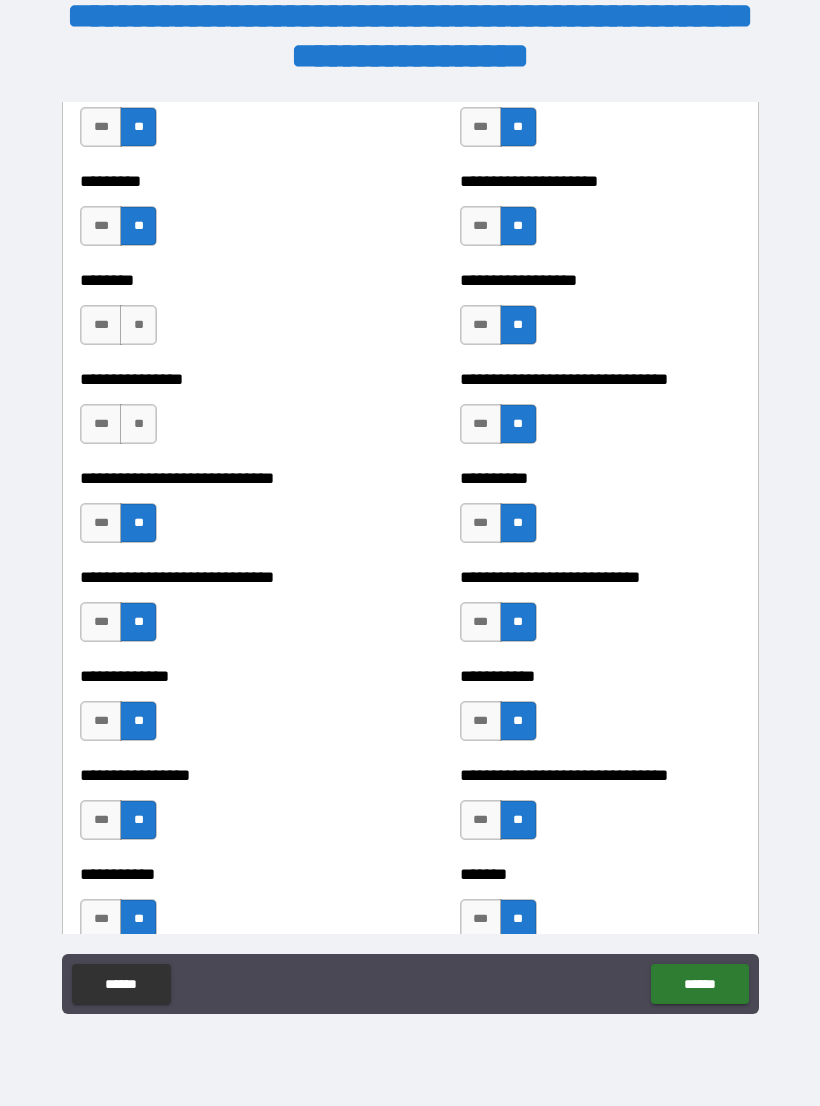 click on "**" at bounding box center [138, 424] 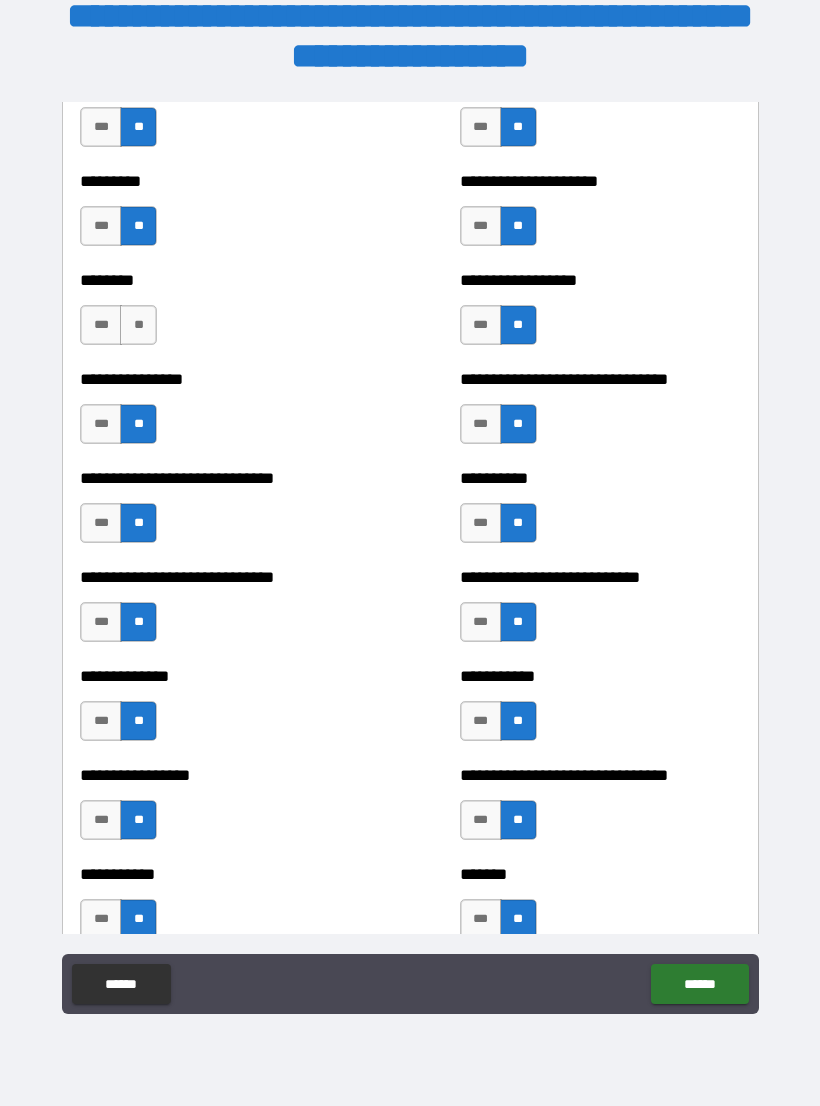 click on "**" at bounding box center (138, 325) 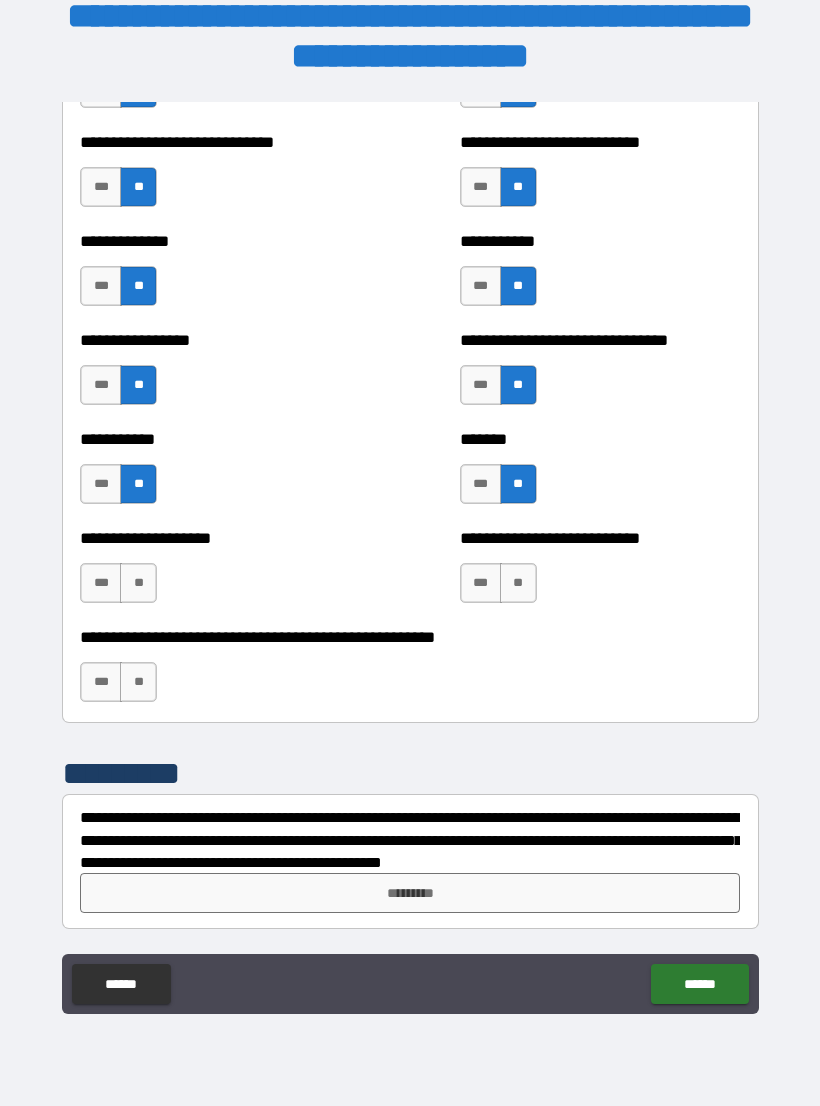 scroll, scrollTop: 7708, scrollLeft: 0, axis: vertical 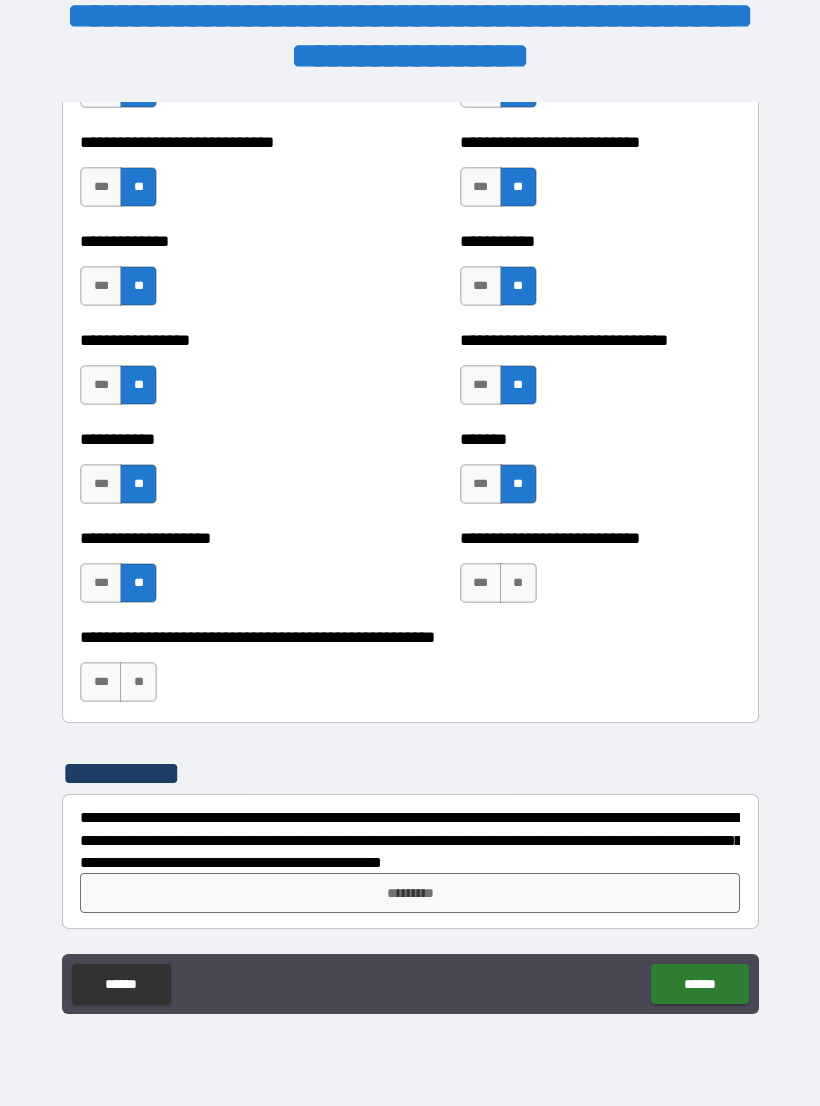 click on "**" at bounding box center [138, 682] 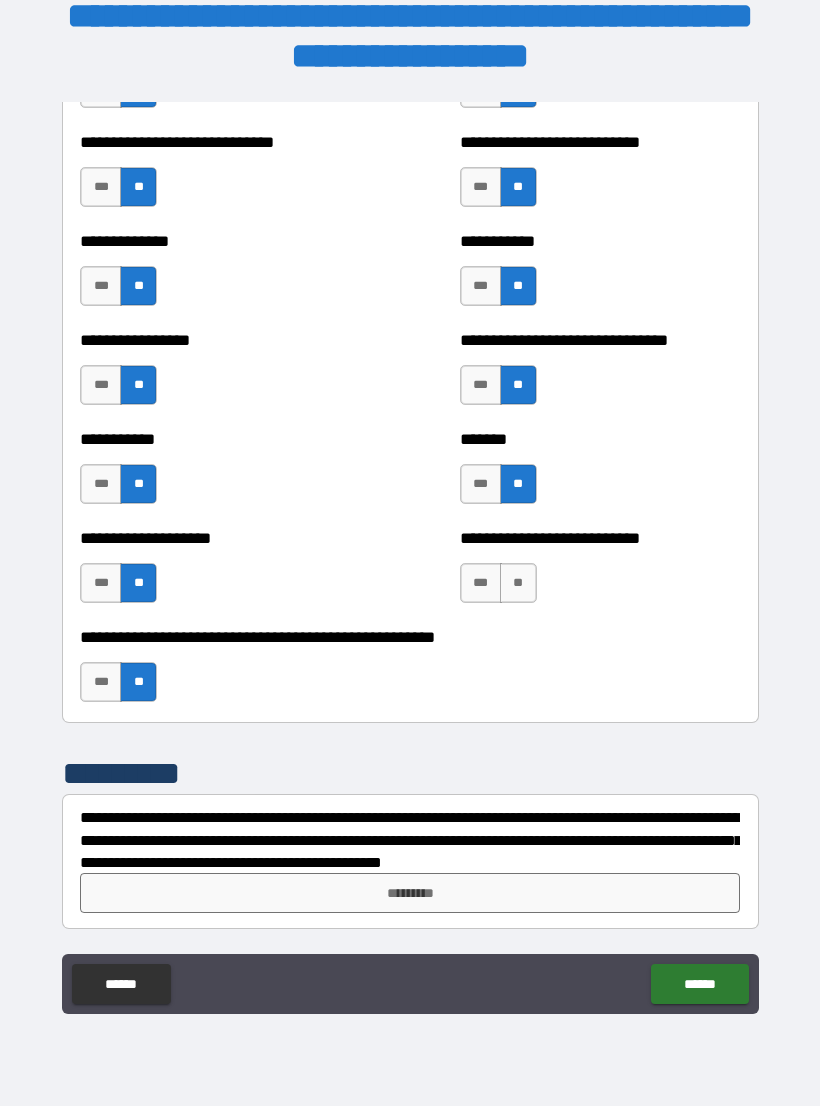 click on "**" at bounding box center [518, 583] 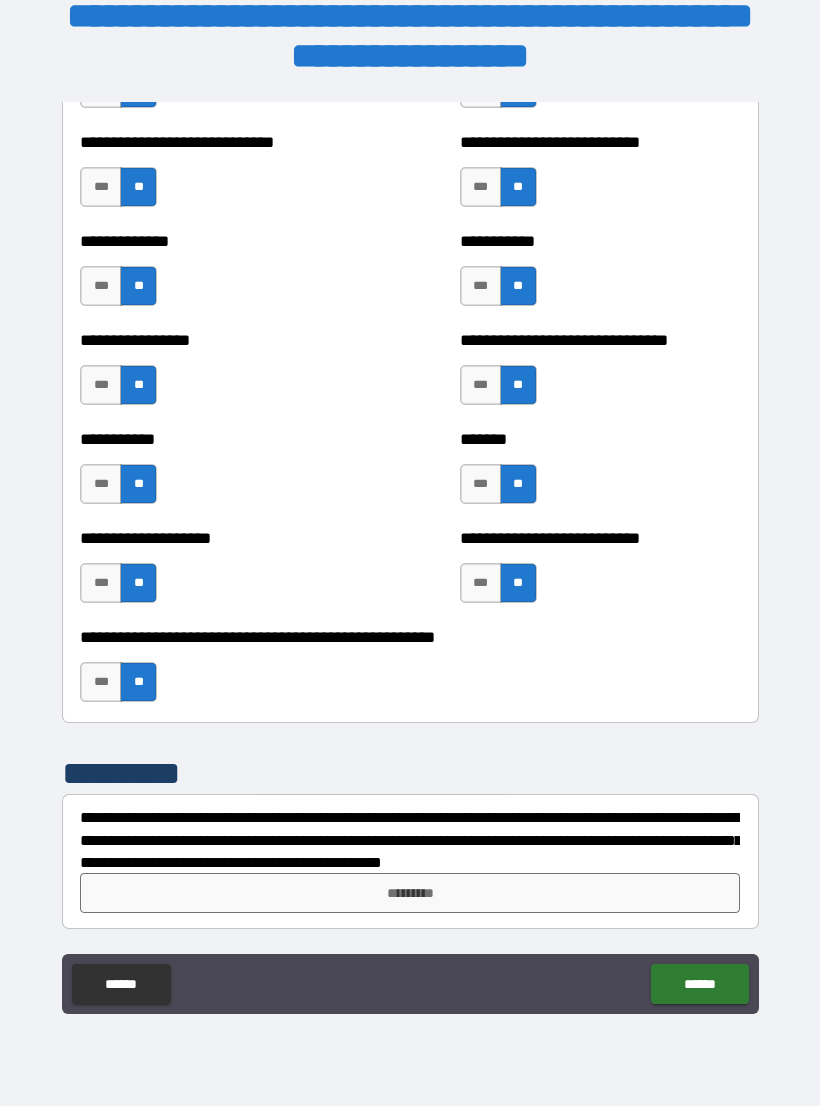 click on "*********" at bounding box center (410, 893) 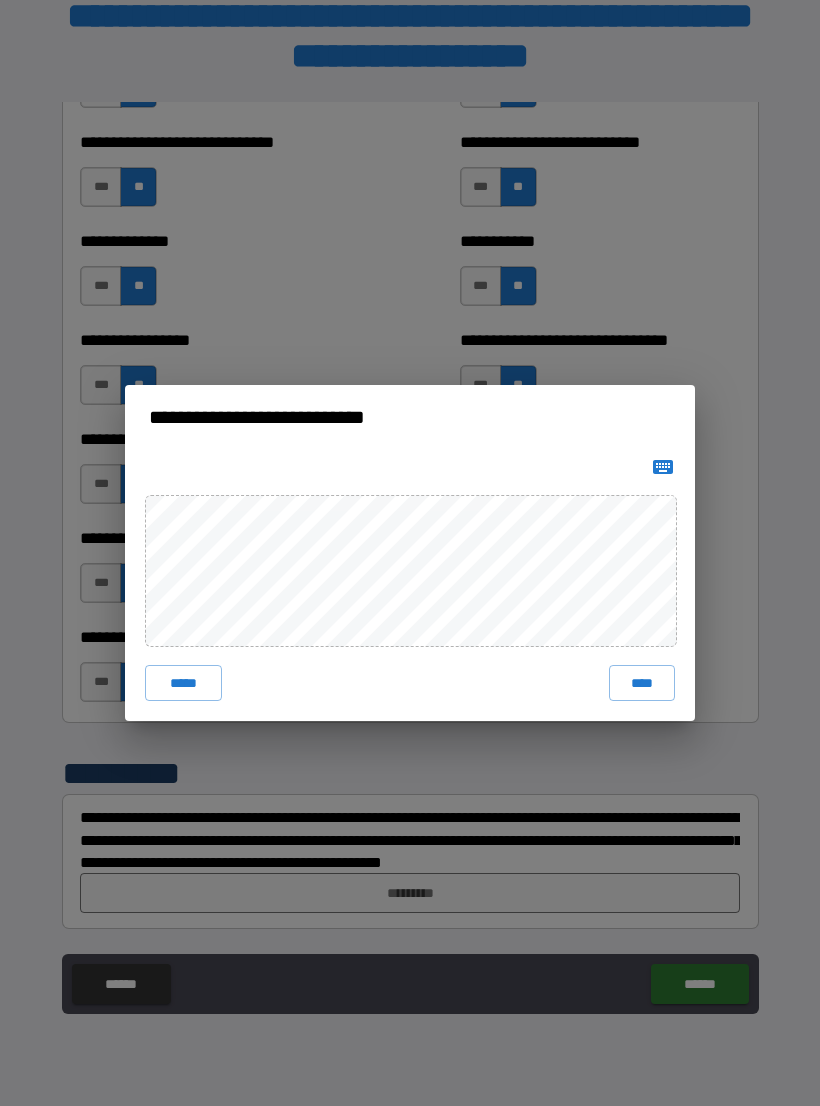 click on "****" at bounding box center (642, 683) 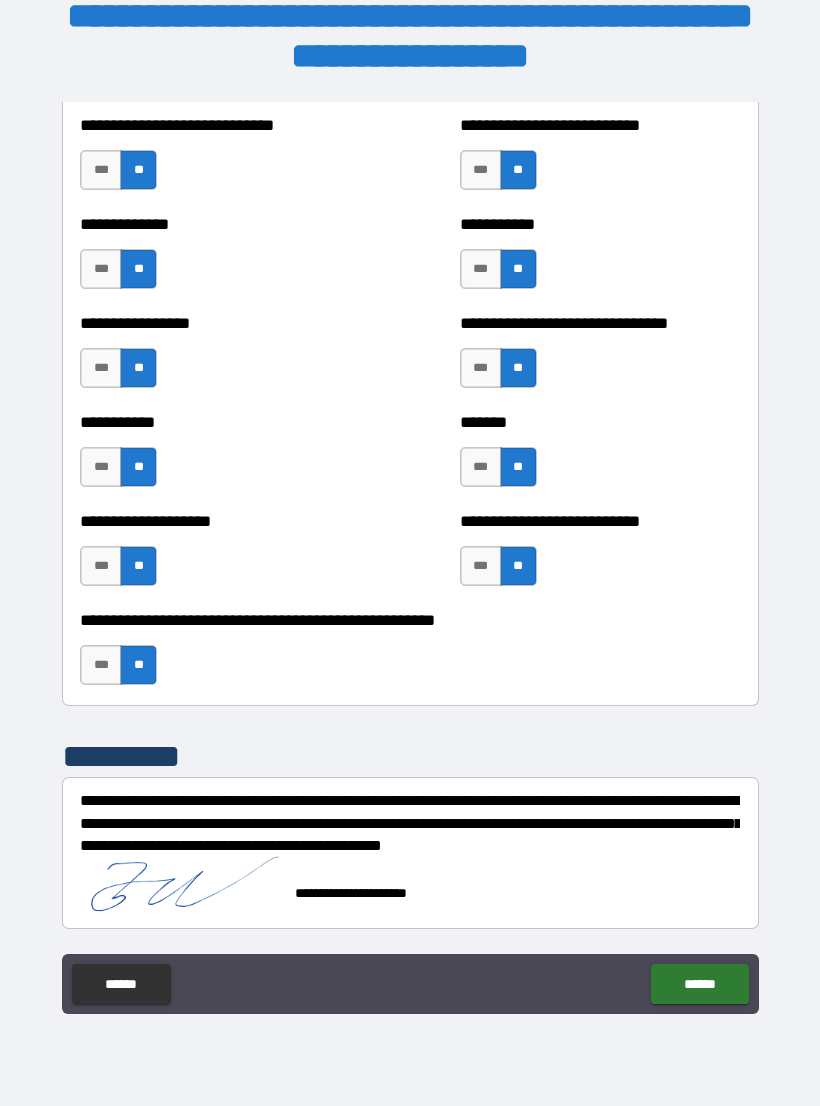 scroll, scrollTop: 7726, scrollLeft: 0, axis: vertical 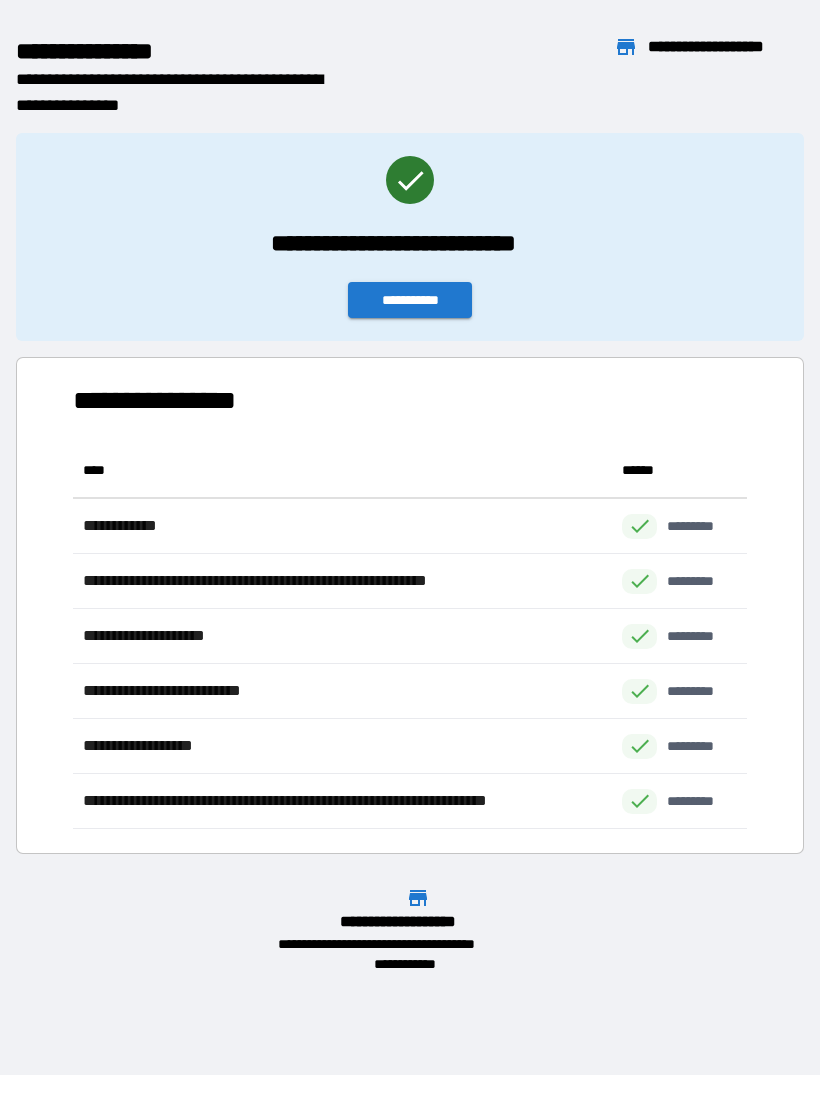 click on "**********" at bounding box center [410, 300] 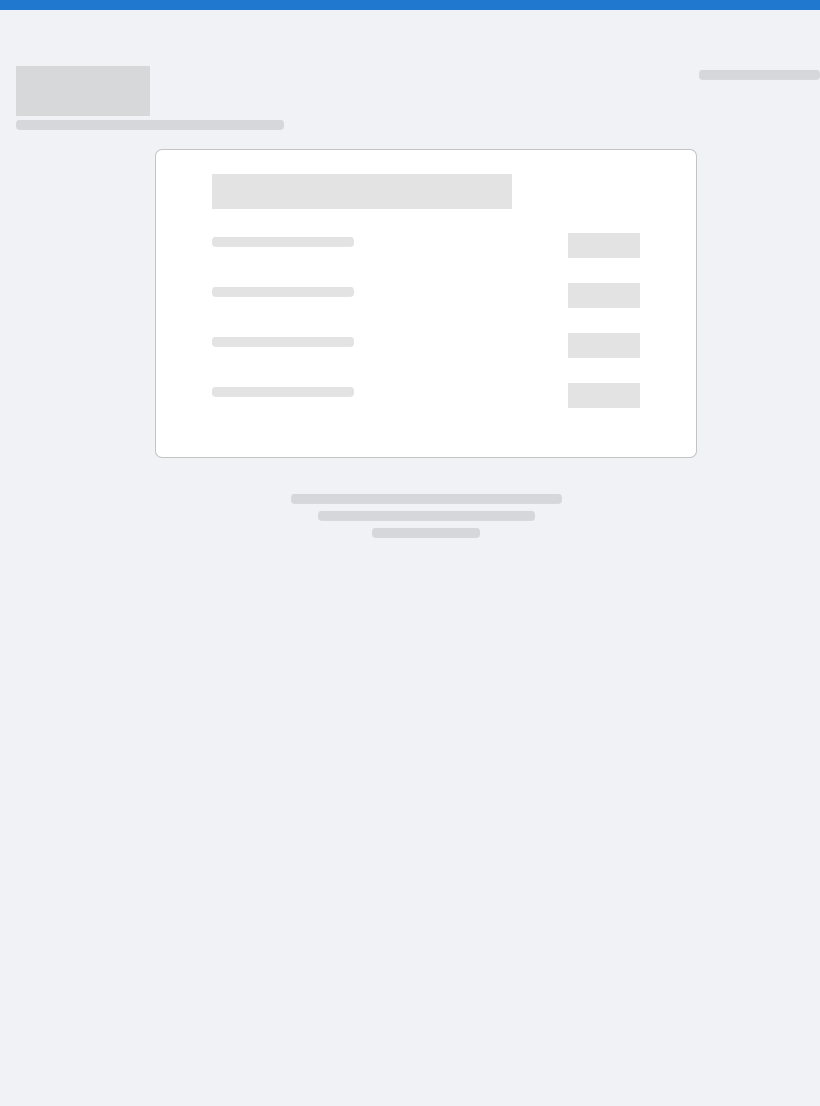 scroll, scrollTop: 0, scrollLeft: 0, axis: both 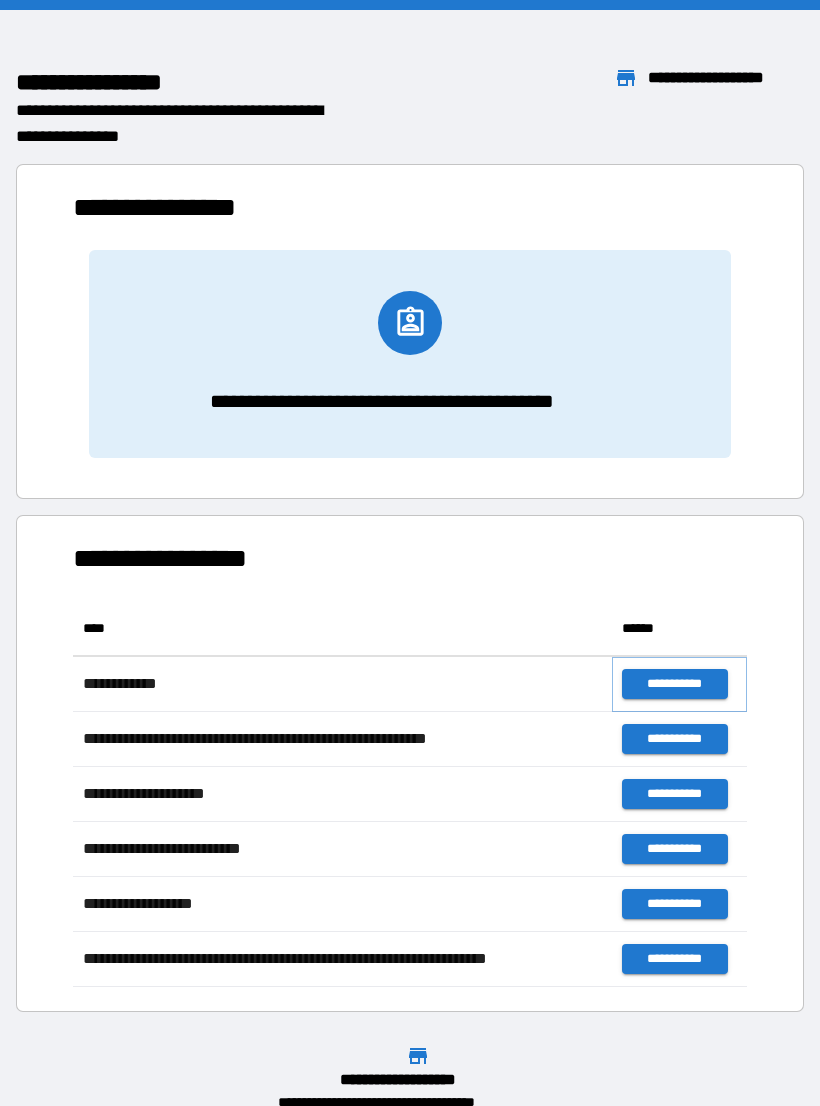 click on "**********" at bounding box center (674, 684) 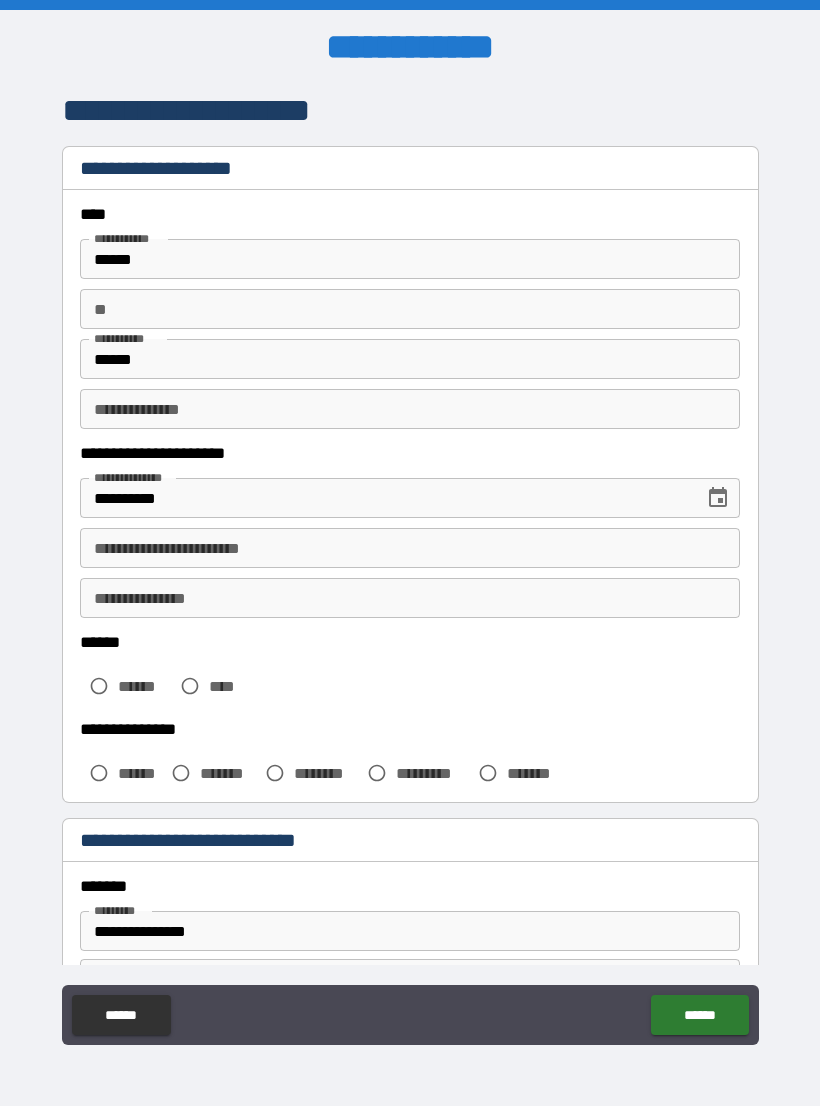 click on "**" at bounding box center (410, 309) 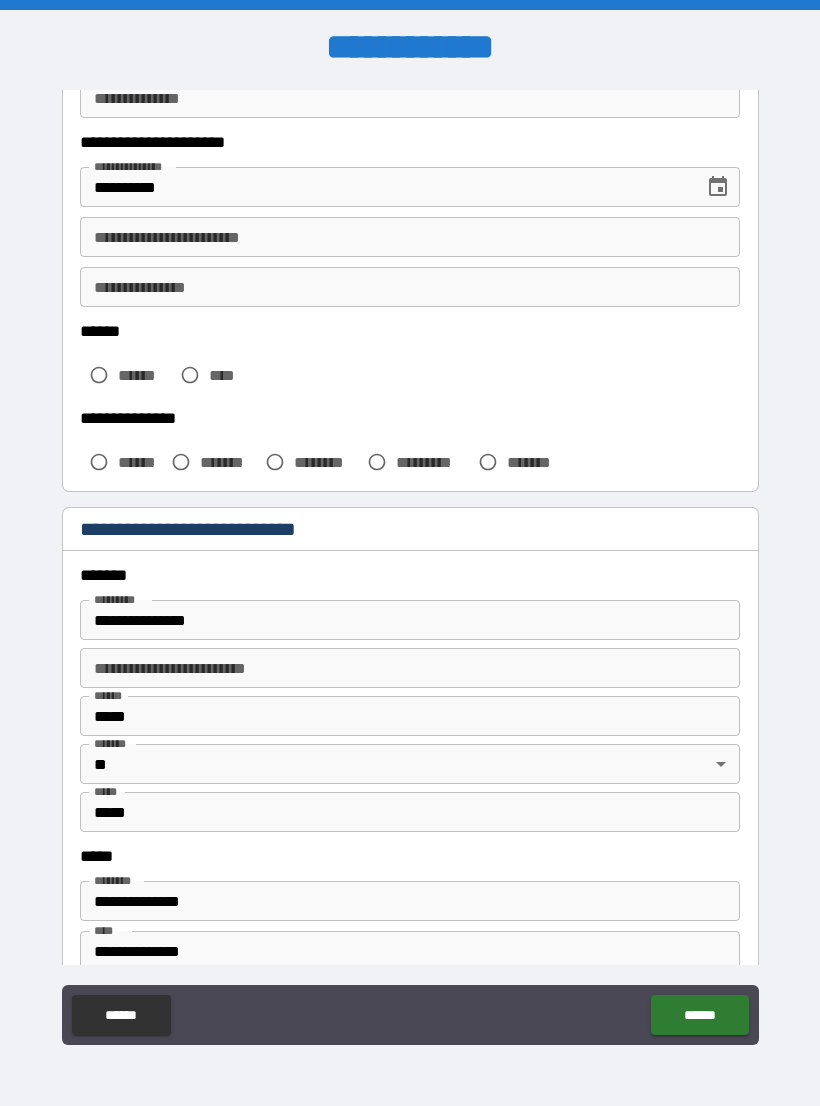 scroll, scrollTop: 314, scrollLeft: 0, axis: vertical 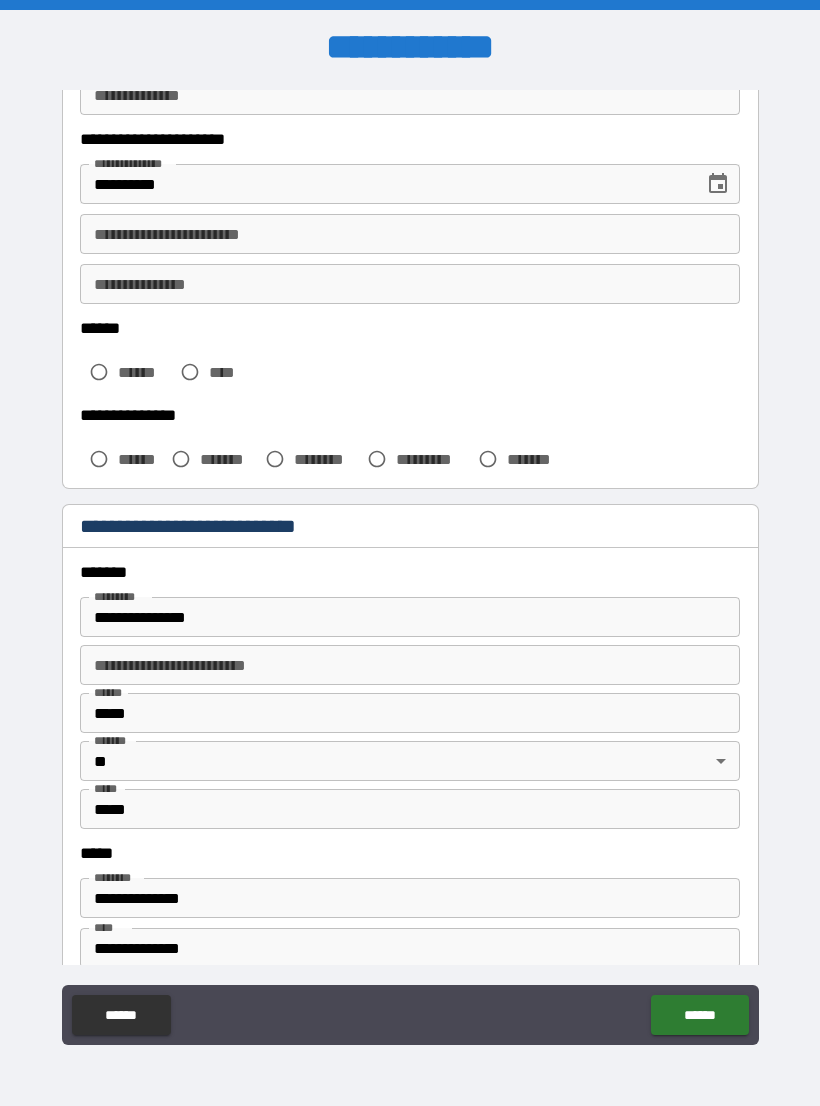 type on "*" 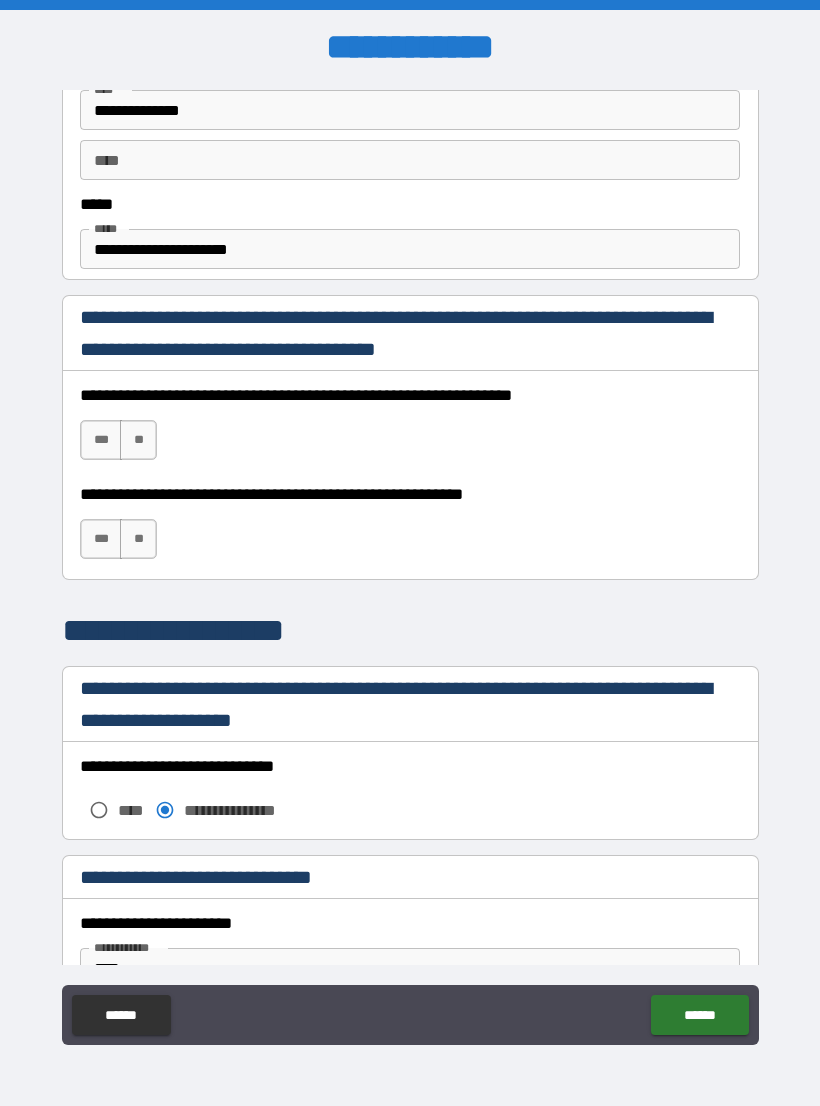 scroll, scrollTop: 1153, scrollLeft: 0, axis: vertical 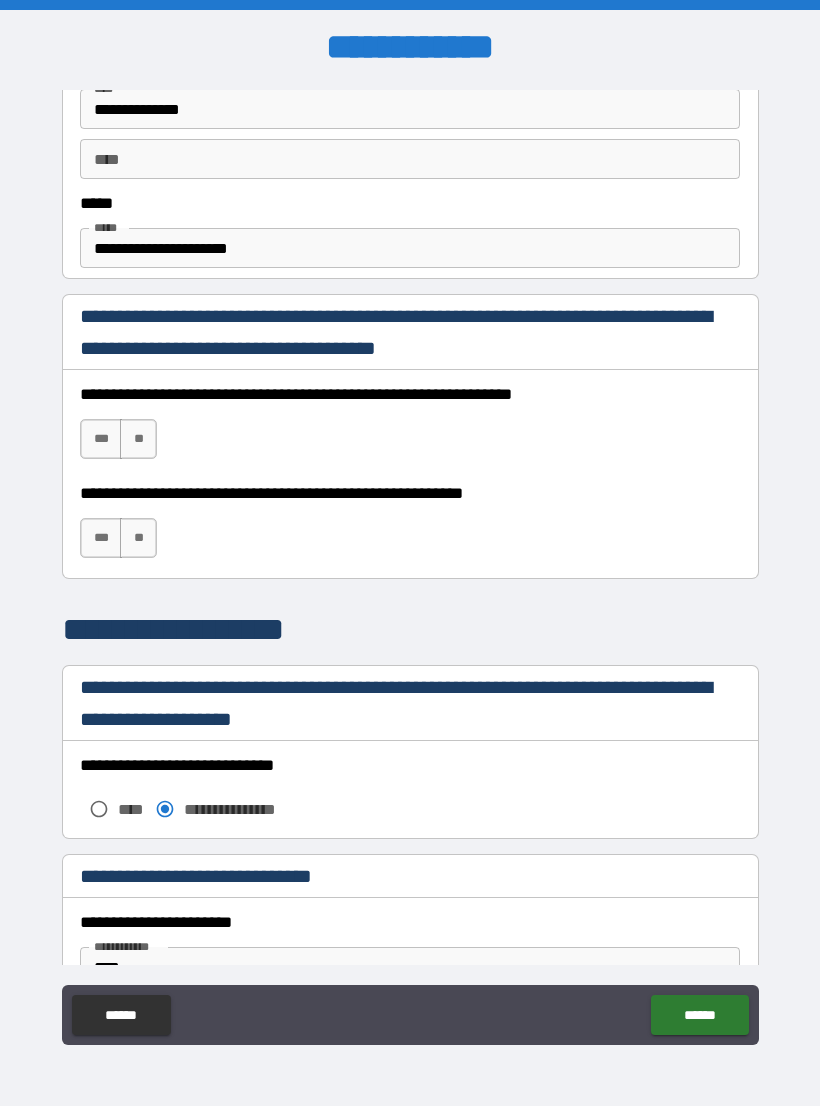 click on "***" at bounding box center (101, 439) 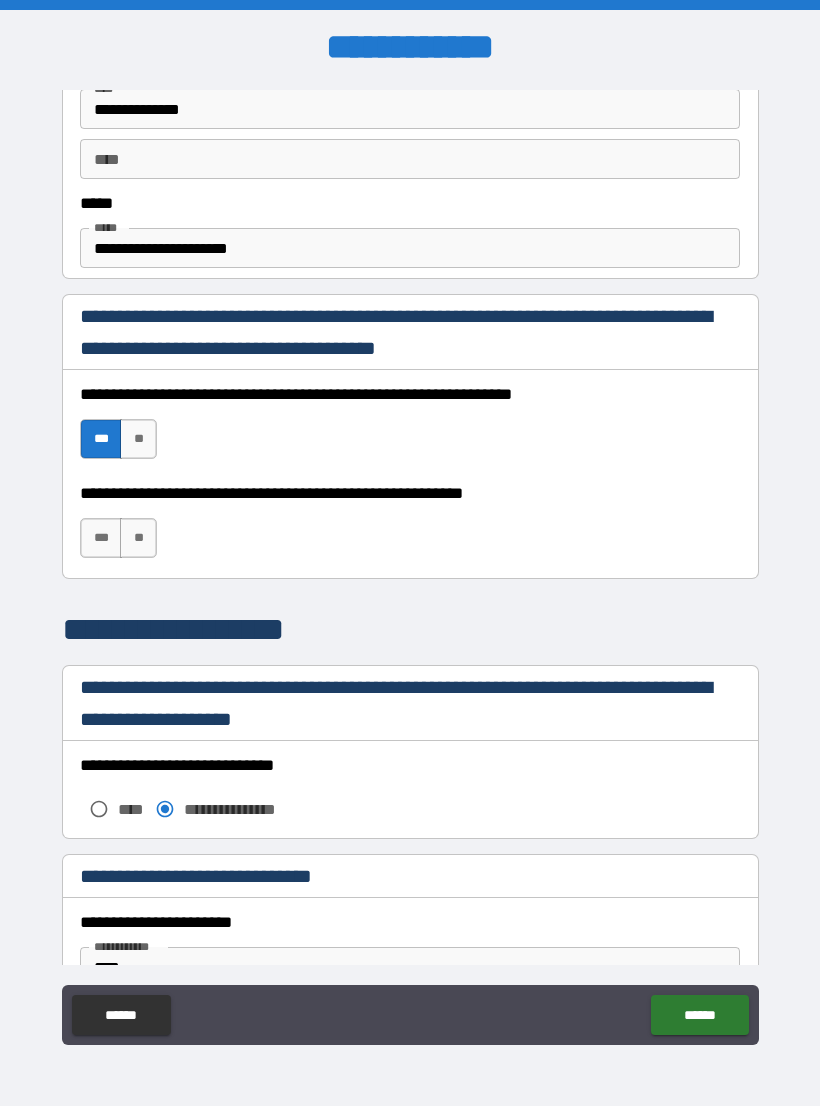click on "***" at bounding box center [101, 538] 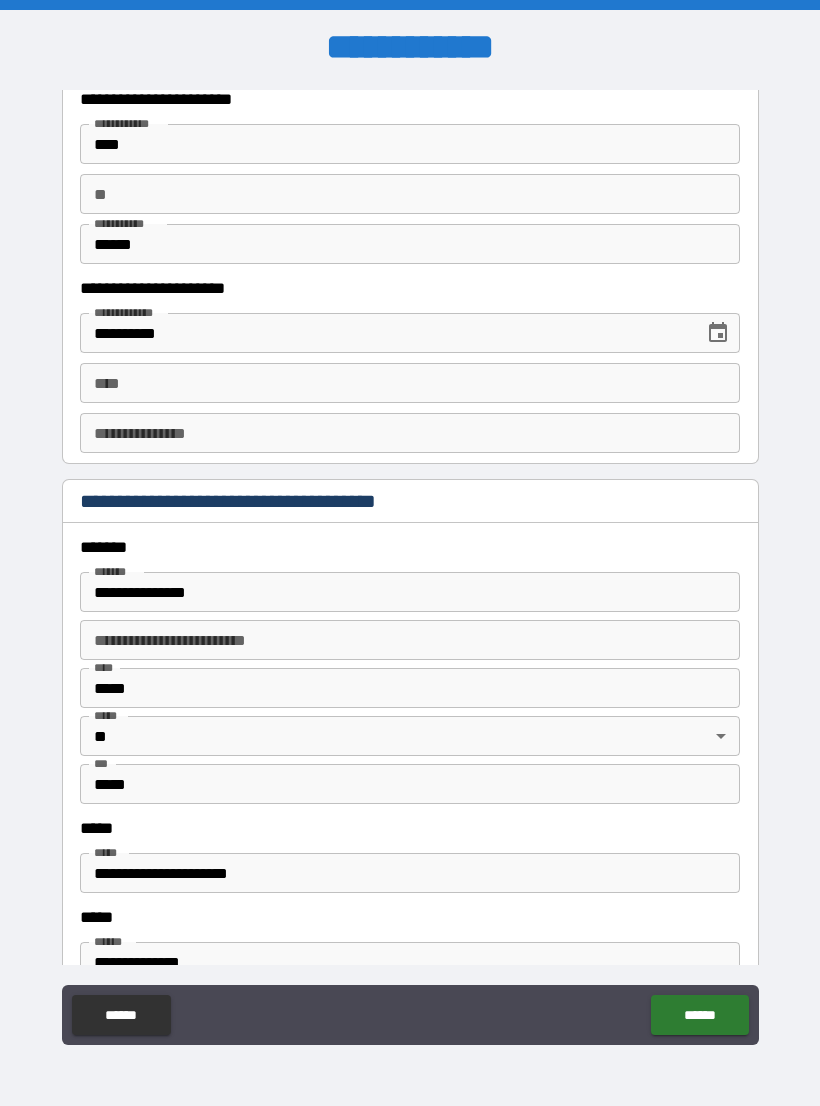 scroll, scrollTop: 1915, scrollLeft: 0, axis: vertical 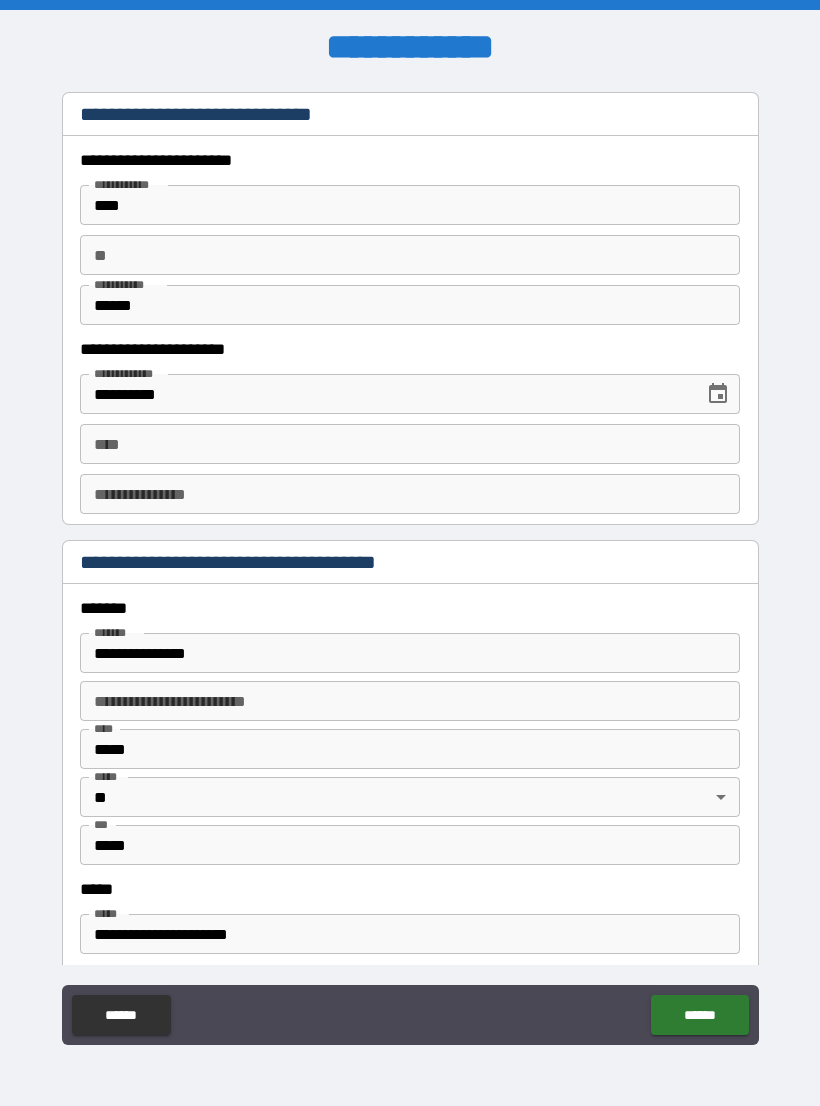 click on "**" at bounding box center [410, 255] 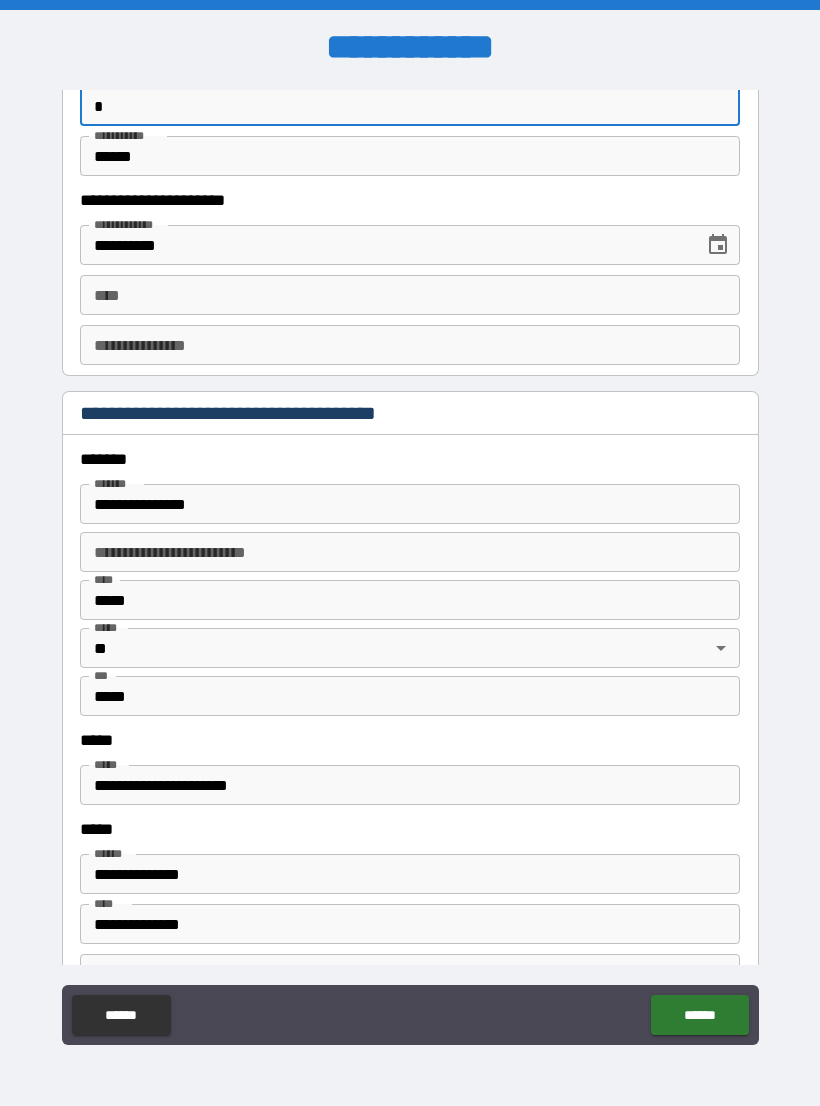 scroll, scrollTop: 2065, scrollLeft: 0, axis: vertical 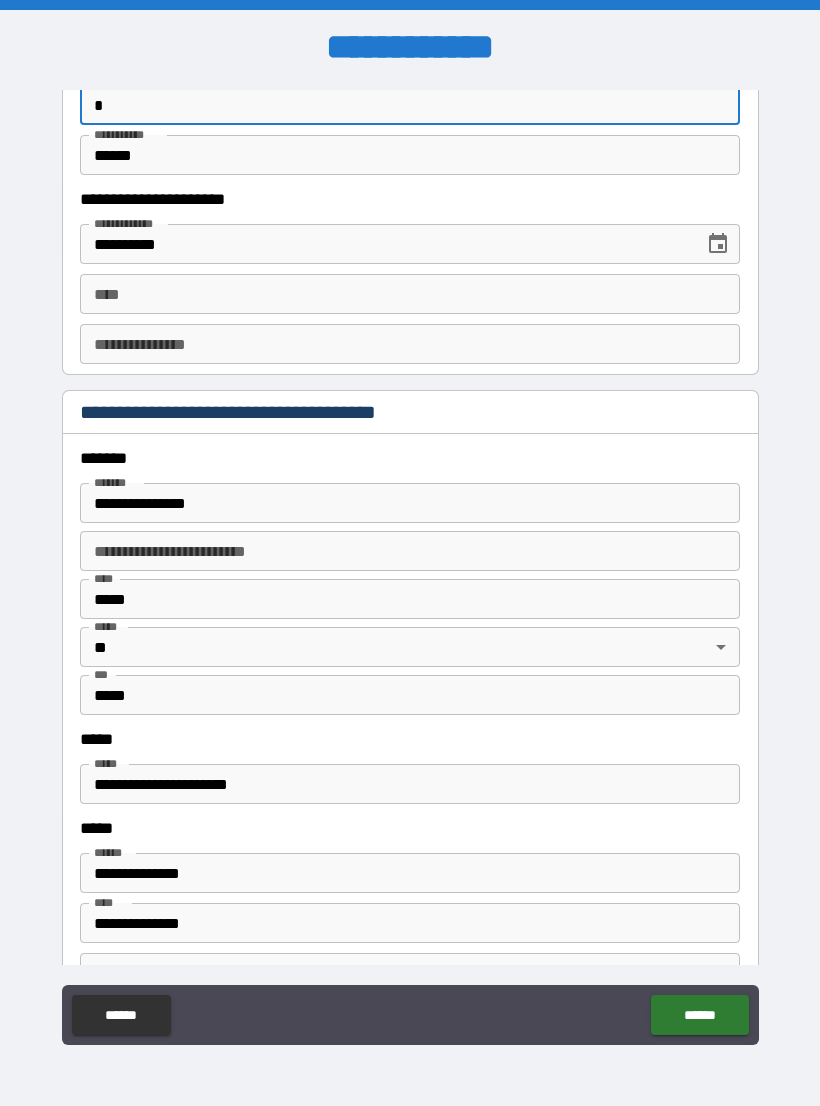 type on "*" 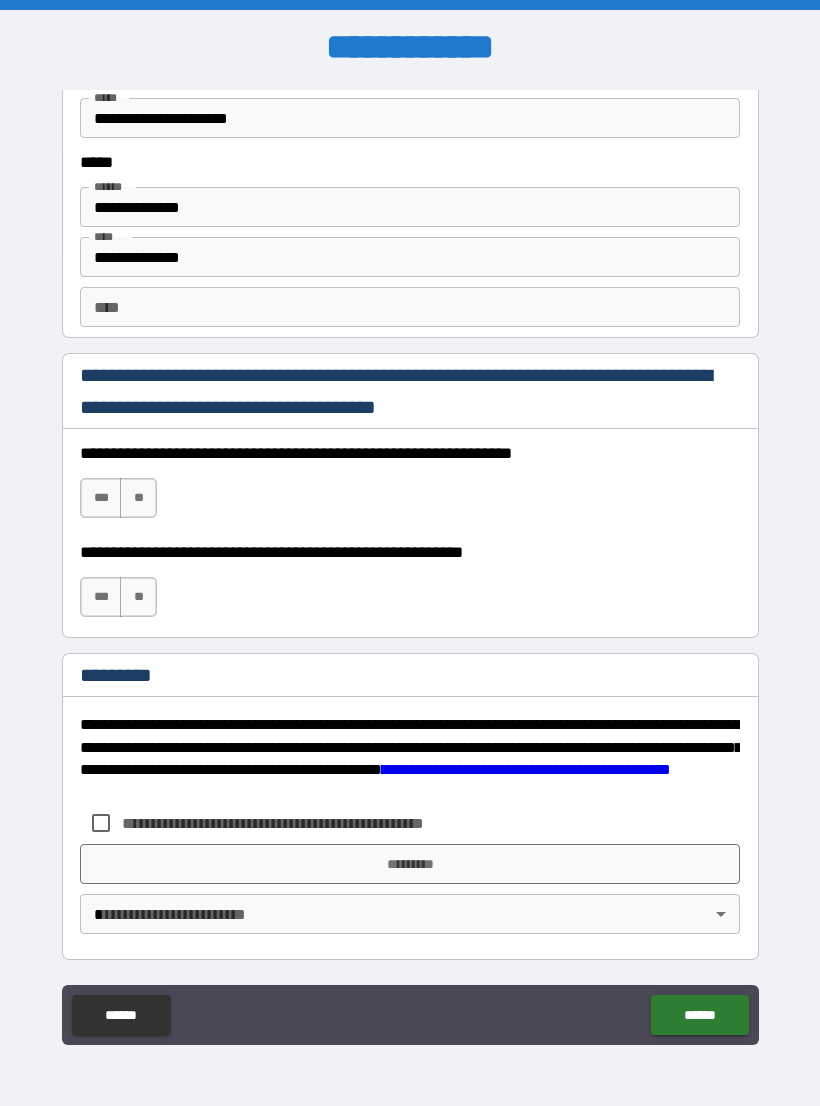 scroll, scrollTop: 2731, scrollLeft: 0, axis: vertical 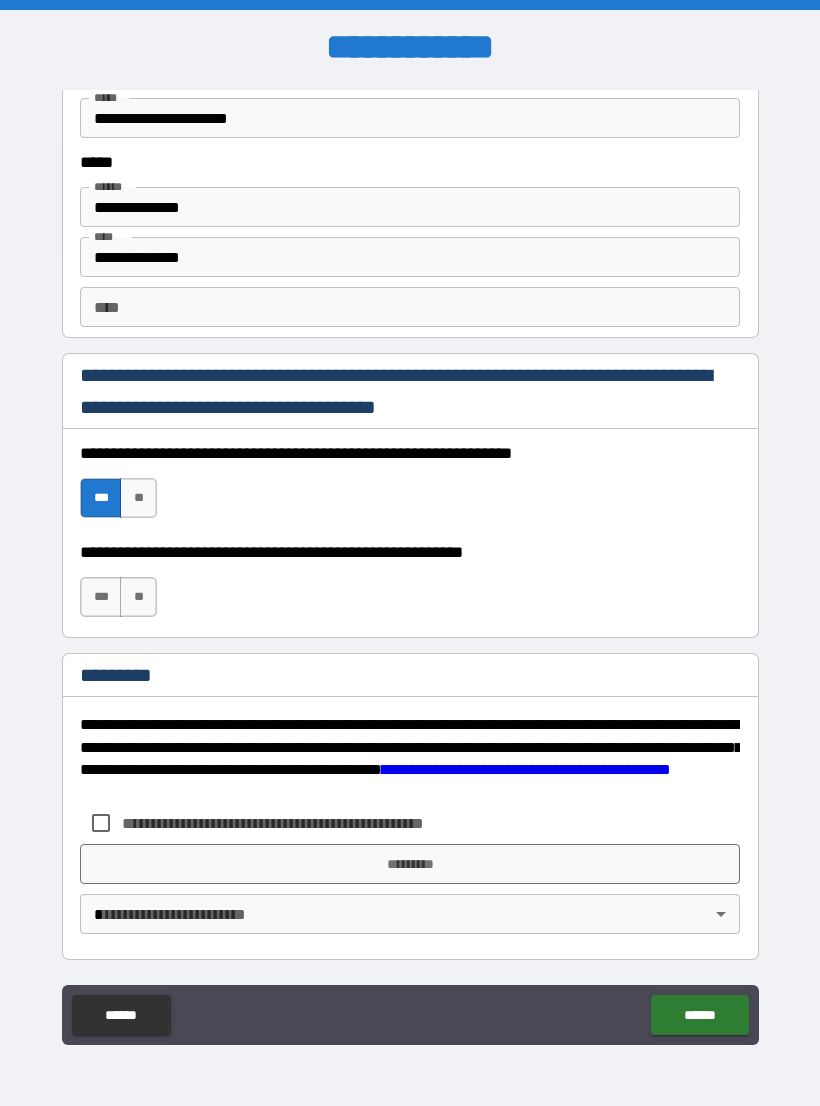 click on "***" at bounding box center [101, 597] 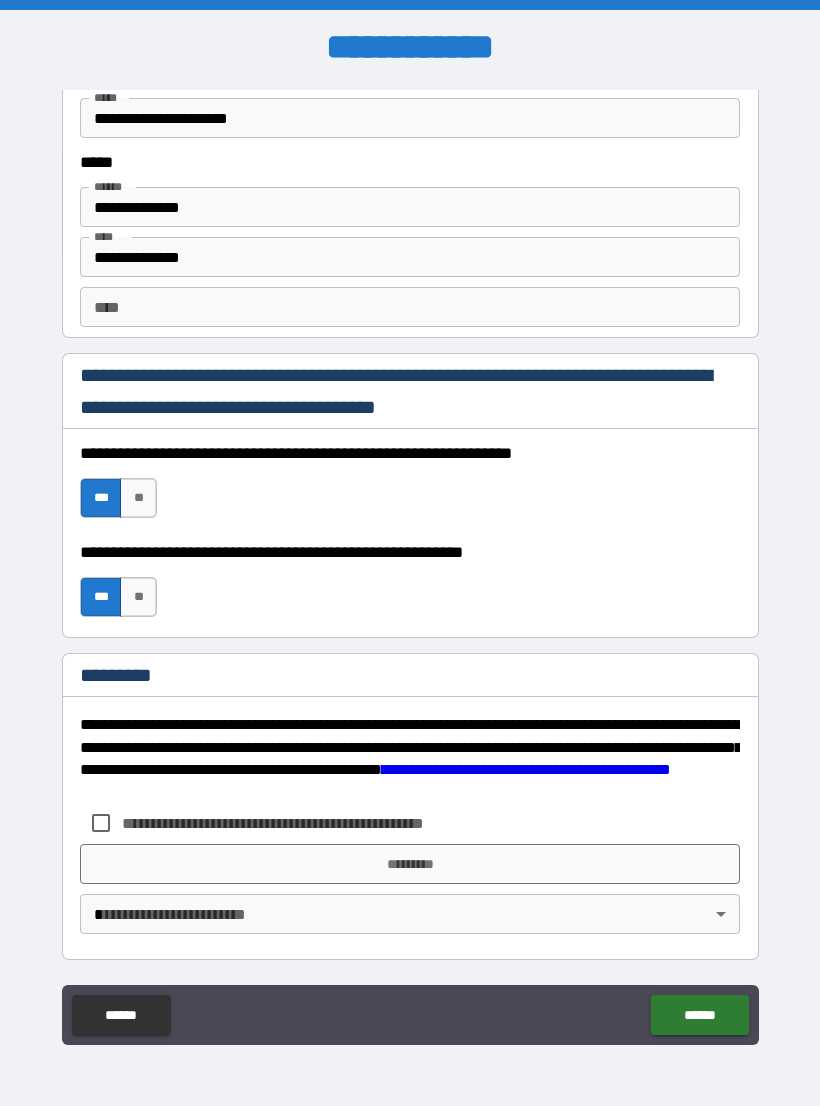 scroll, scrollTop: 2731, scrollLeft: 0, axis: vertical 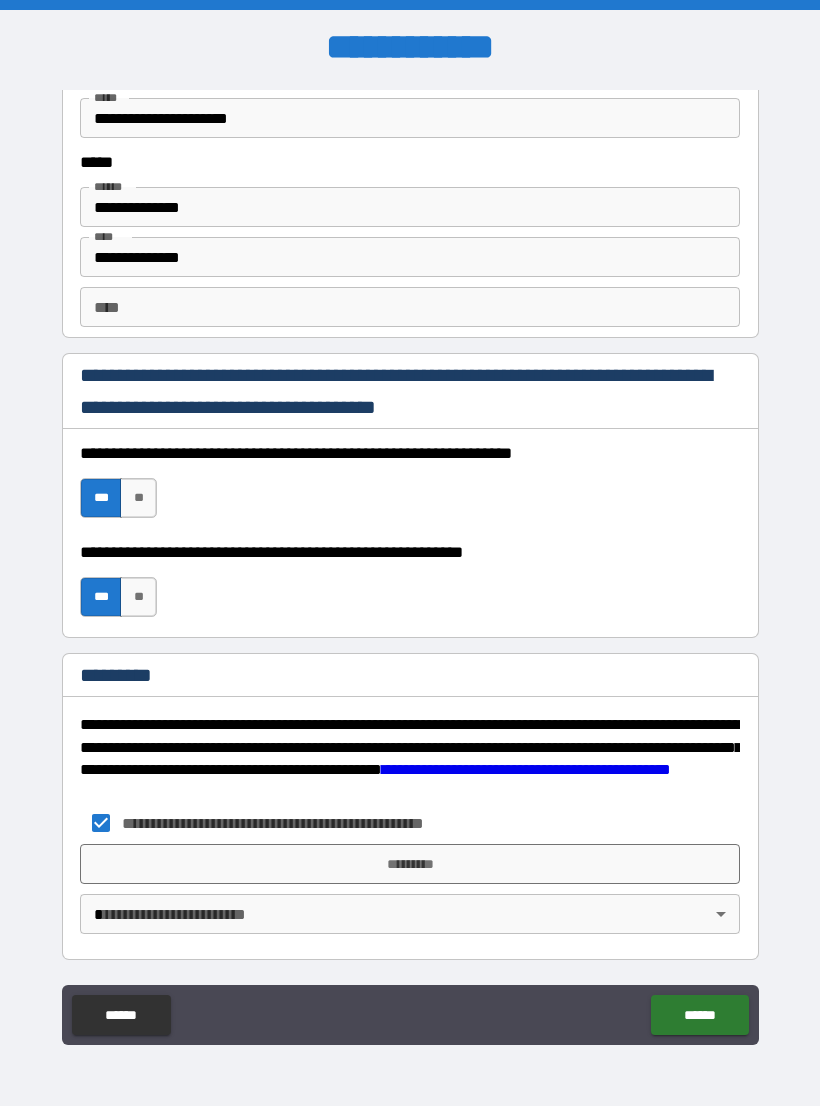 click on "*********" at bounding box center [410, 864] 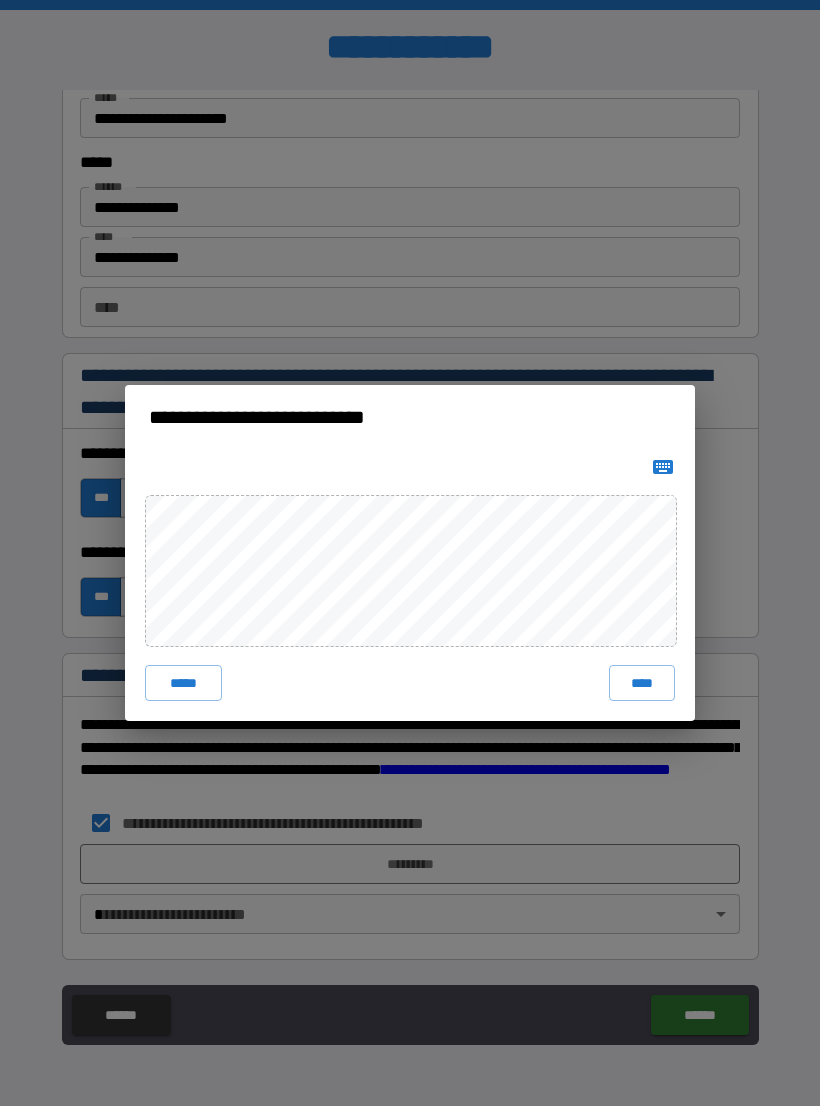 click on "****" at bounding box center [642, 683] 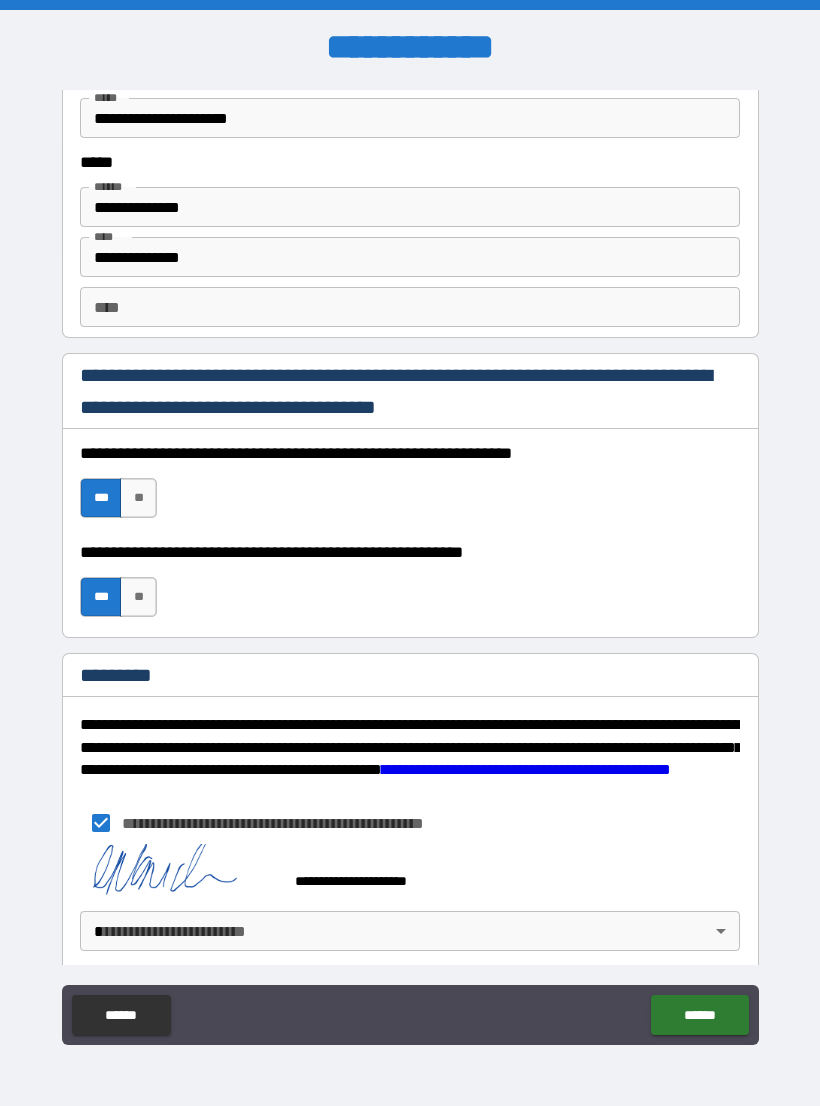 scroll, scrollTop: 2721, scrollLeft: 0, axis: vertical 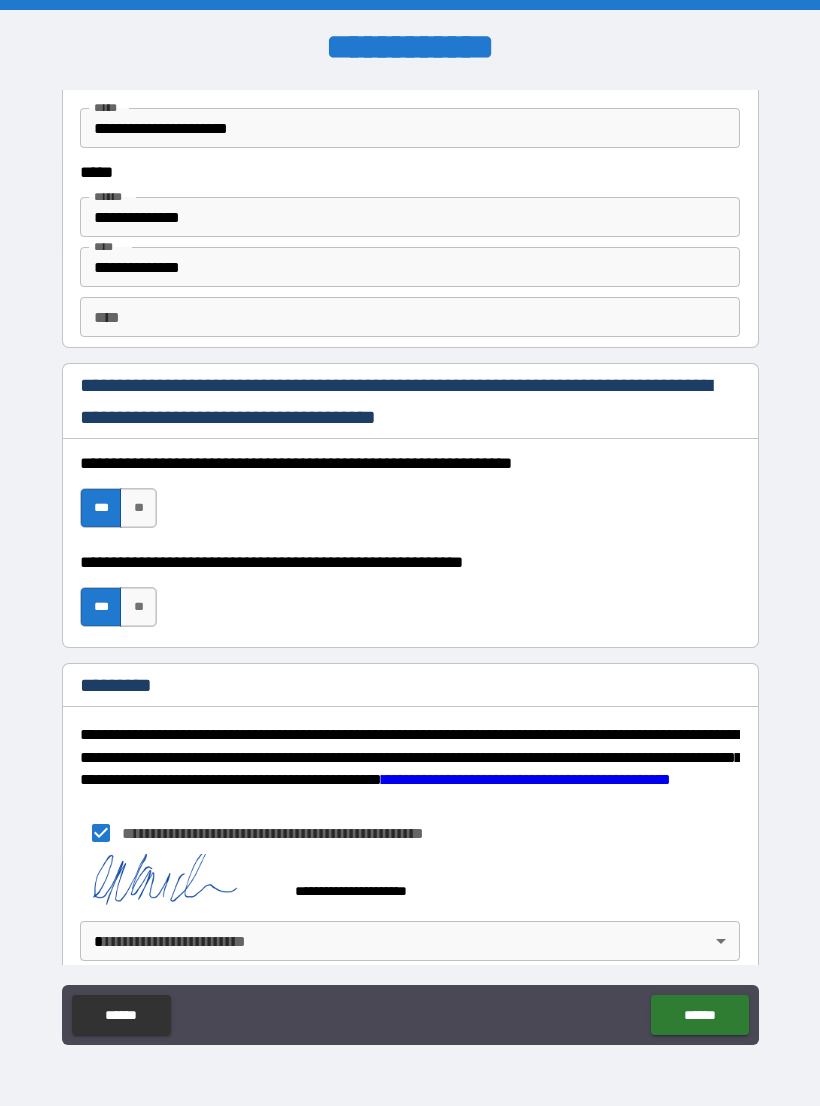 click on "**********" at bounding box center (410, 568) 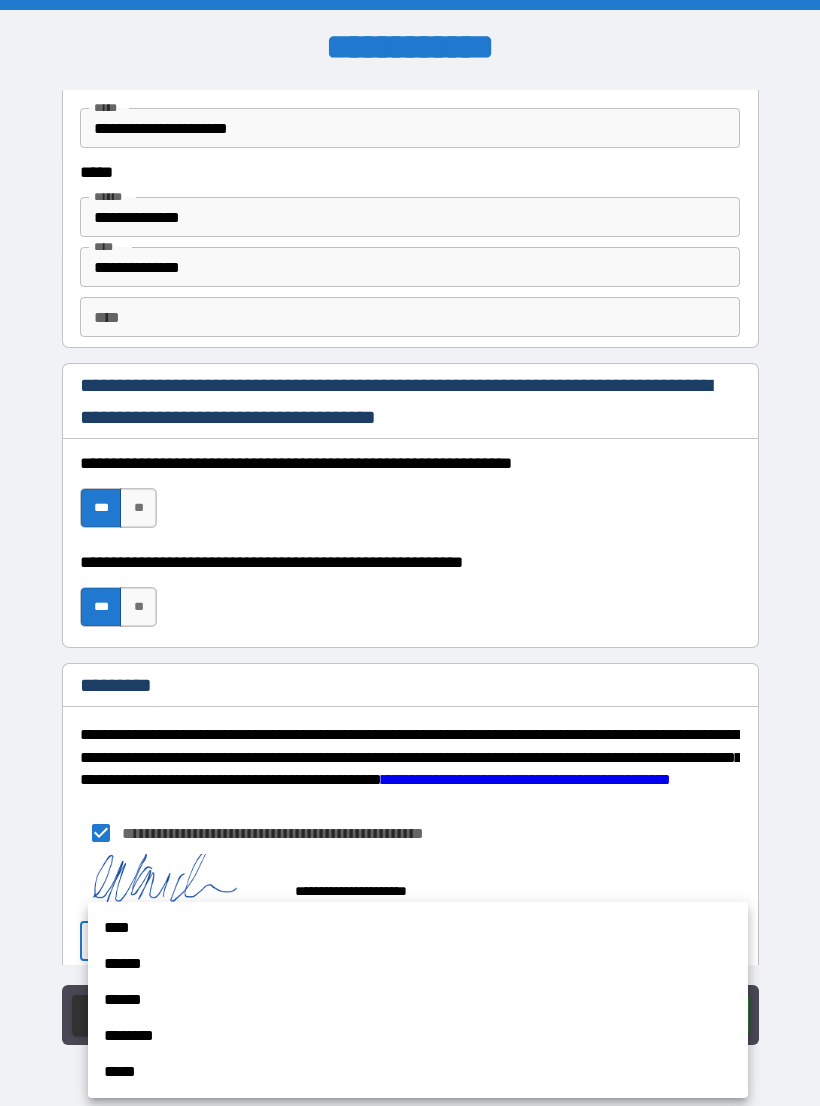 click on "******" at bounding box center [418, 964] 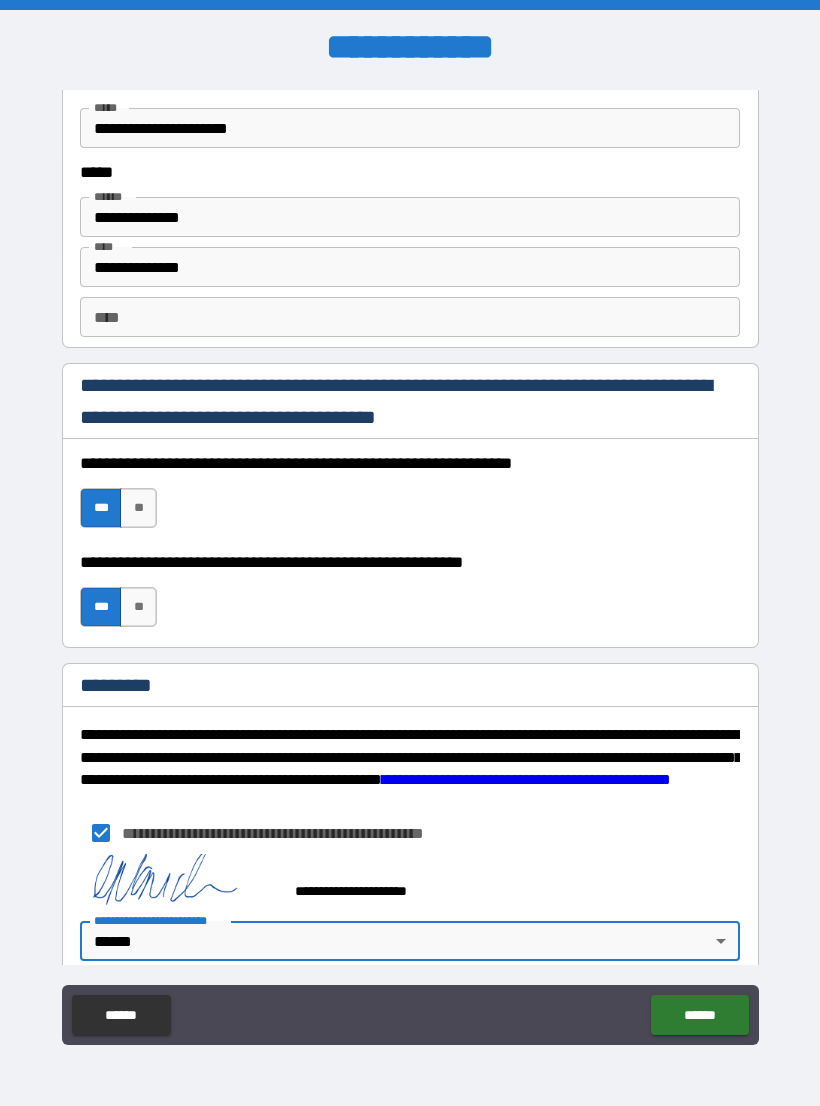 type on "*" 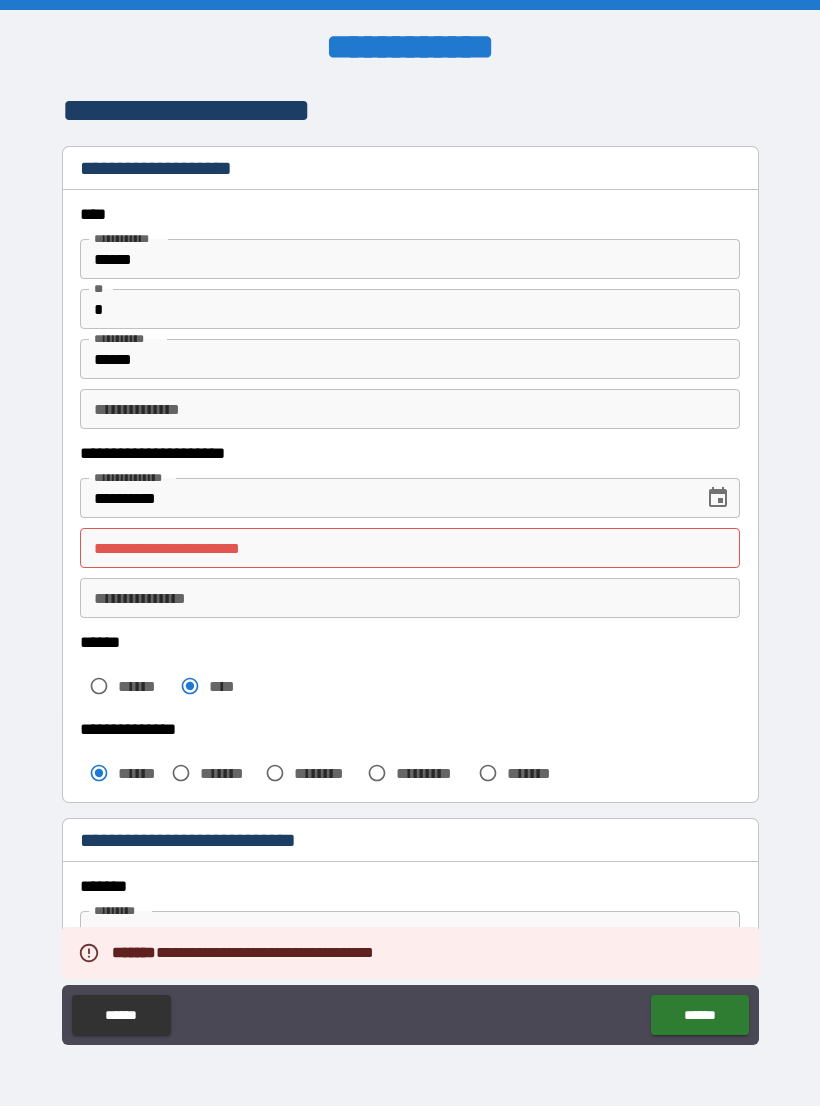 scroll, scrollTop: 0, scrollLeft: 0, axis: both 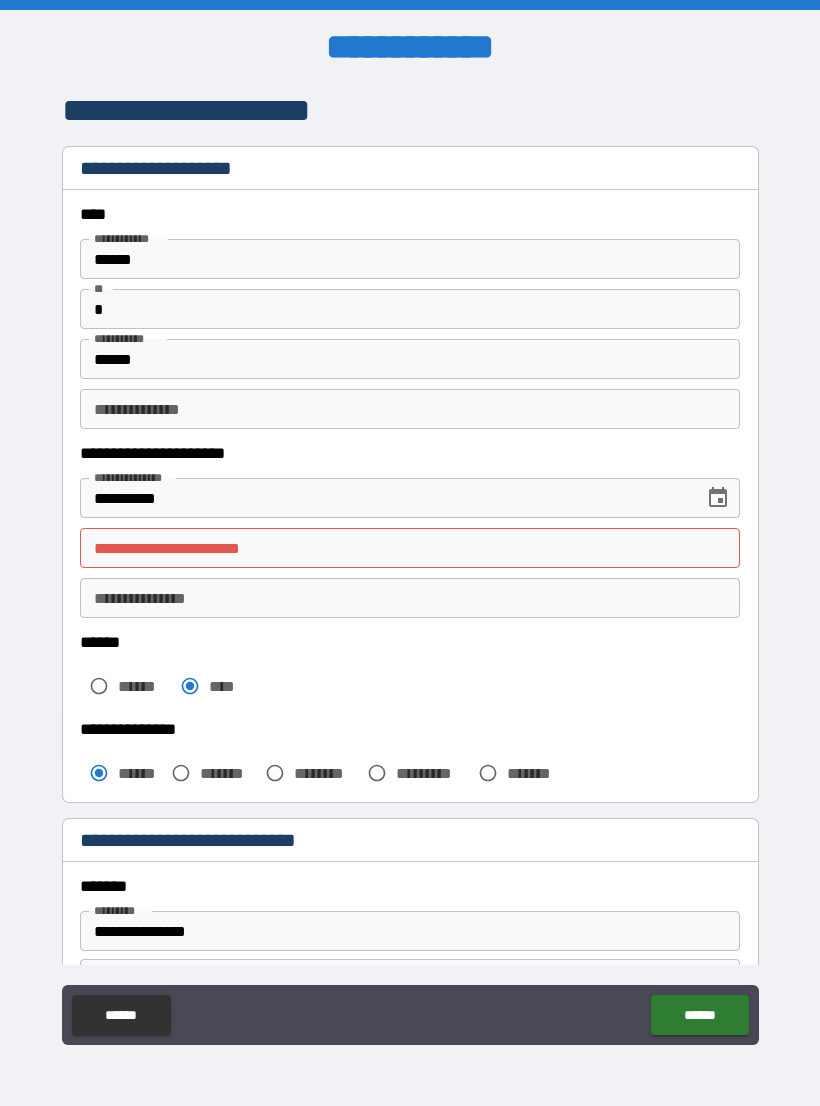 click on "**********" at bounding box center [410, 548] 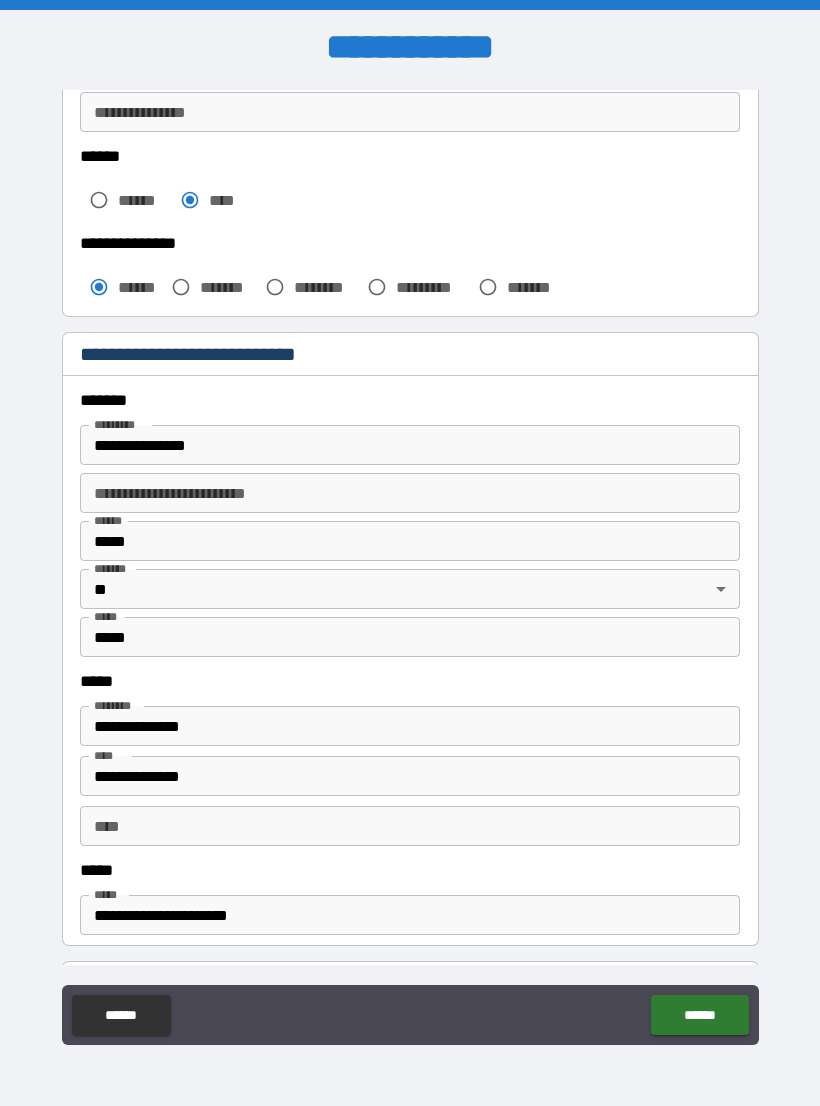 type on "**********" 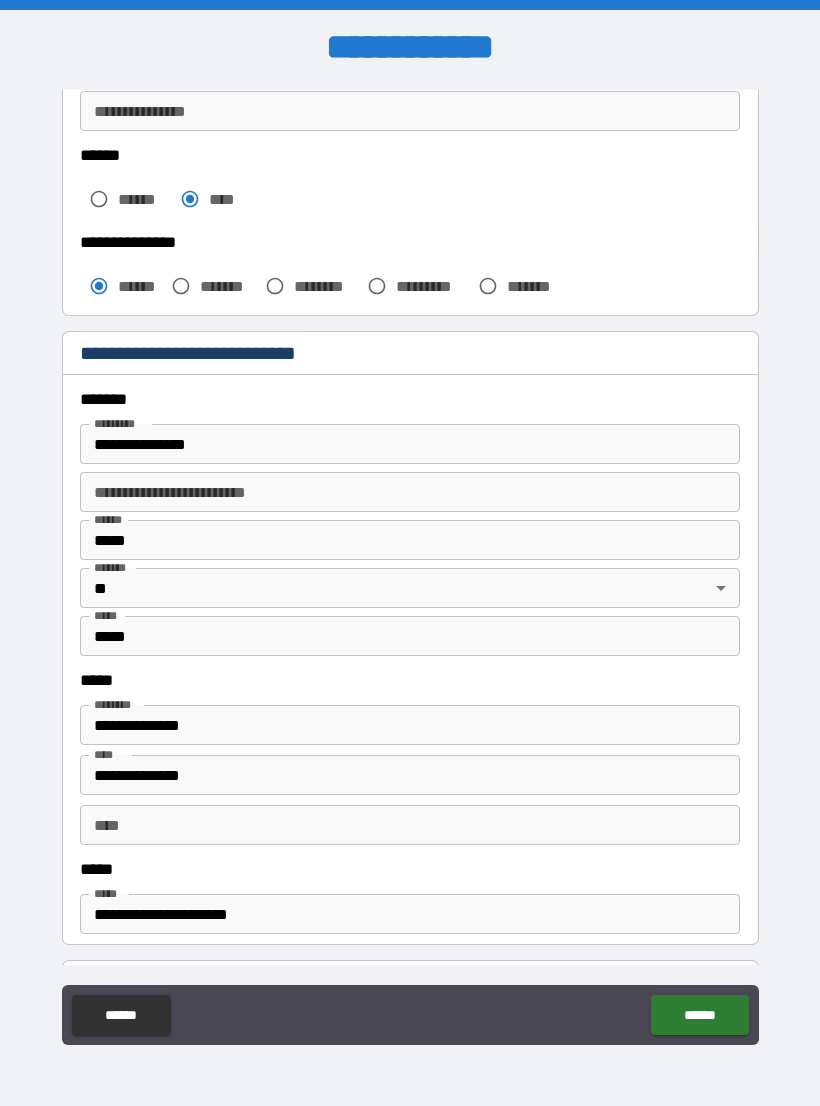 click on "******" at bounding box center [699, 1015] 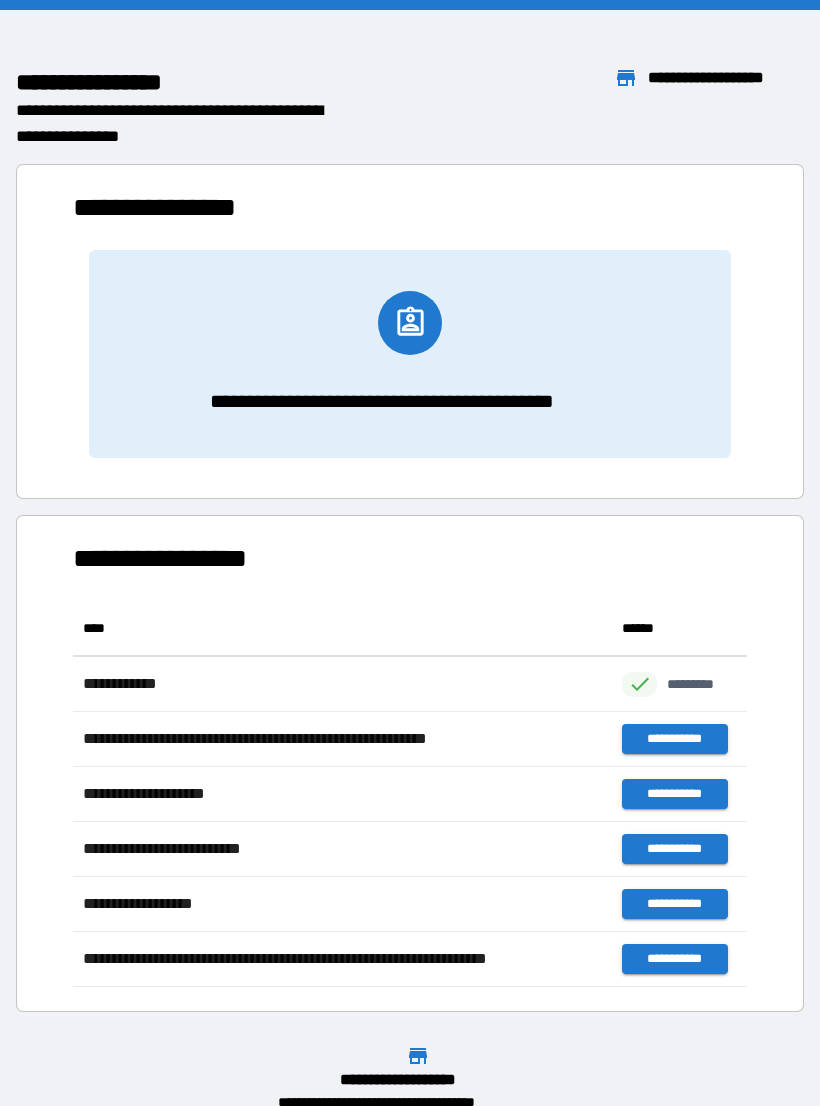 scroll, scrollTop: 1, scrollLeft: 1, axis: both 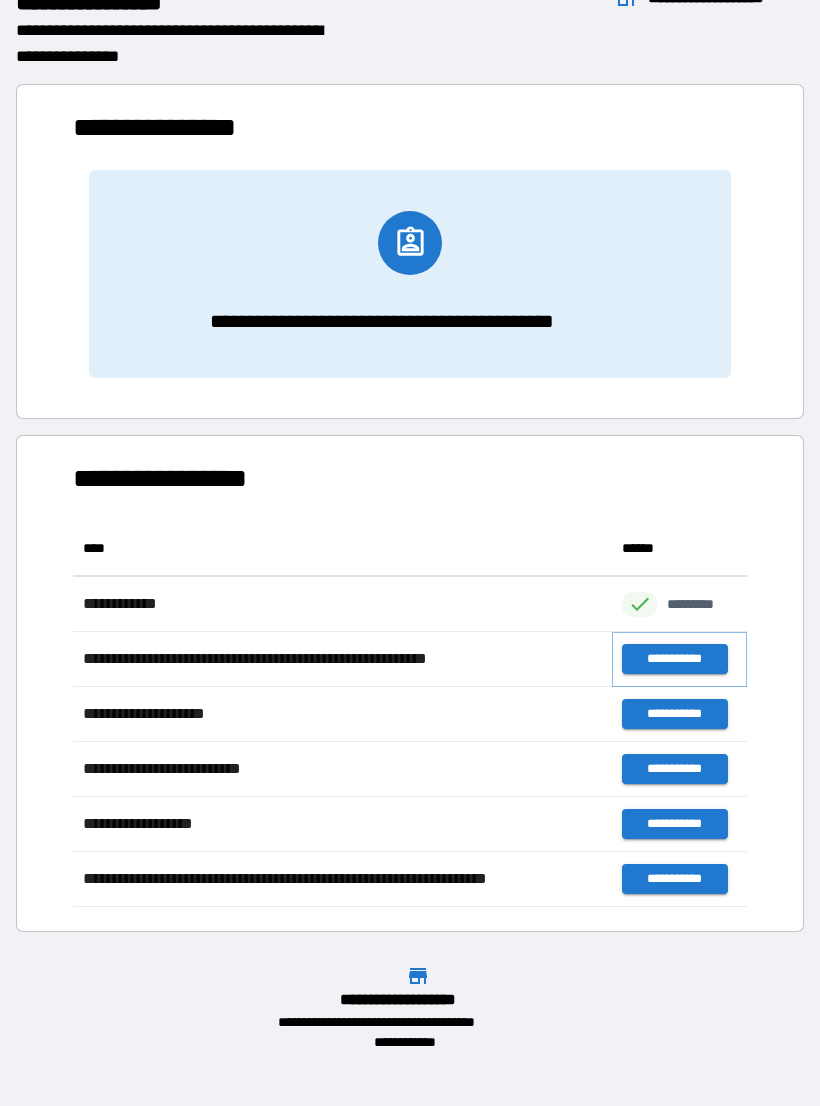 click on "**********" at bounding box center (674, 659) 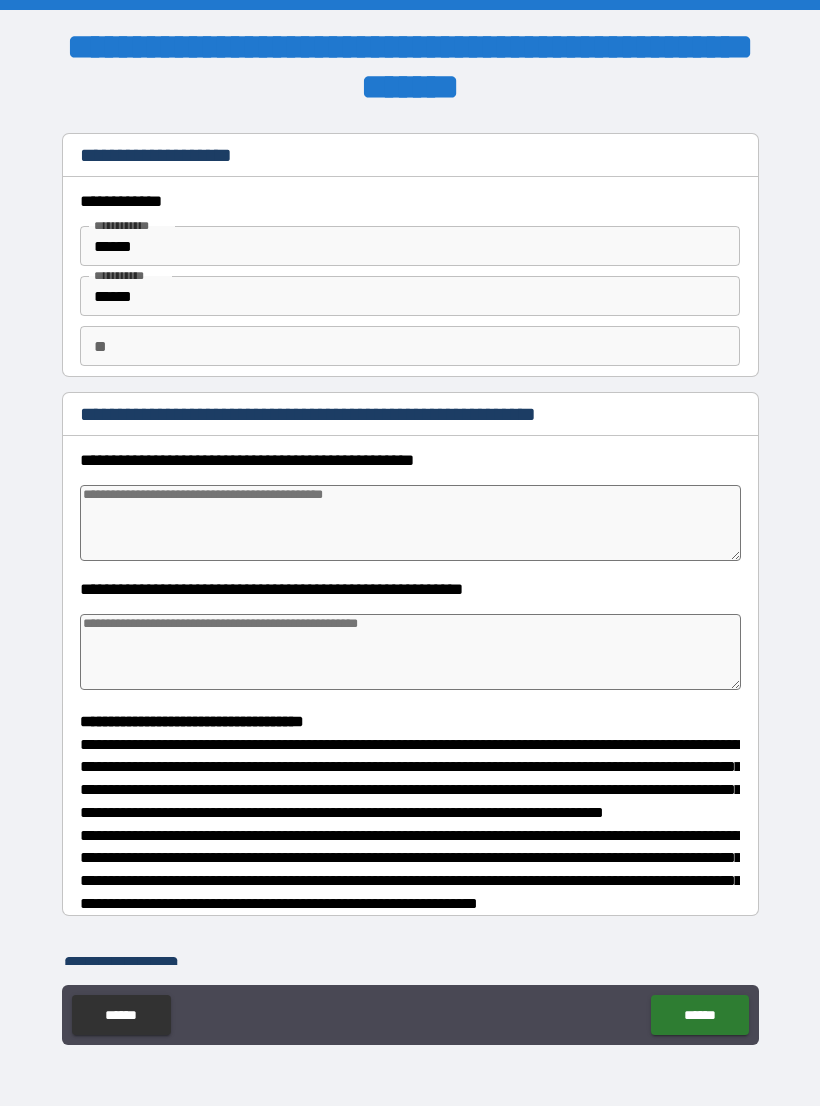 type on "*" 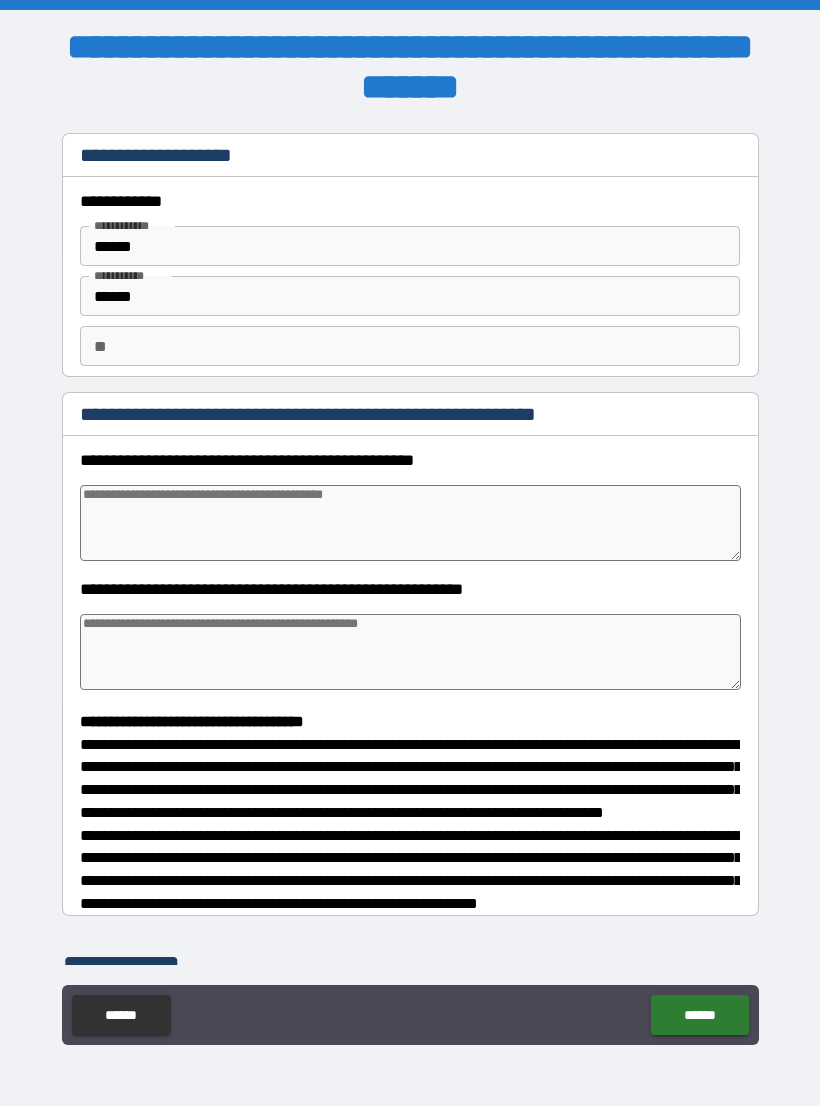 type on "*" 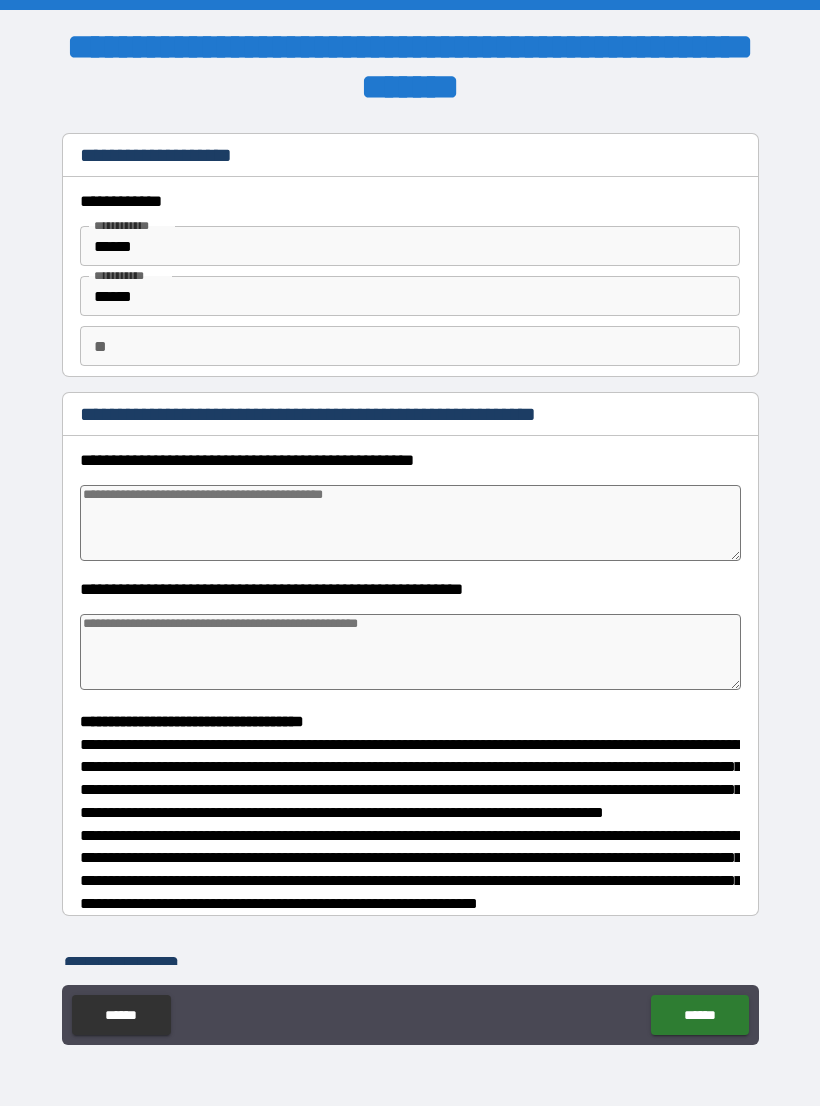 scroll, scrollTop: 0, scrollLeft: 0, axis: both 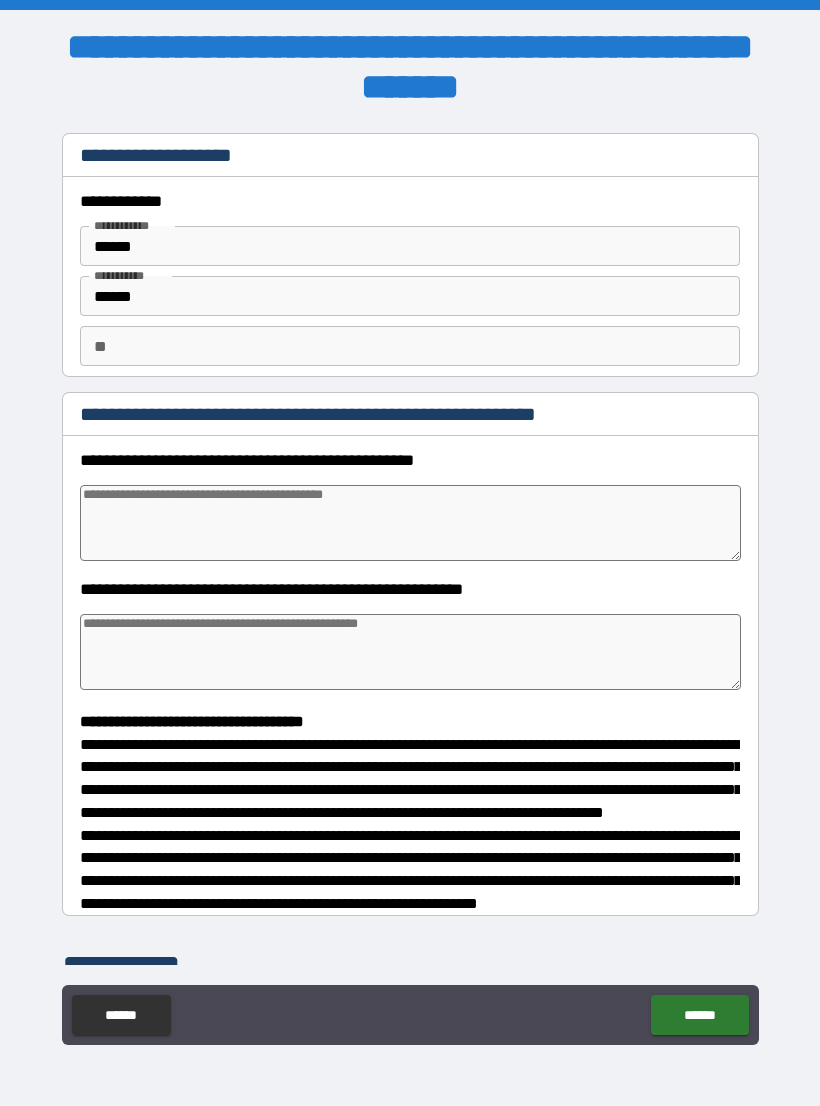 click at bounding box center (410, 523) 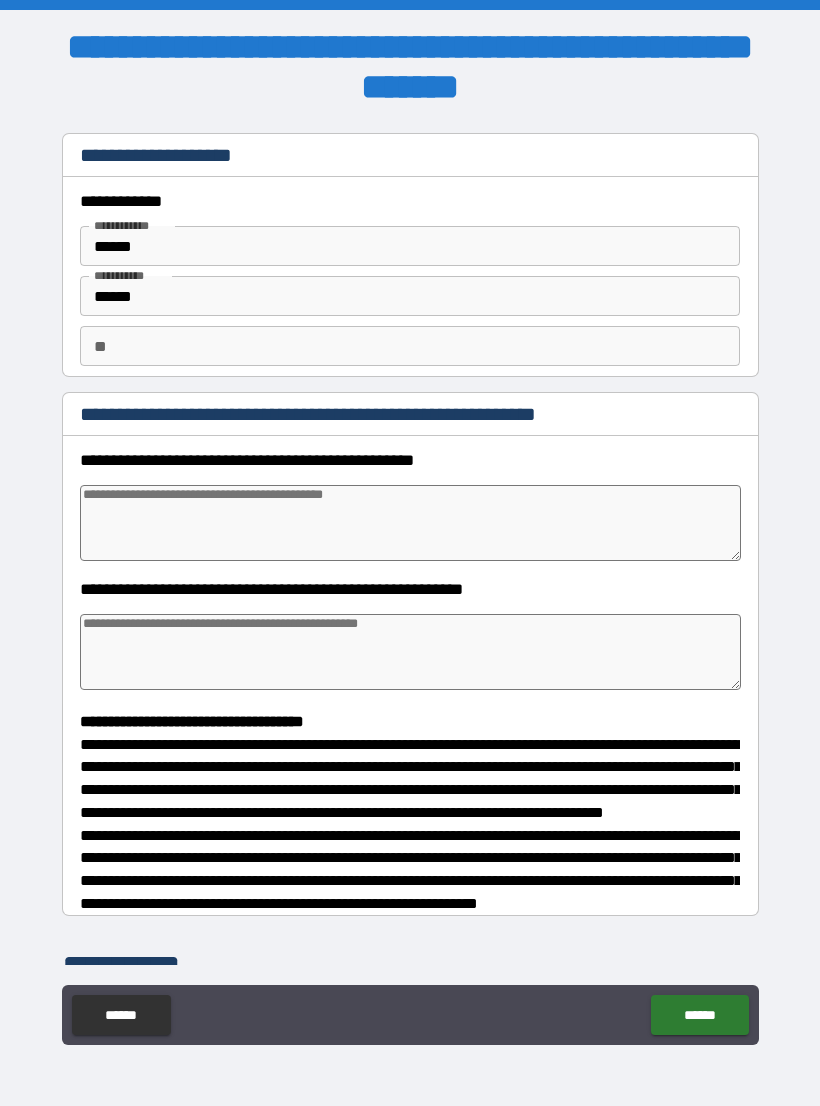 type on "*" 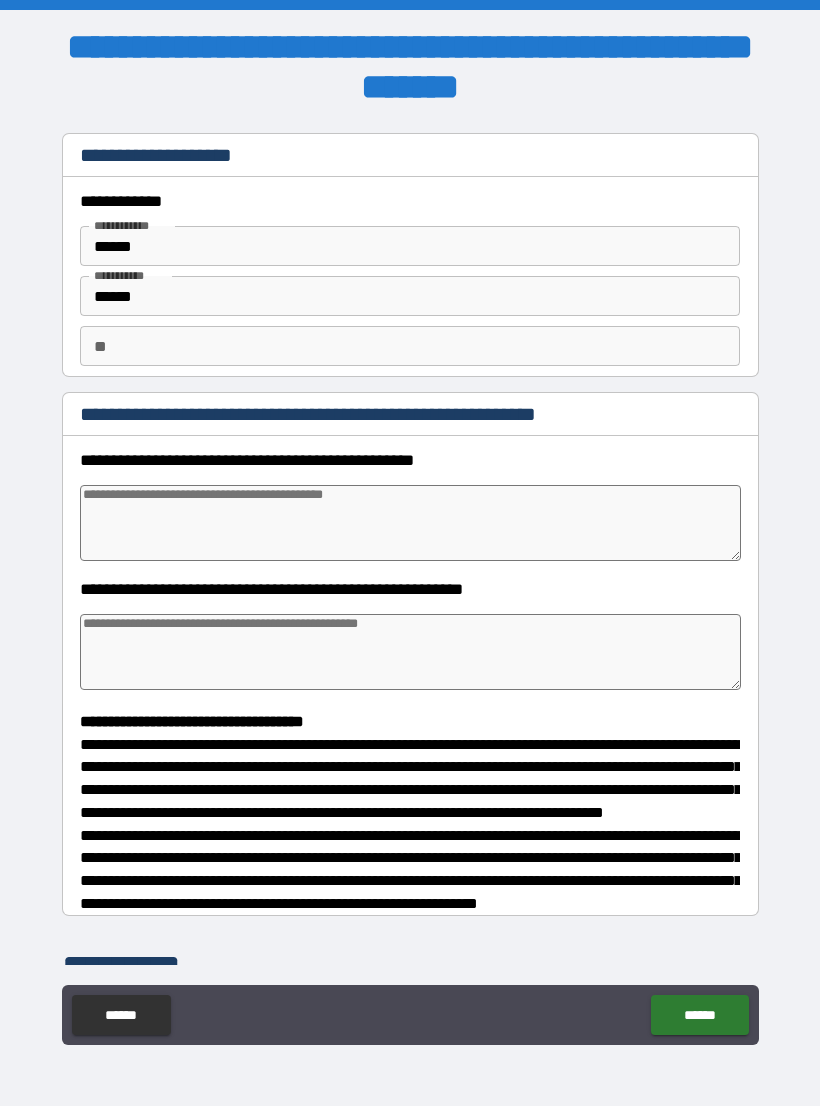 type on "*" 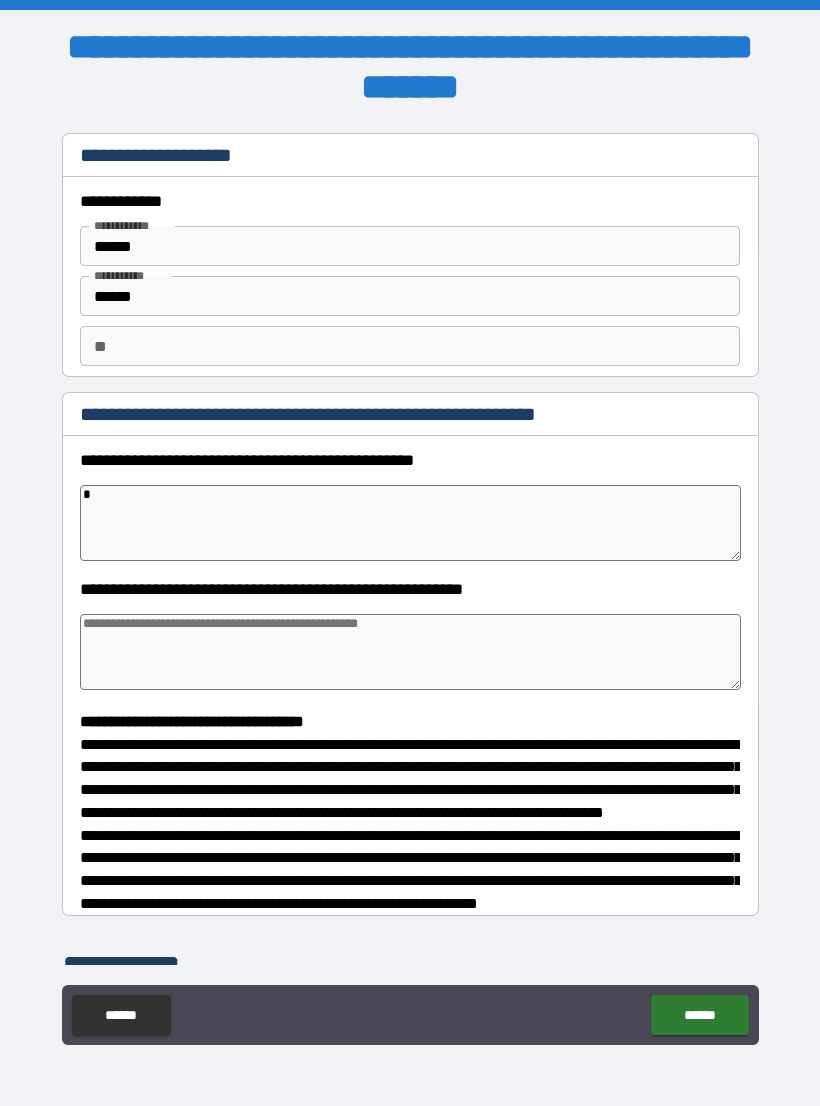 type on "*" 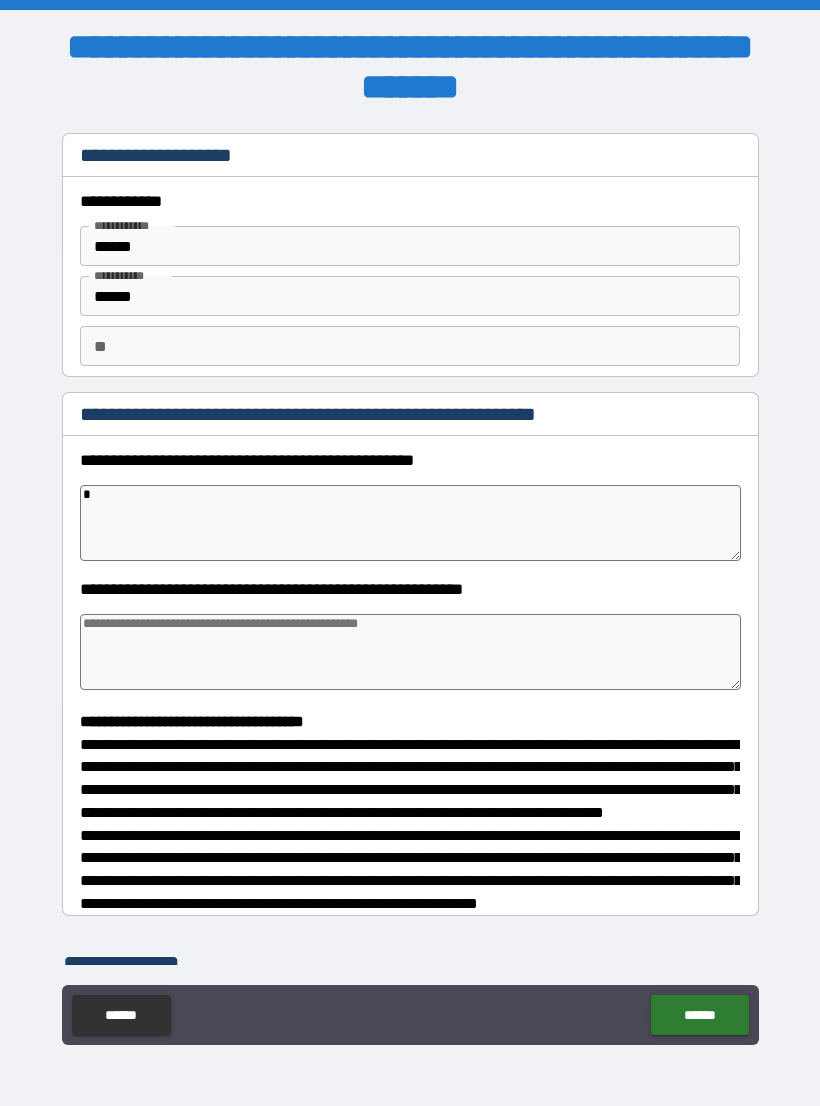 type on "*" 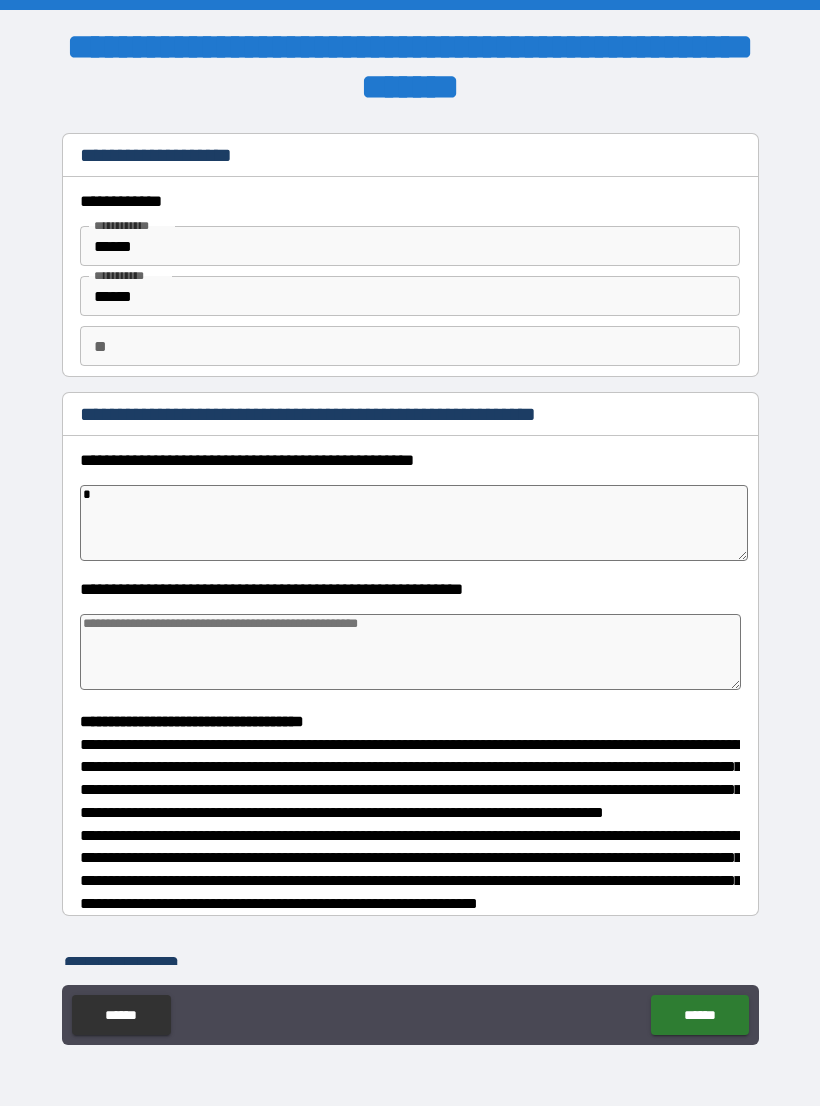 type on "**" 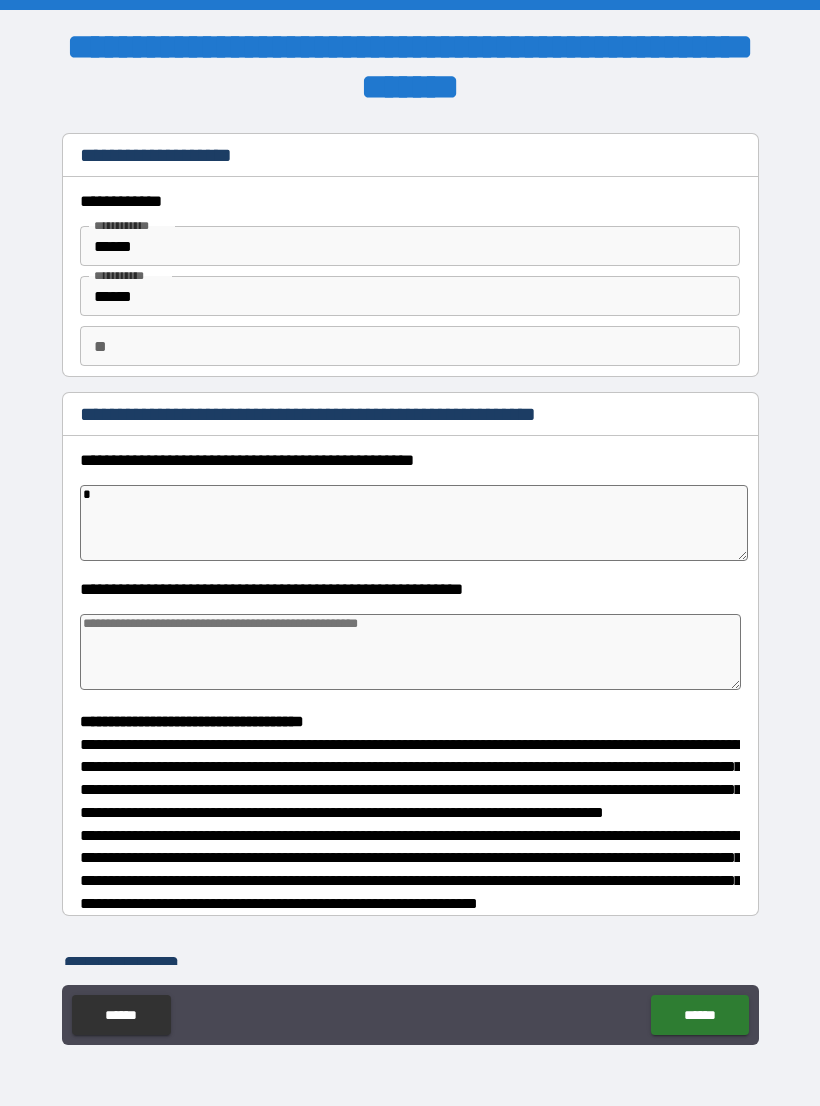 type on "*" 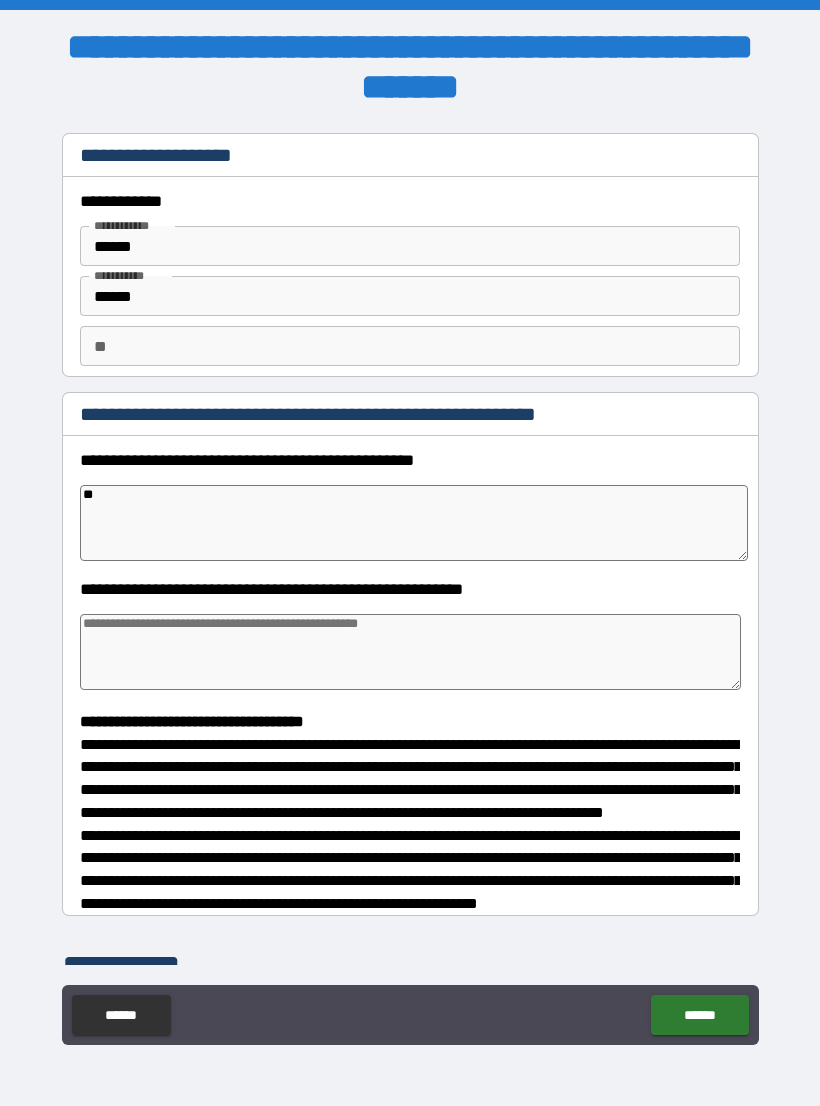 type on "*" 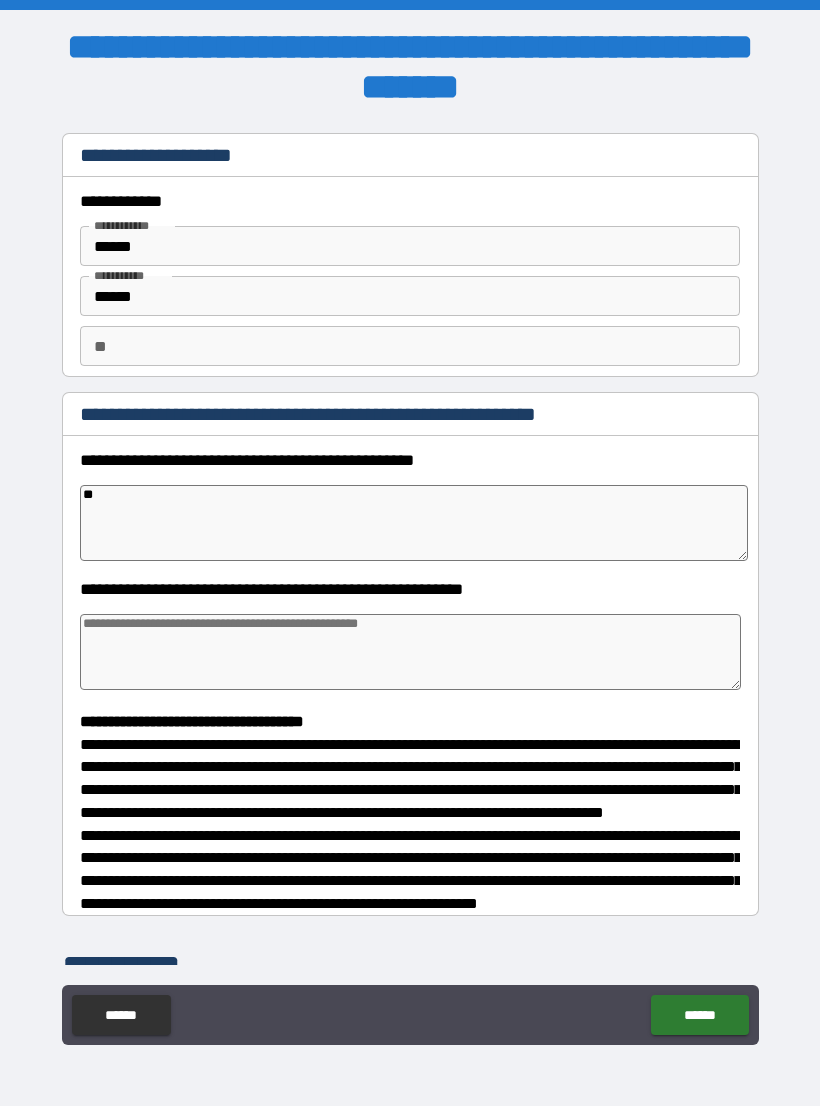 type on "*" 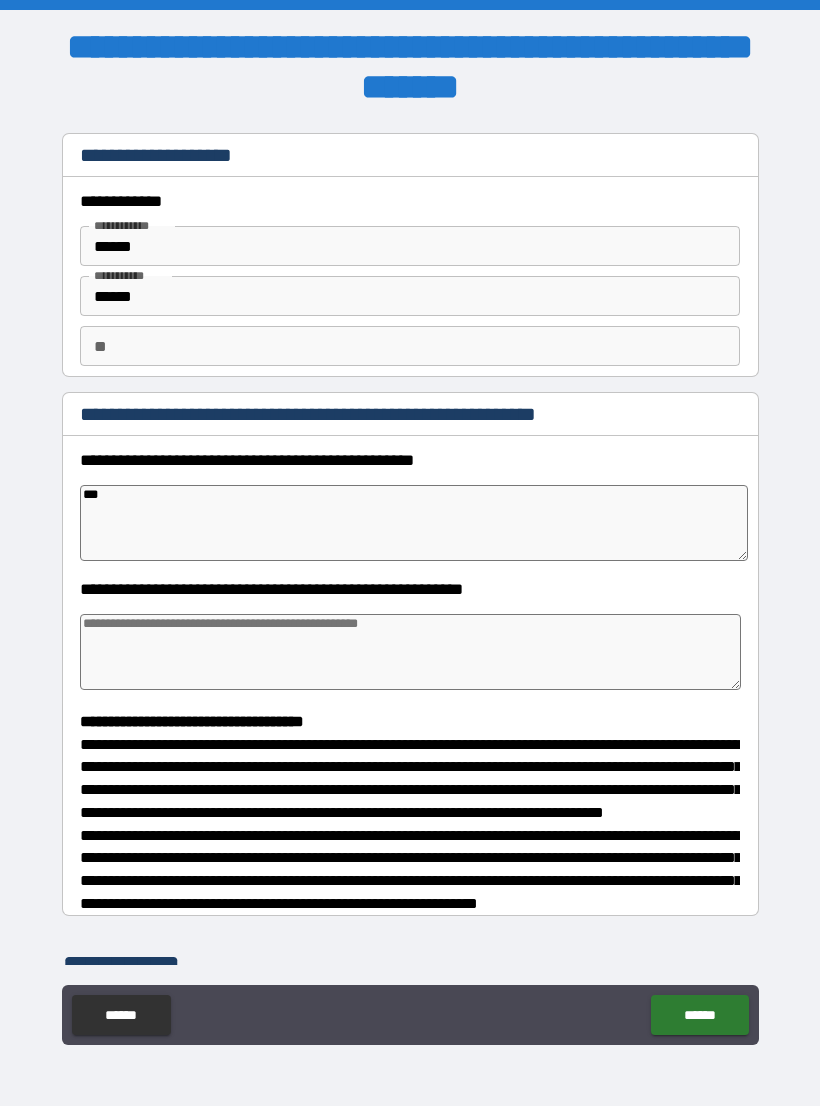 type on "*" 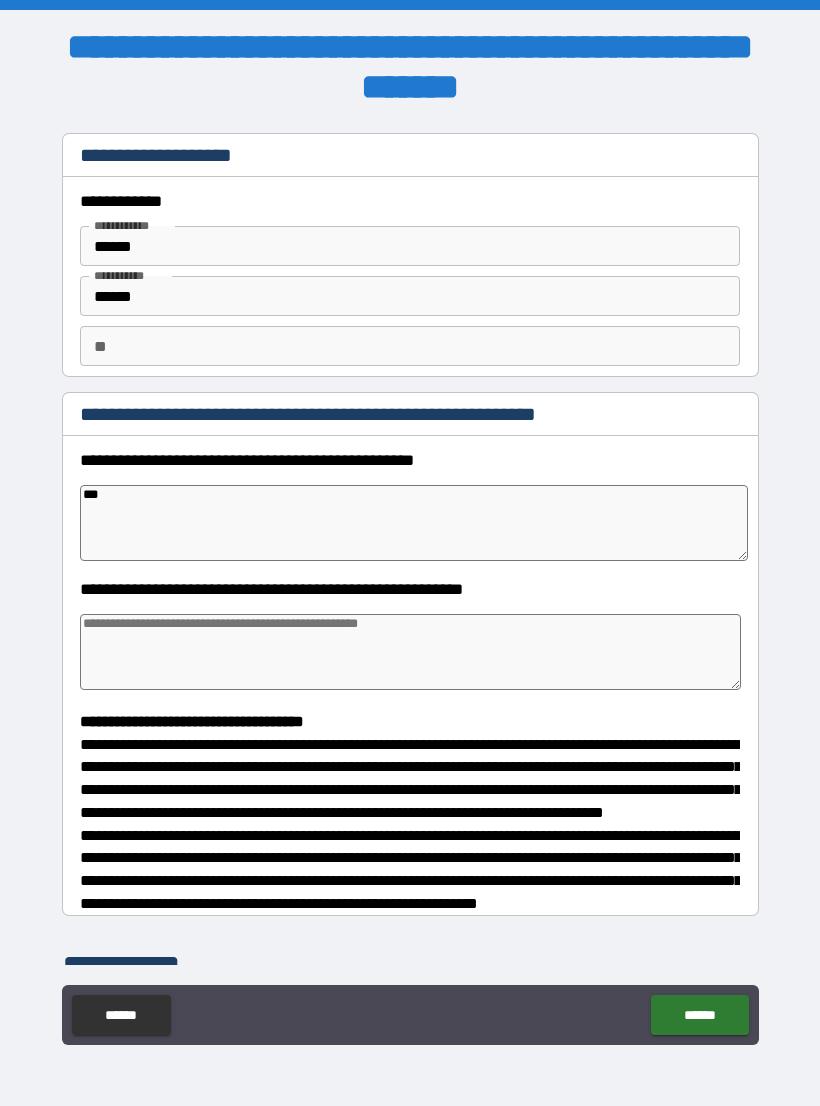 type on "****" 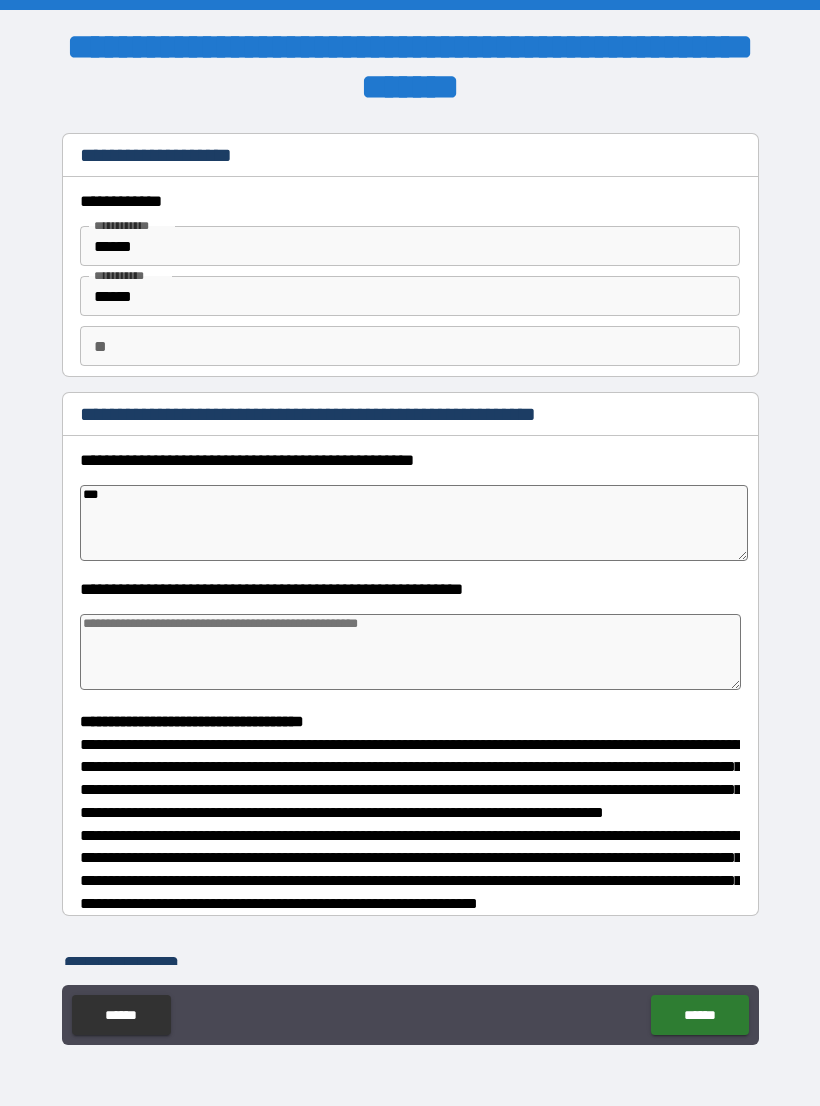type on "*" 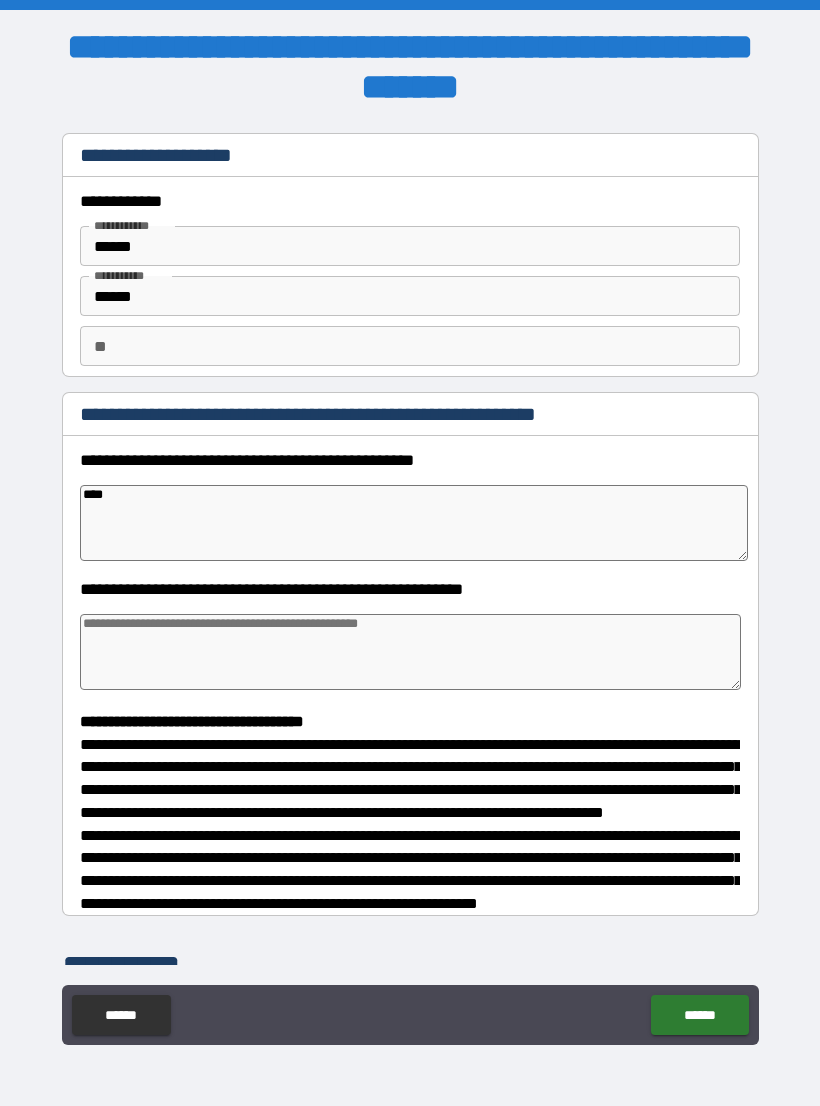 type on "*" 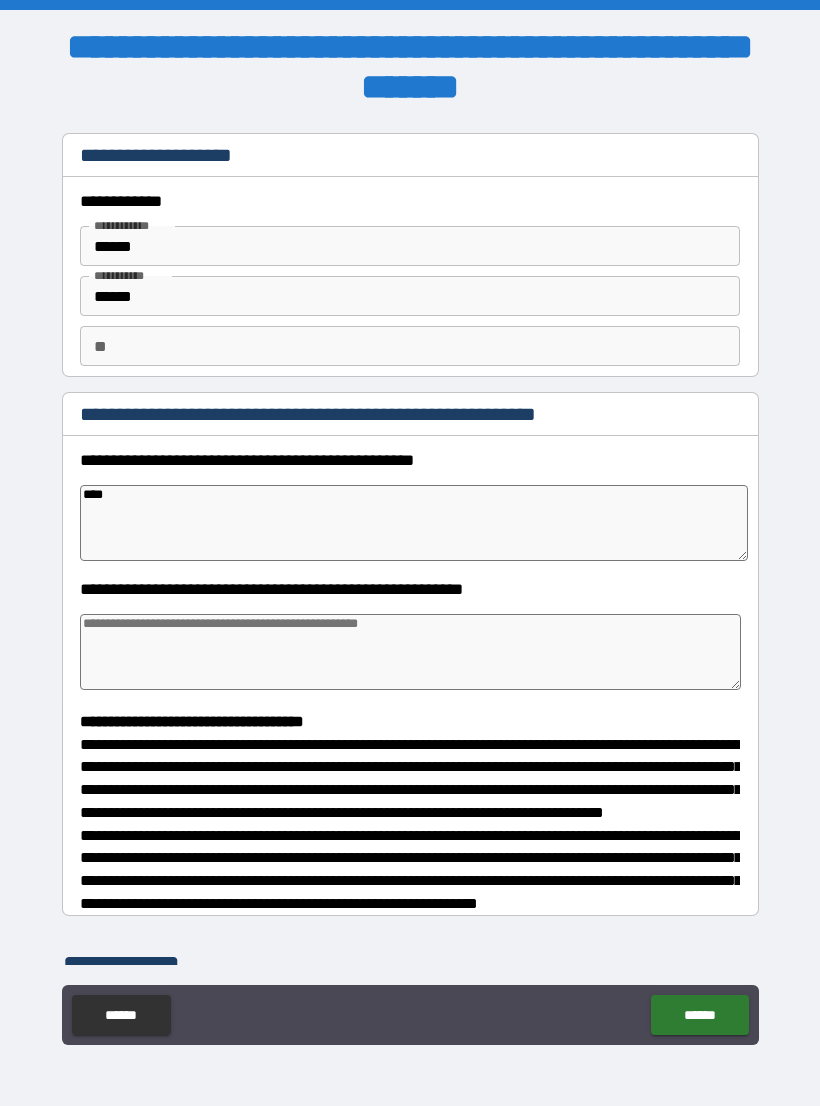 type on "****" 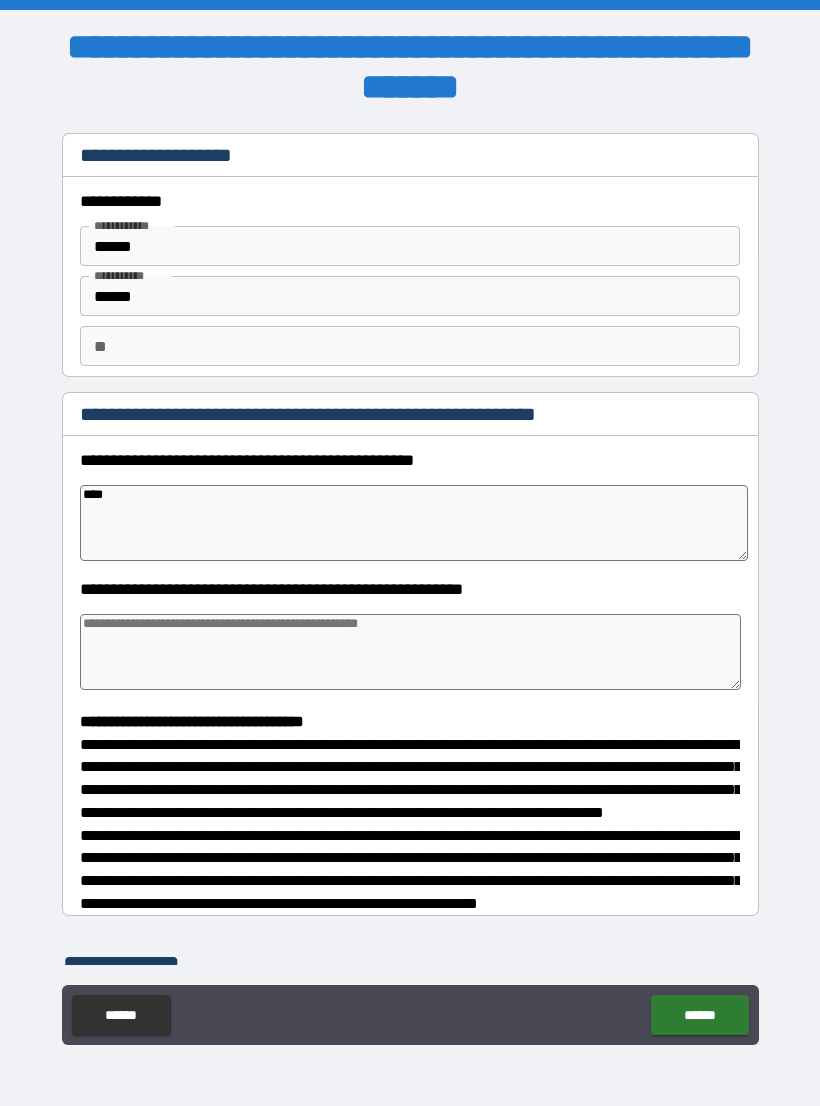 type on "*" 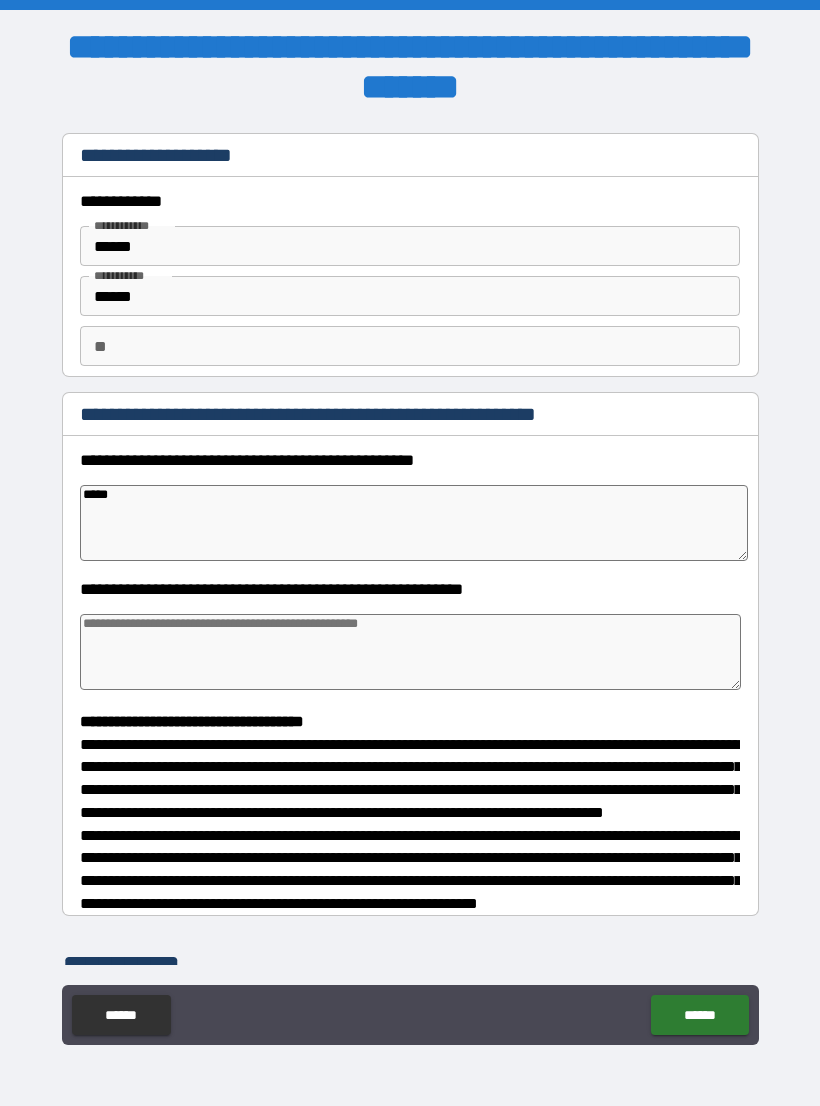 type on "*" 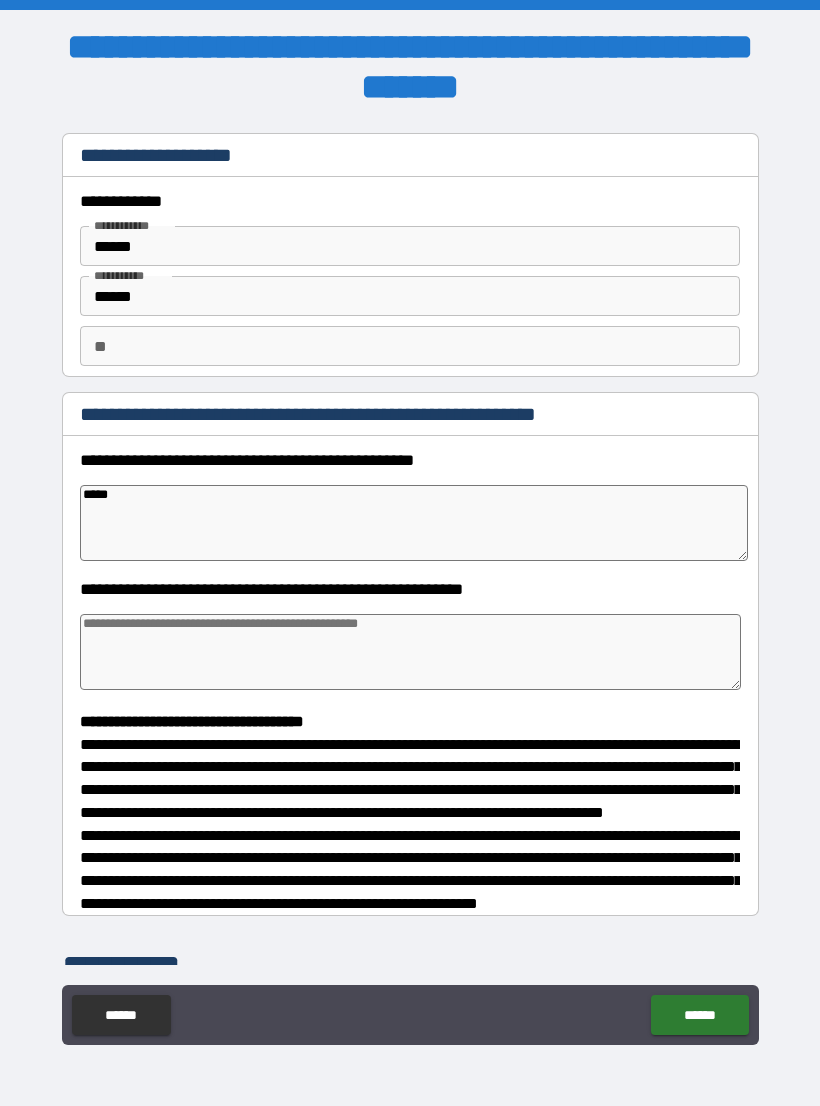 type on "******" 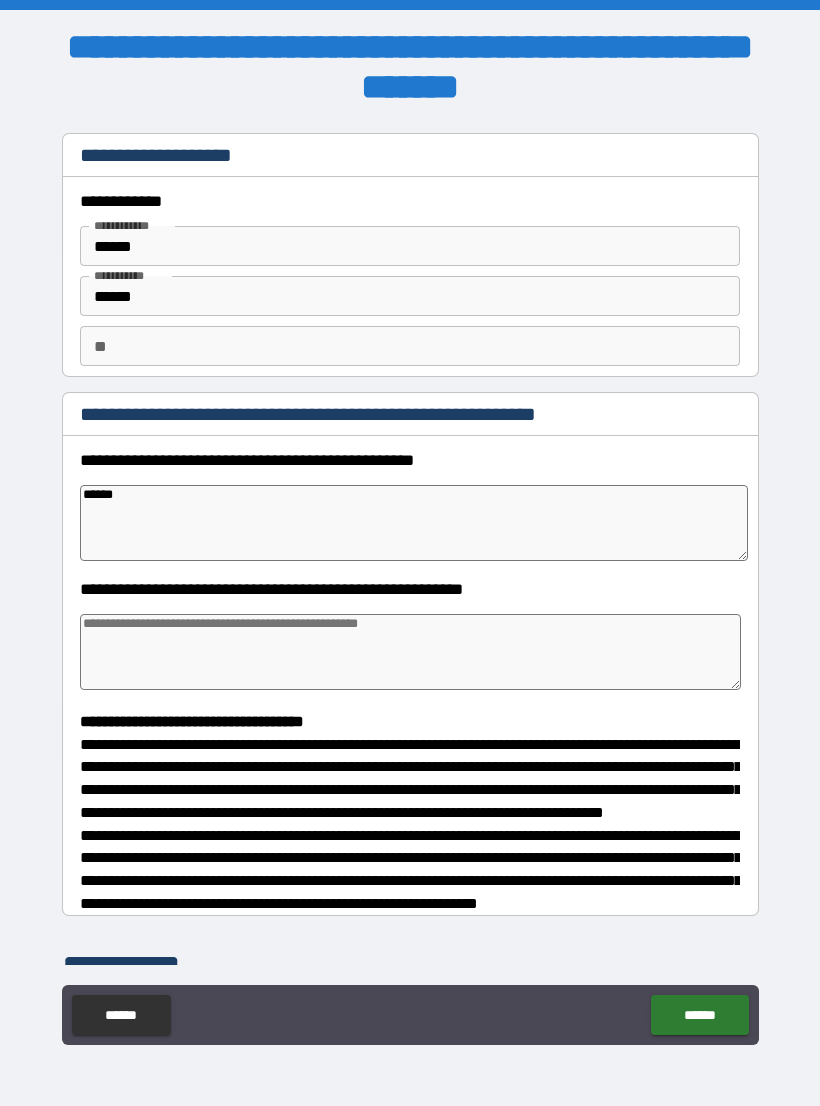 type on "*" 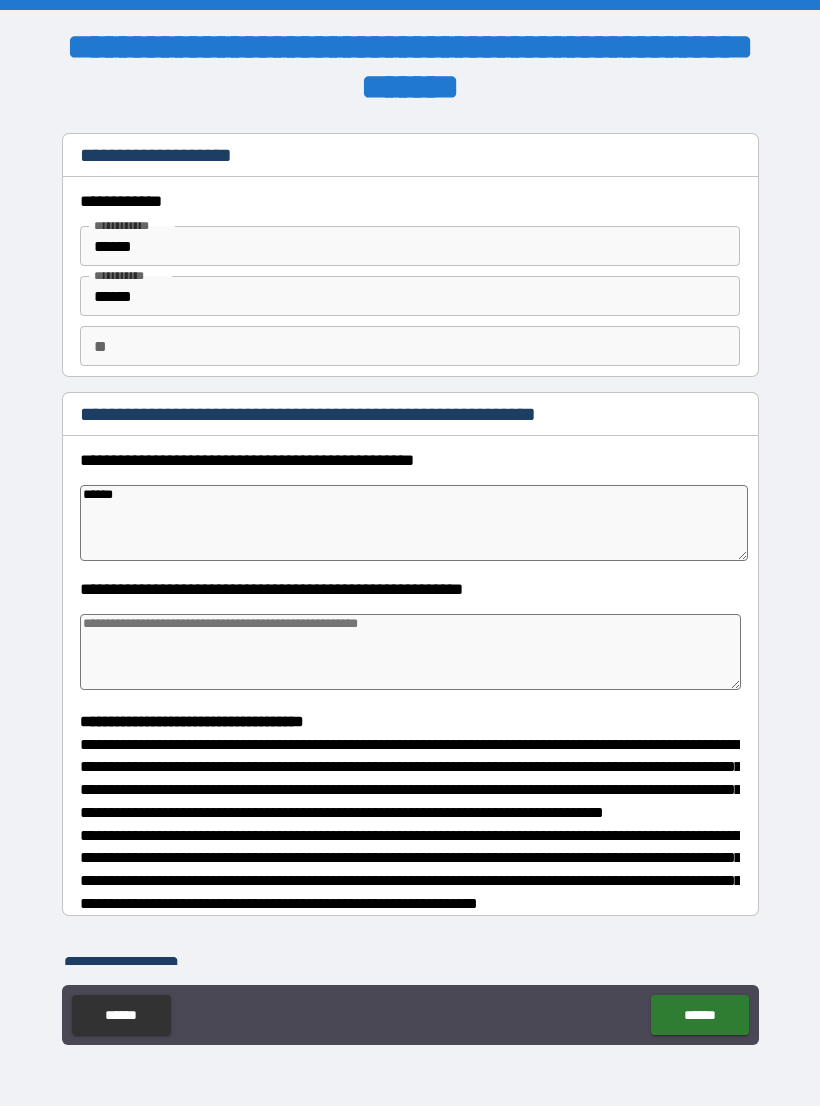type on "*" 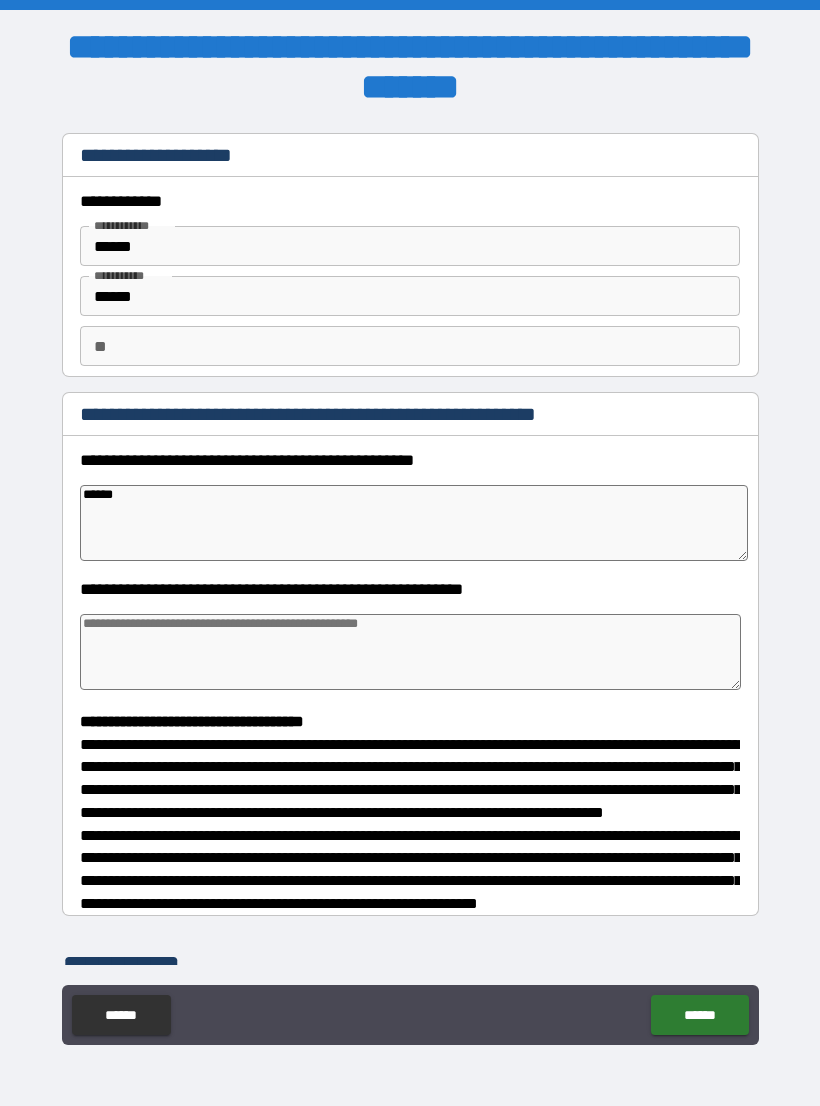 type on "*" 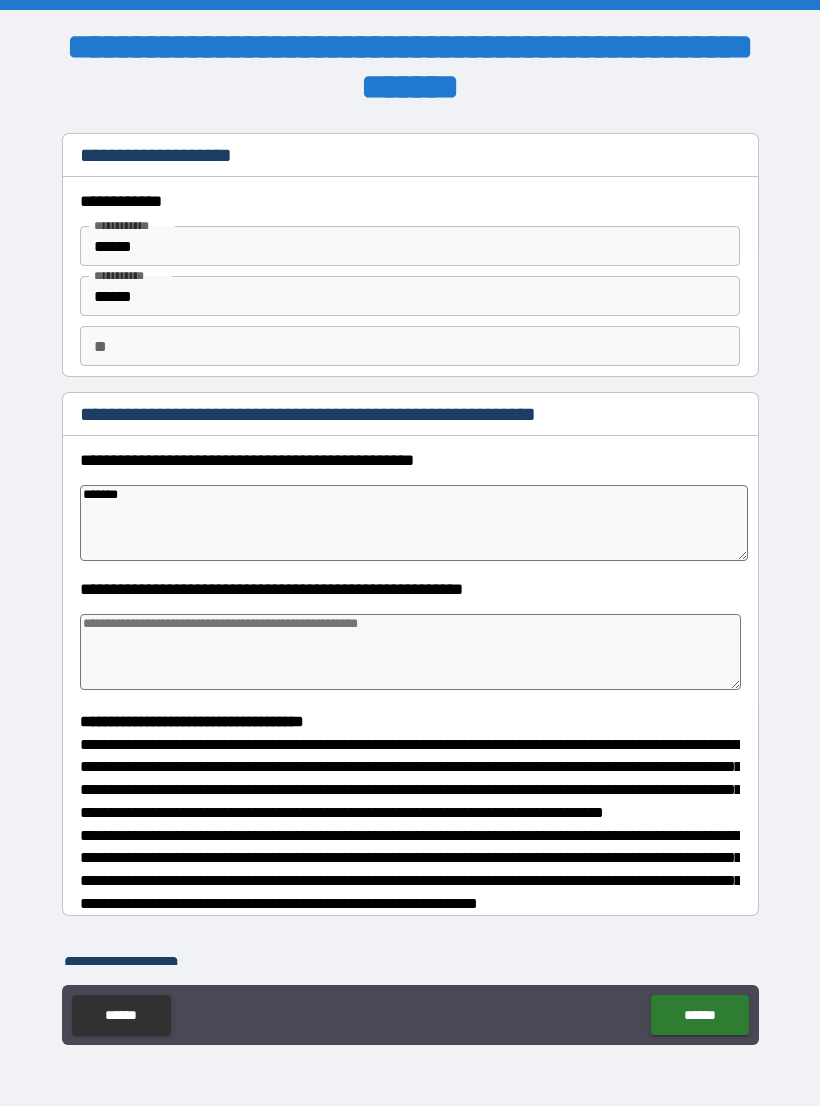 type on "*" 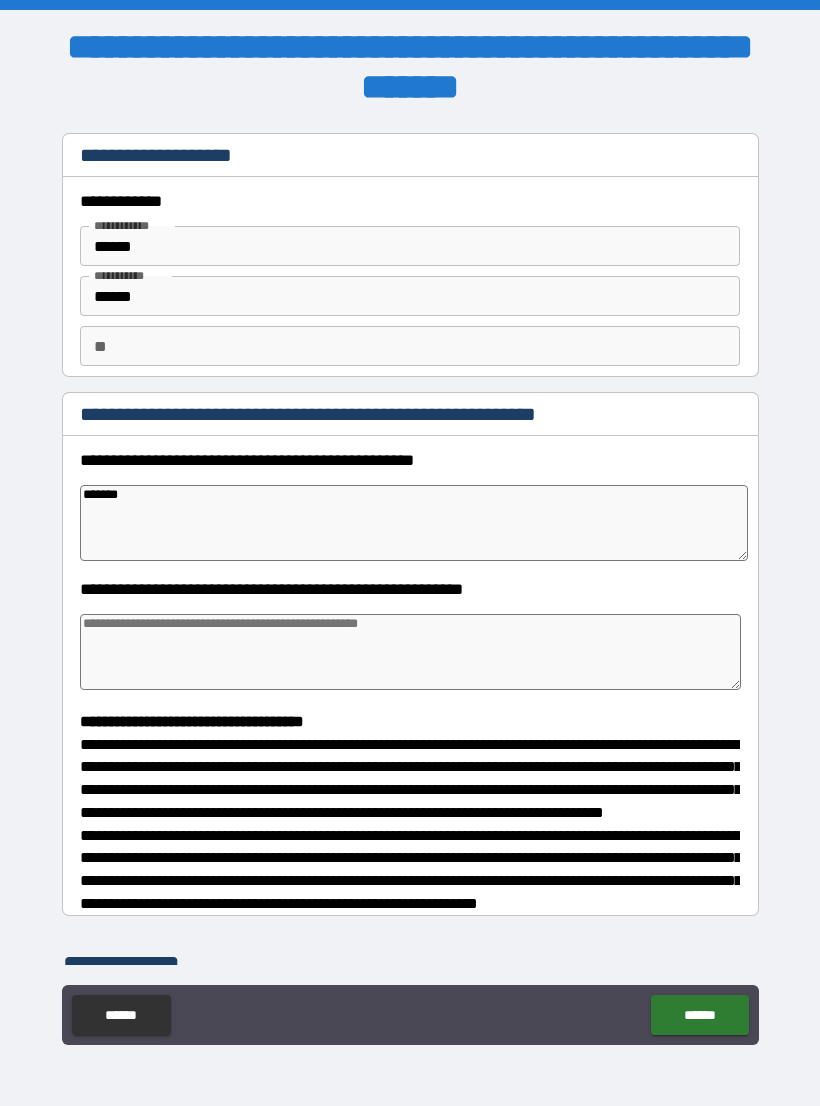 type on "*" 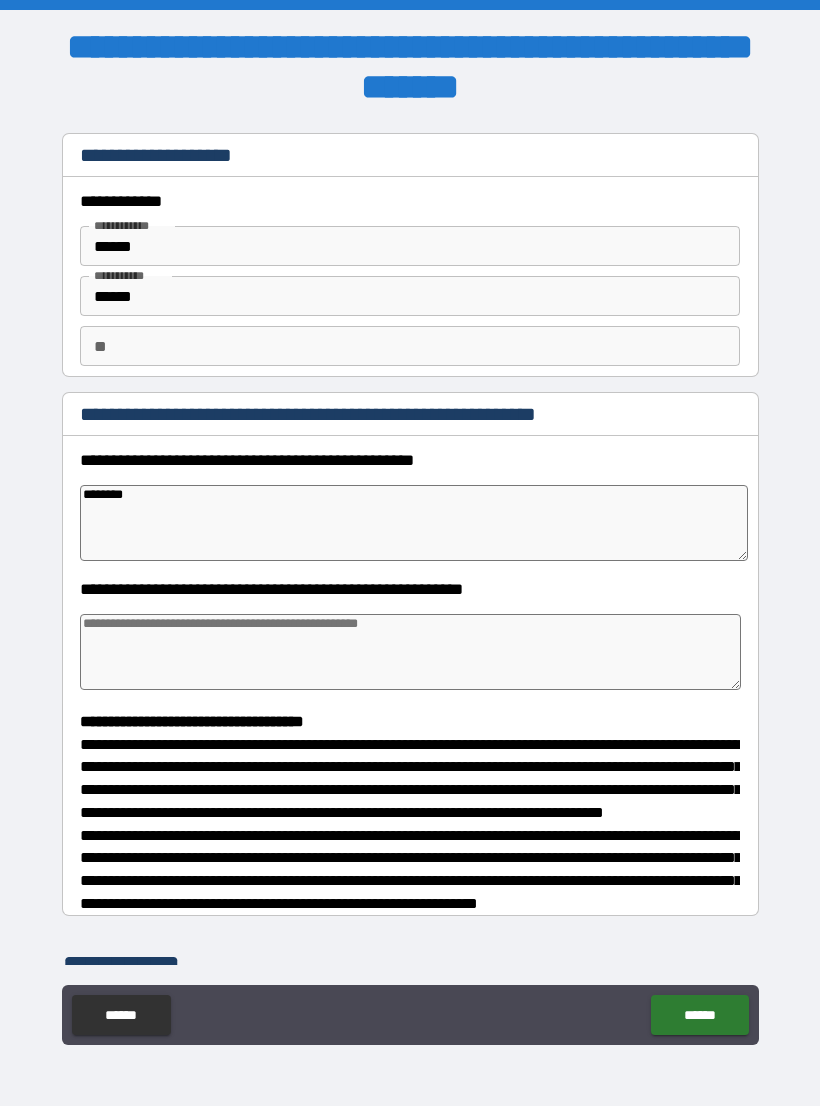 type on "*" 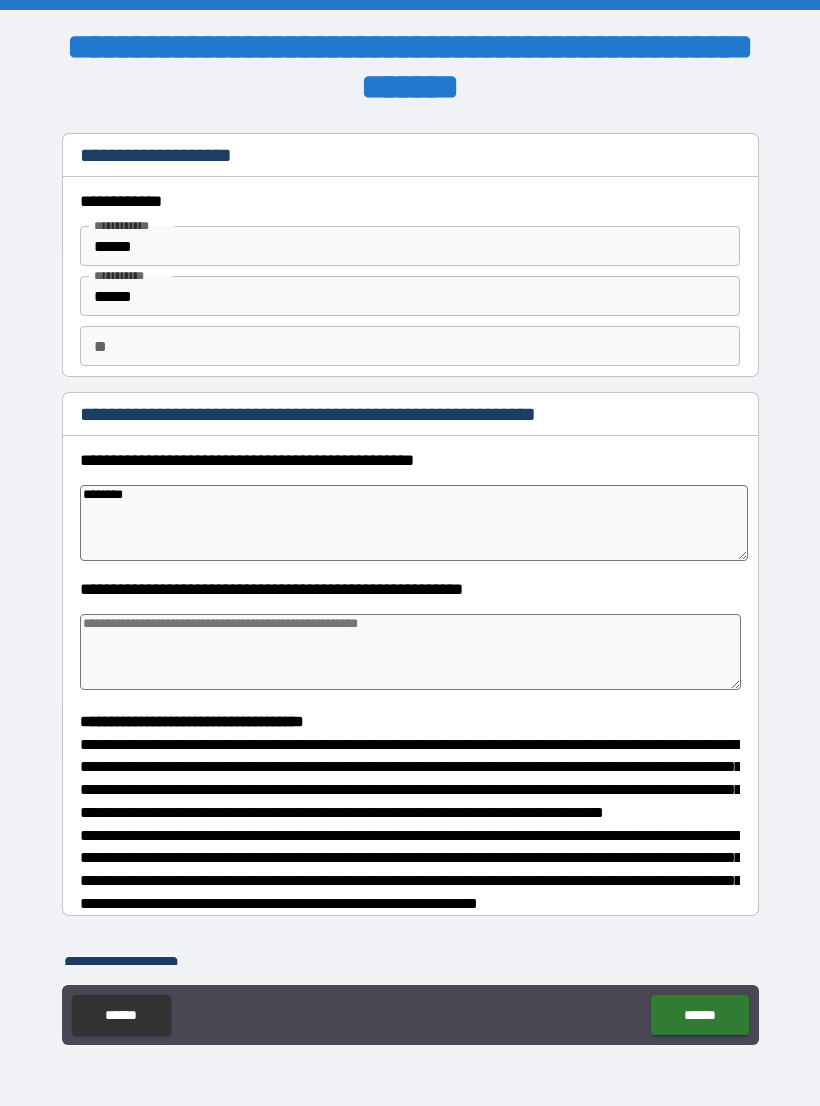 type on "*" 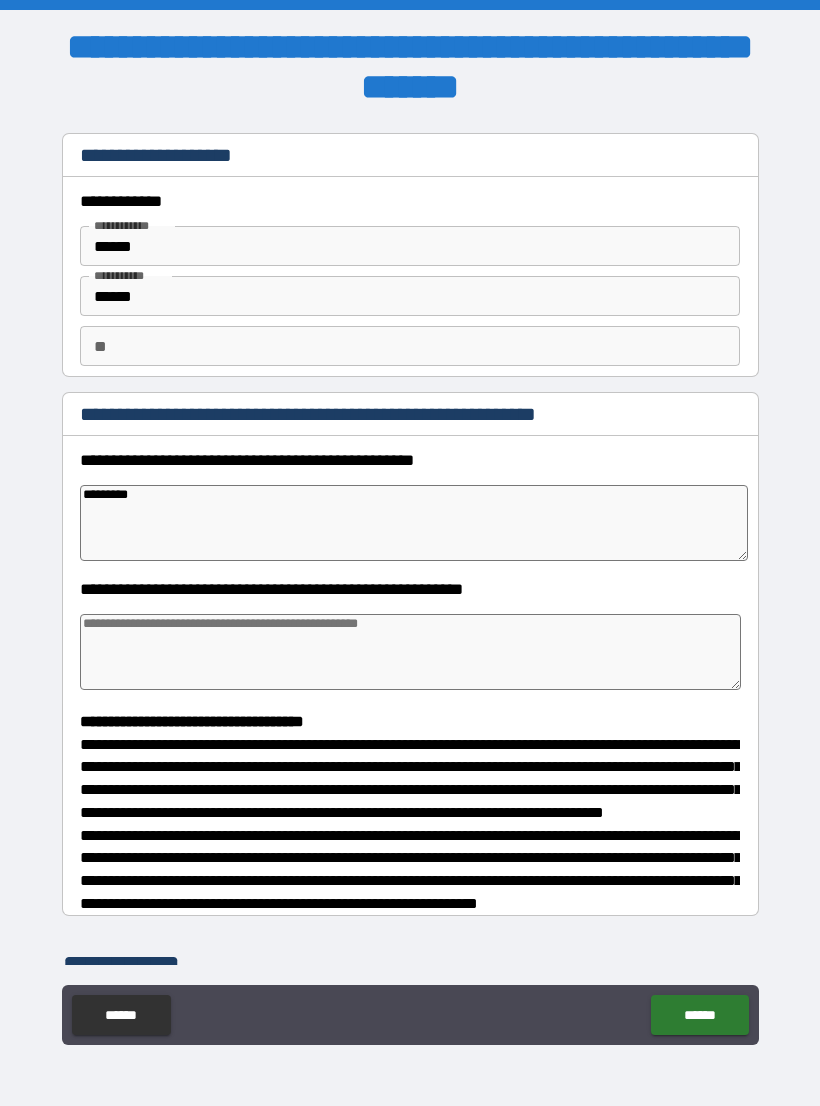 type on "*" 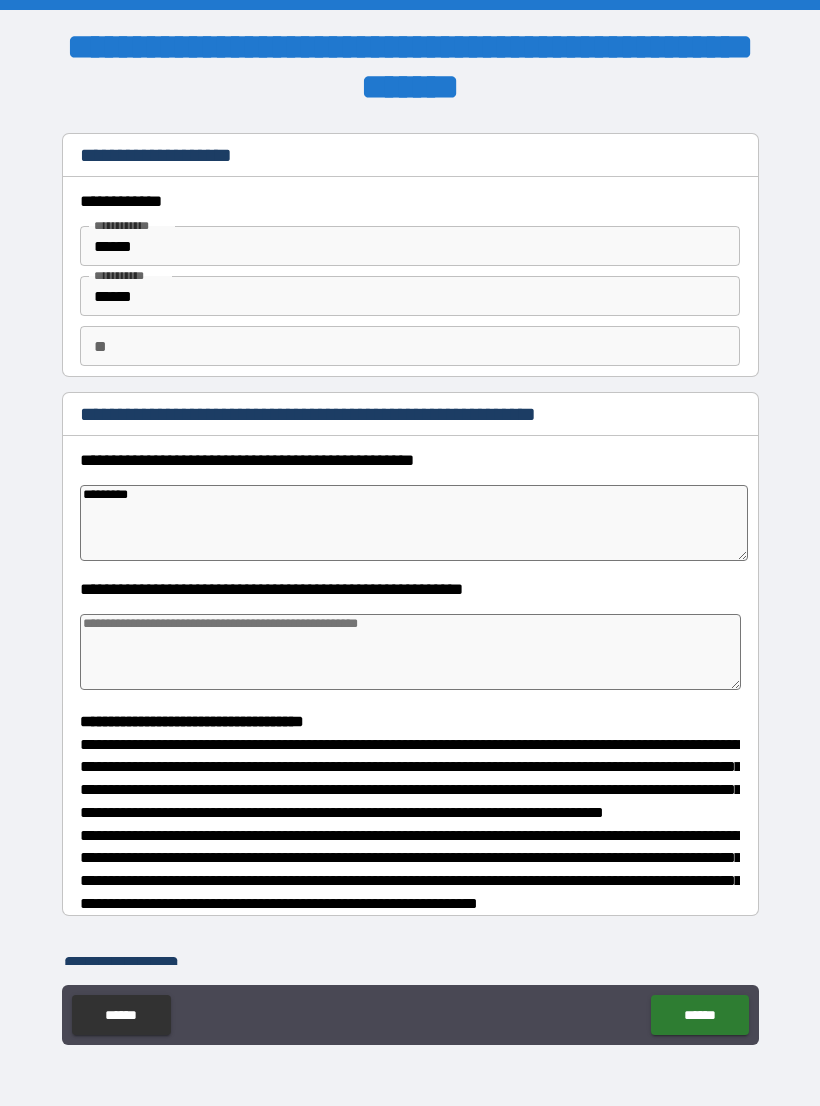 type on "********" 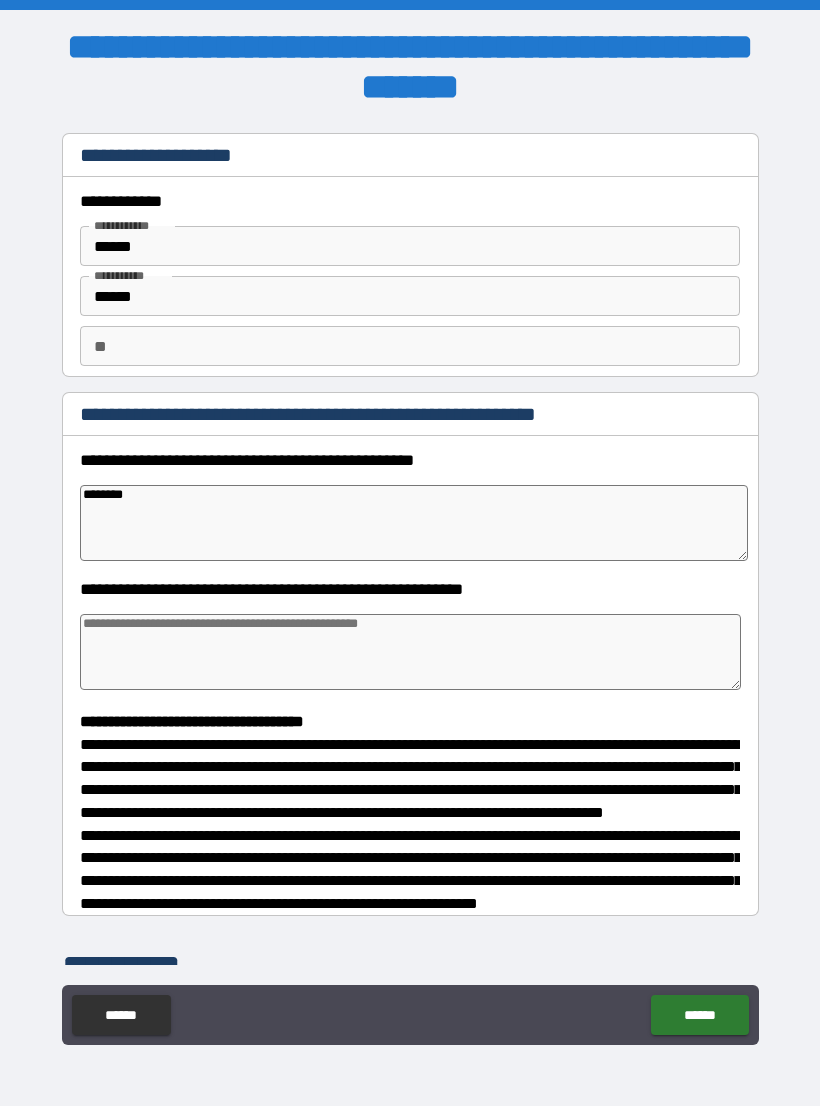 type on "*" 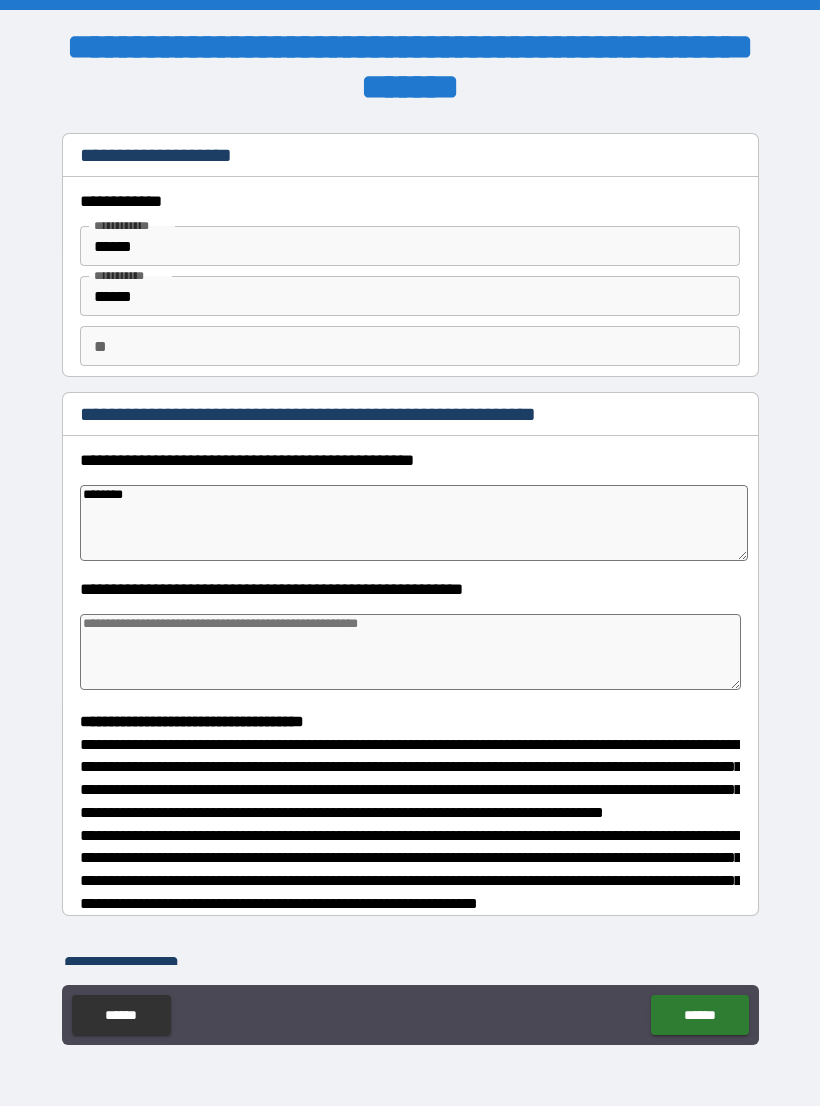 type on "*" 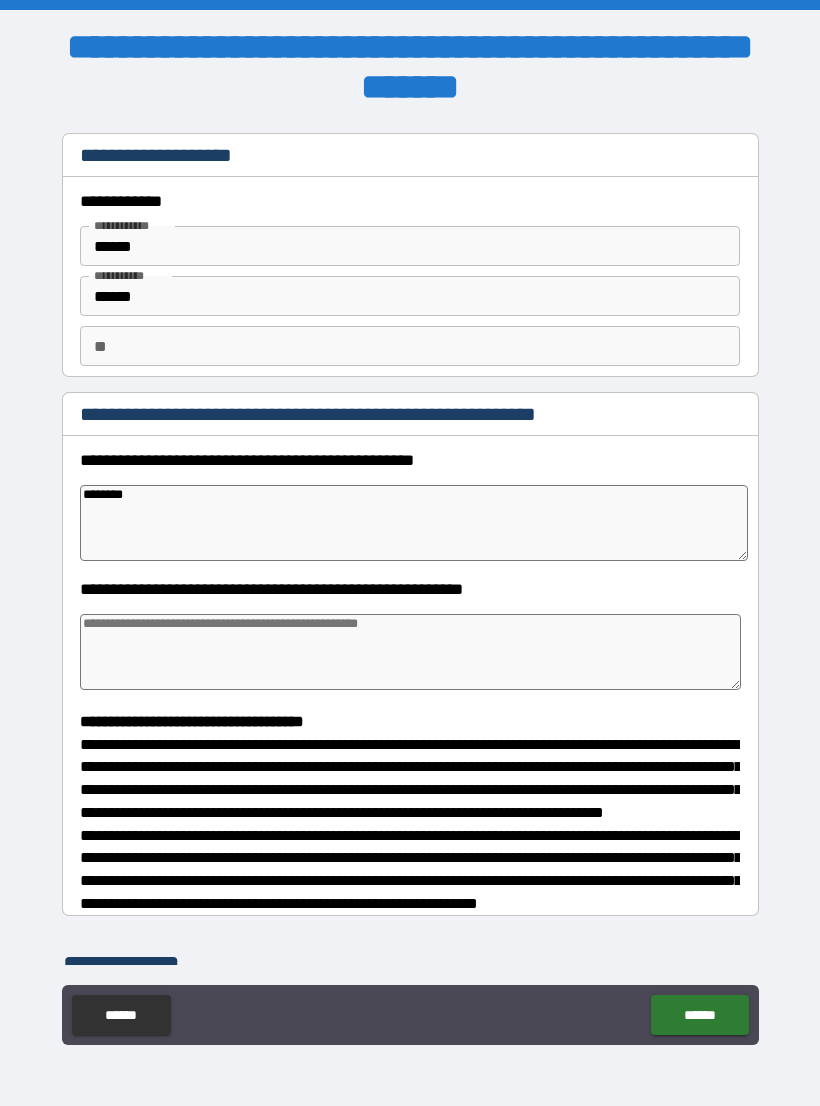 type on "*" 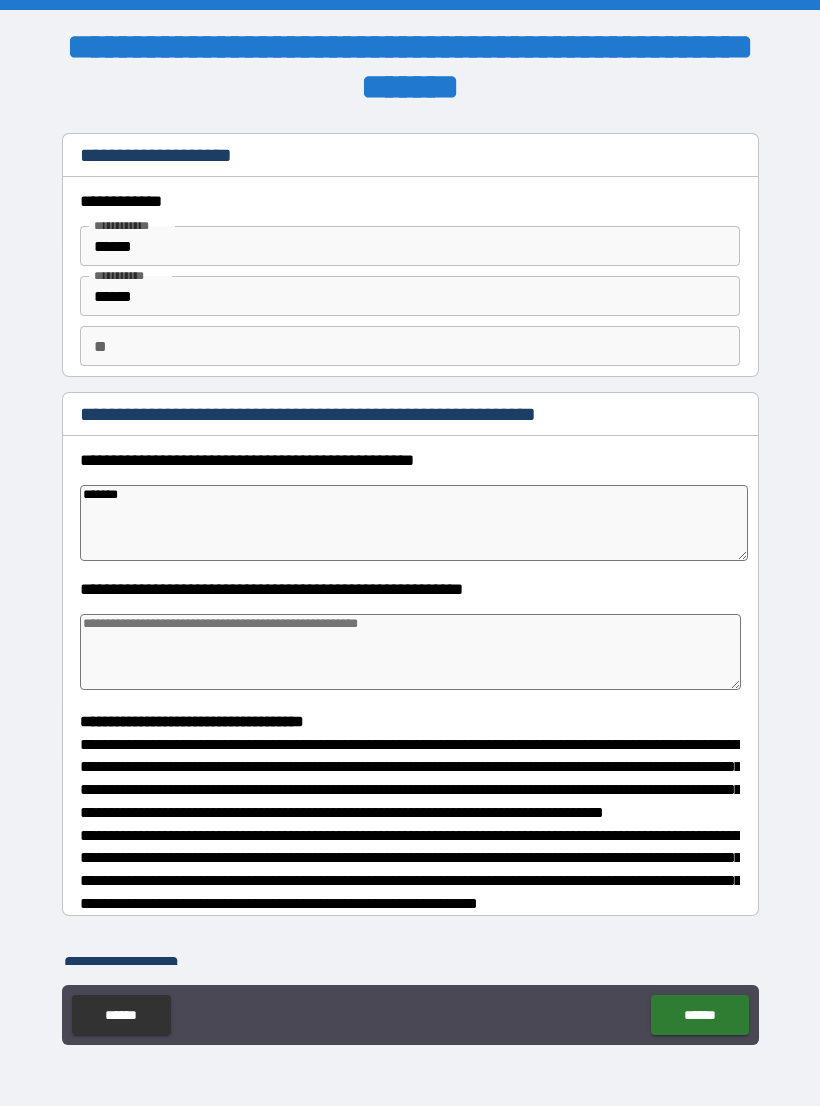 type on "******" 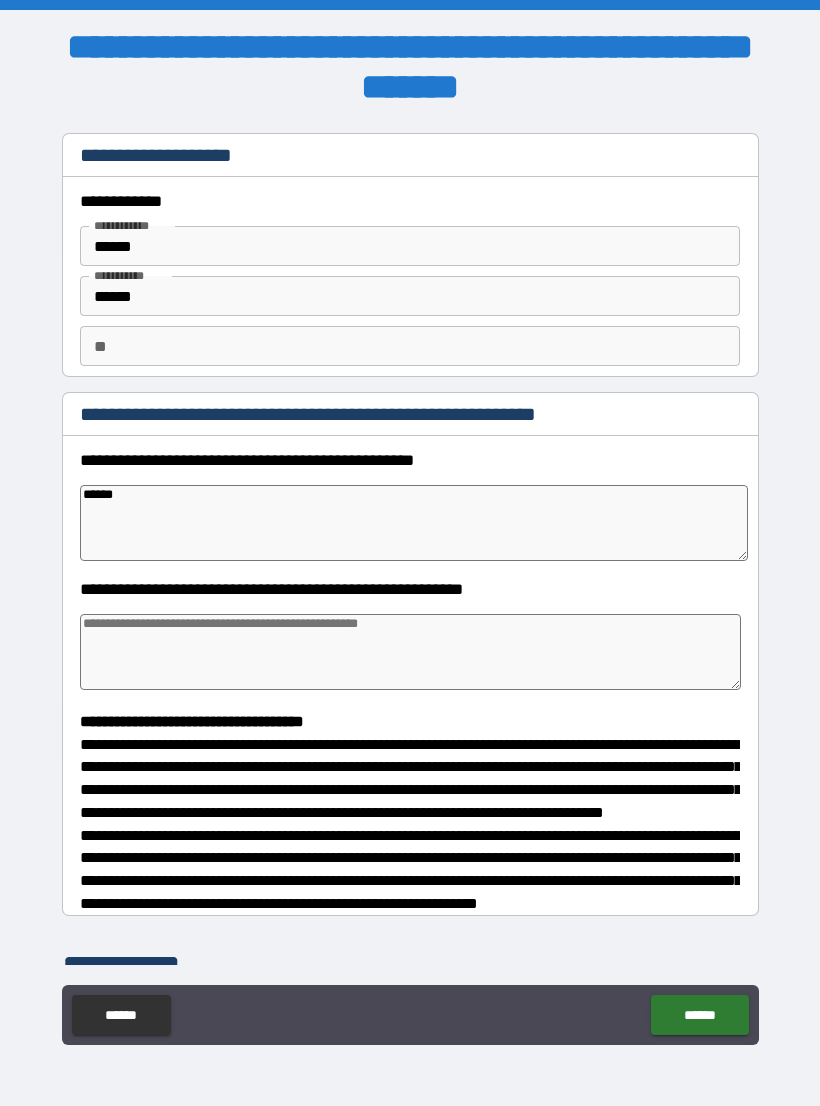 type on "*" 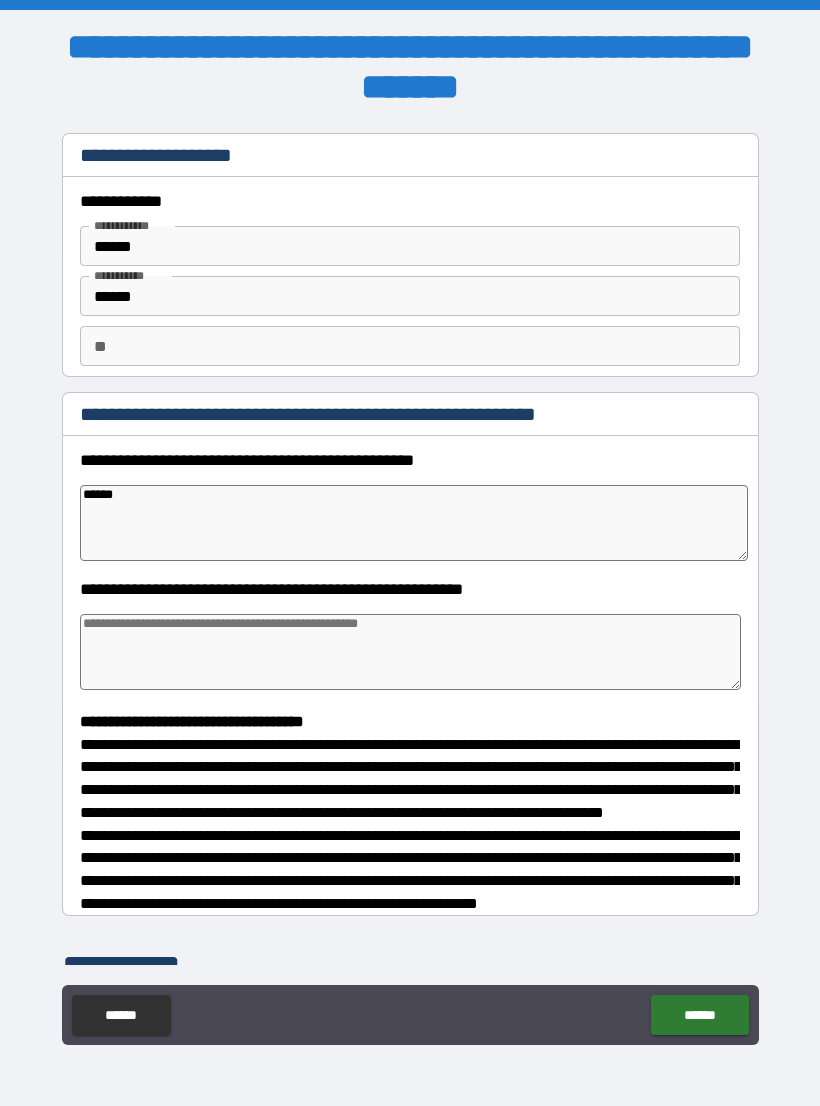 type on "*" 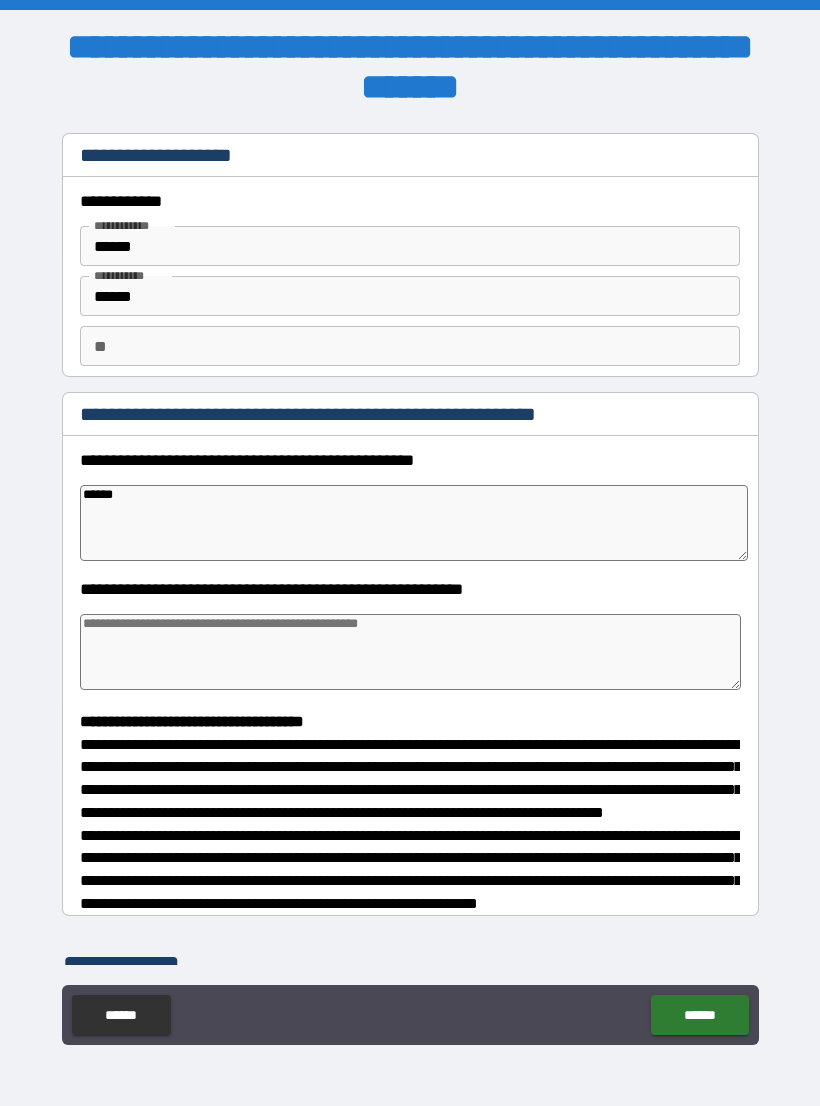 type on "*" 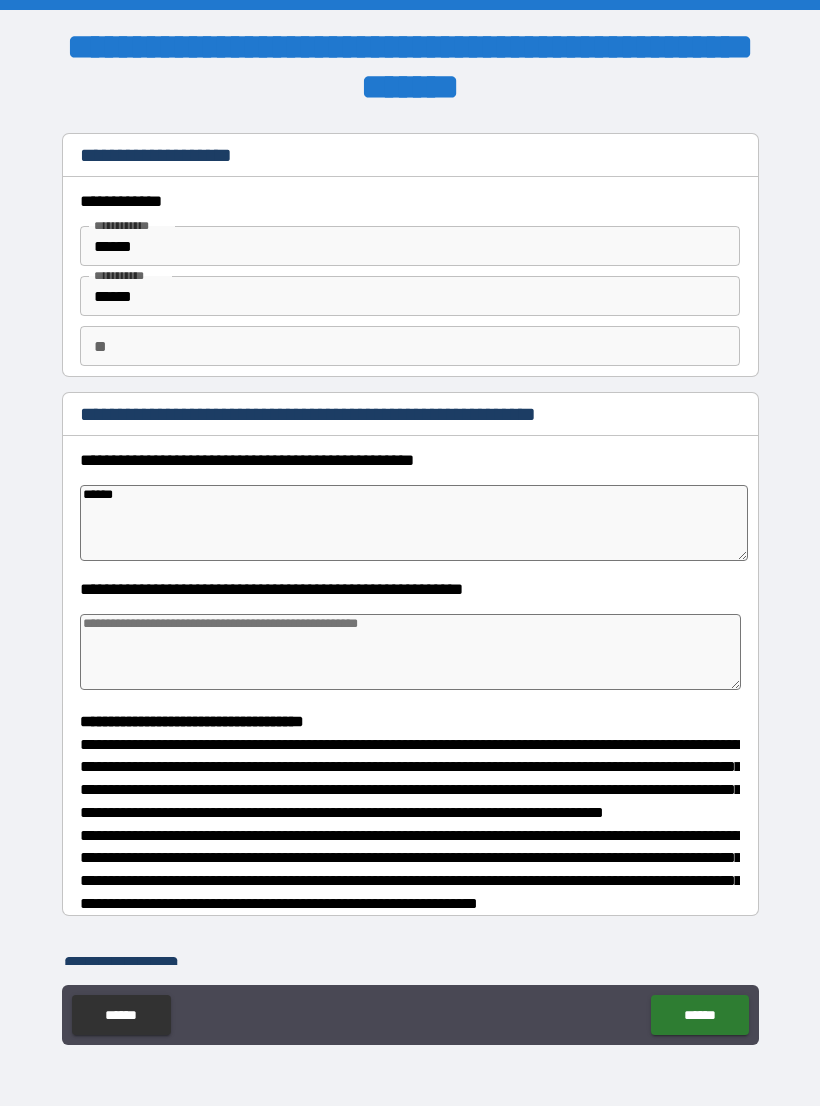 type on "*******" 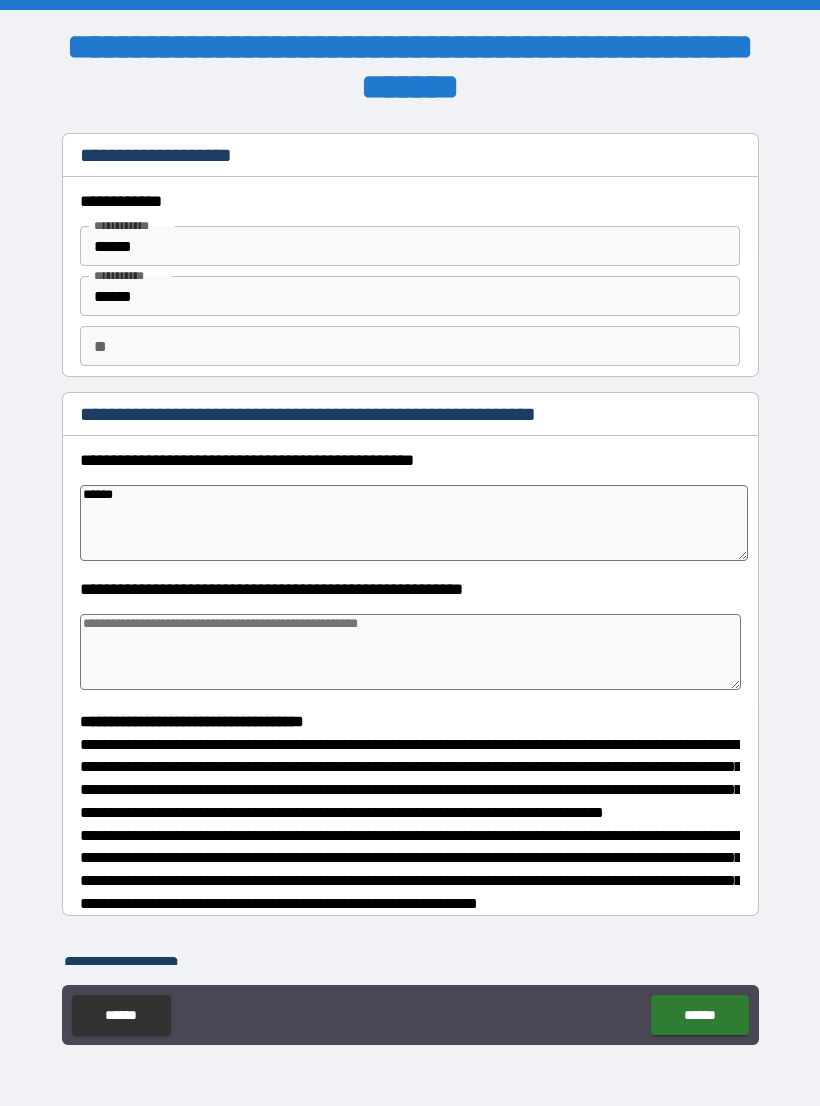 type on "*" 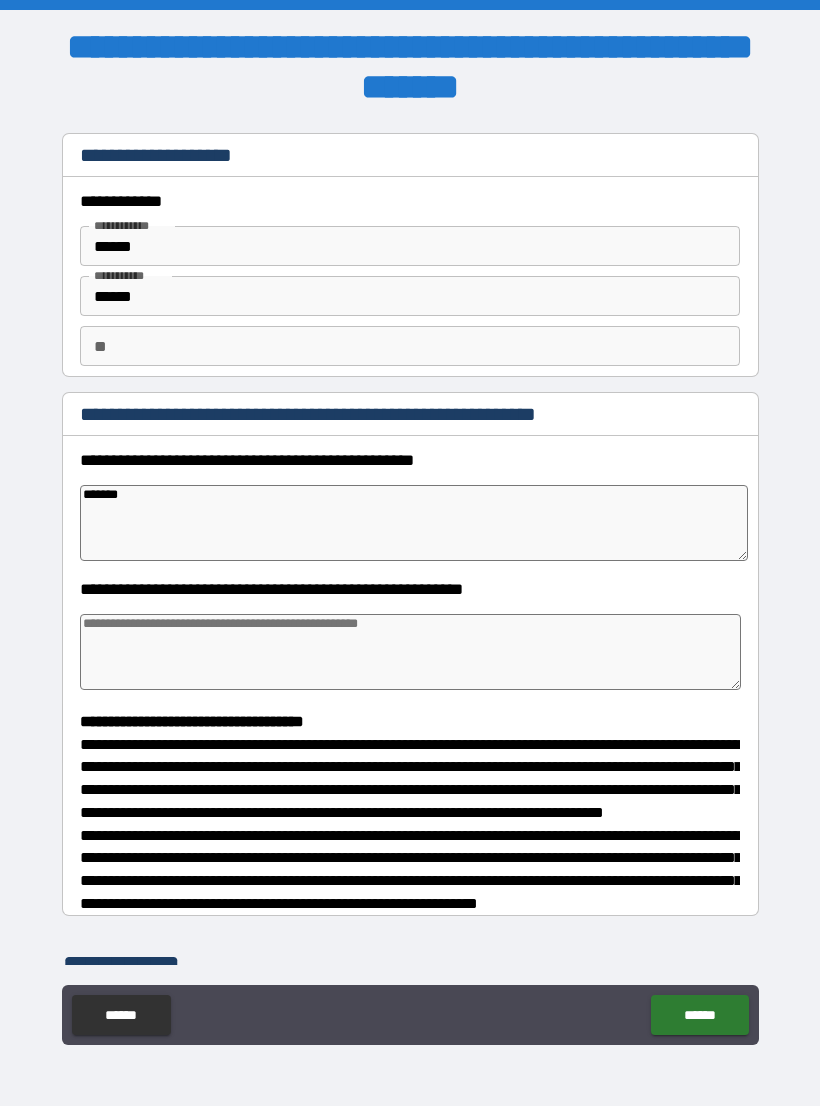 type on "*" 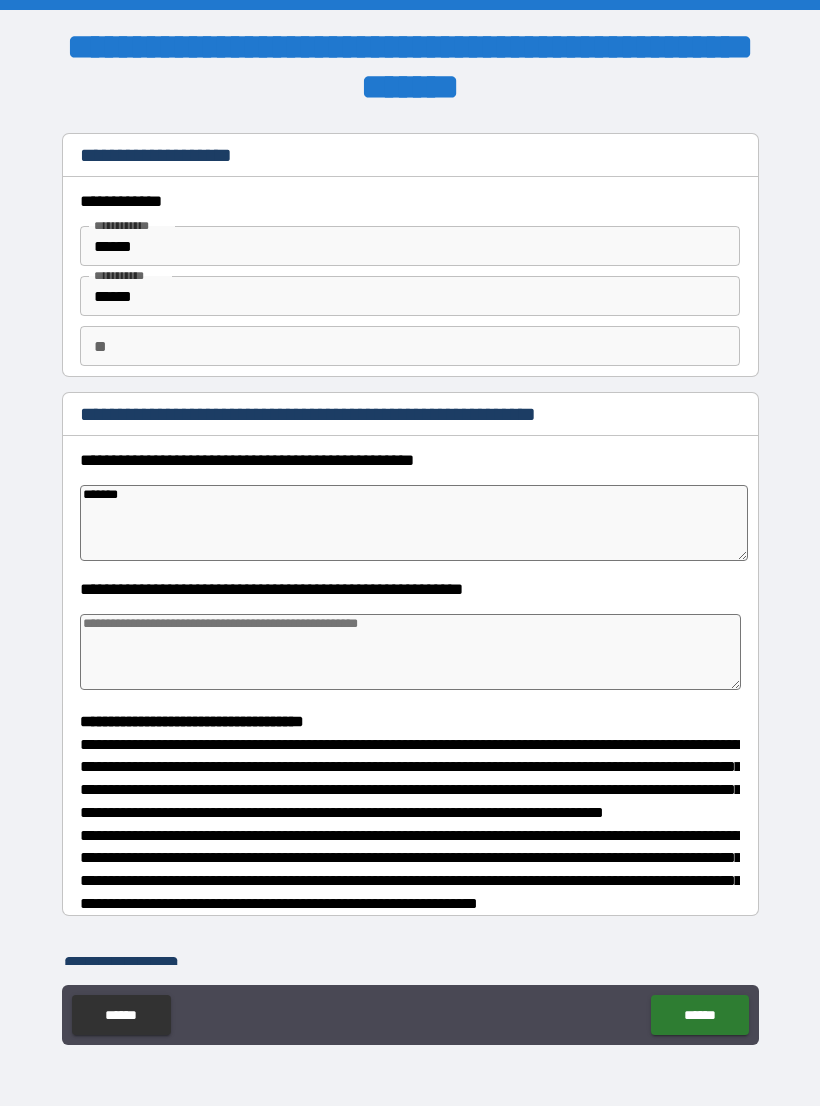 type on "********" 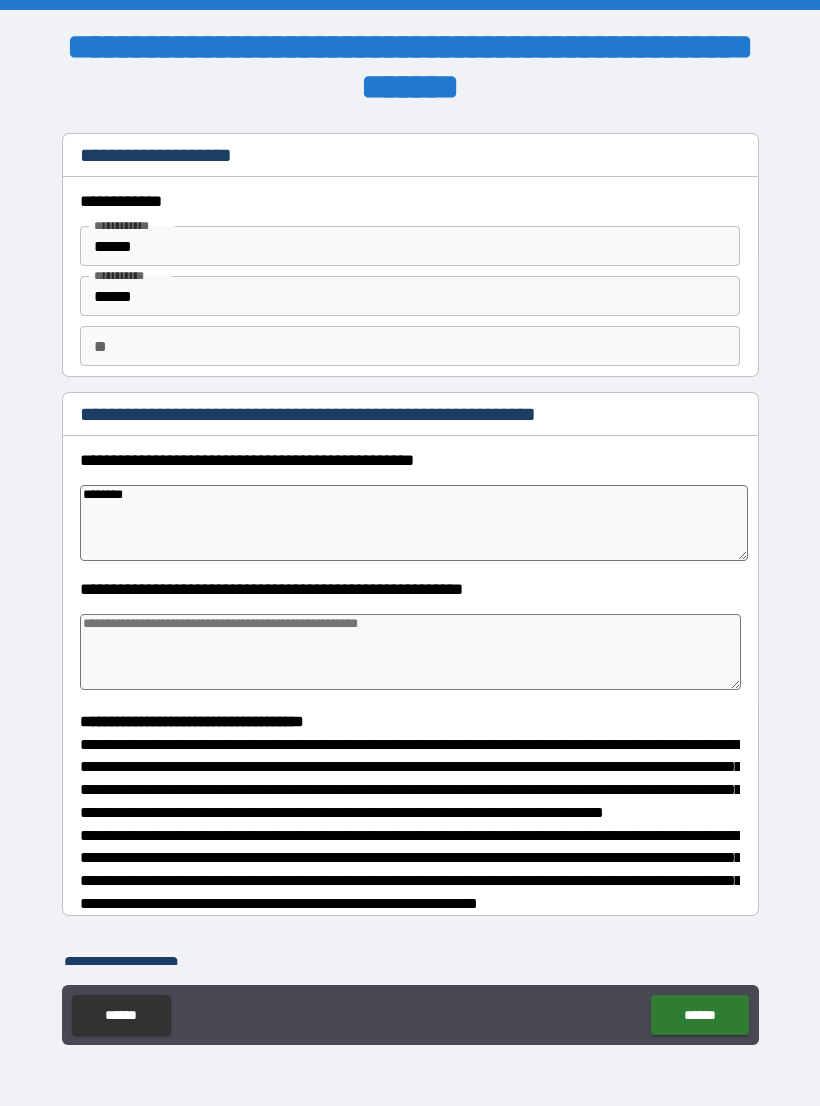 type on "*" 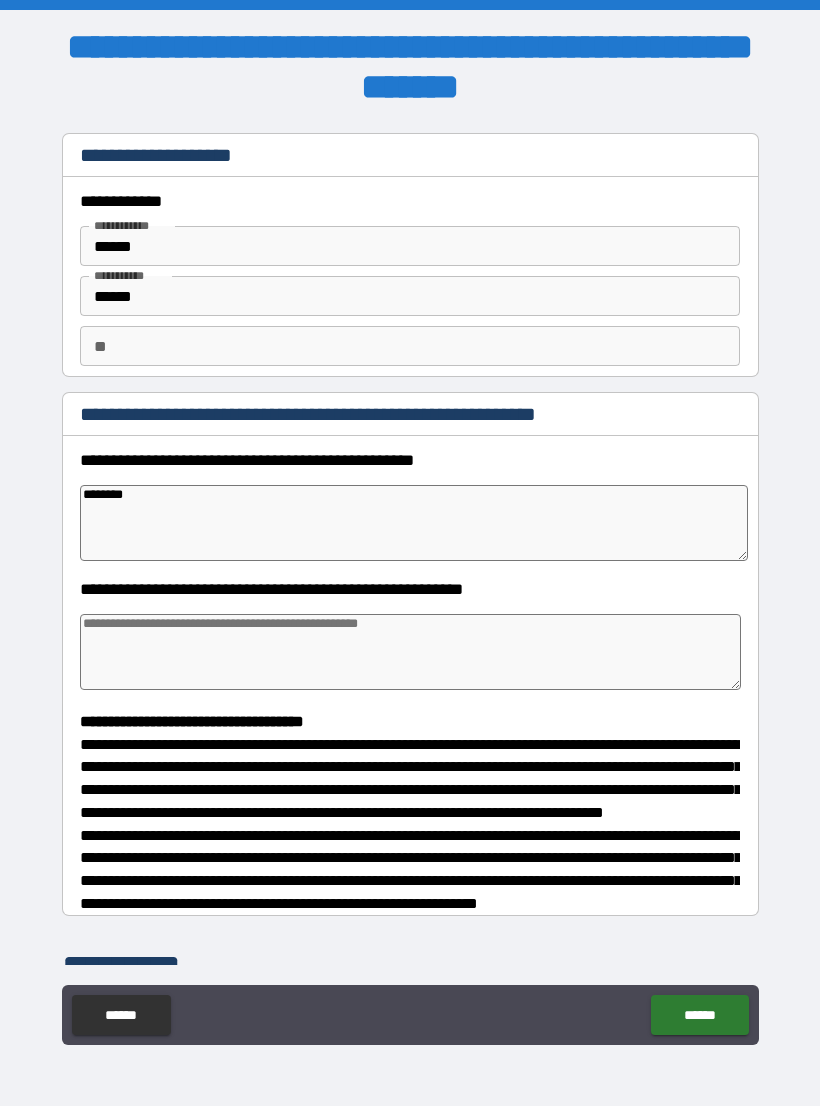 type on "*" 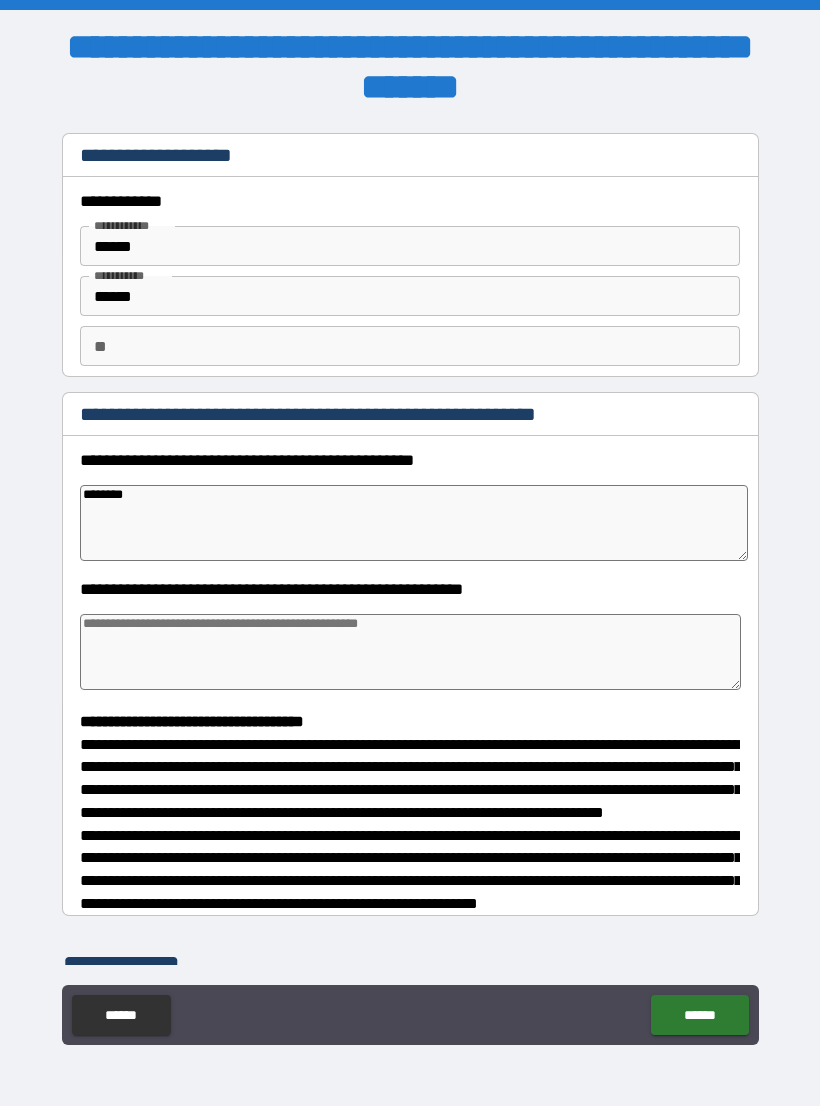 type on "*" 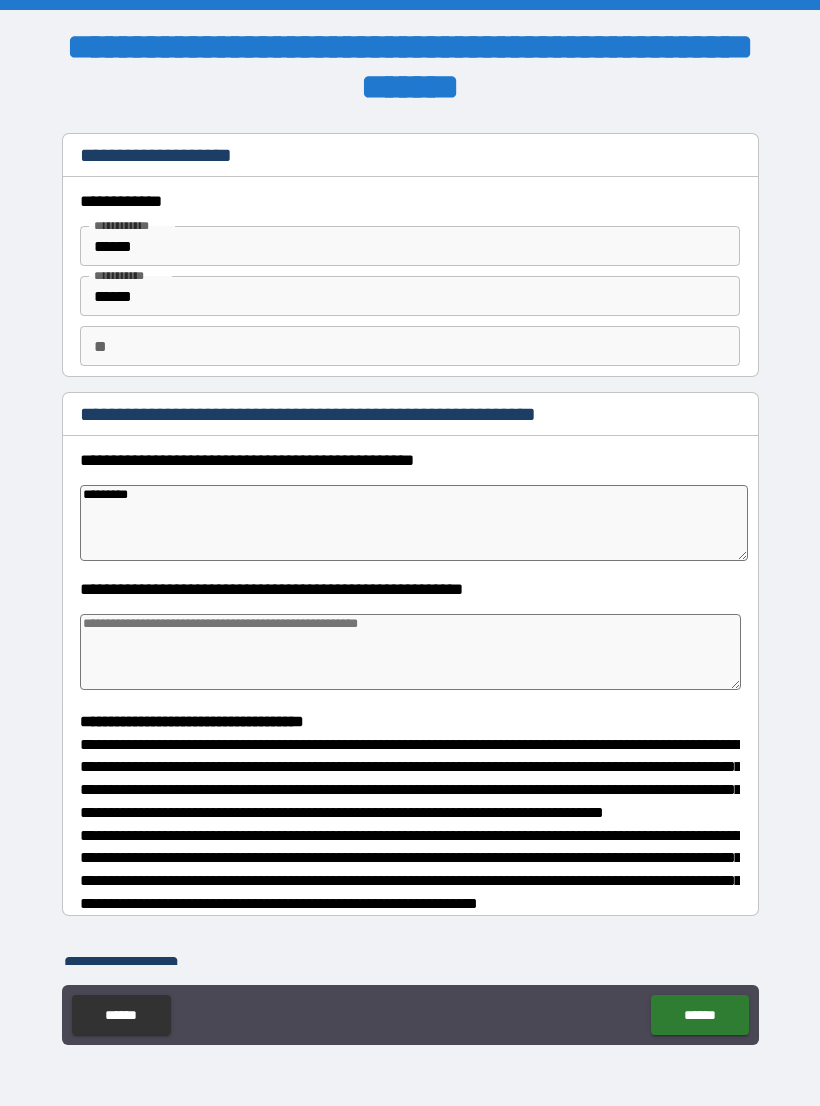 type on "*" 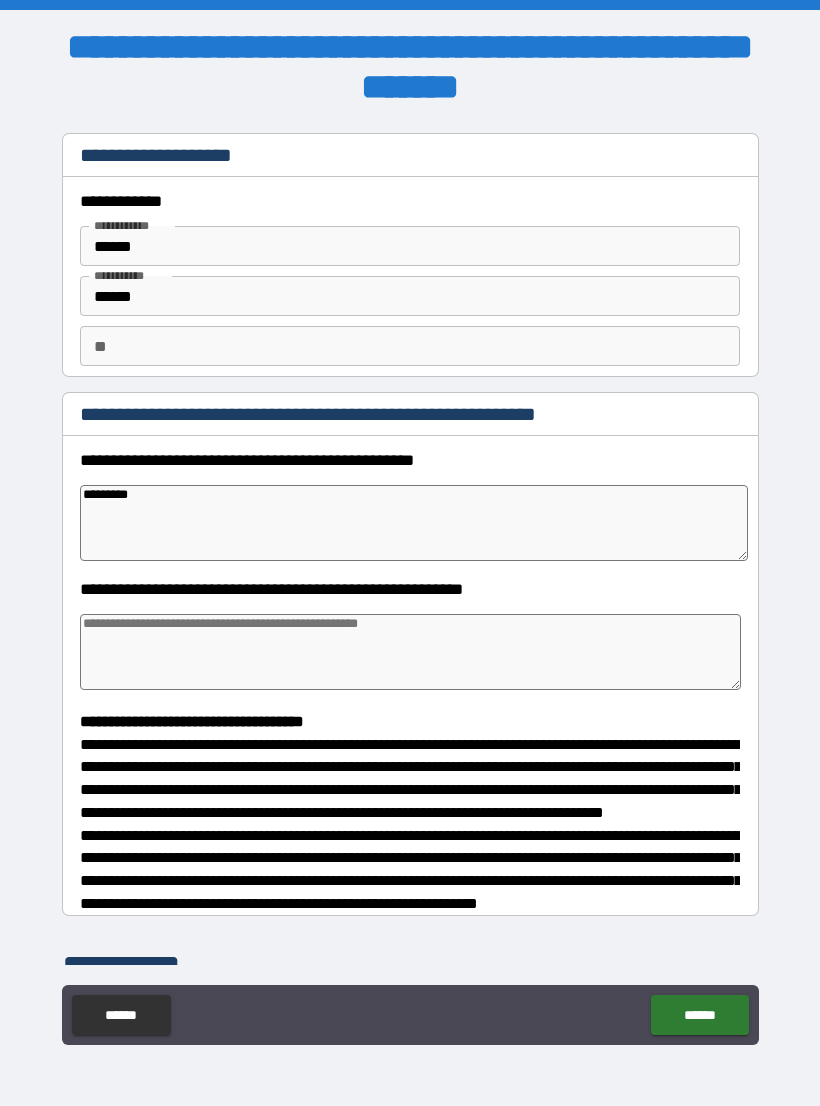type on "*" 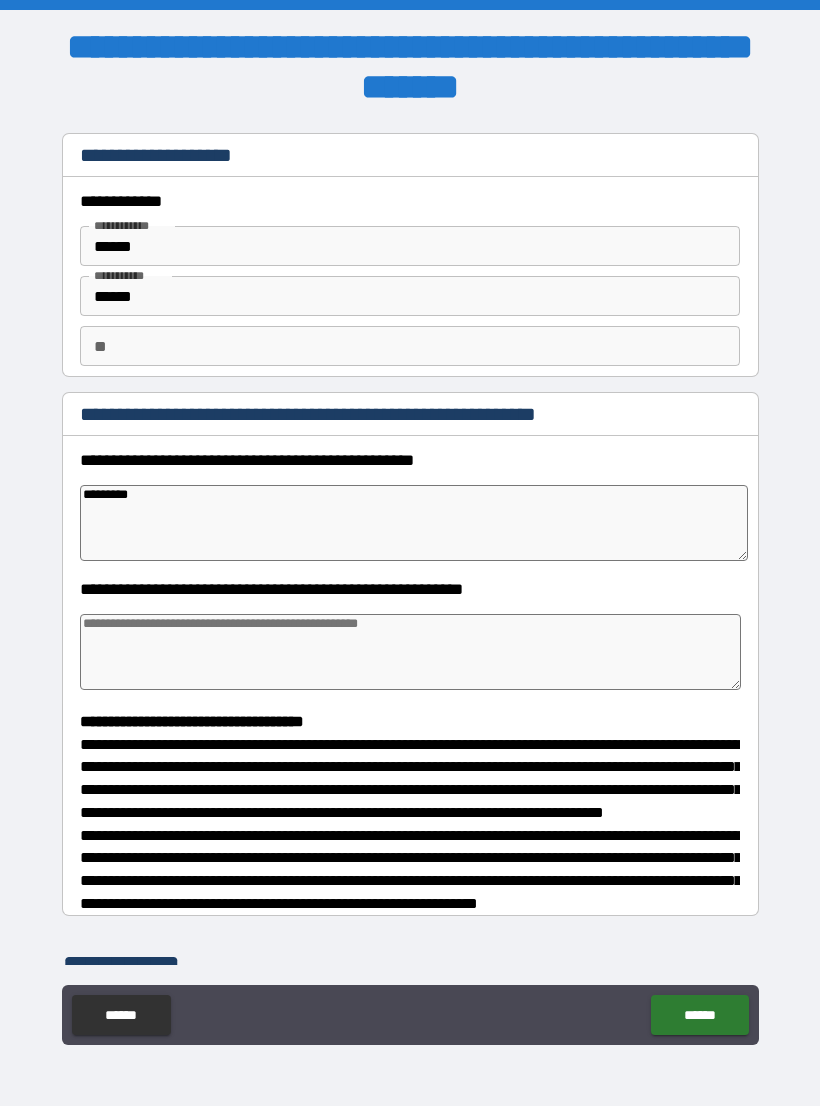 type on "*" 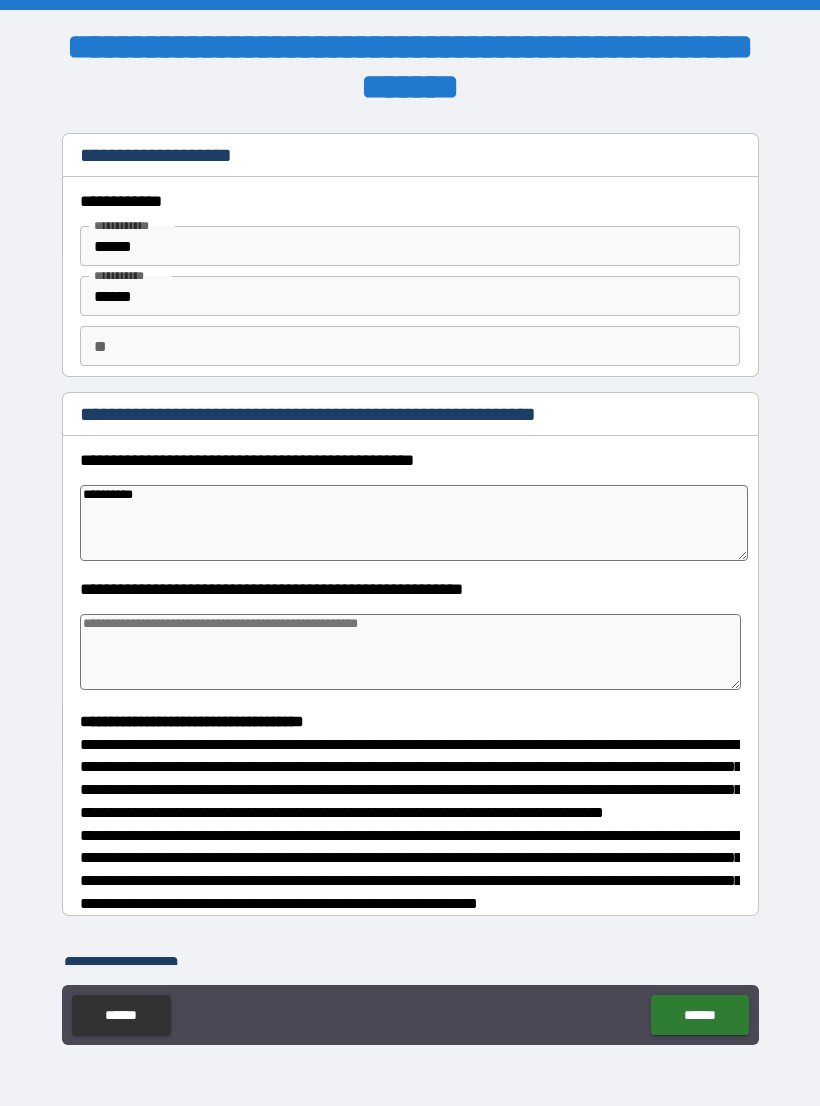 type on "*" 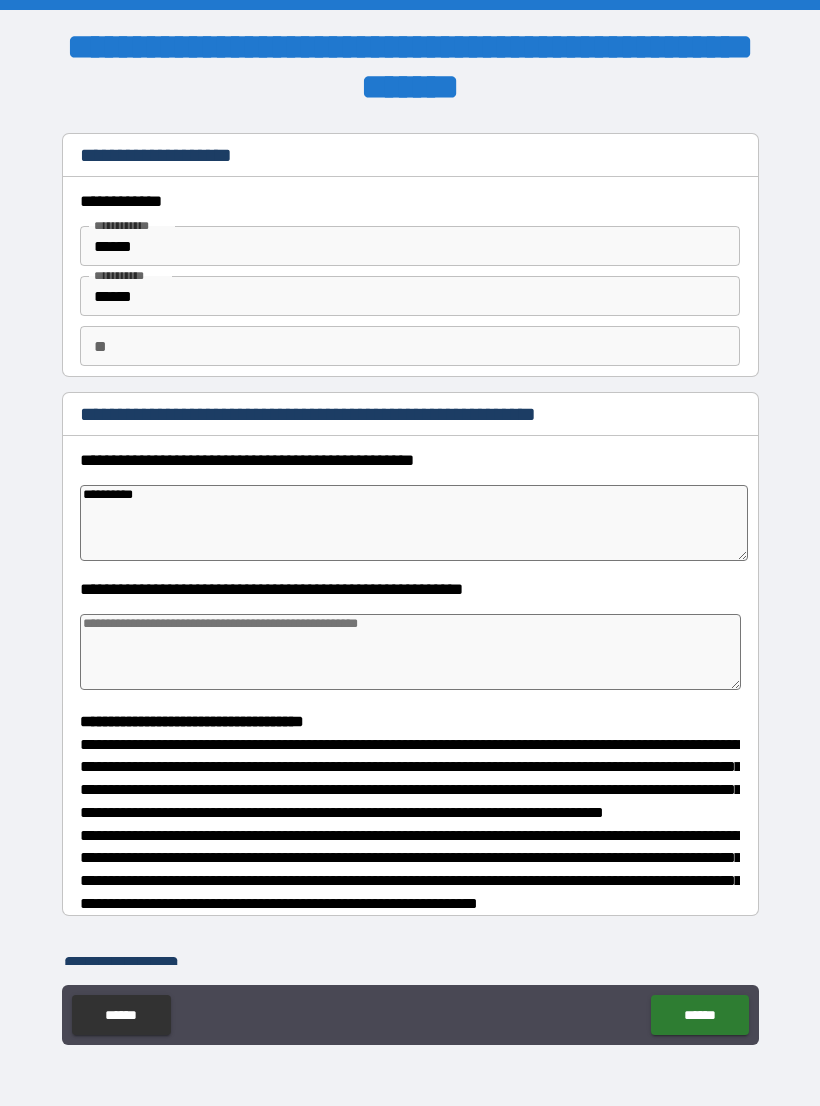type on "*" 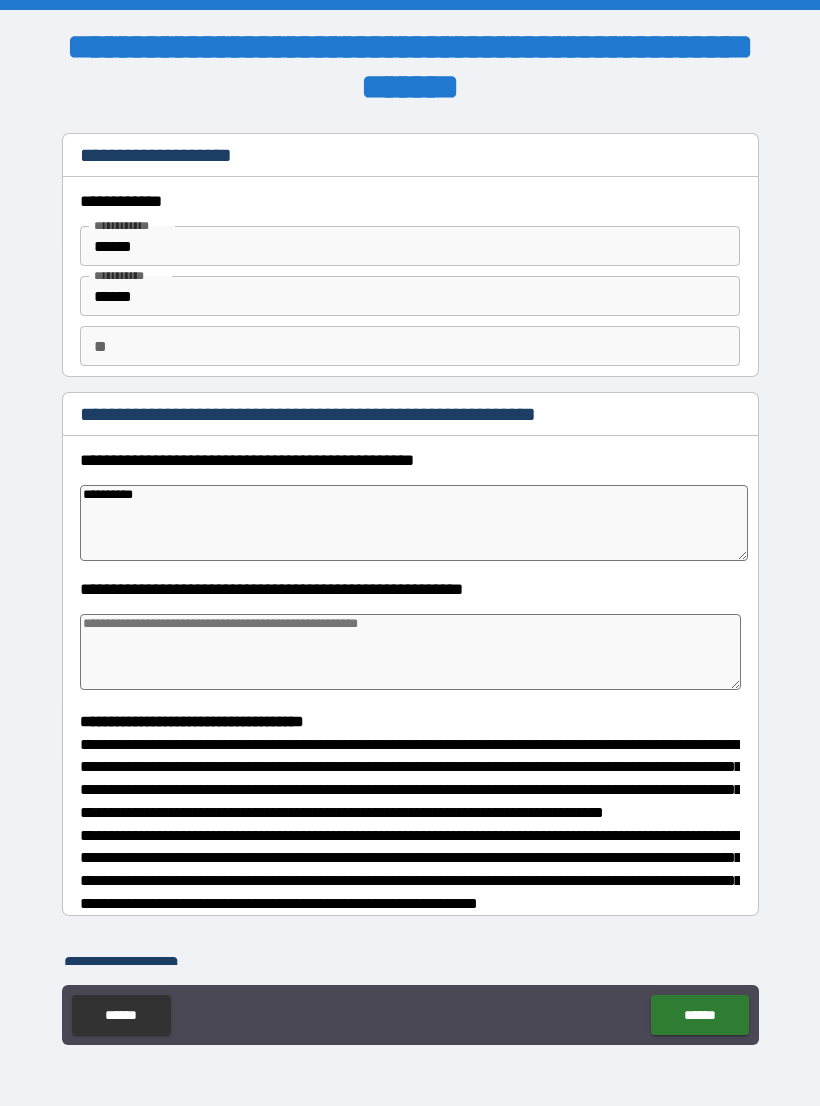 type on "*" 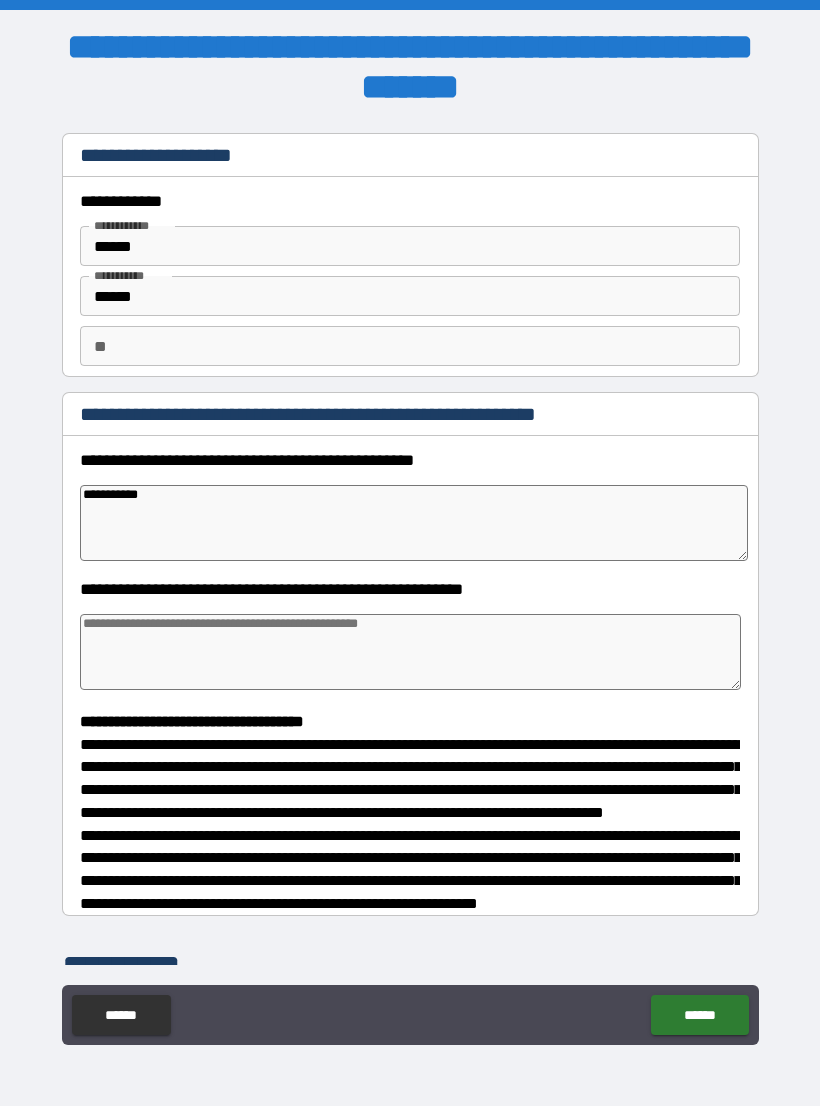 type on "*" 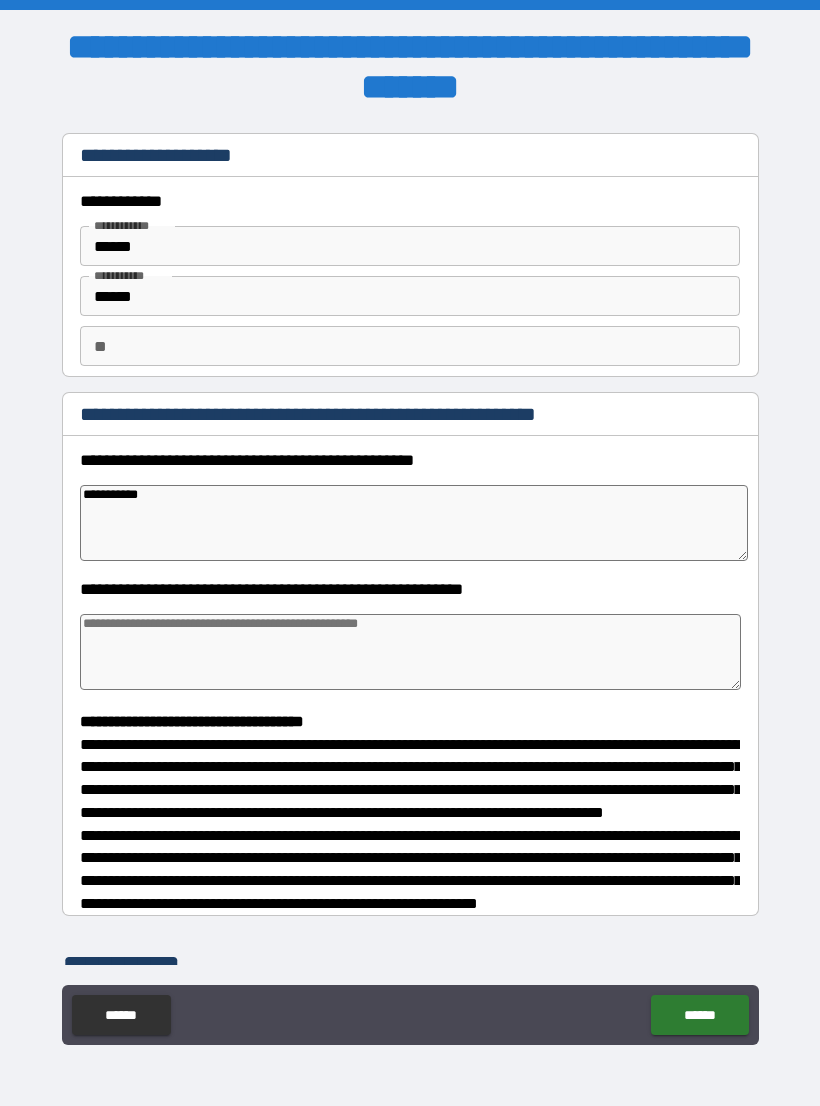 type on "**********" 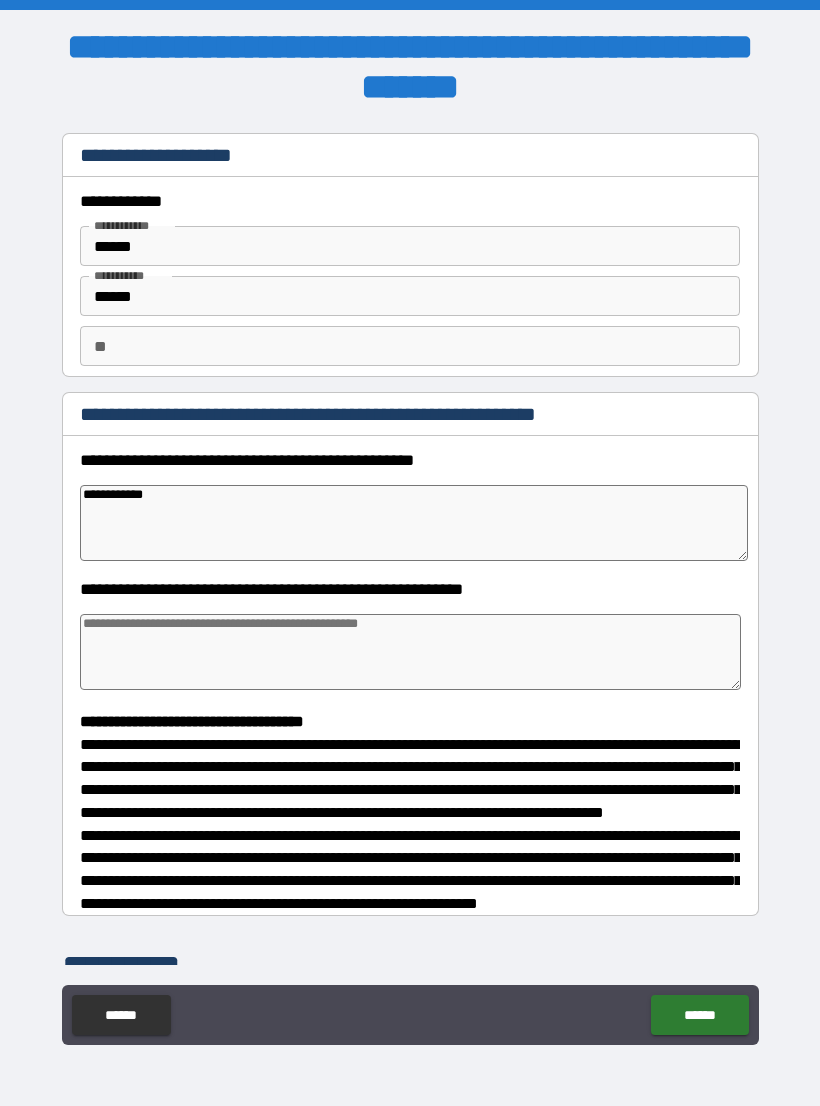 type on "*" 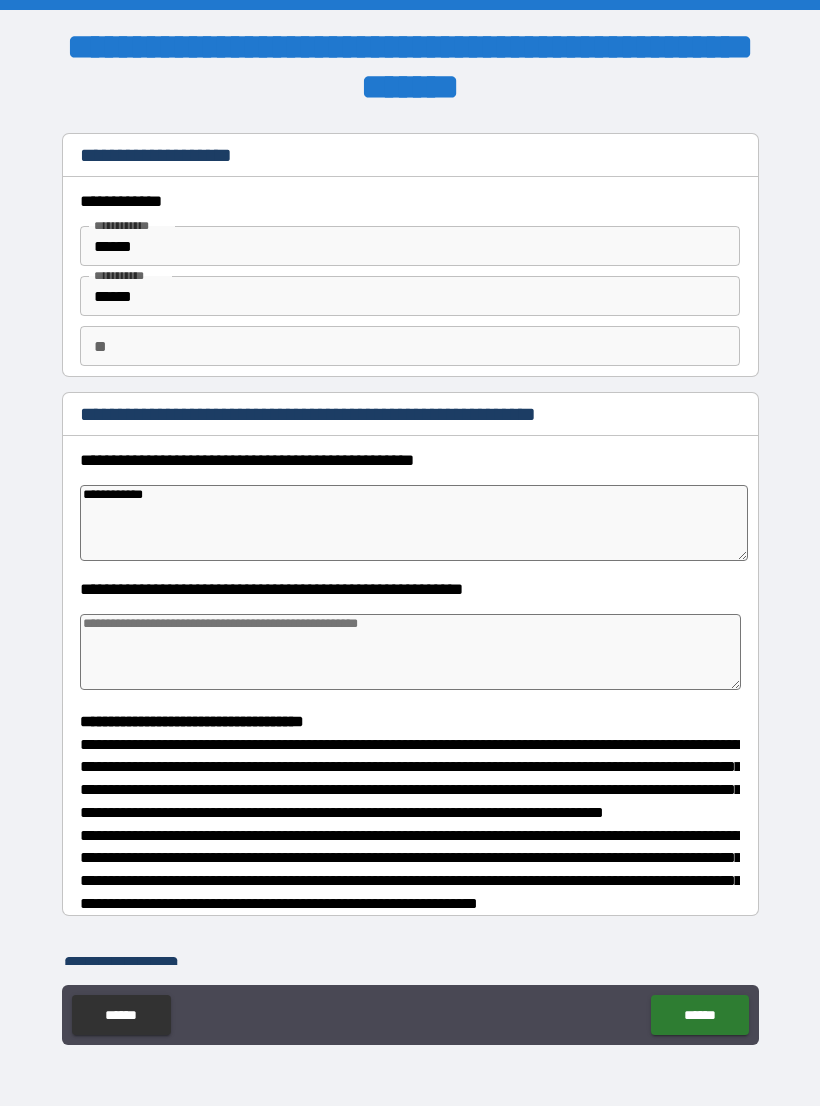 type on "*" 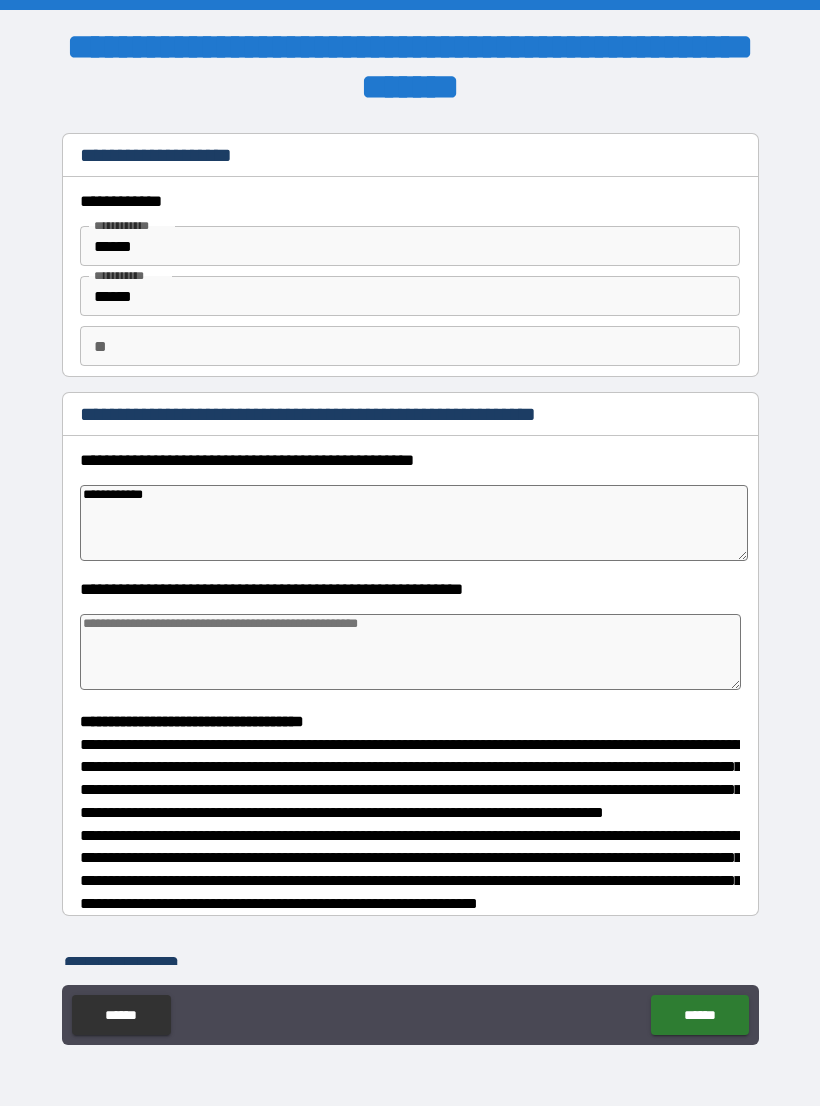 type on "*" 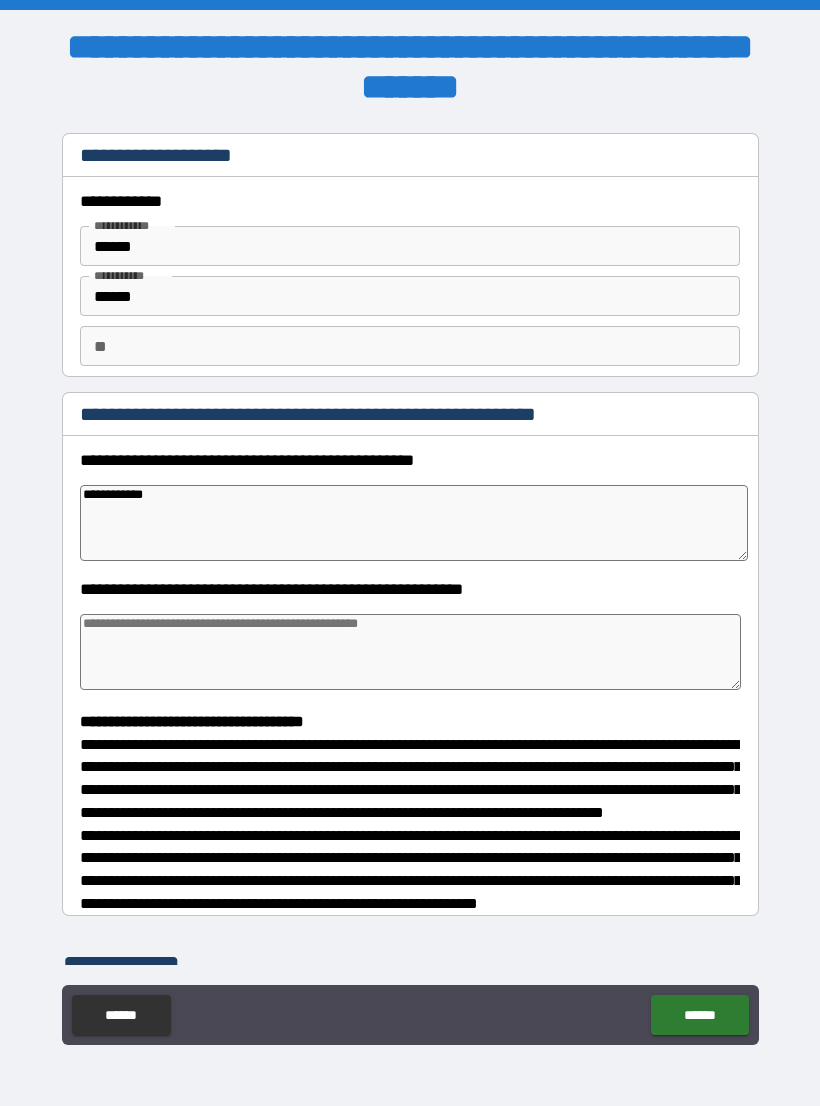 type on "**********" 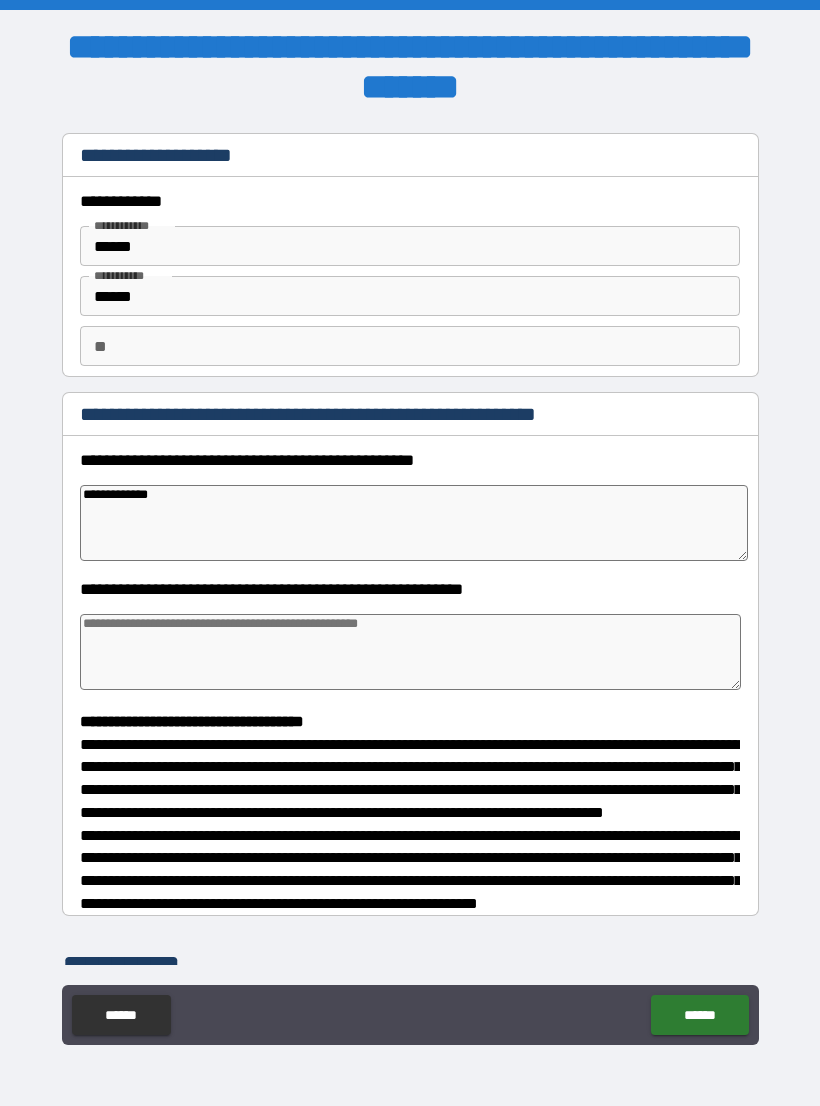 type on "*" 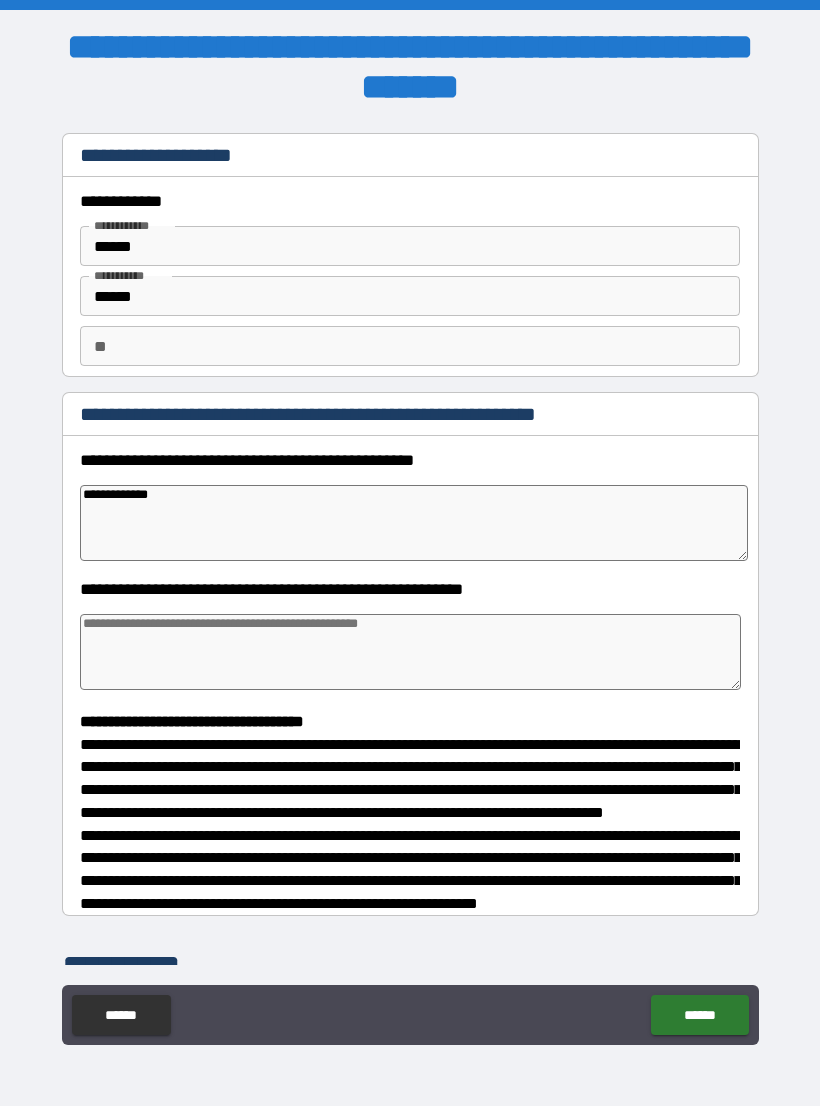 type on "*" 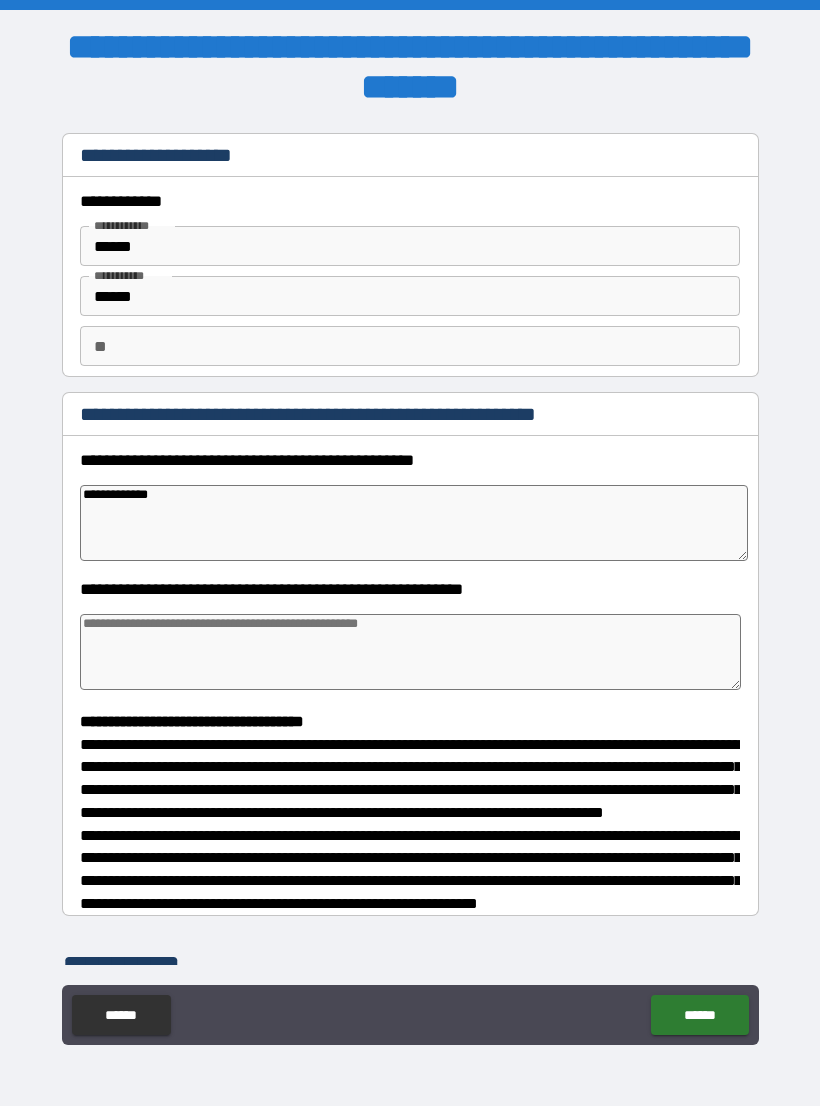 type on "*" 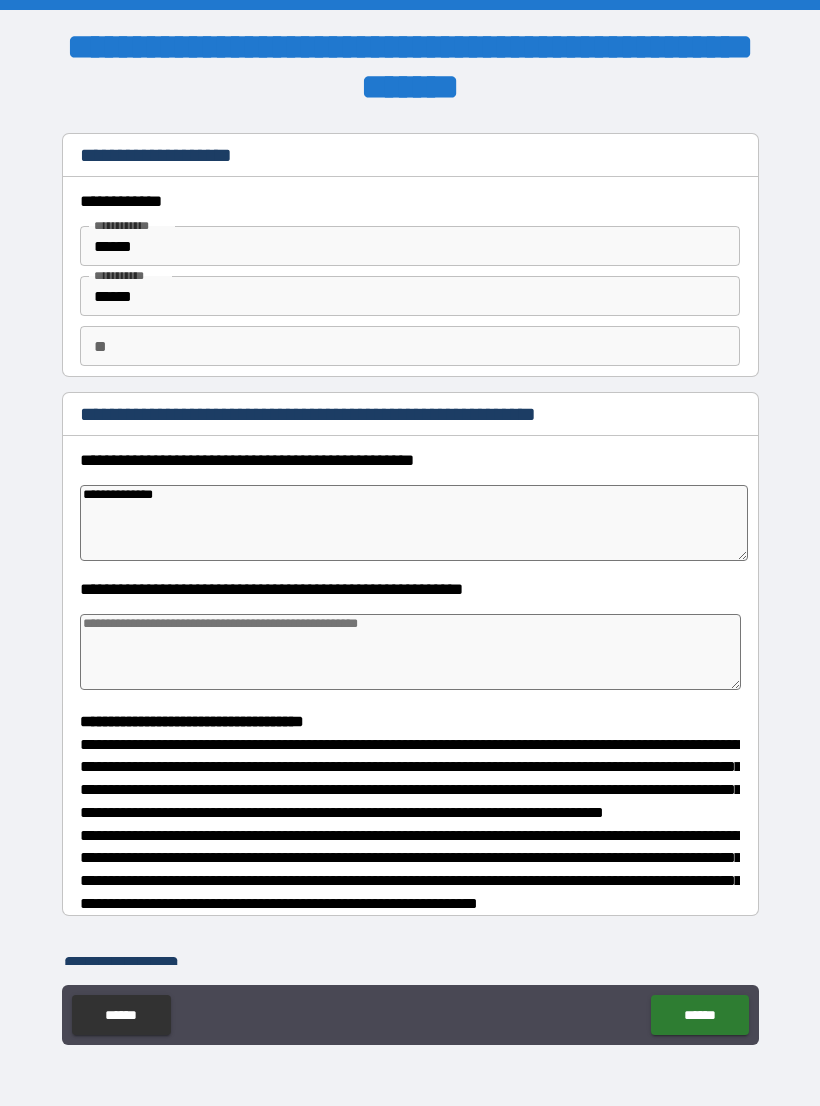 type on "*" 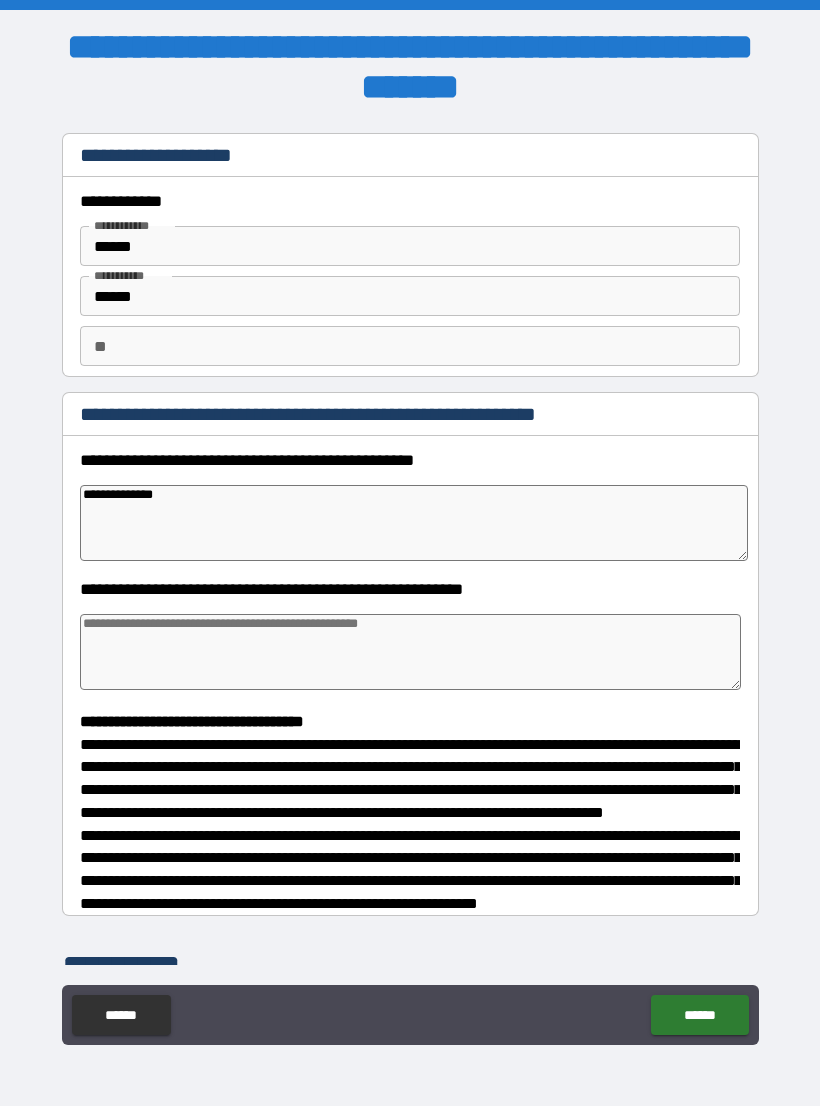 type on "*" 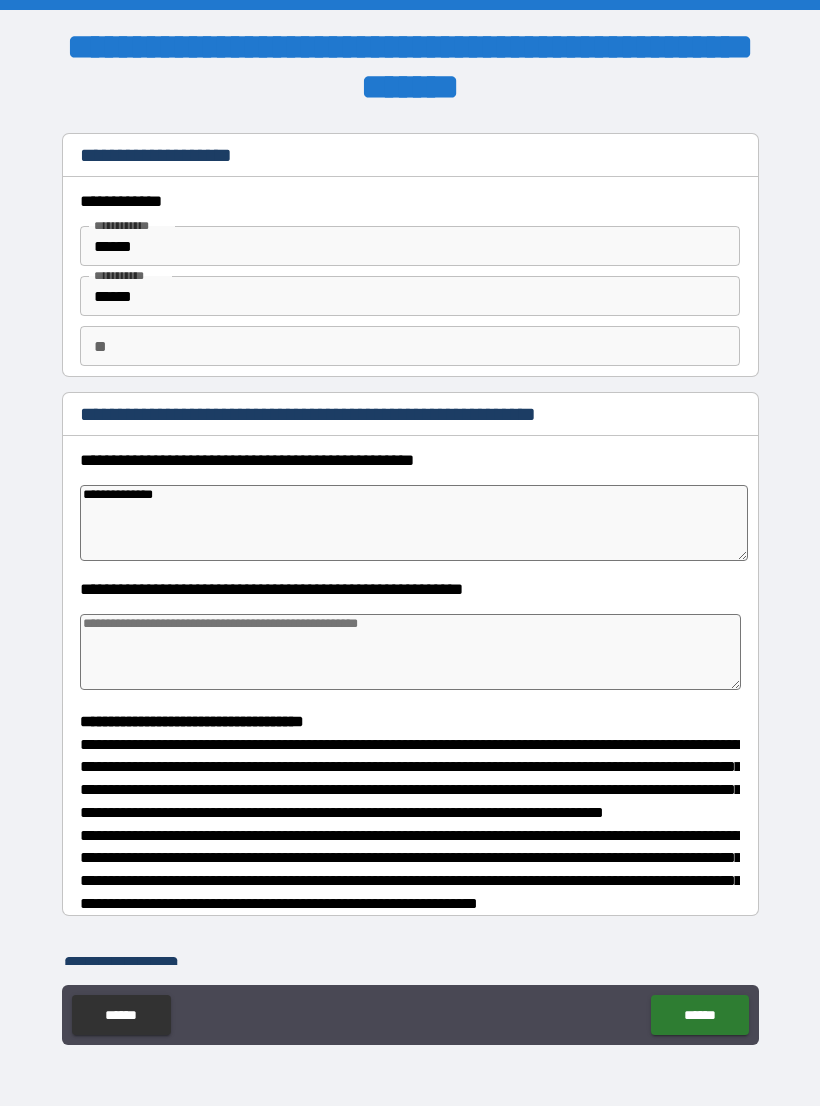 type on "*" 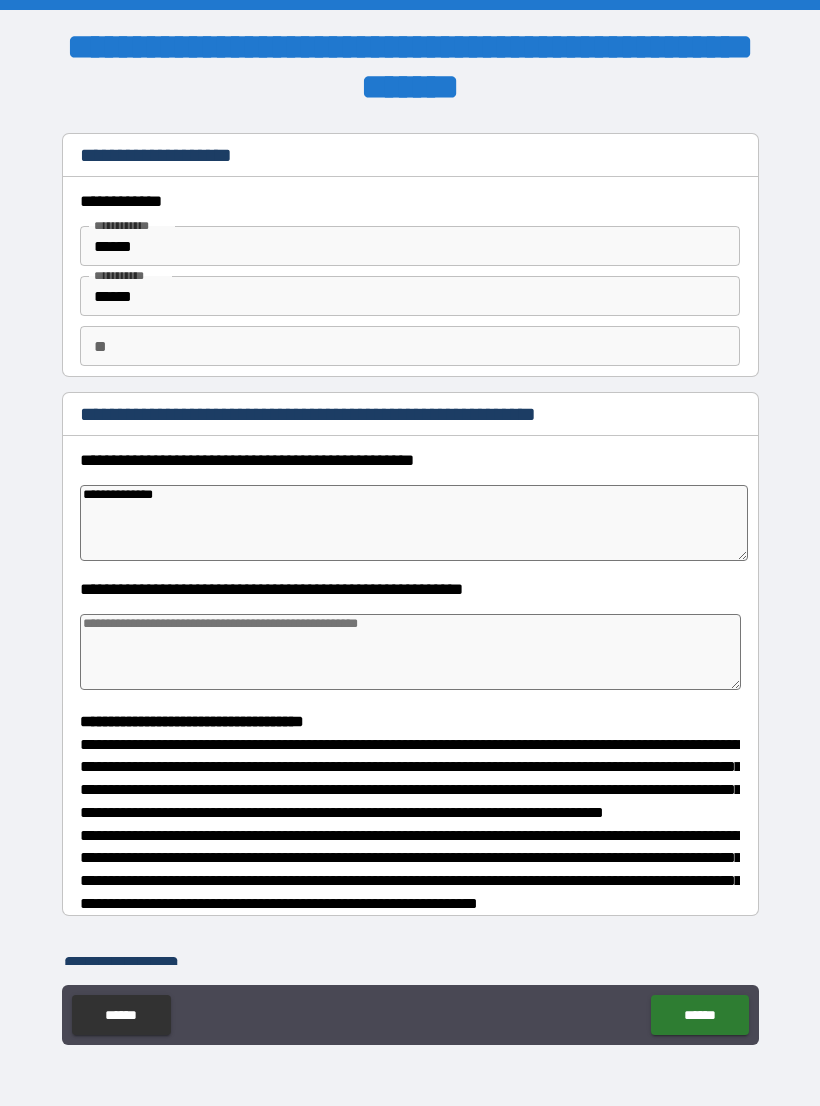 type on "**********" 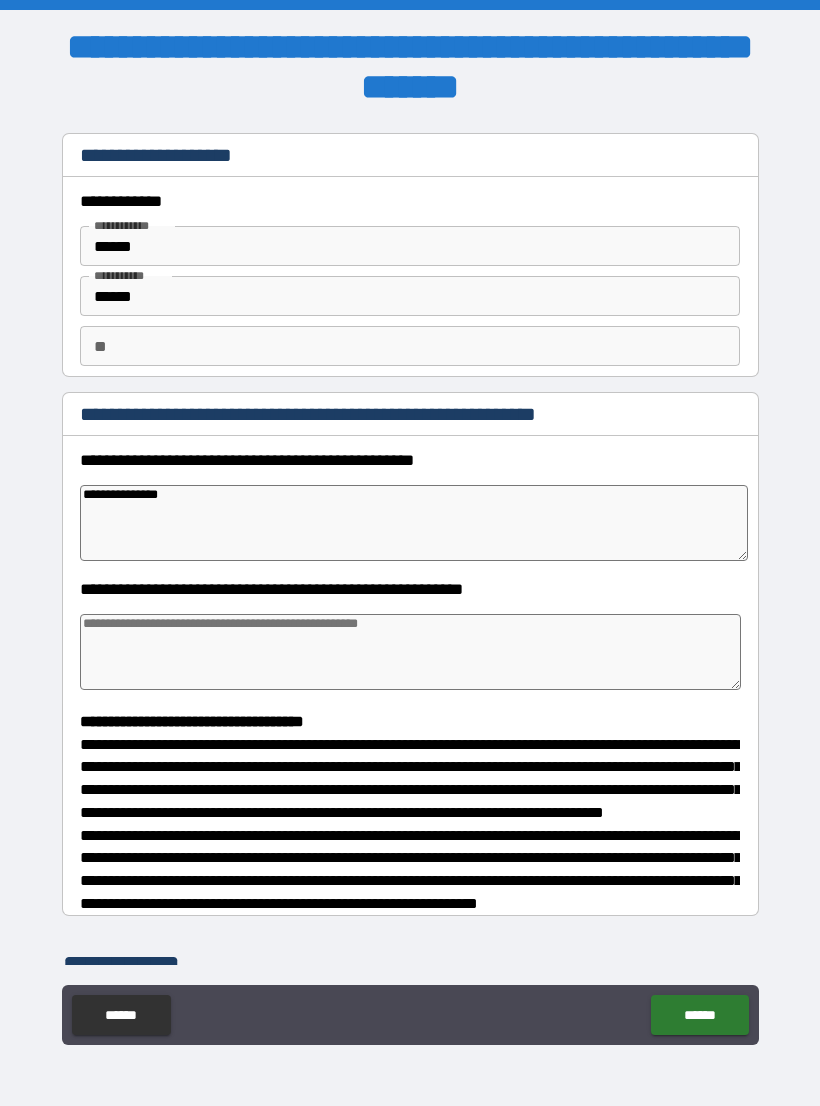 type on "*" 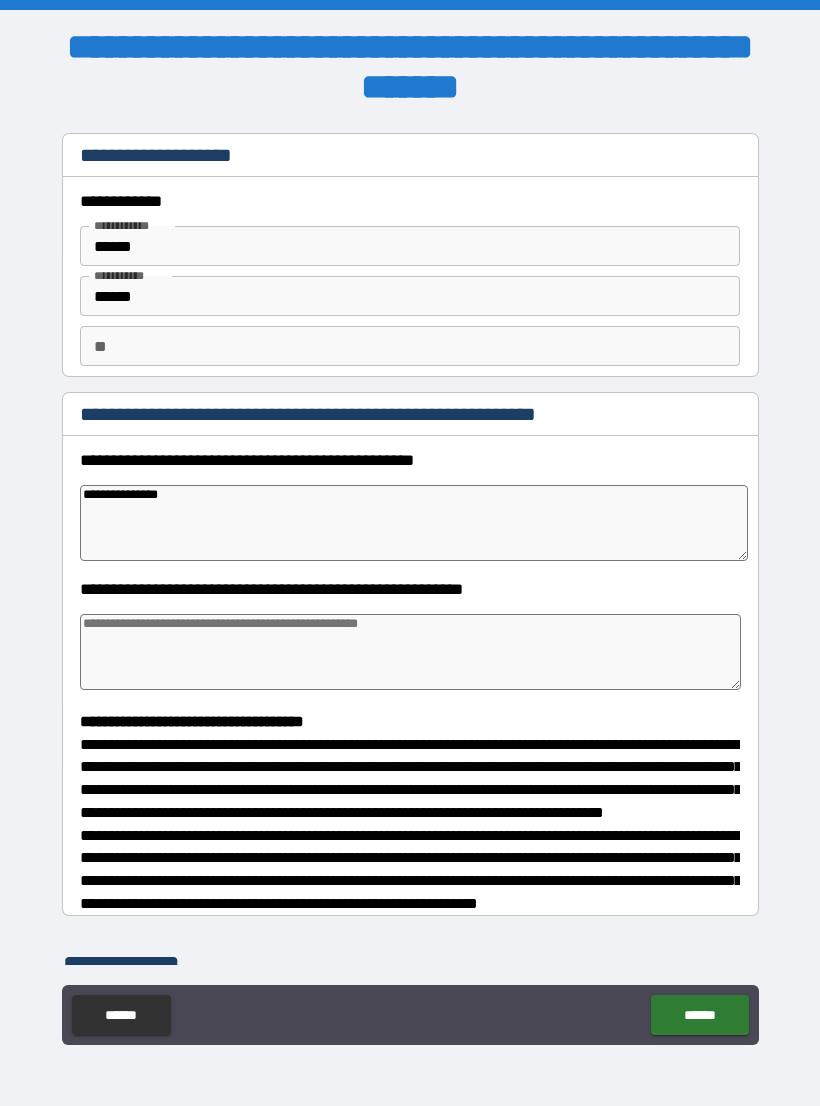 type on "*" 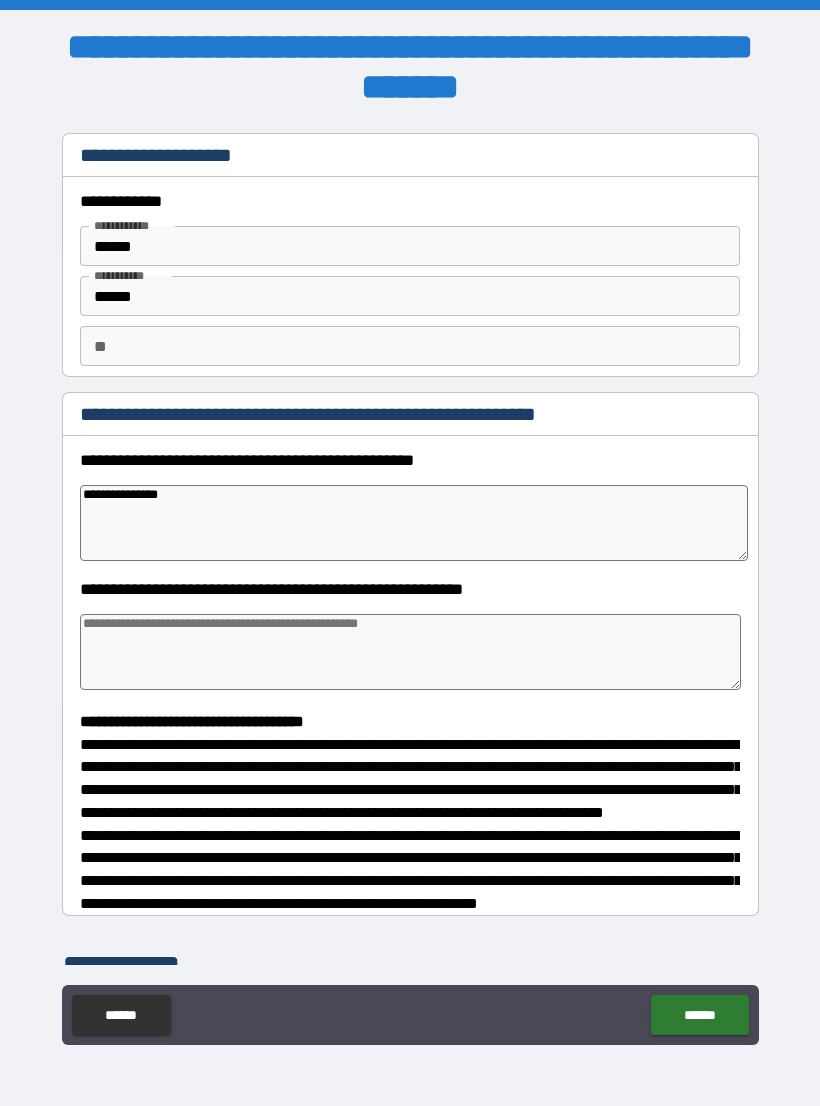 type on "*" 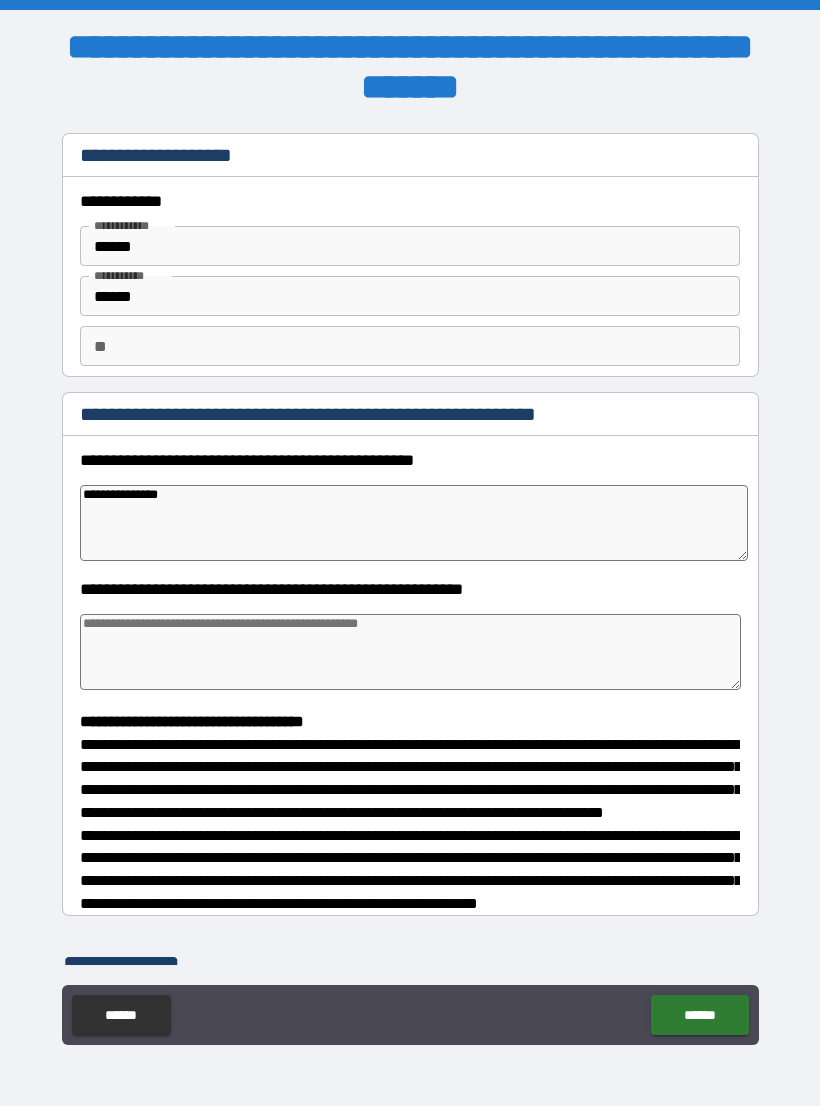 type on "**********" 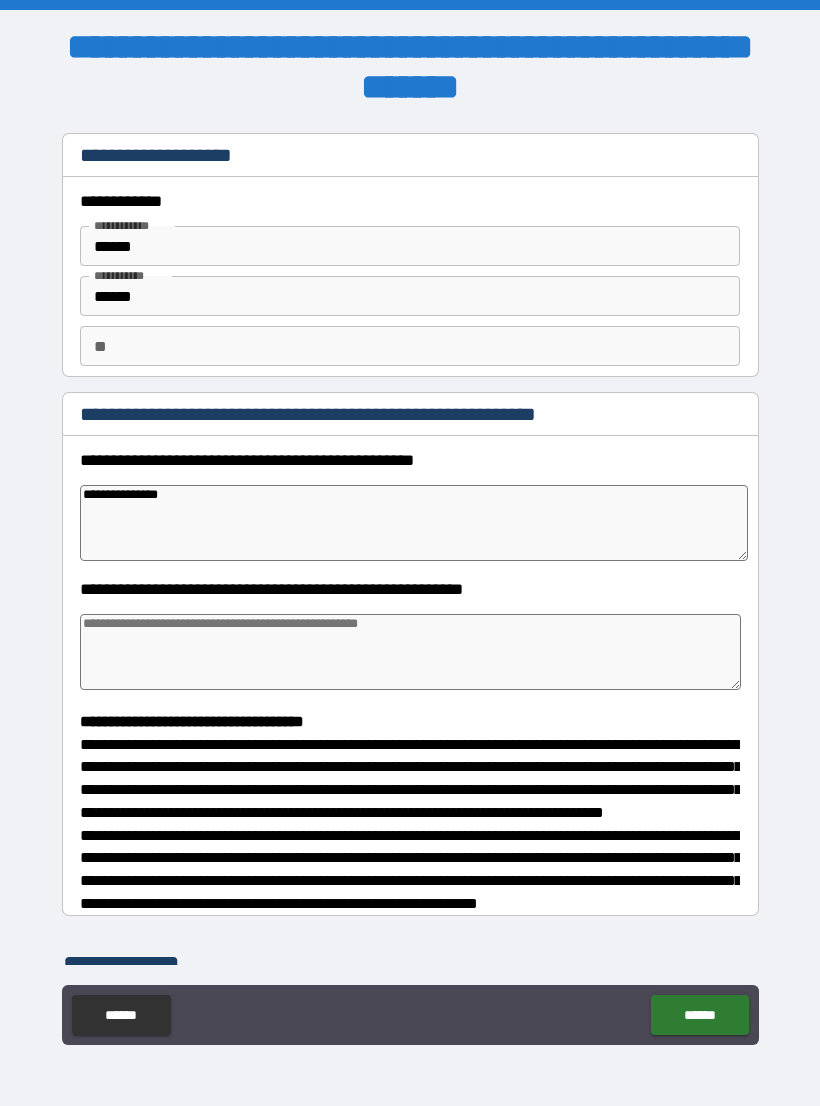 type on "*" 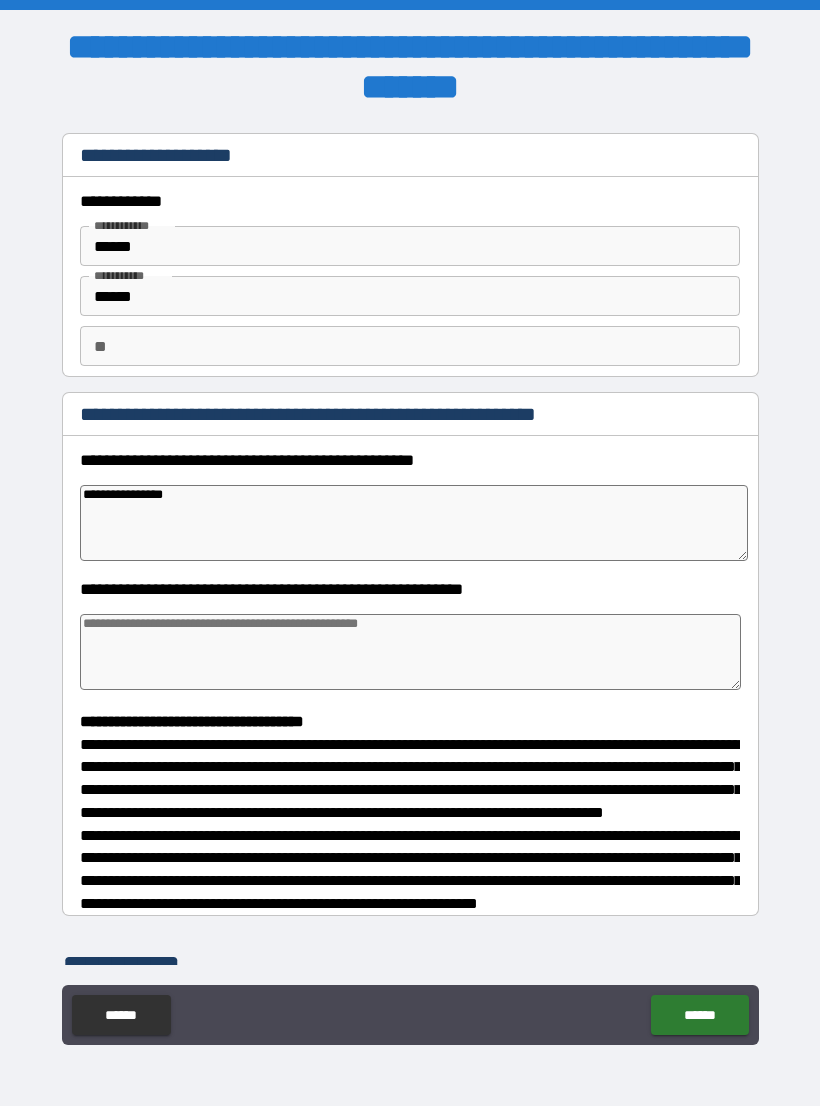 type on "*" 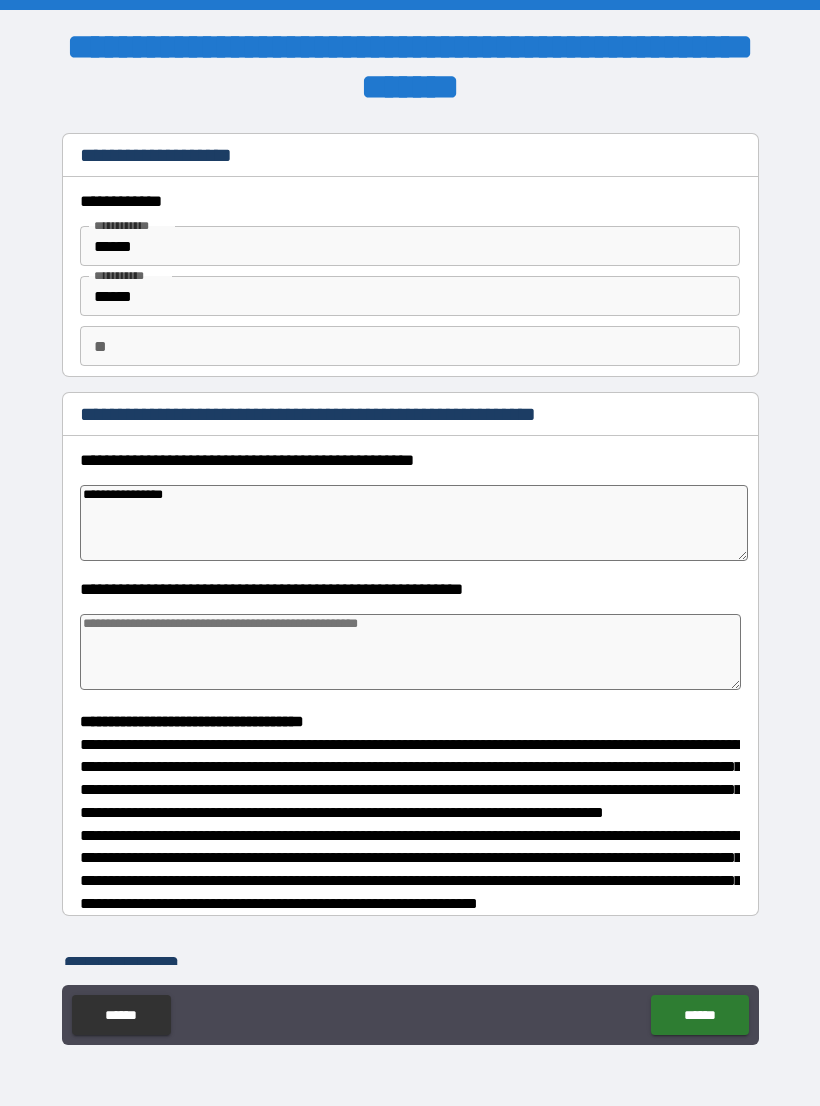 type on "**********" 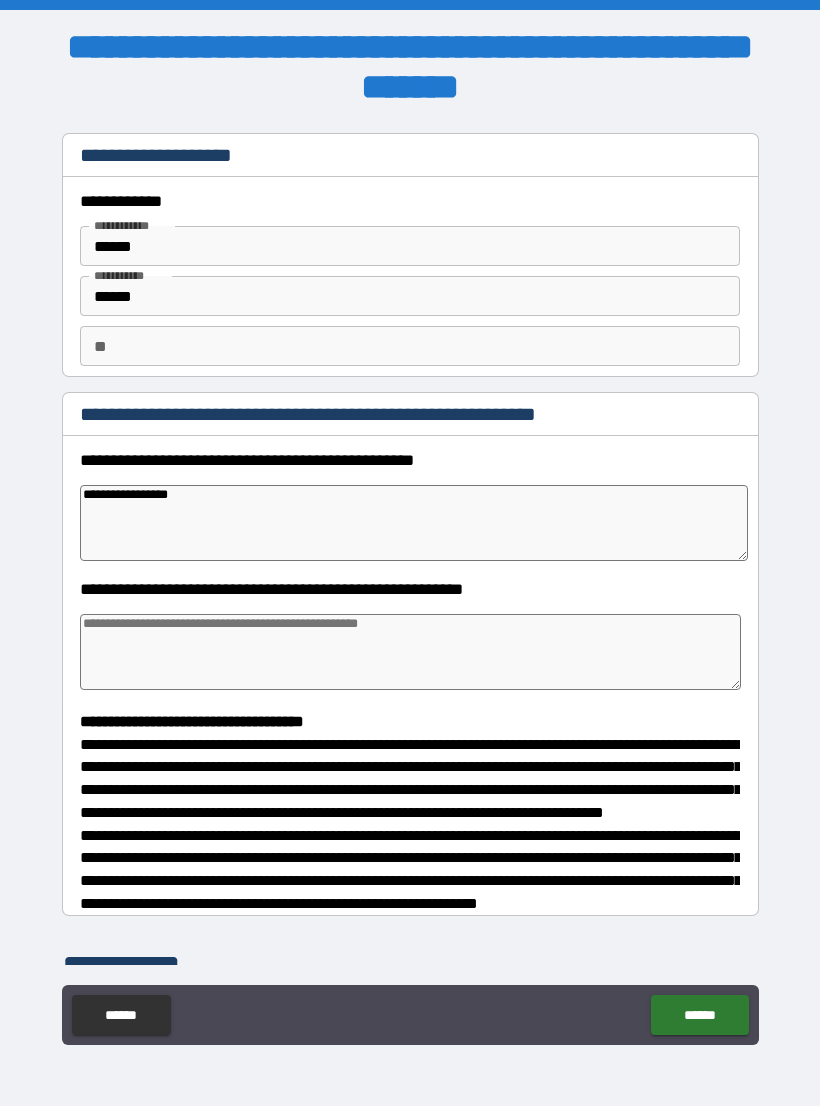 type on "*" 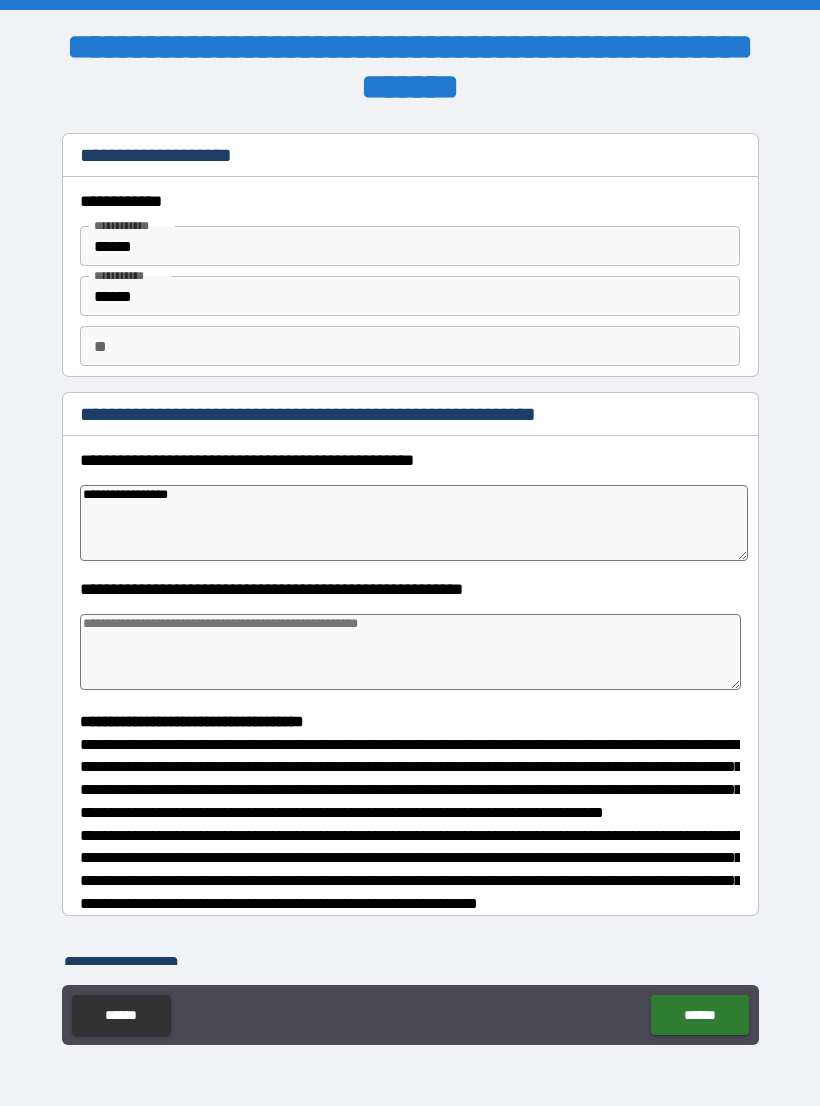 type on "*" 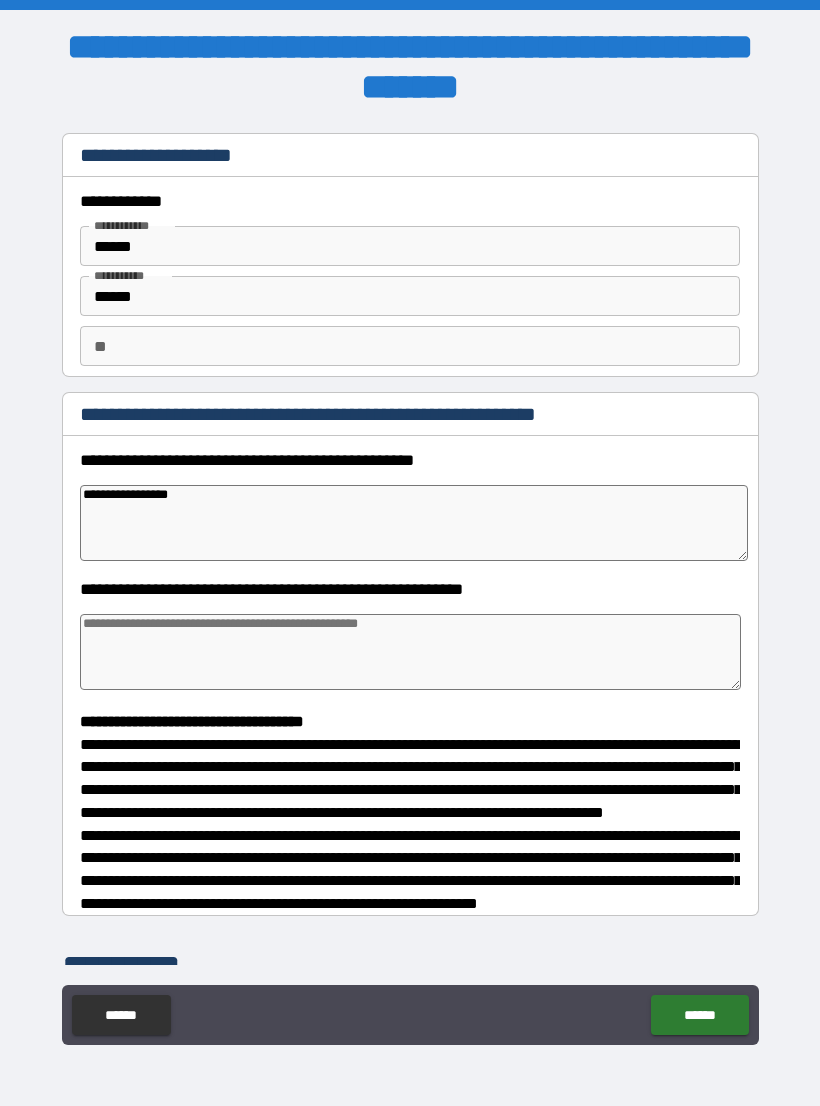 type on "*" 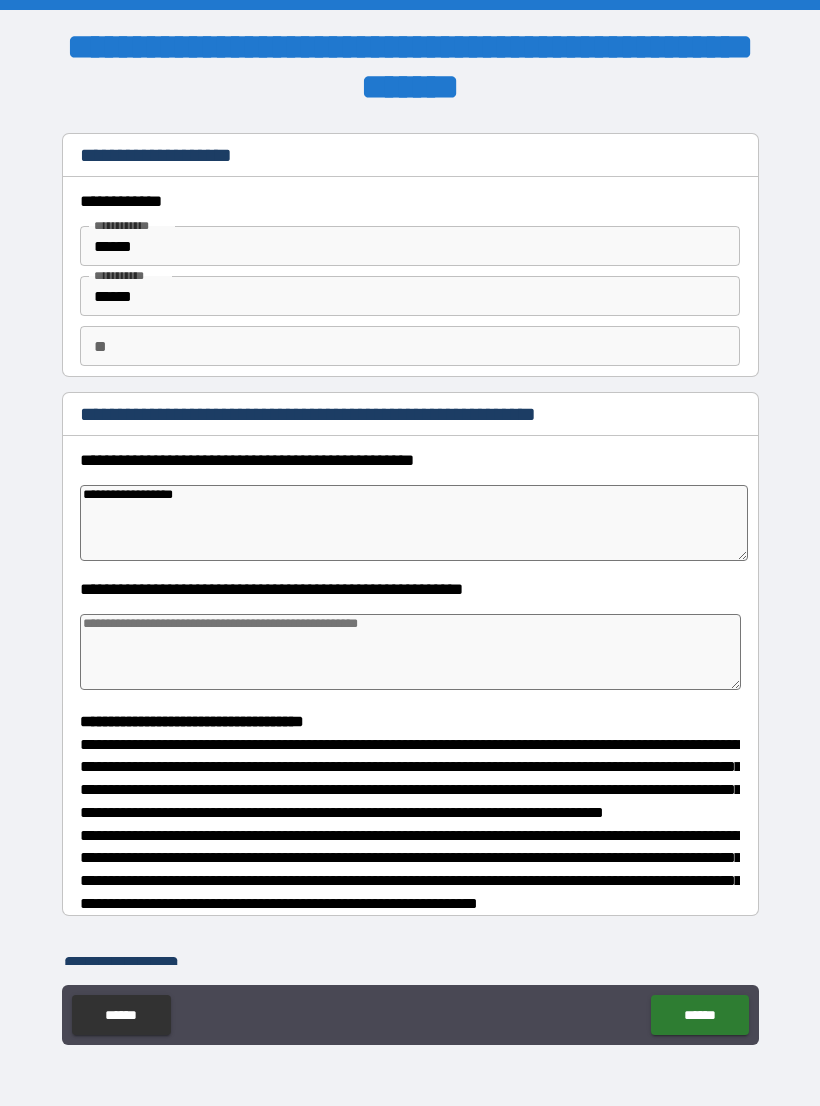 type on "*" 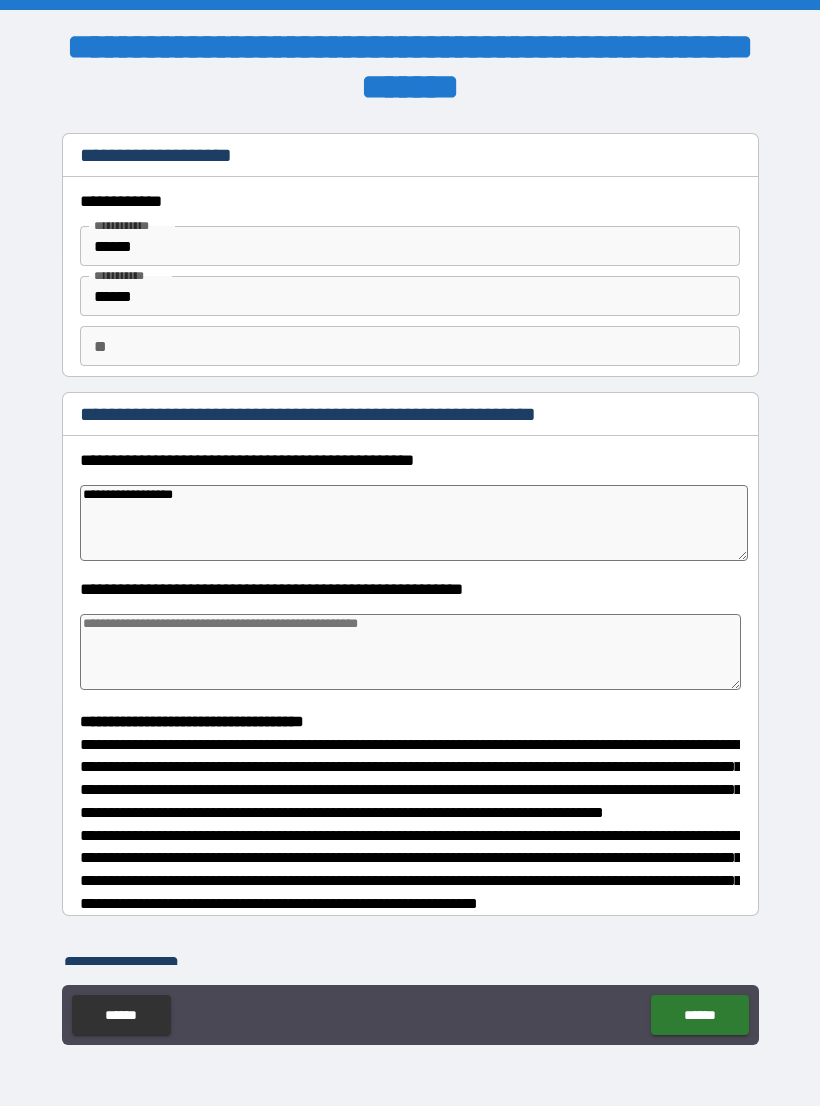 type on "*" 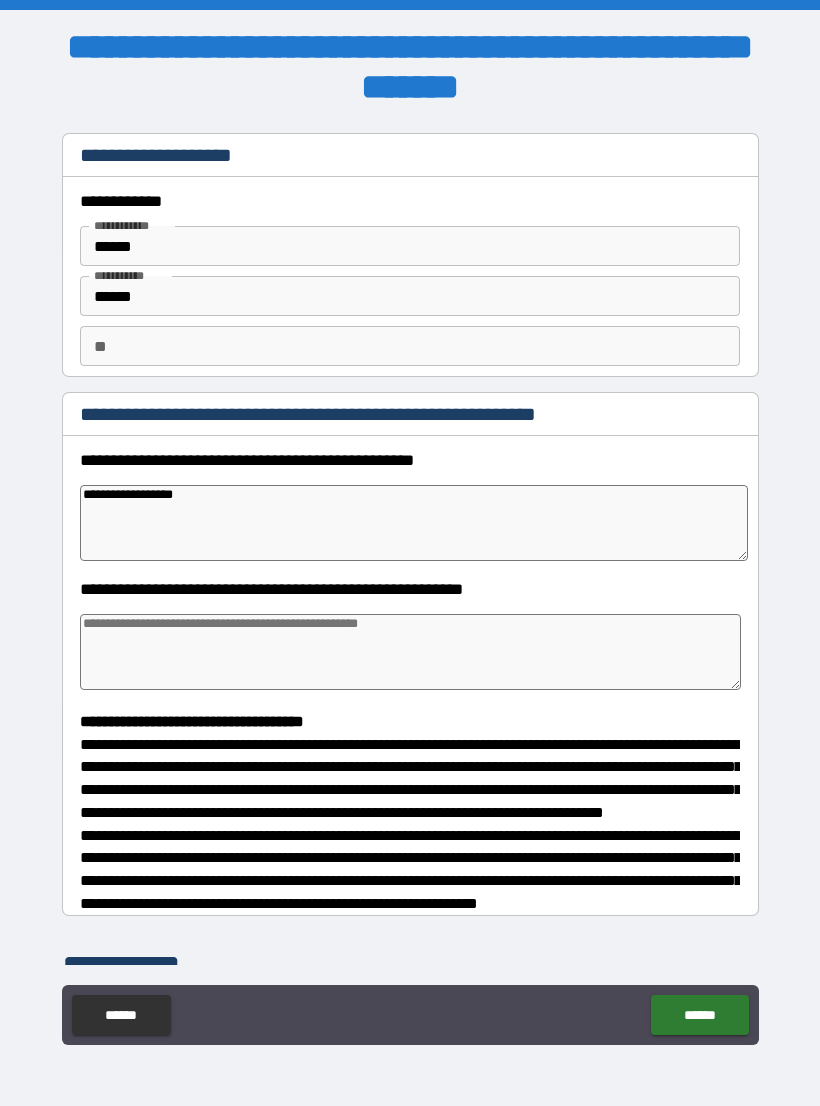 type on "*" 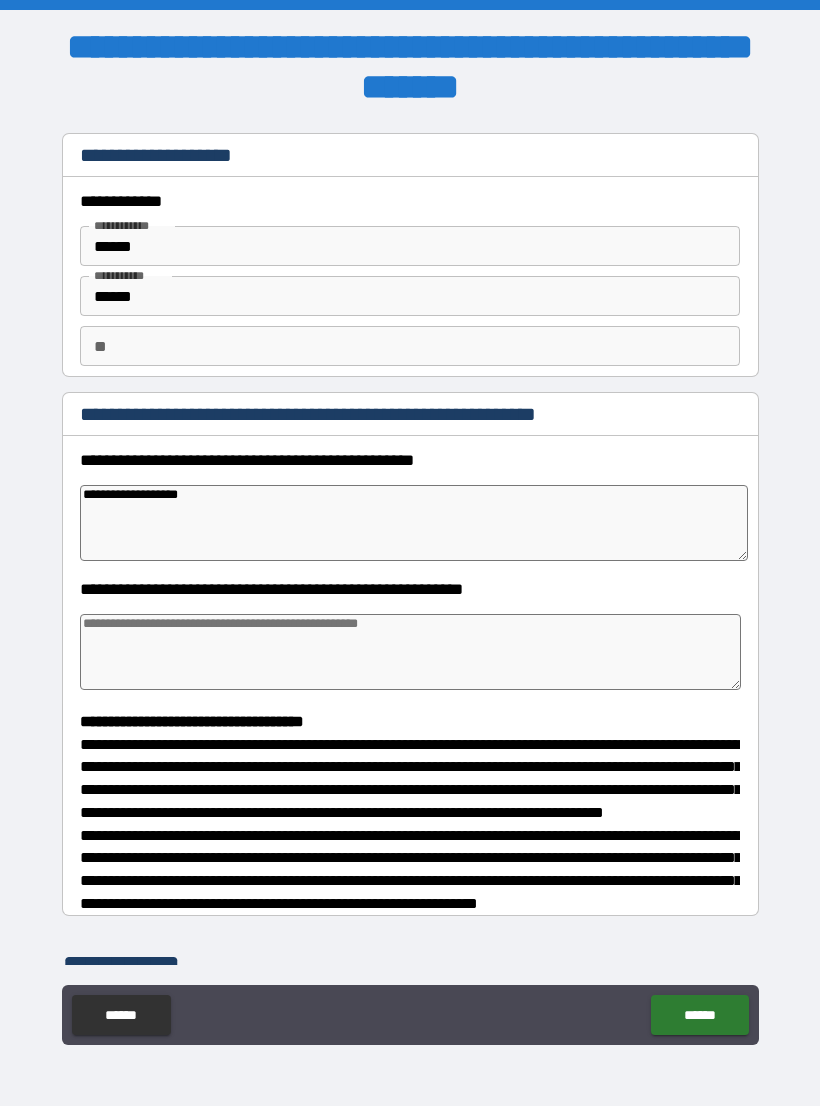 type on "*" 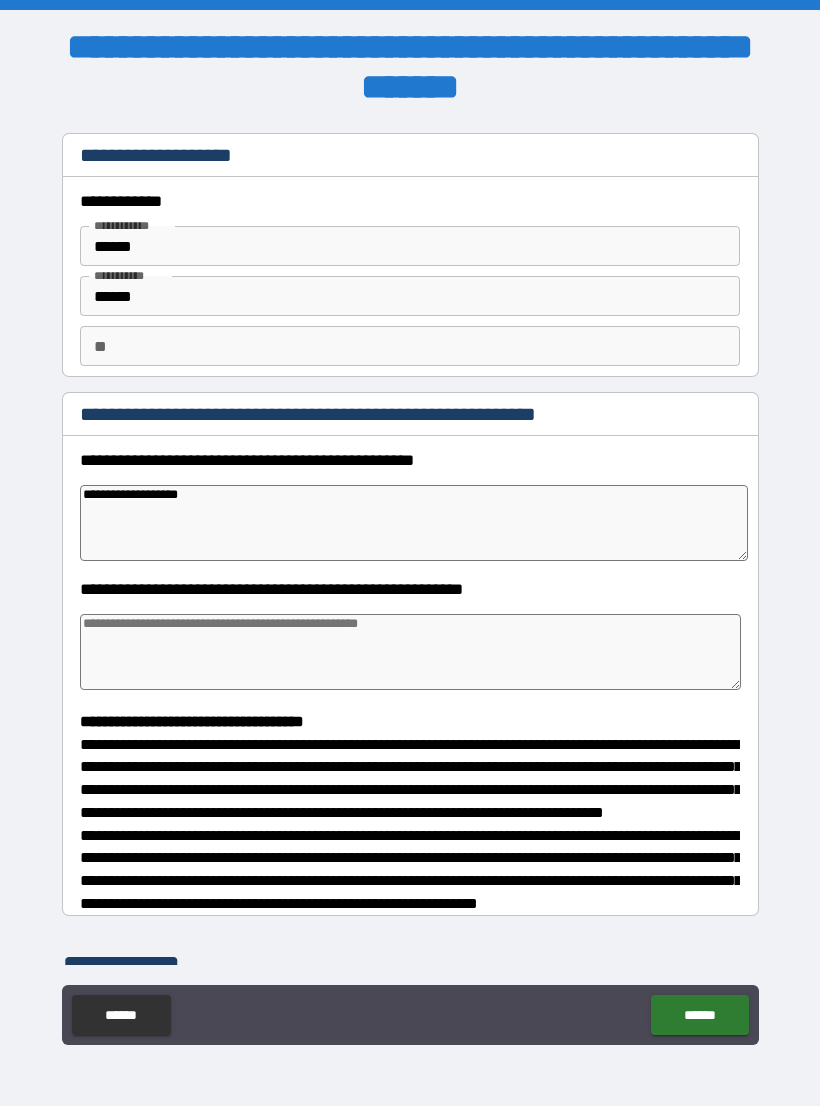 type on "**********" 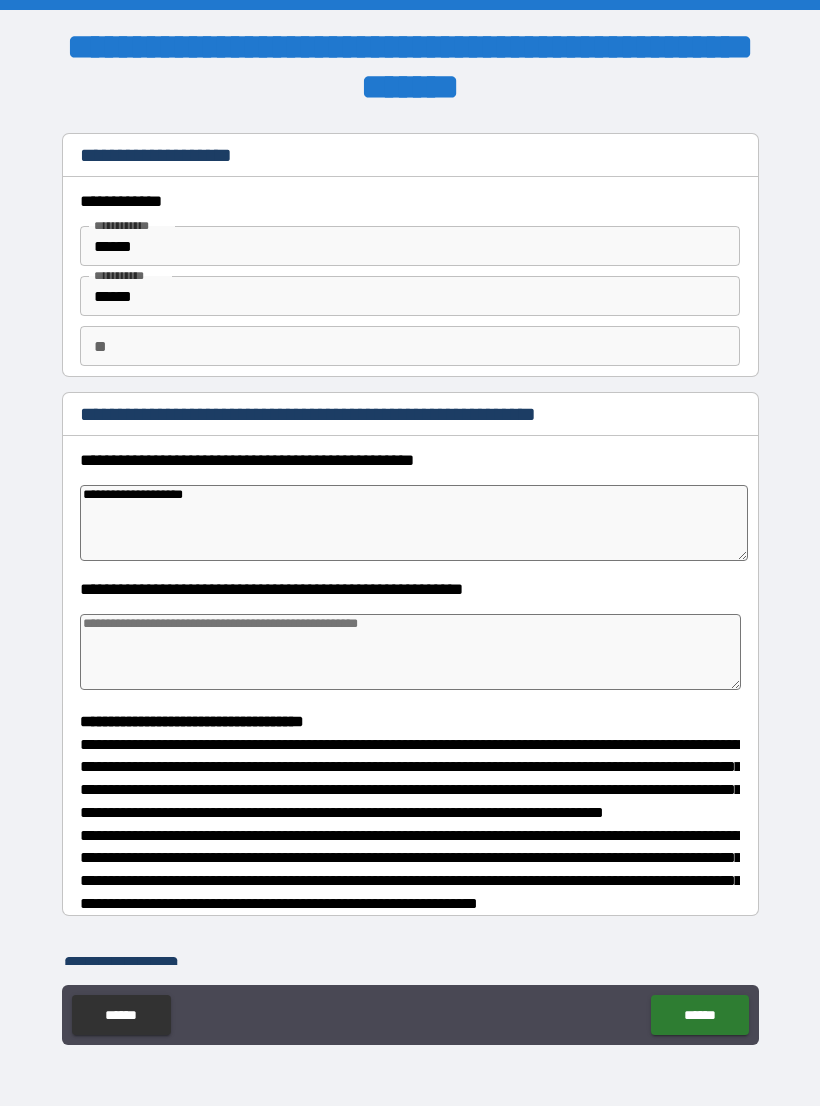 type on "*" 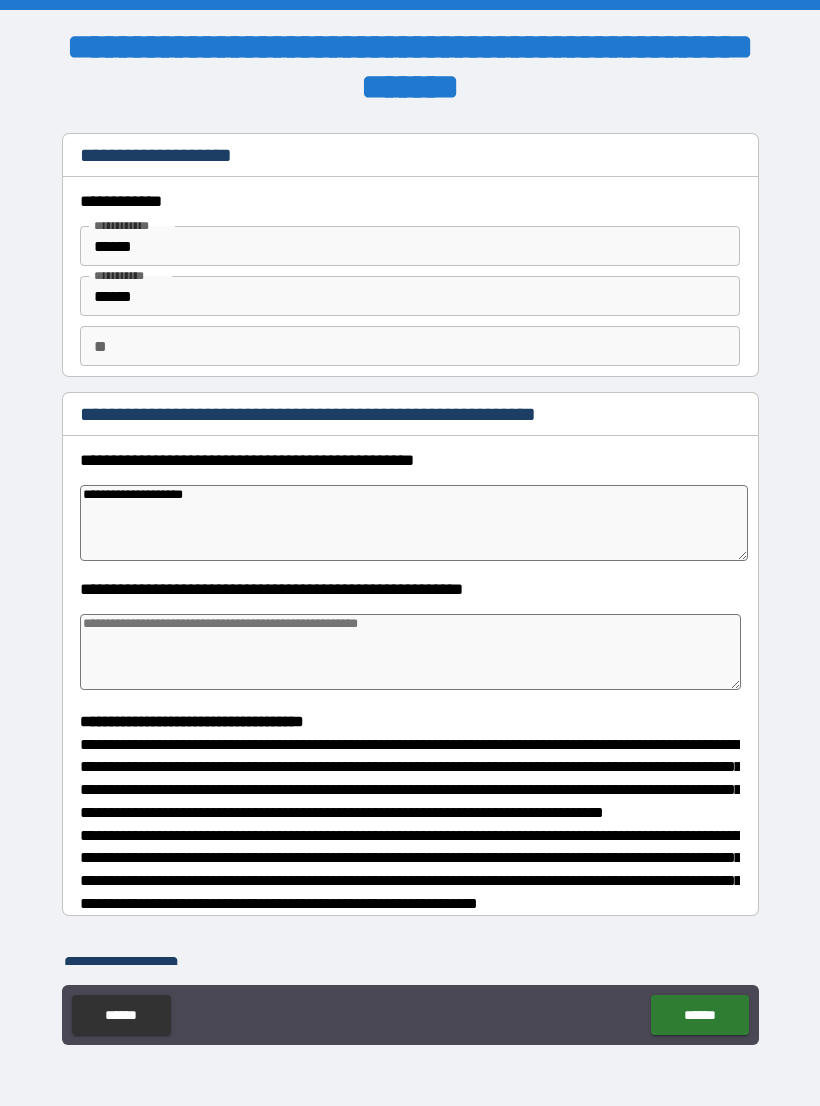 type on "*" 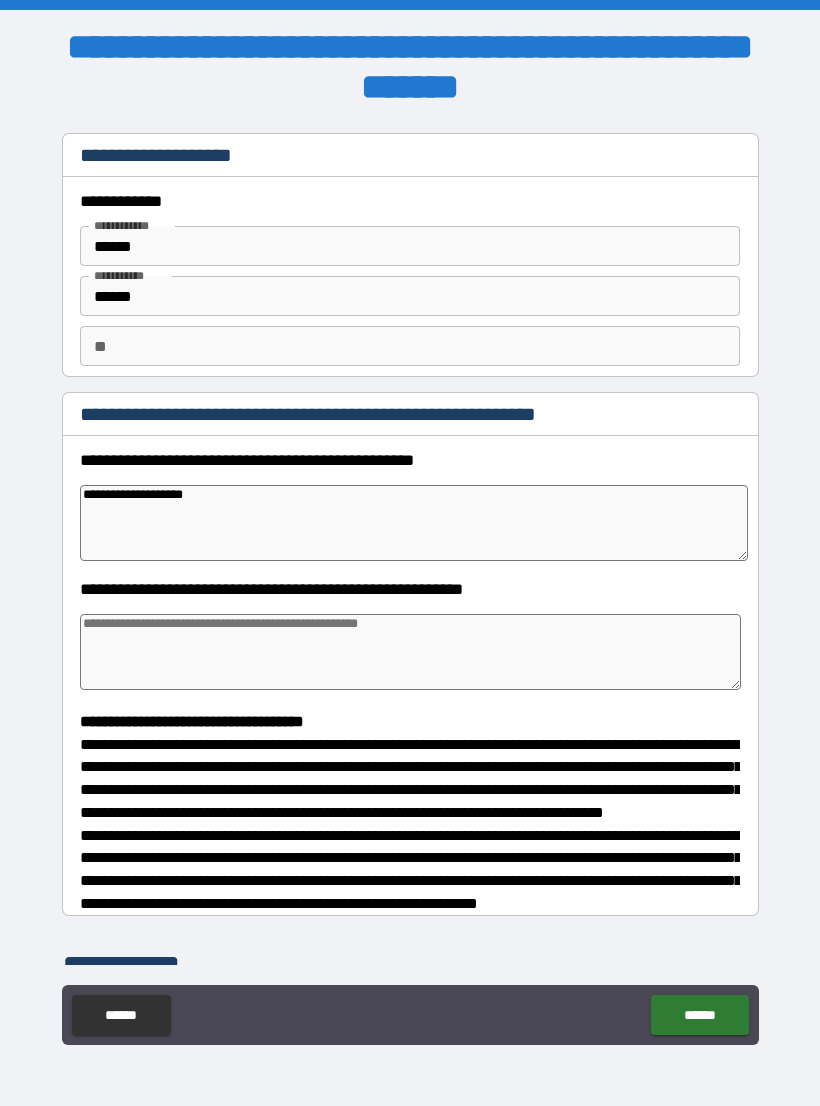 type on "*" 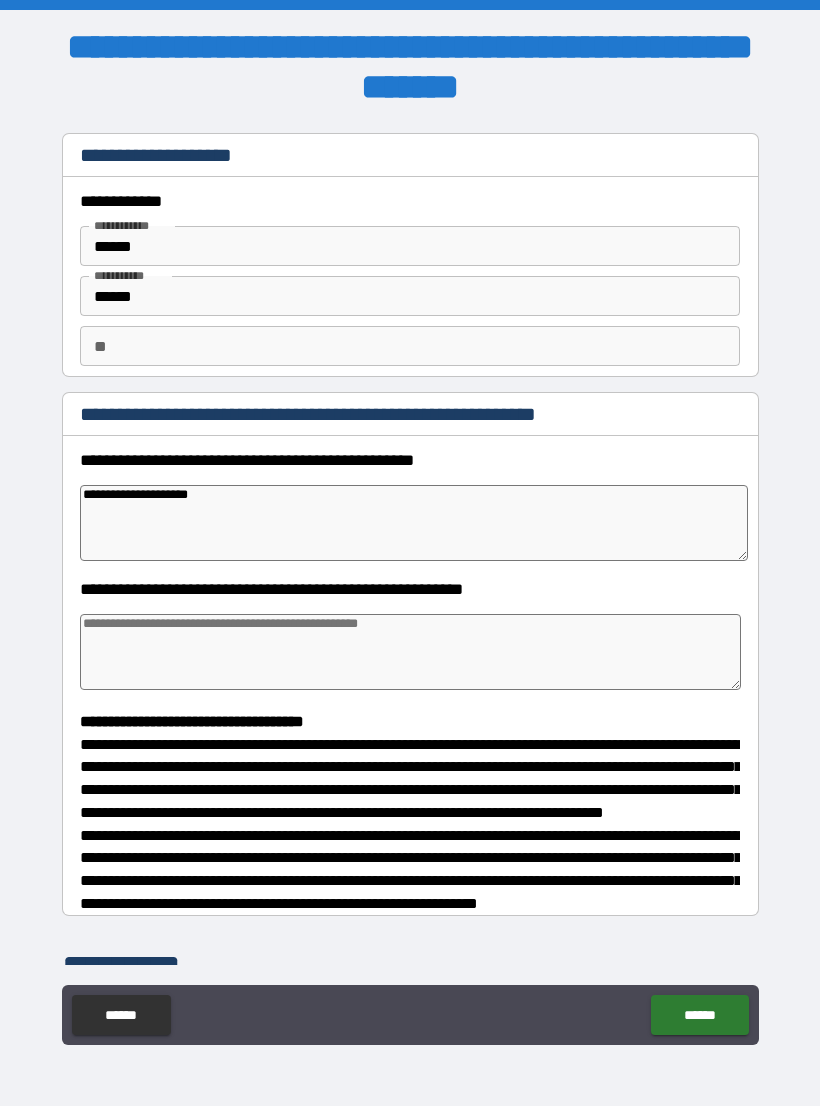 type on "*" 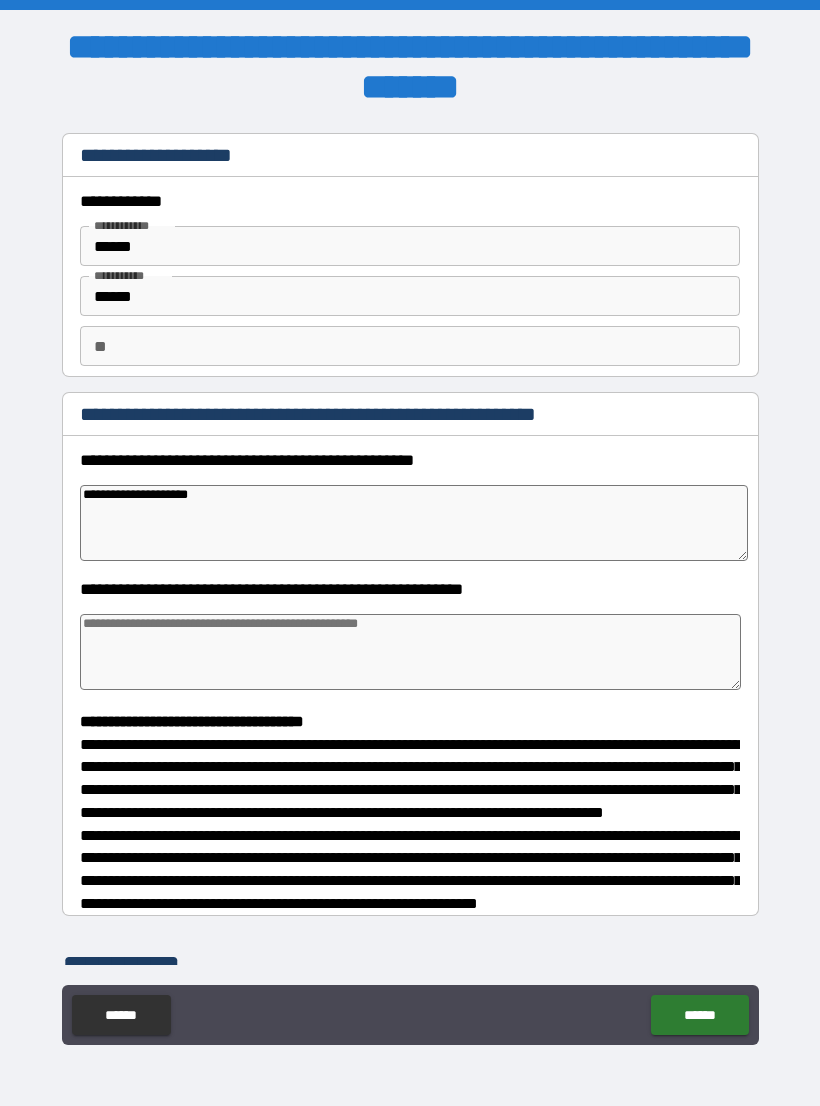 type on "*" 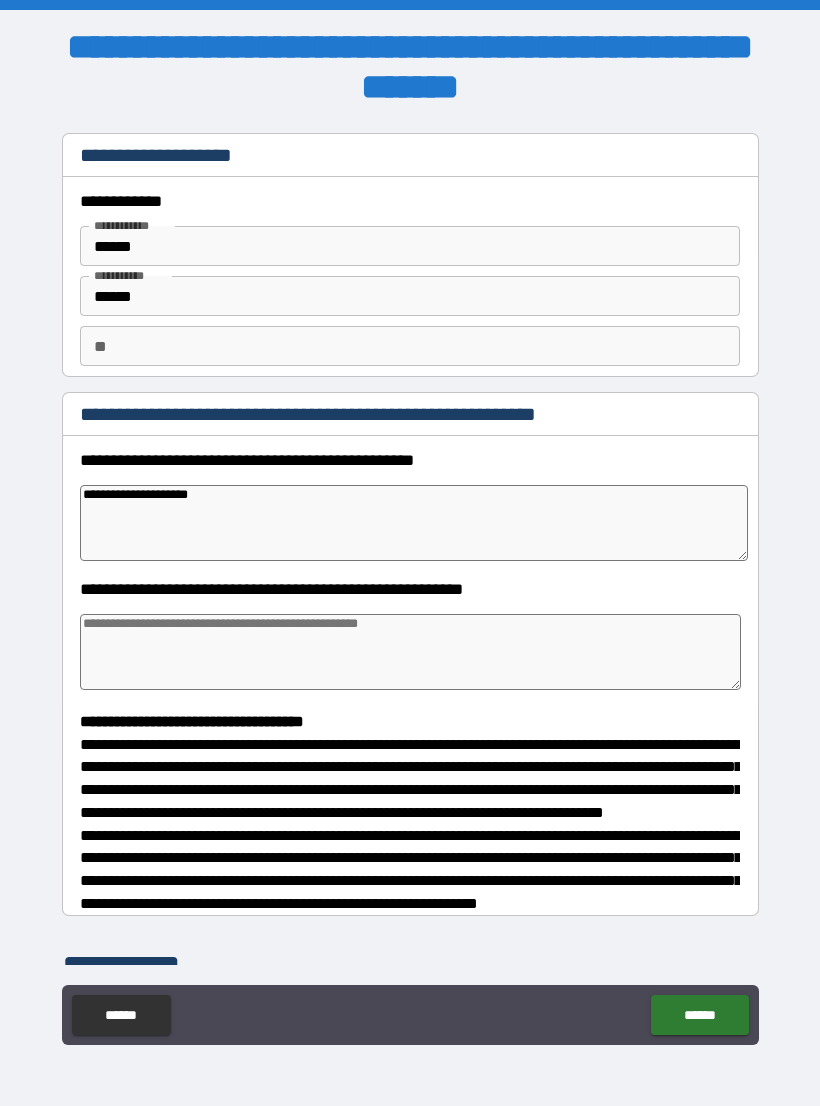 type on "*" 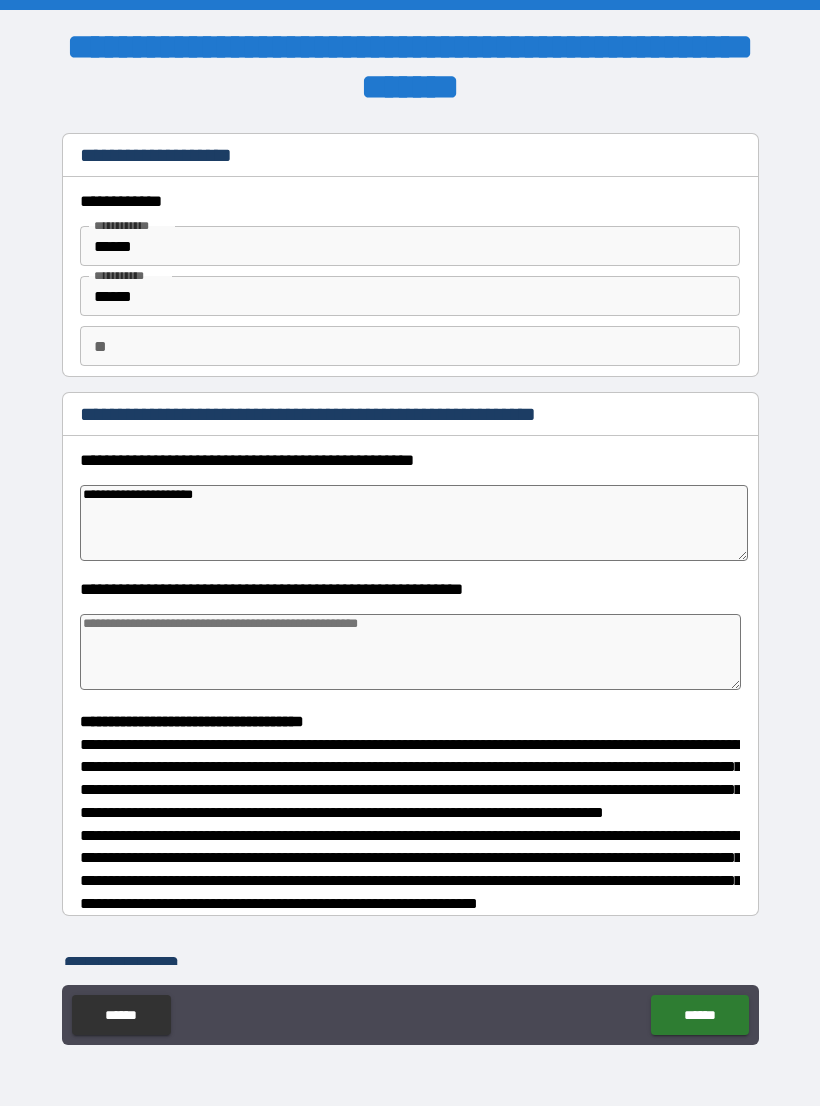type on "**********" 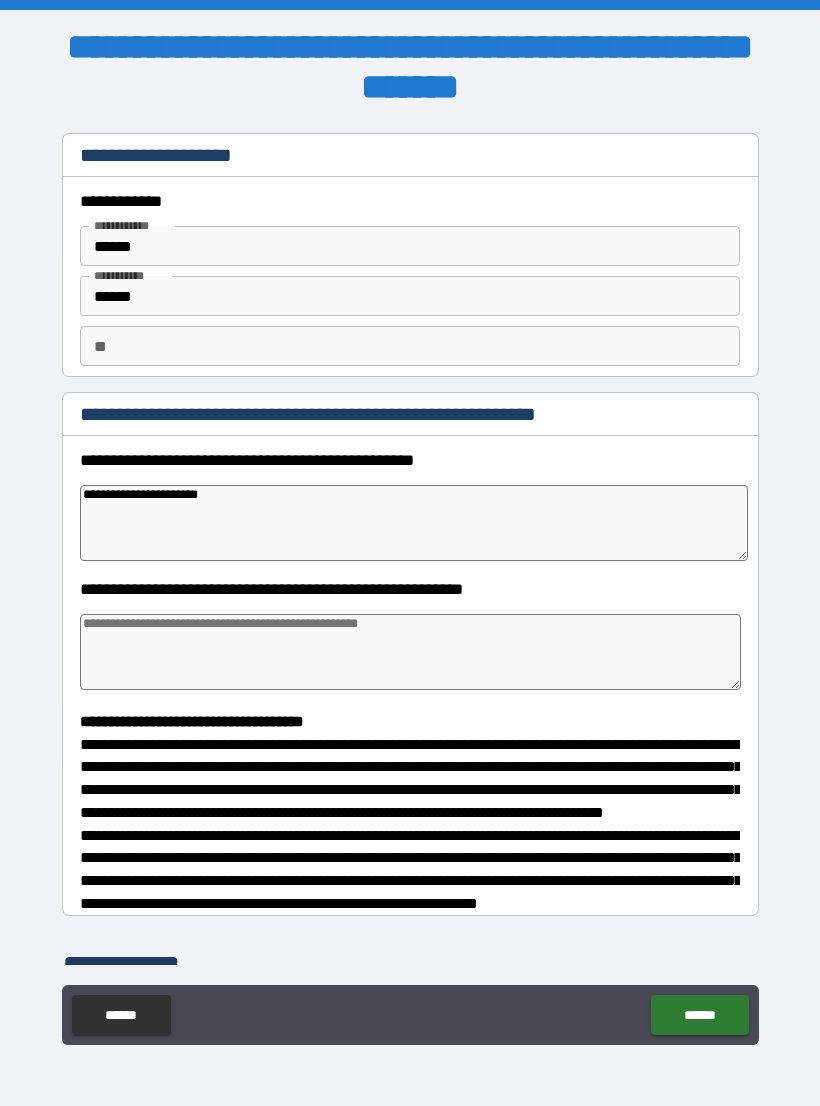 type on "*" 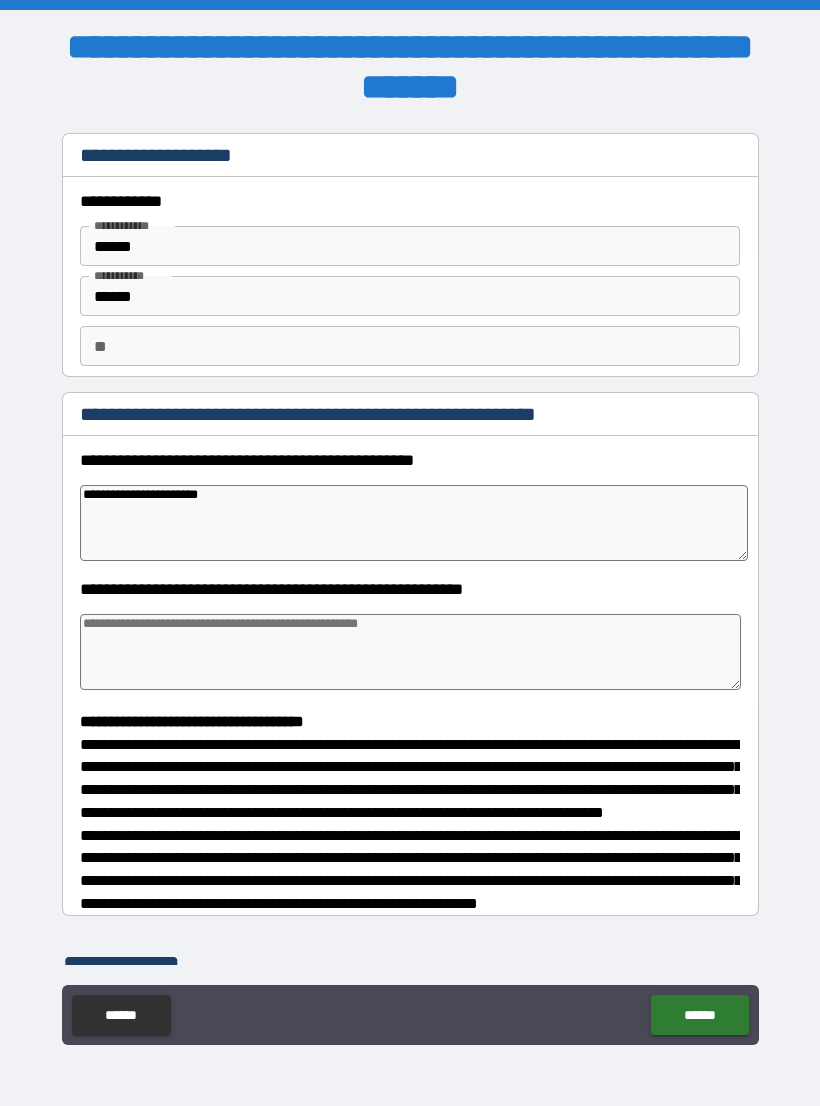 type on "**********" 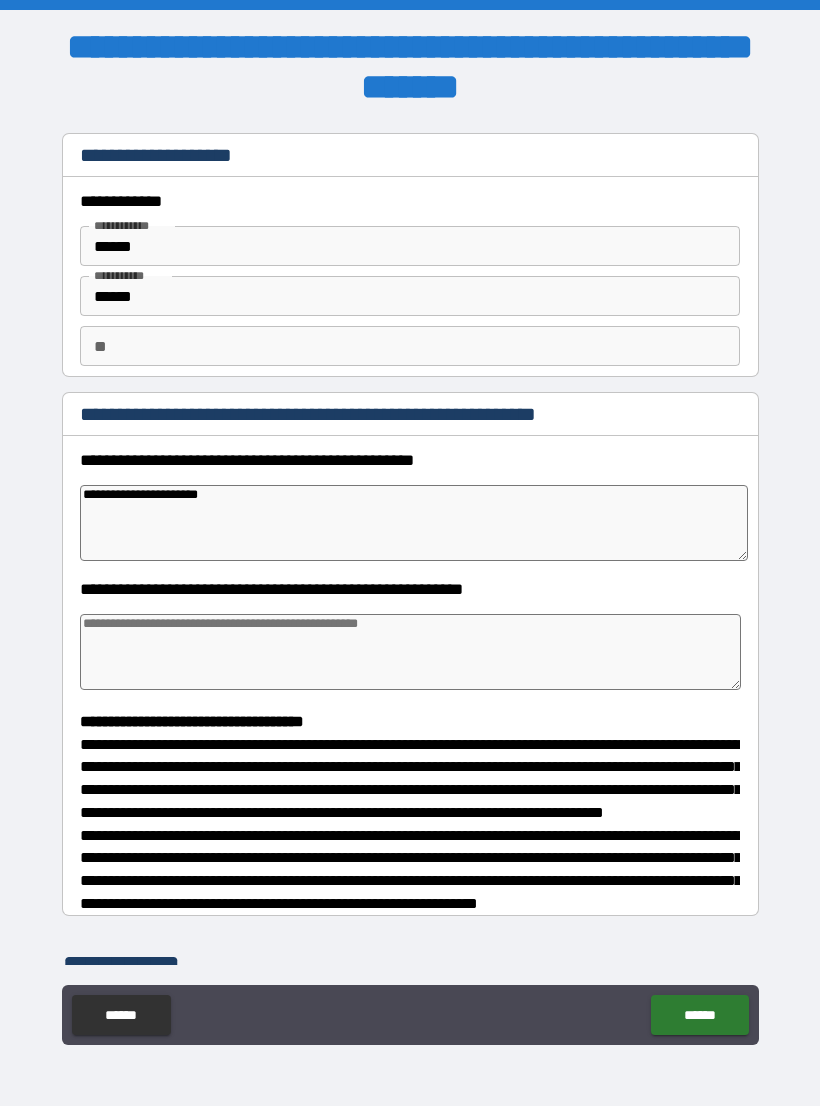 type on "*" 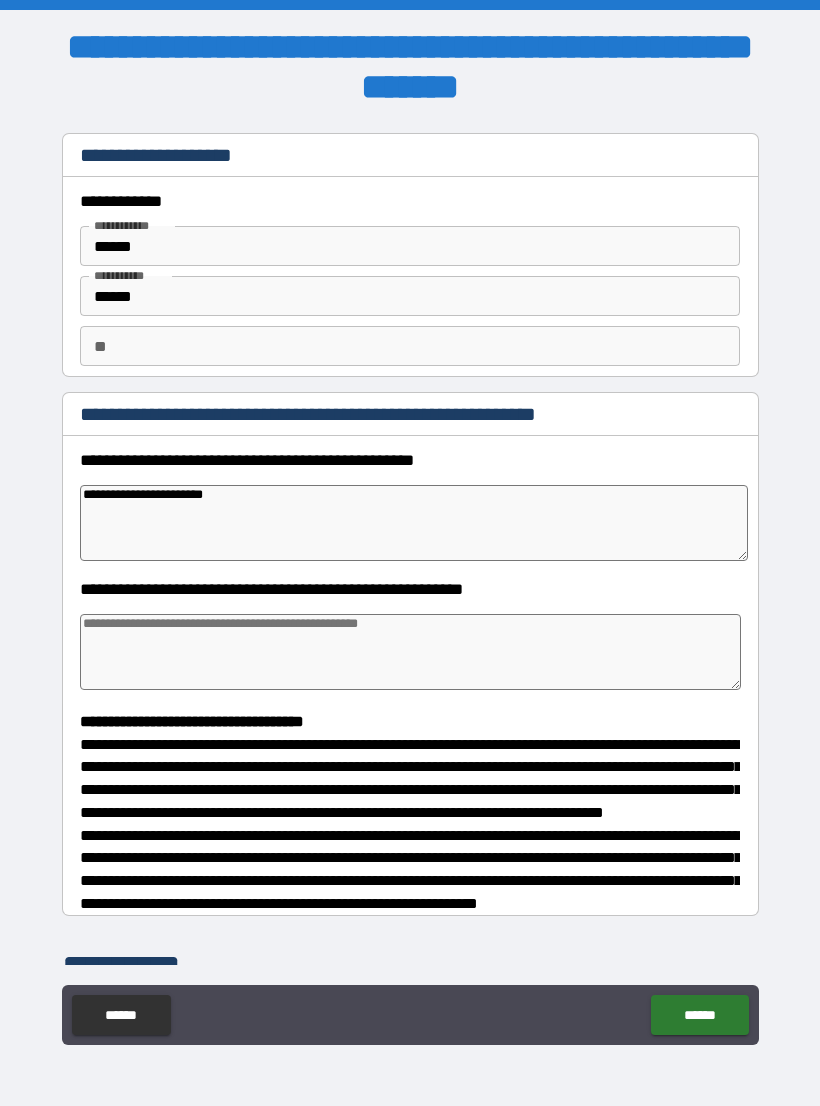 type on "*" 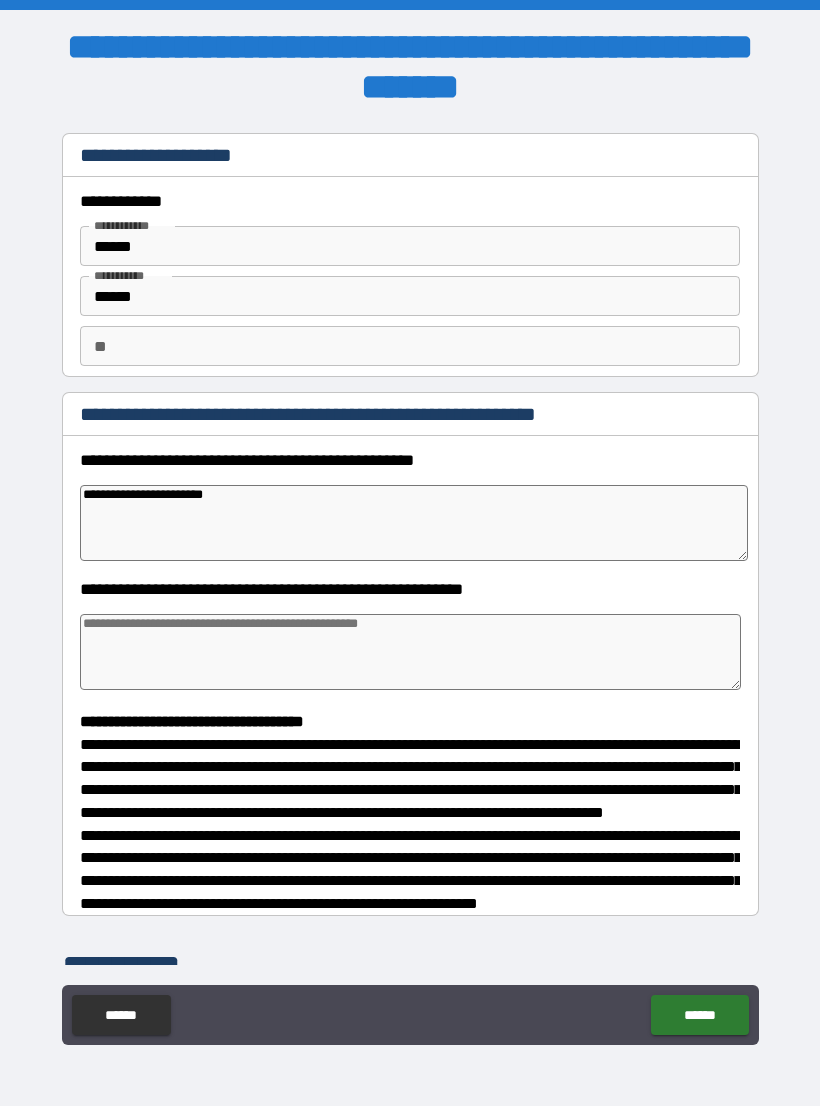 type on "*" 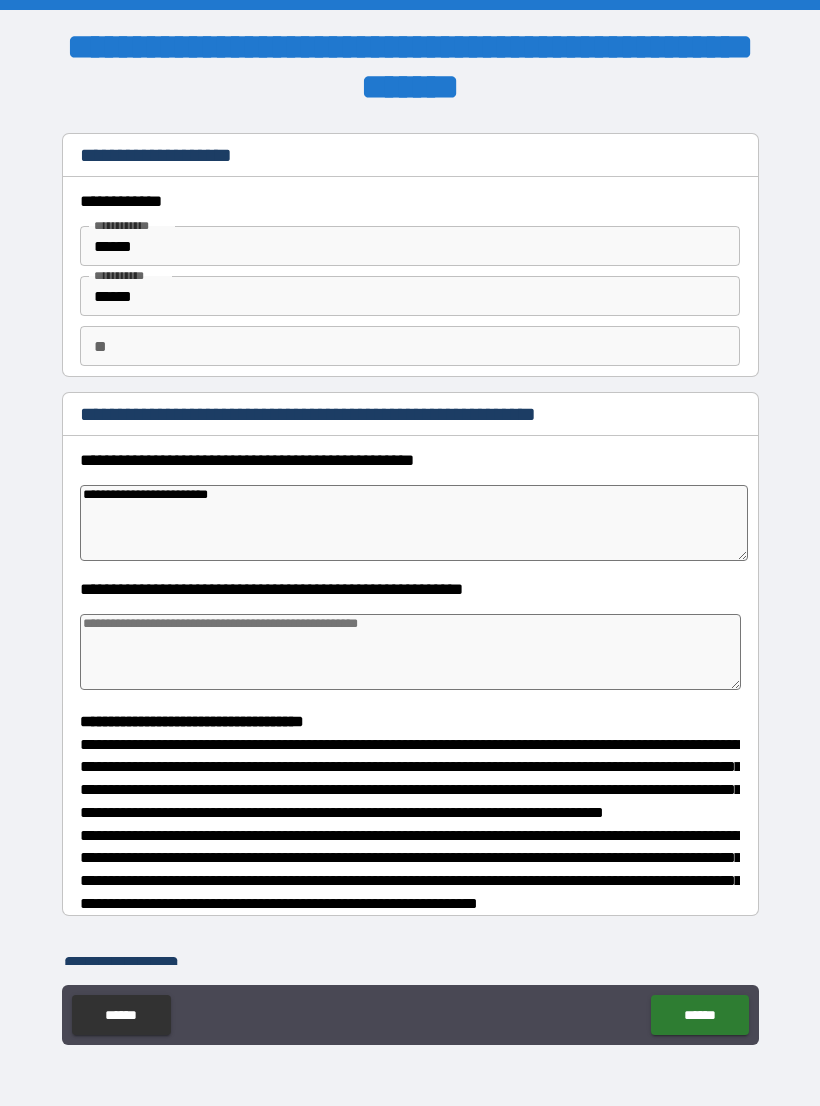 type on "*" 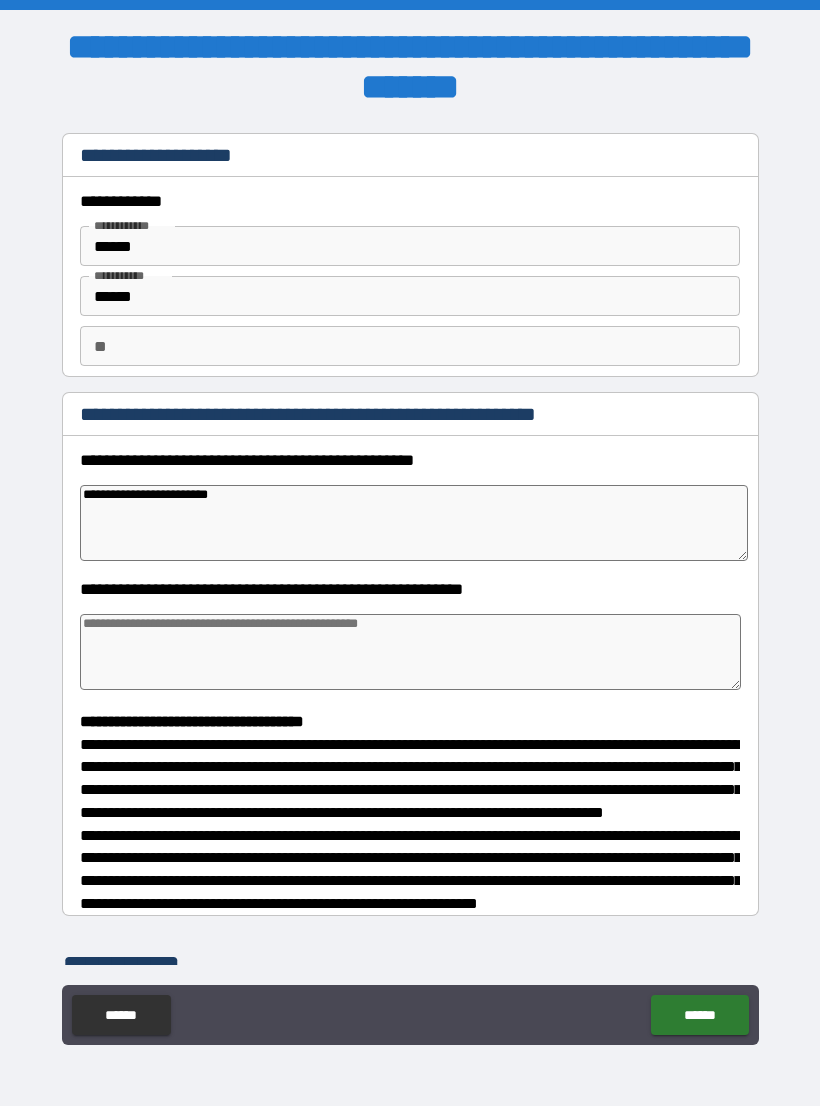 type on "**********" 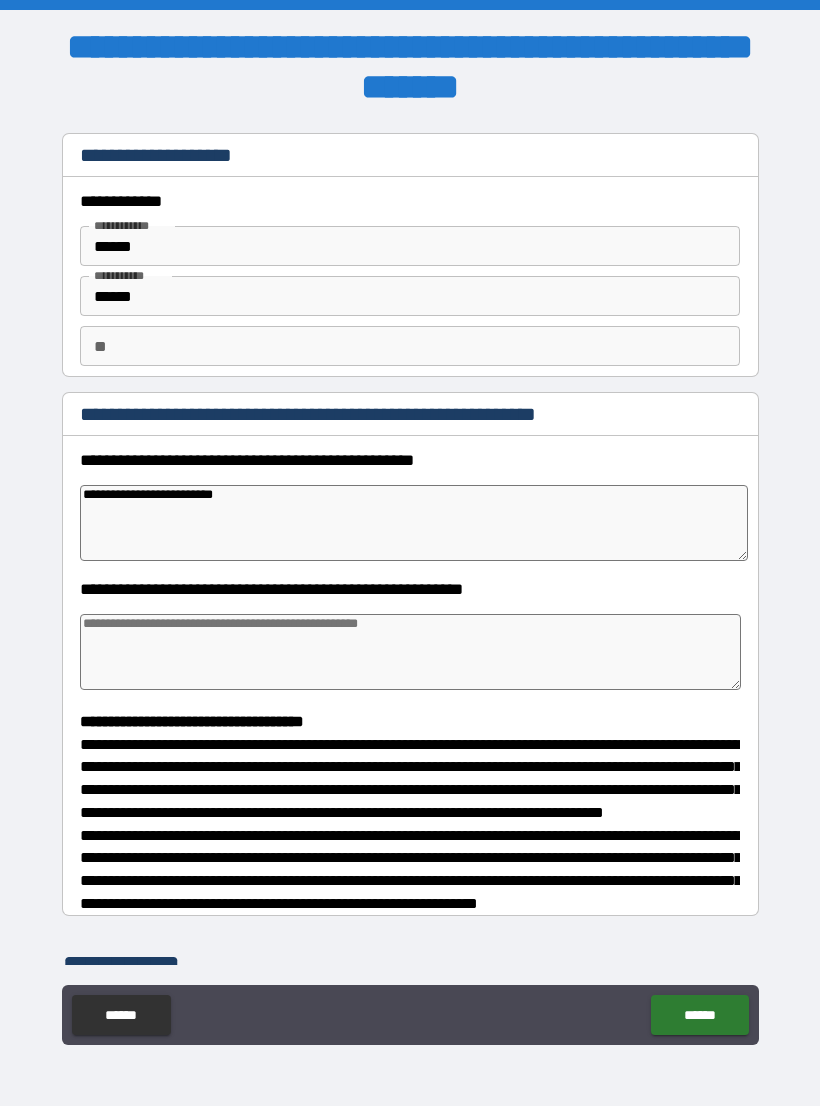 type on "*" 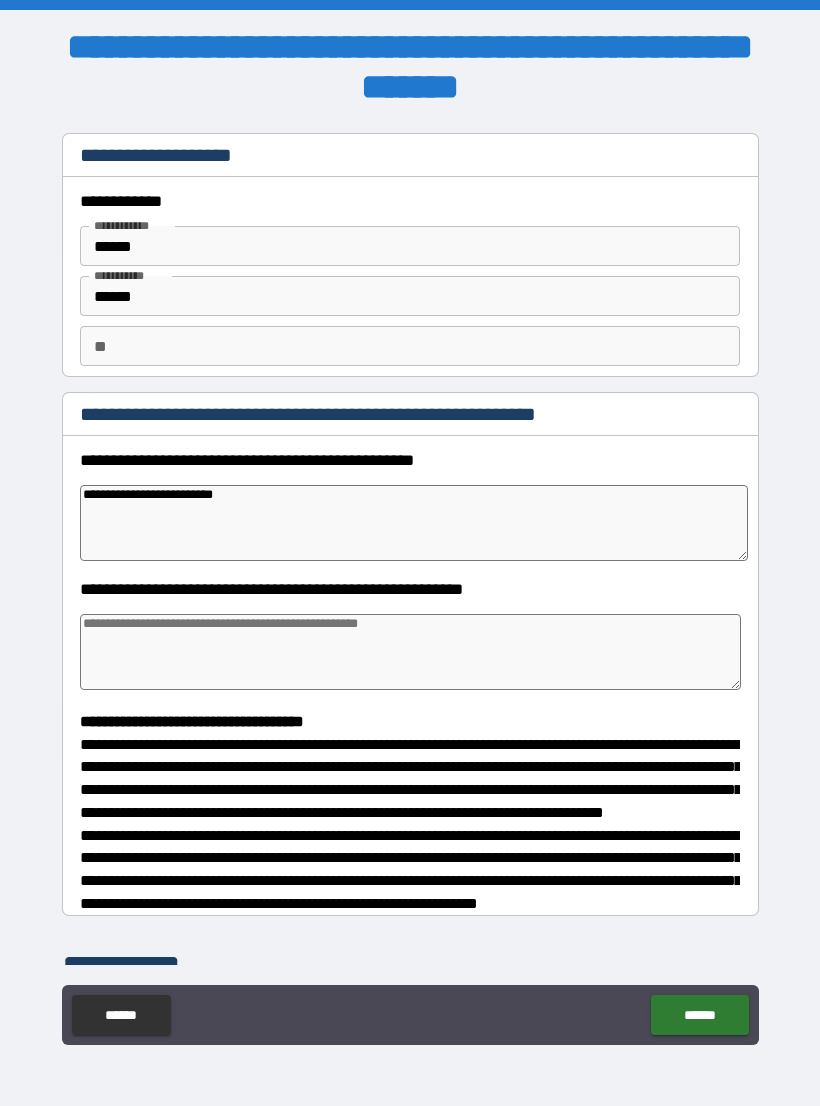 type on "*" 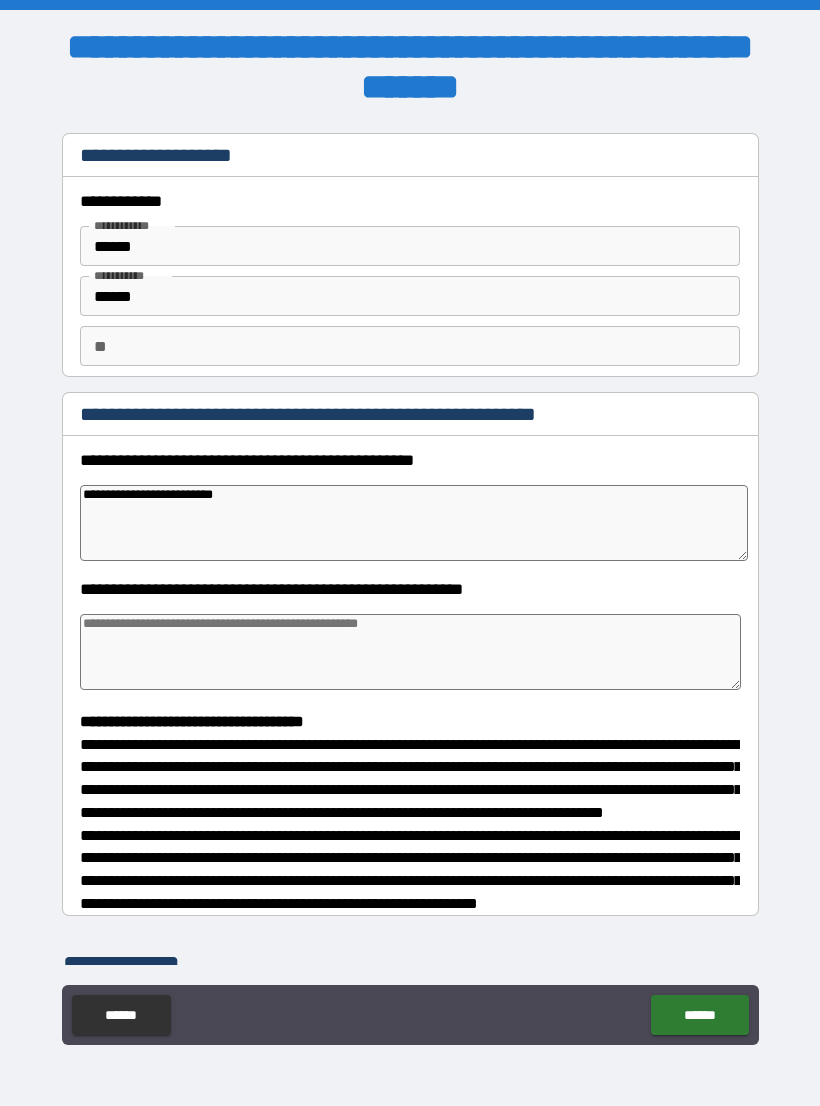 type on "*" 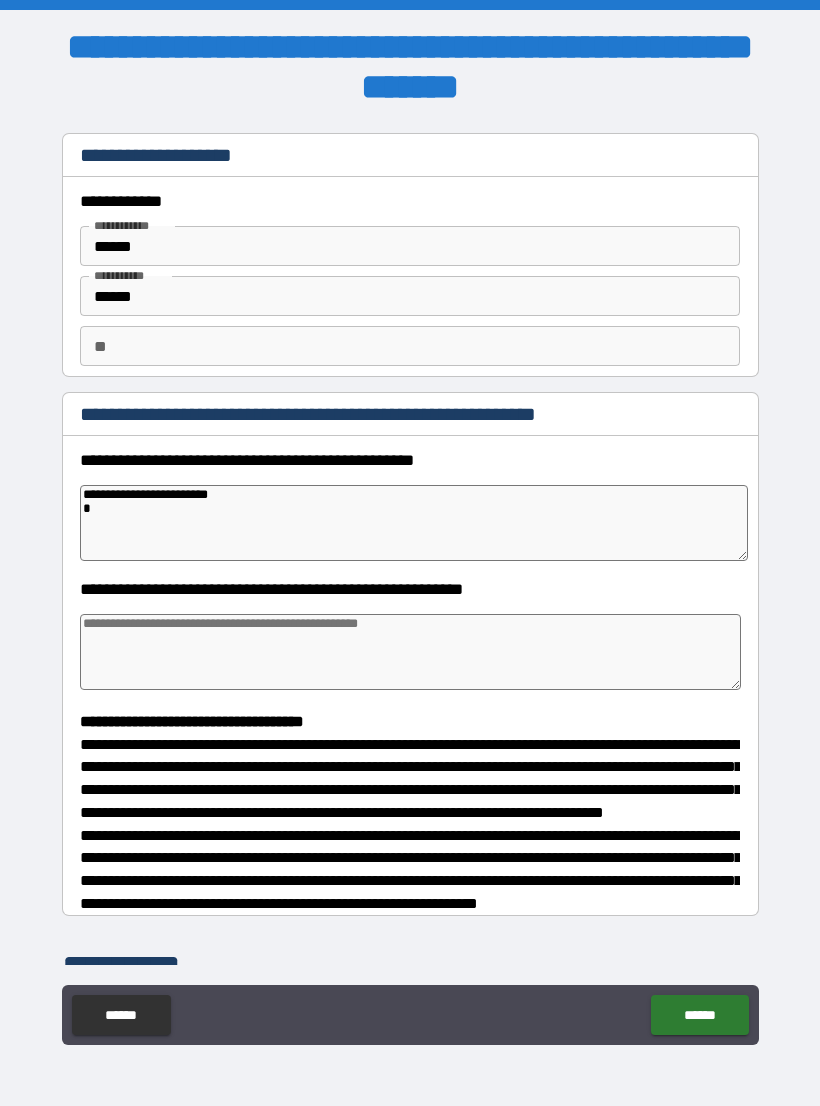 type on "*" 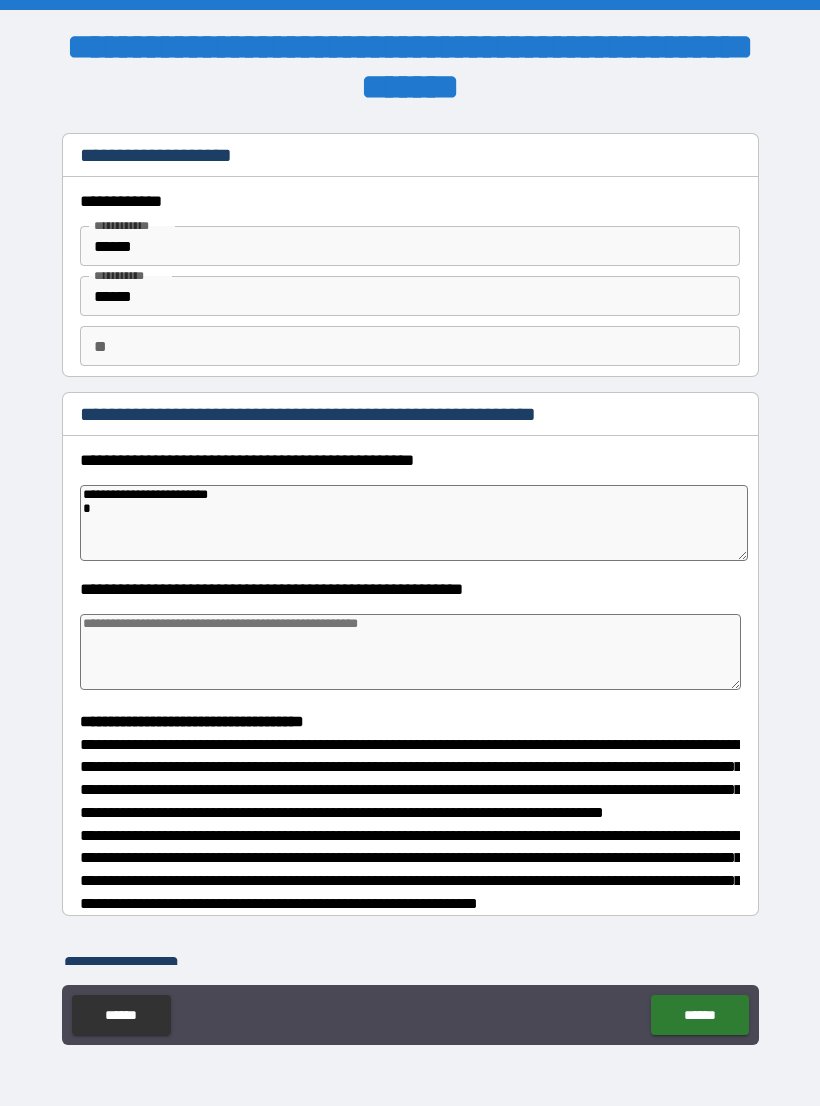type on "*" 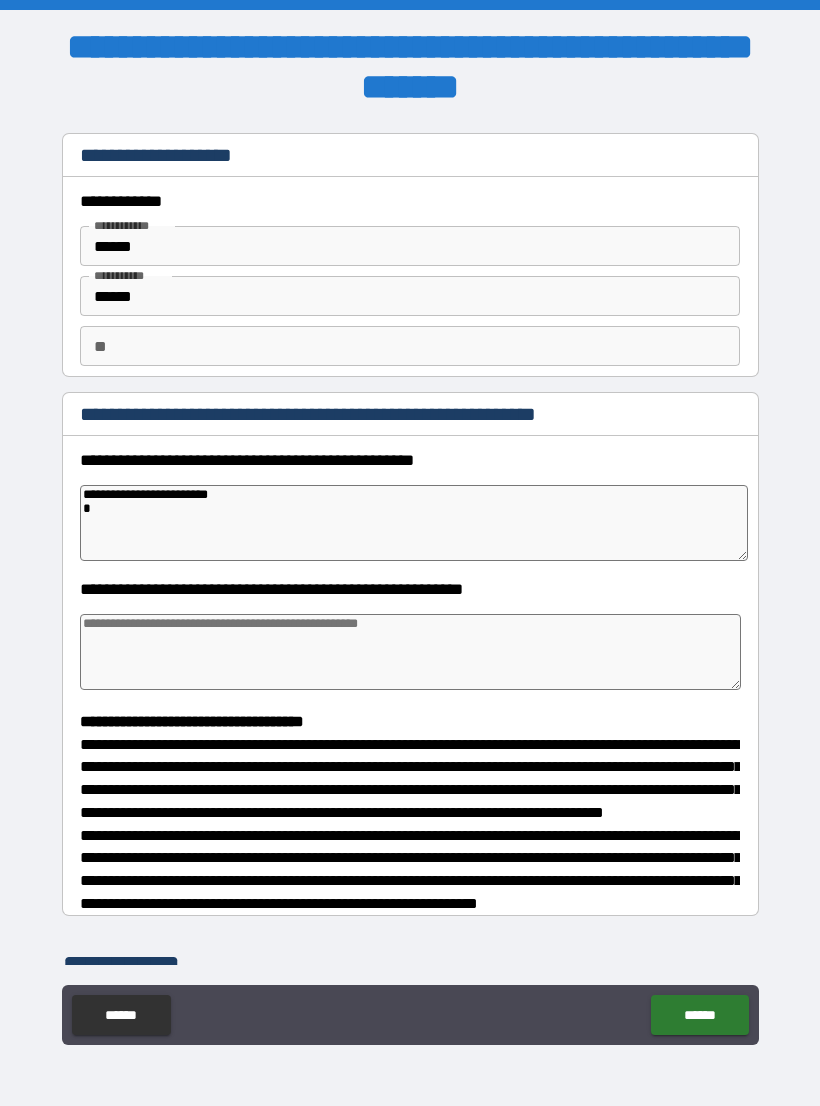 type on "*" 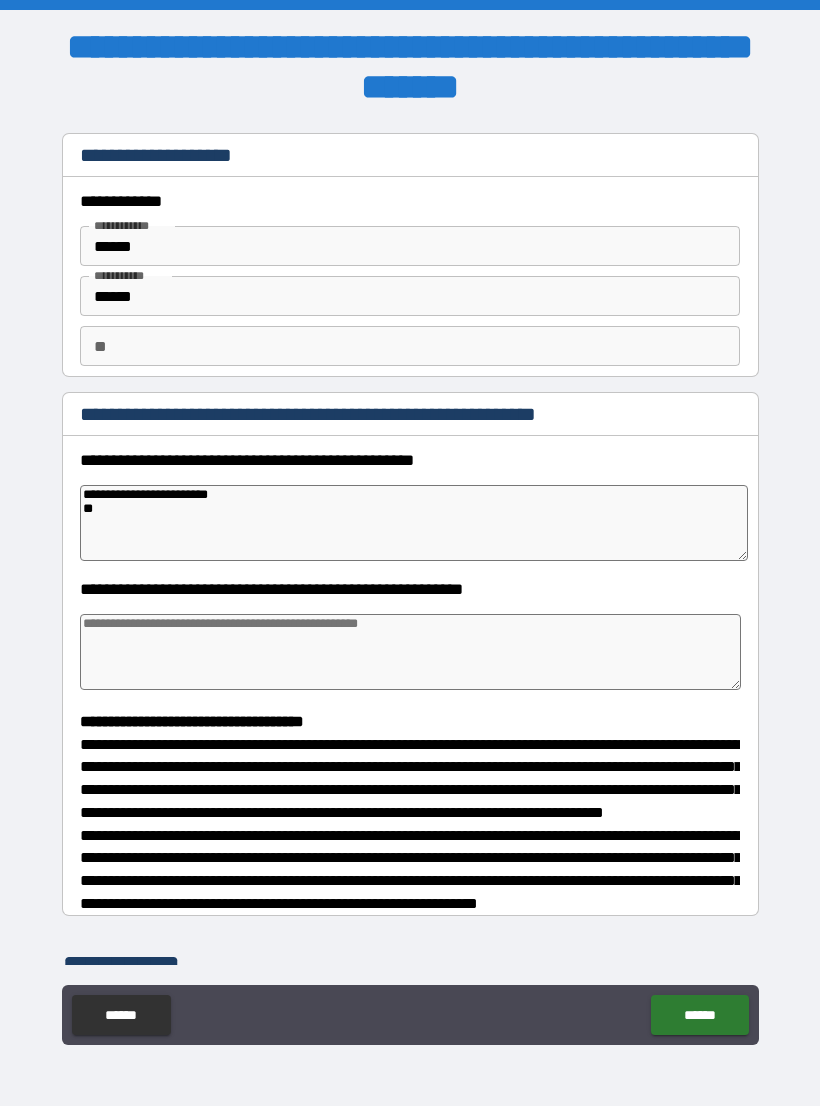 type on "*" 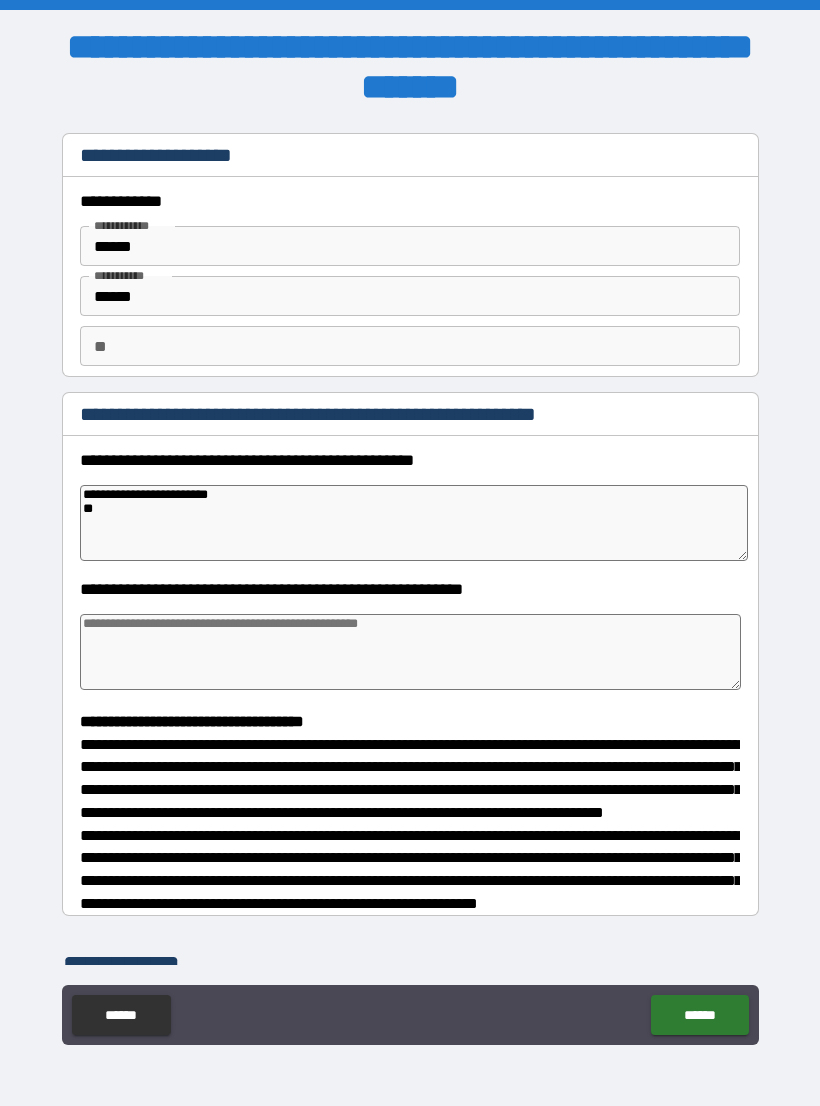 type on "*" 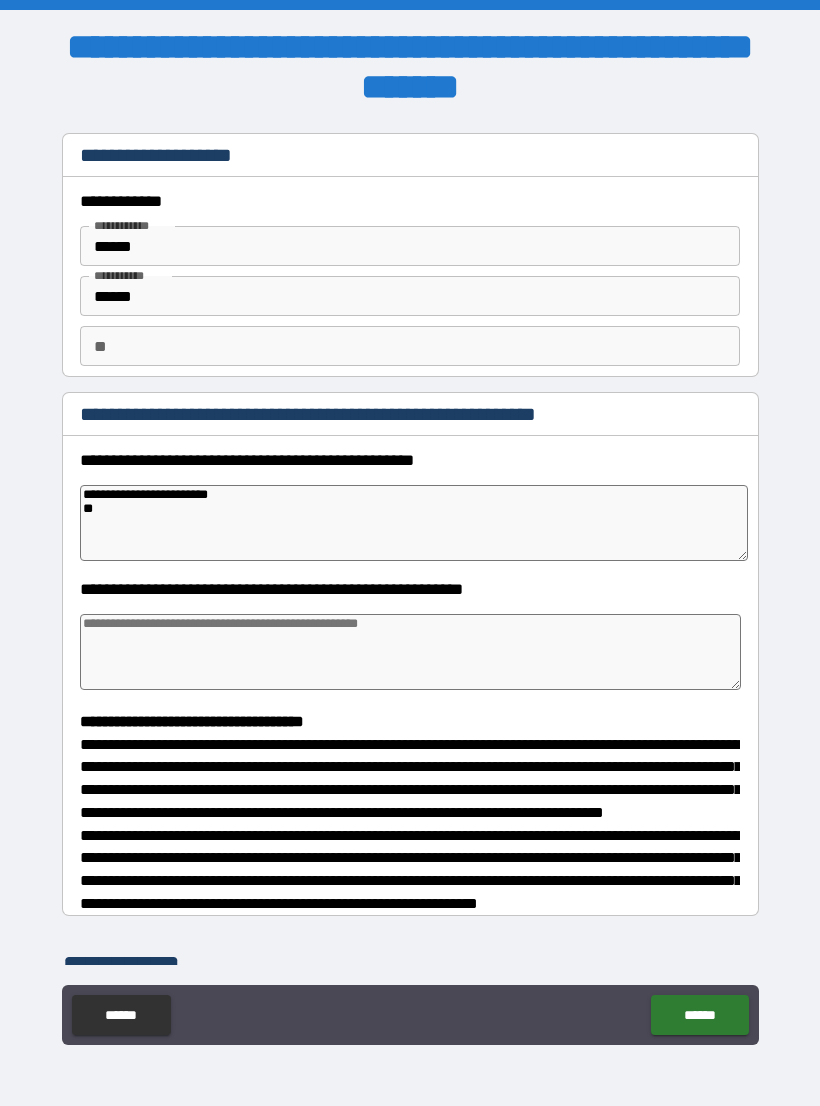 type on "*" 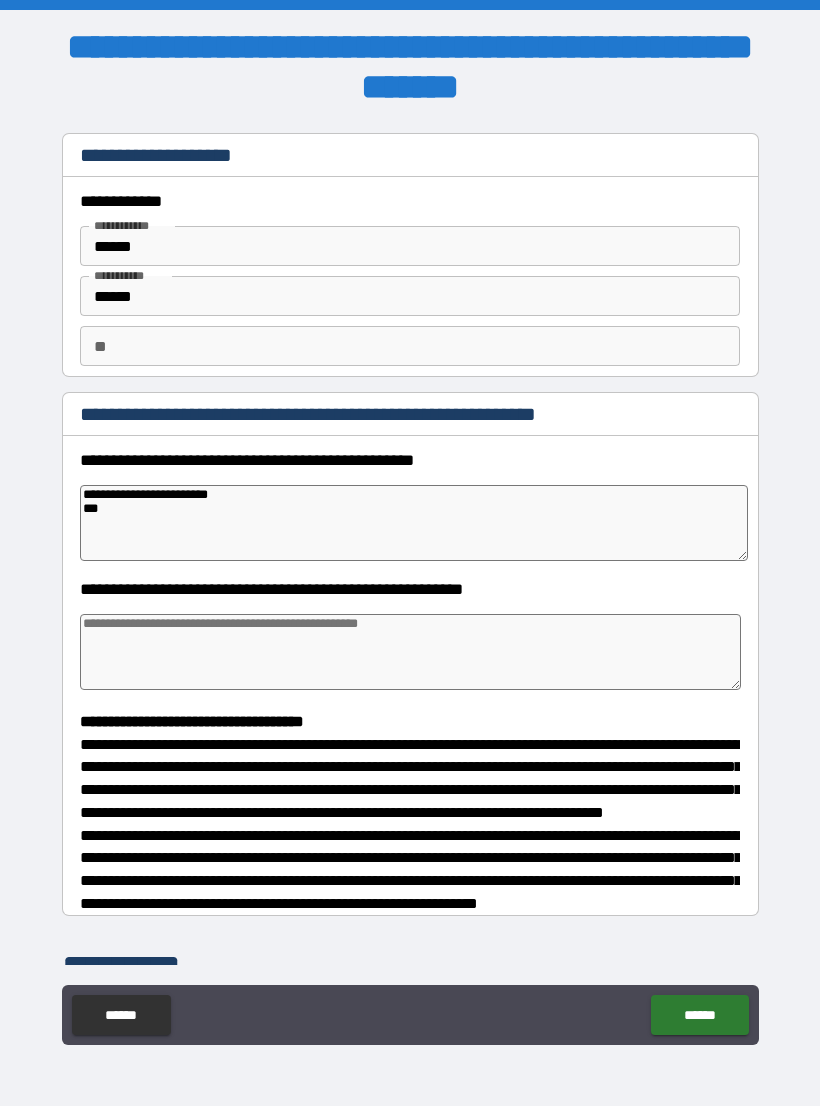 type on "*" 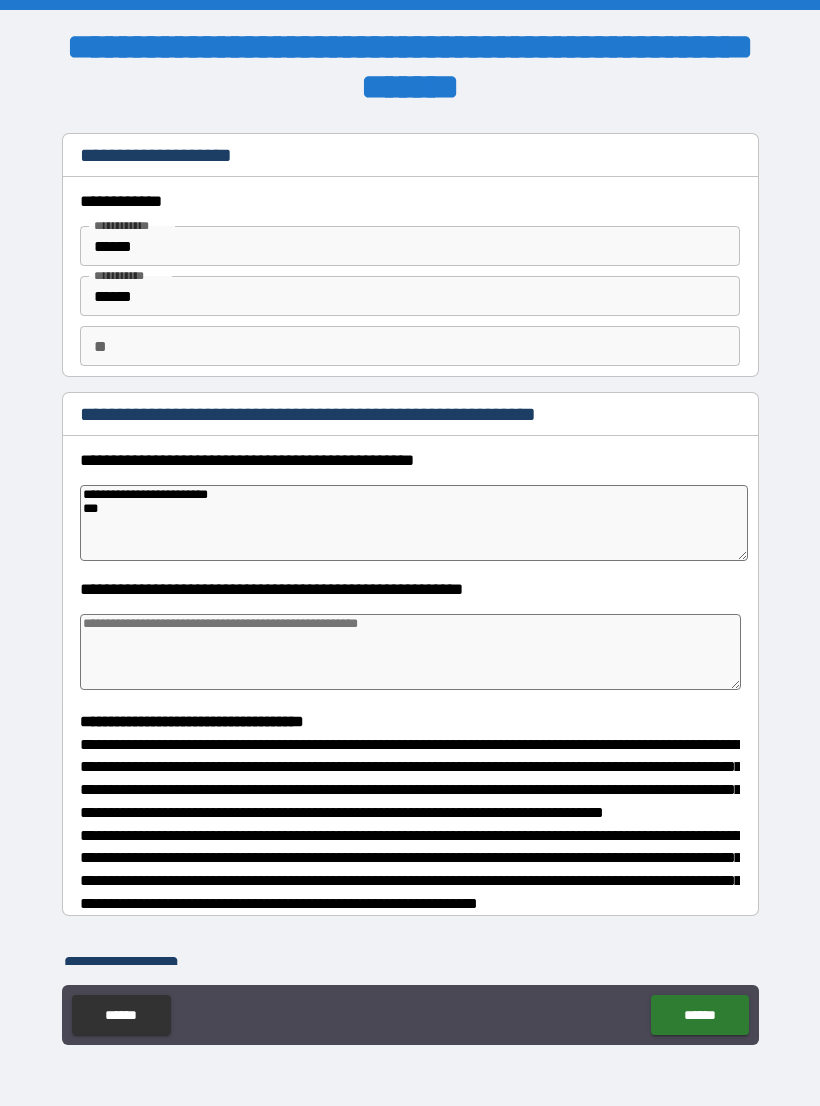 type on "*" 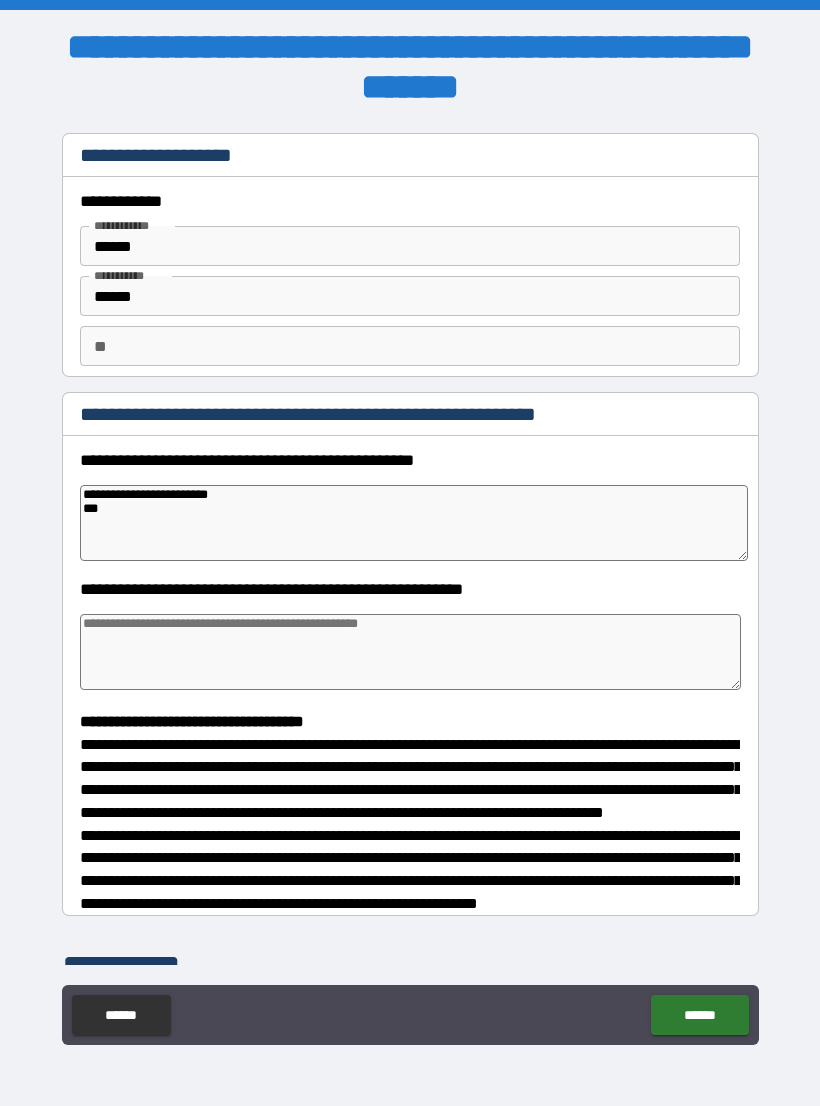 type on "*" 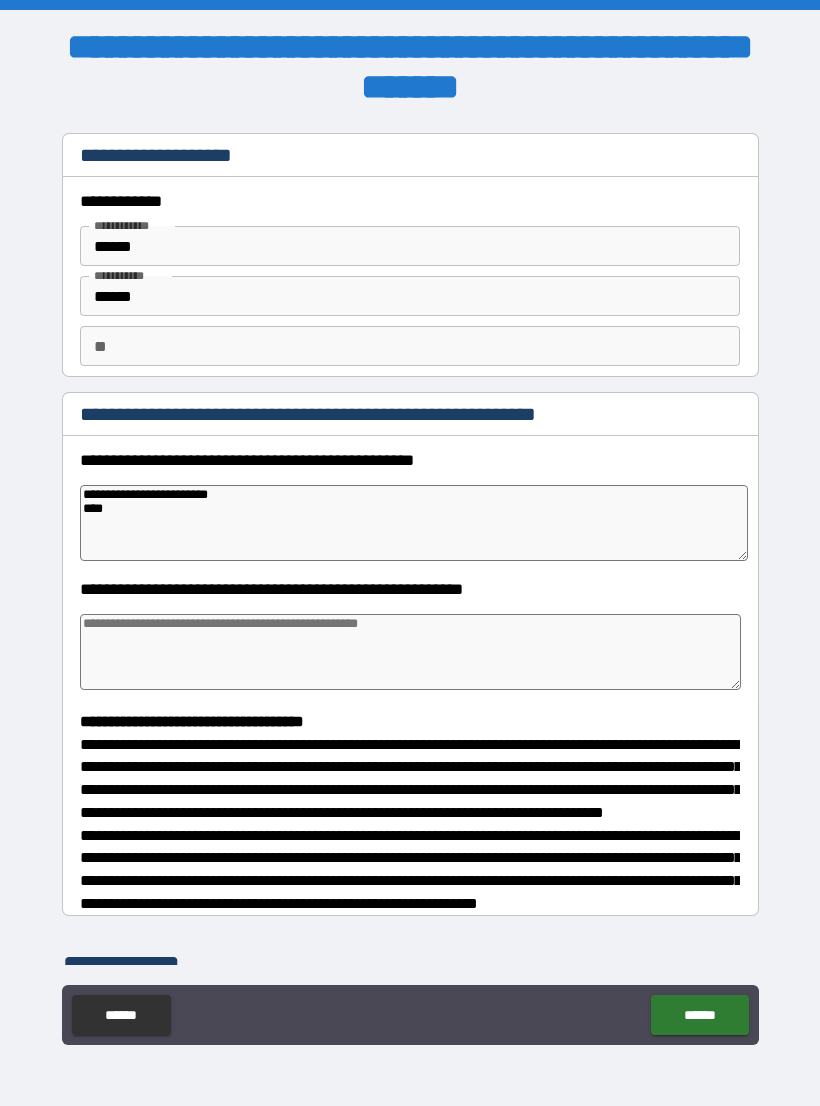 type on "*" 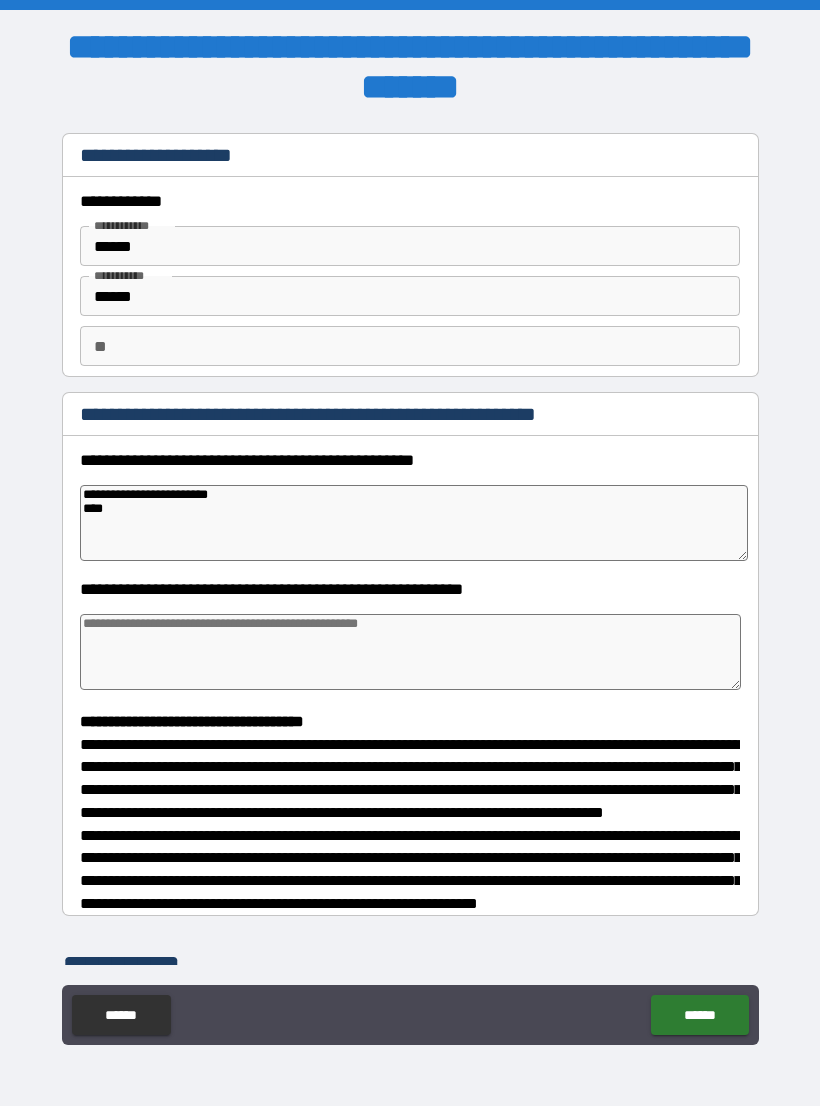 type on "*" 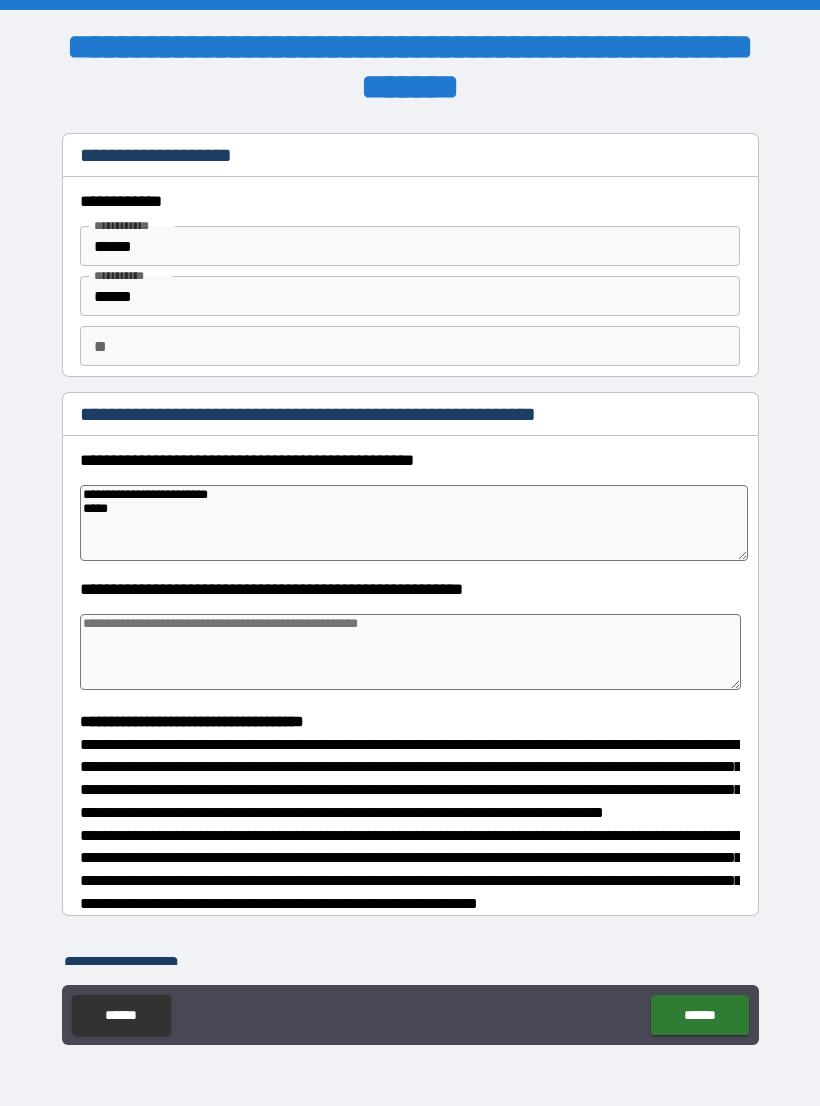 type on "**********" 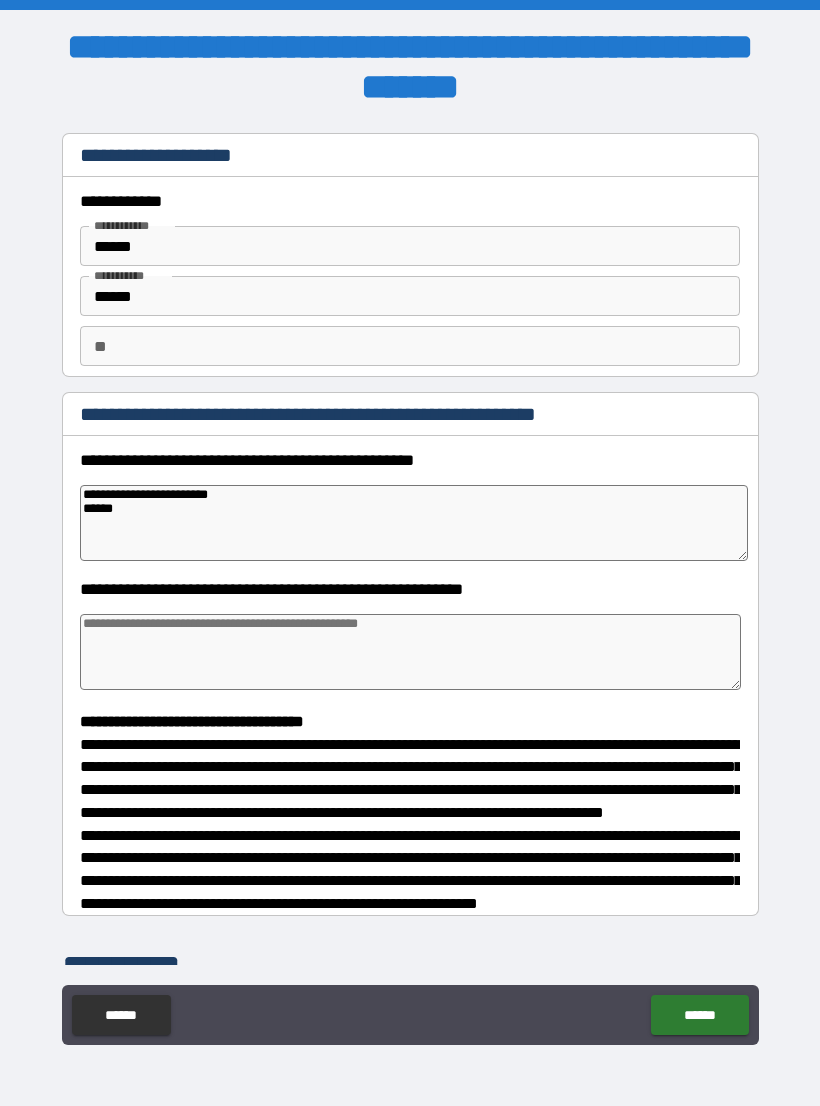 type on "*" 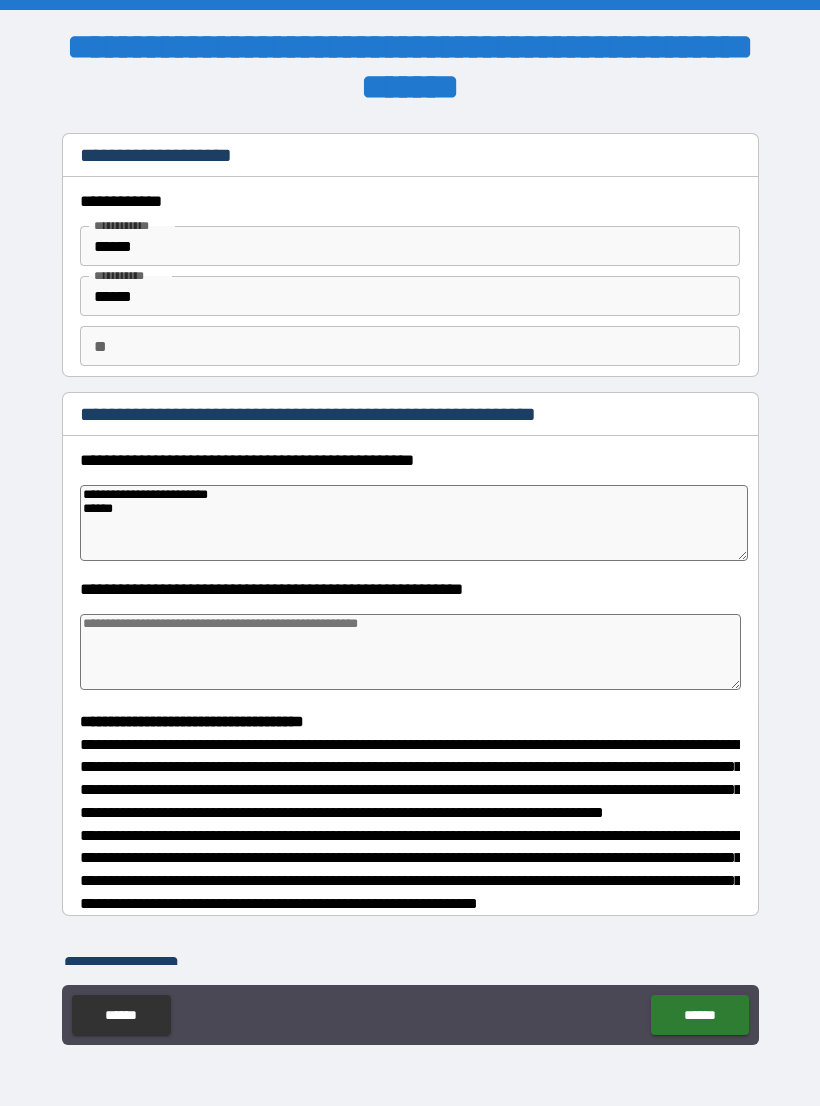 type on "*" 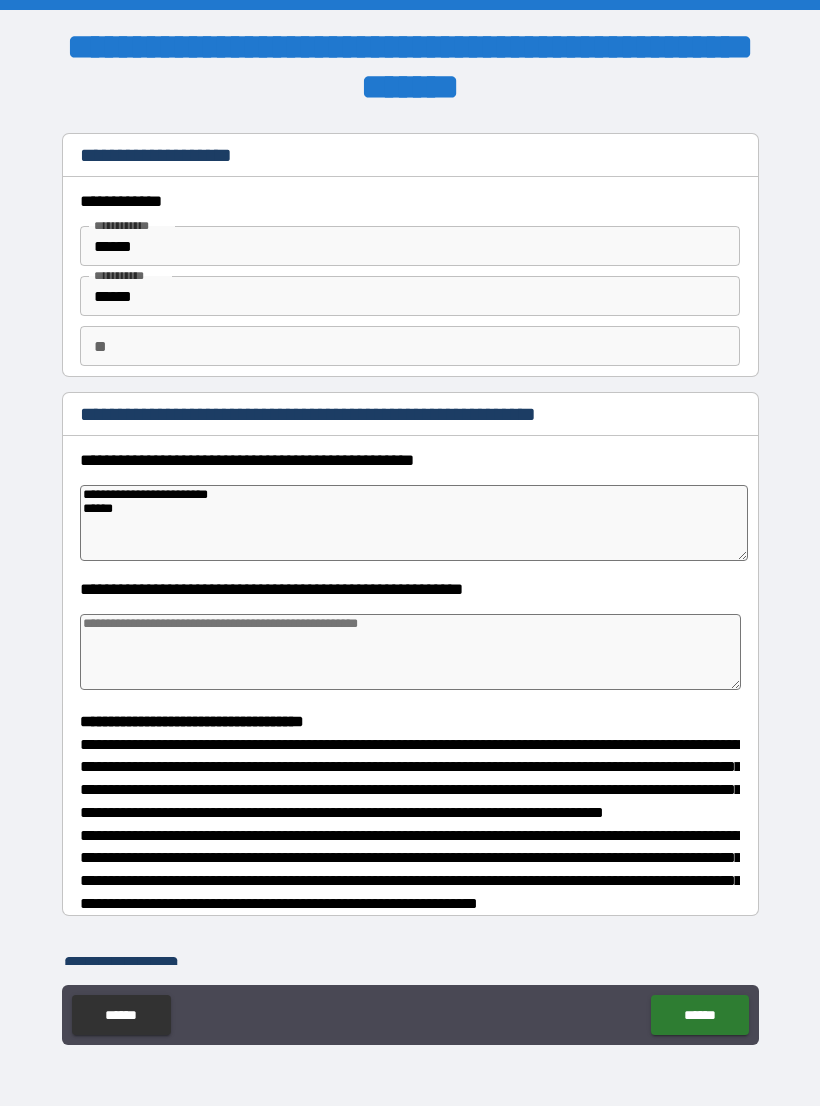 type on "*" 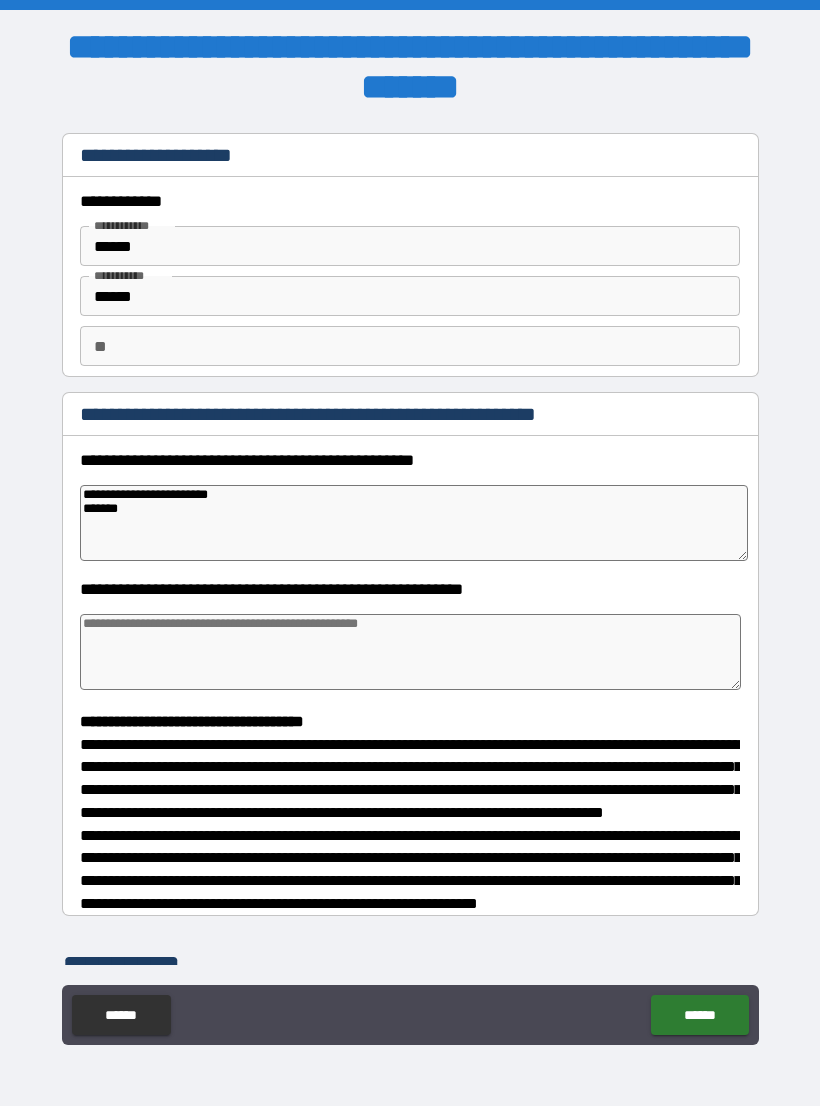 type on "*" 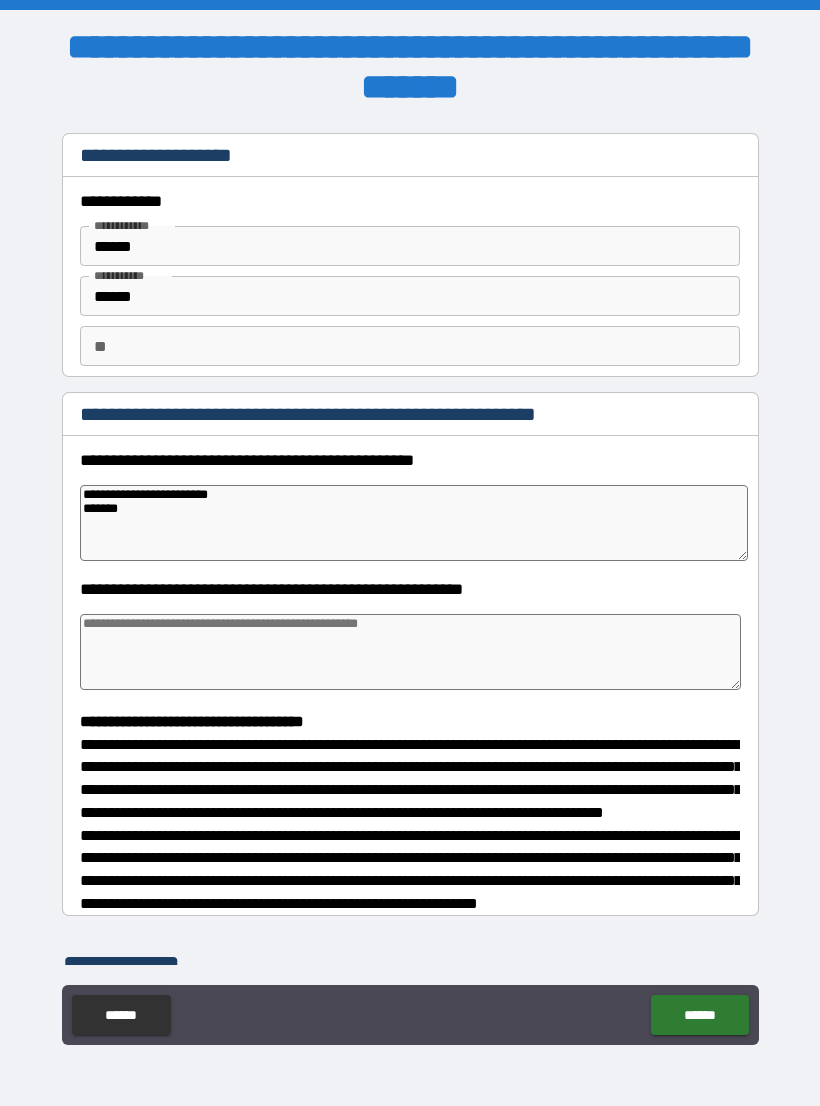 type on "*" 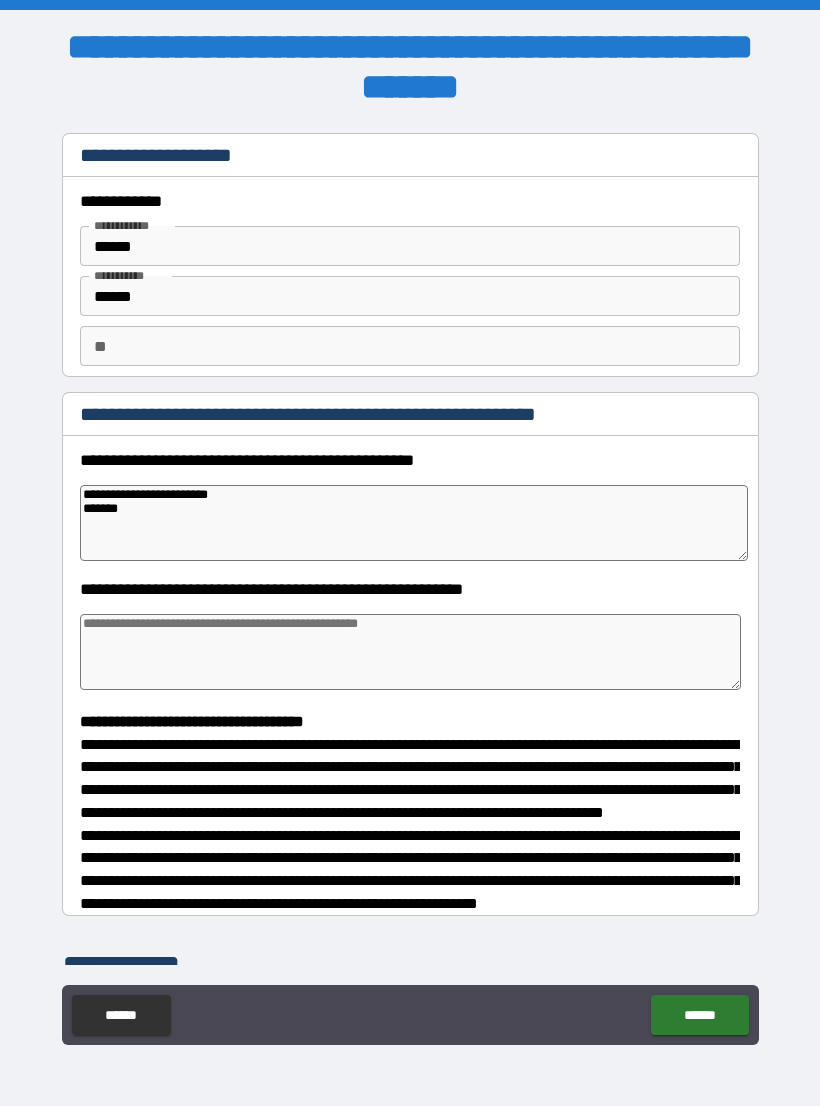 type on "**********" 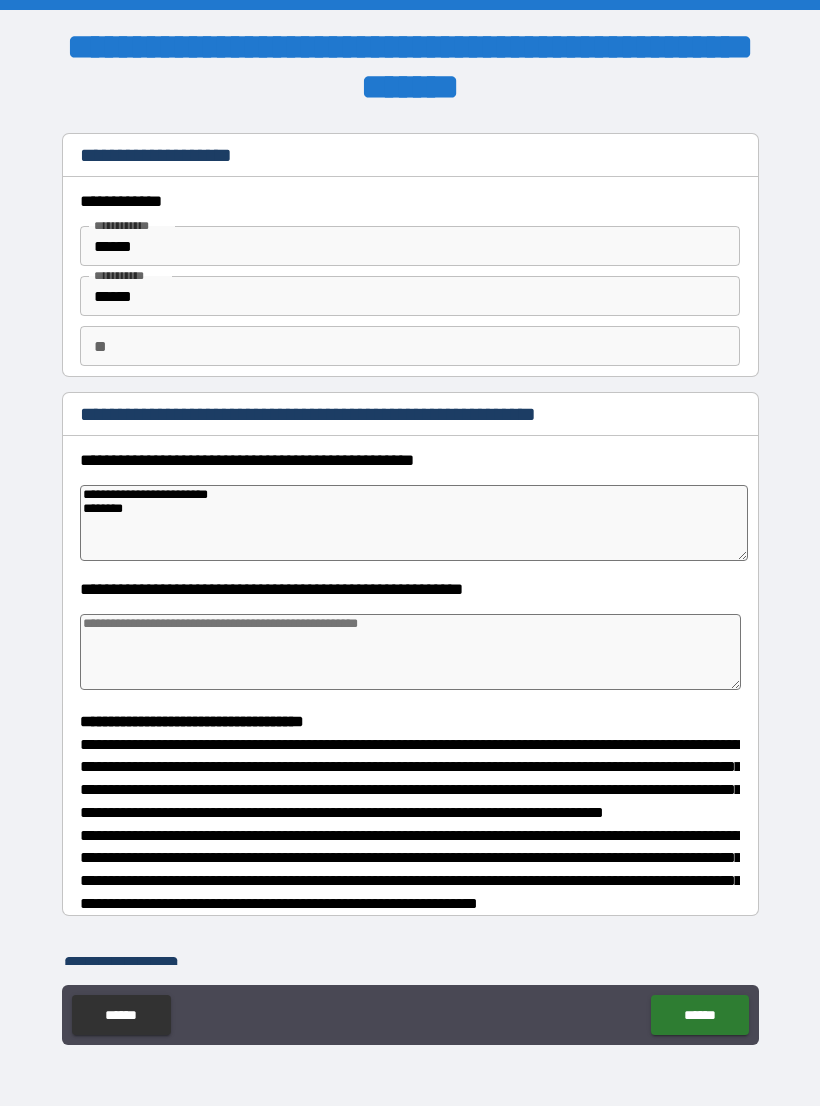 type on "*" 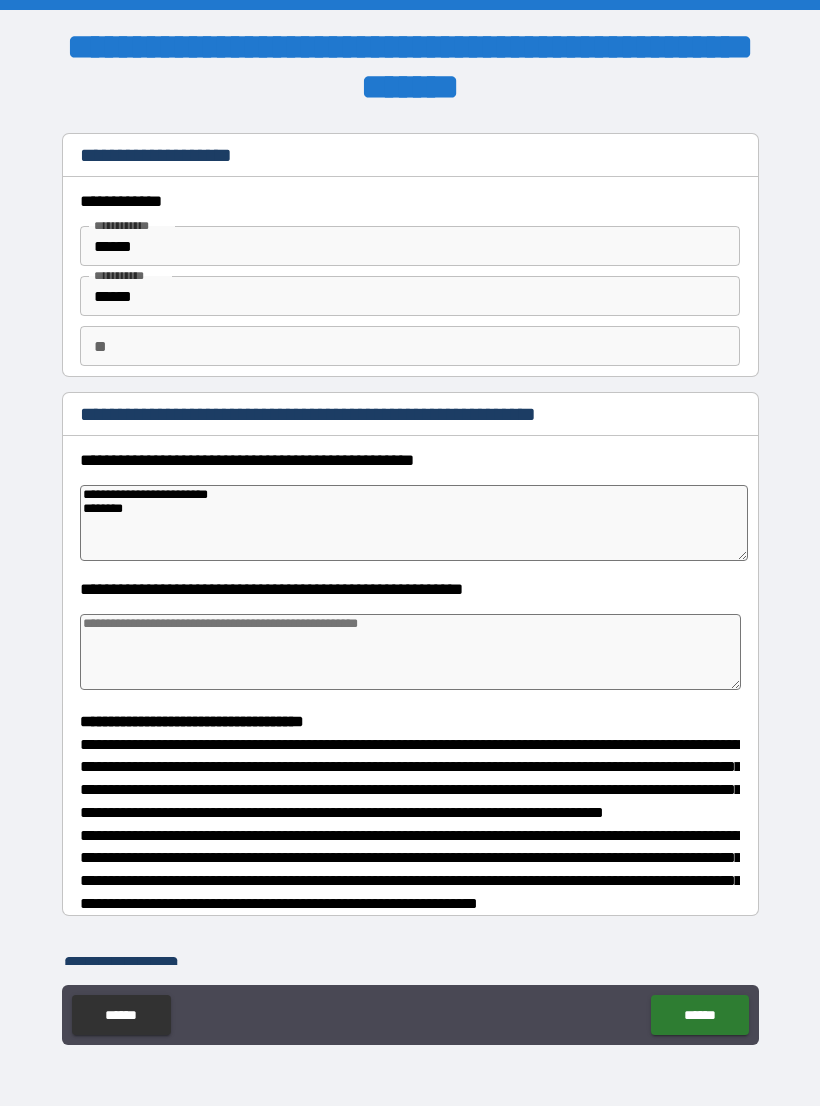 type on "*" 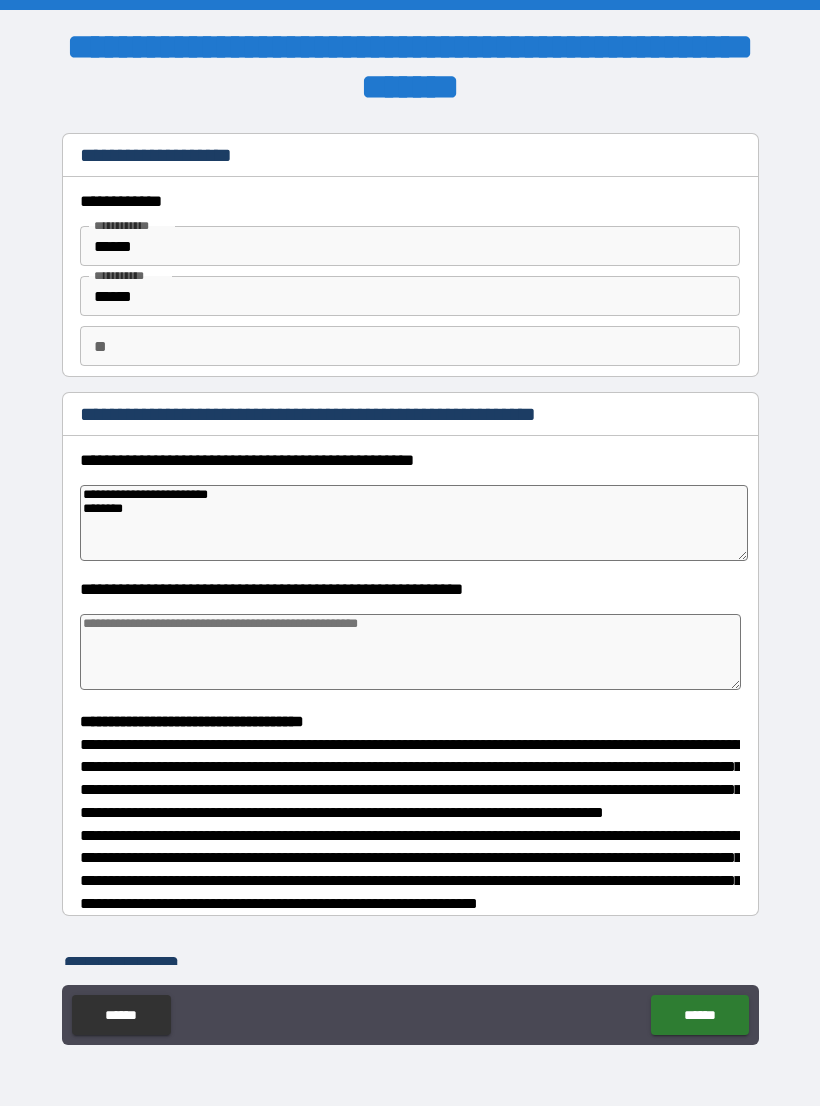 type on "*" 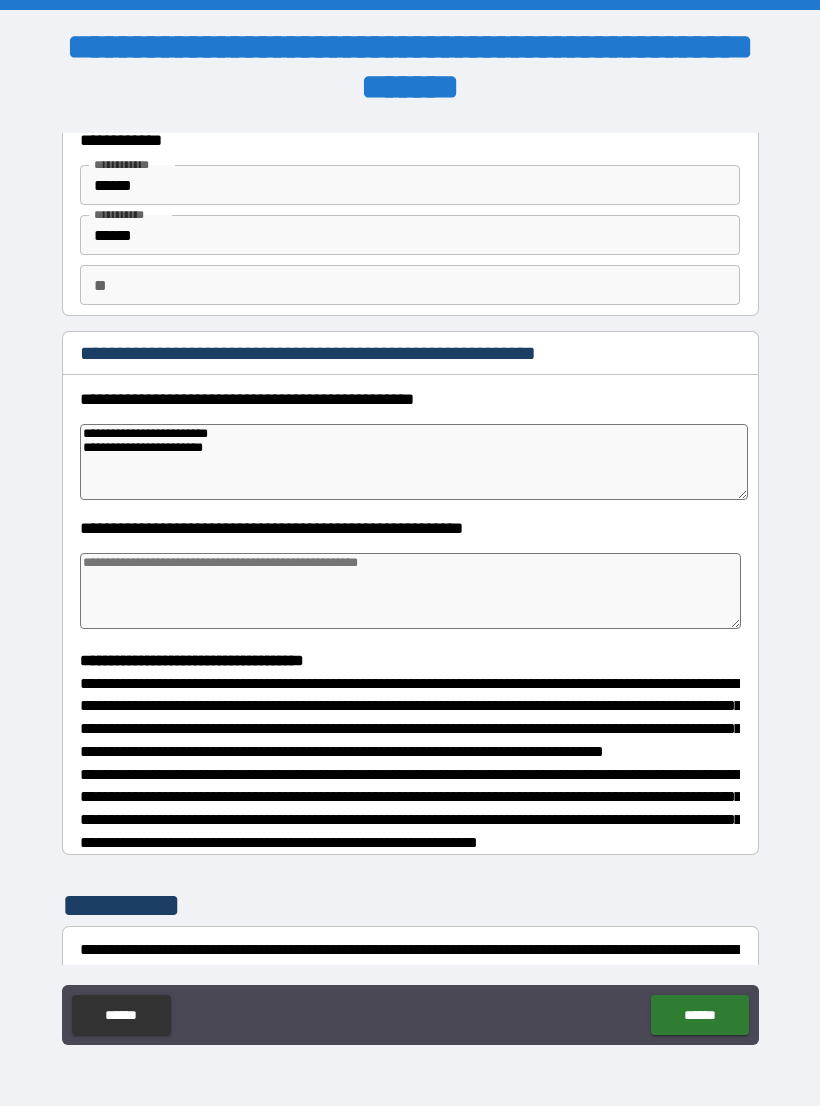 scroll, scrollTop: 70, scrollLeft: 0, axis: vertical 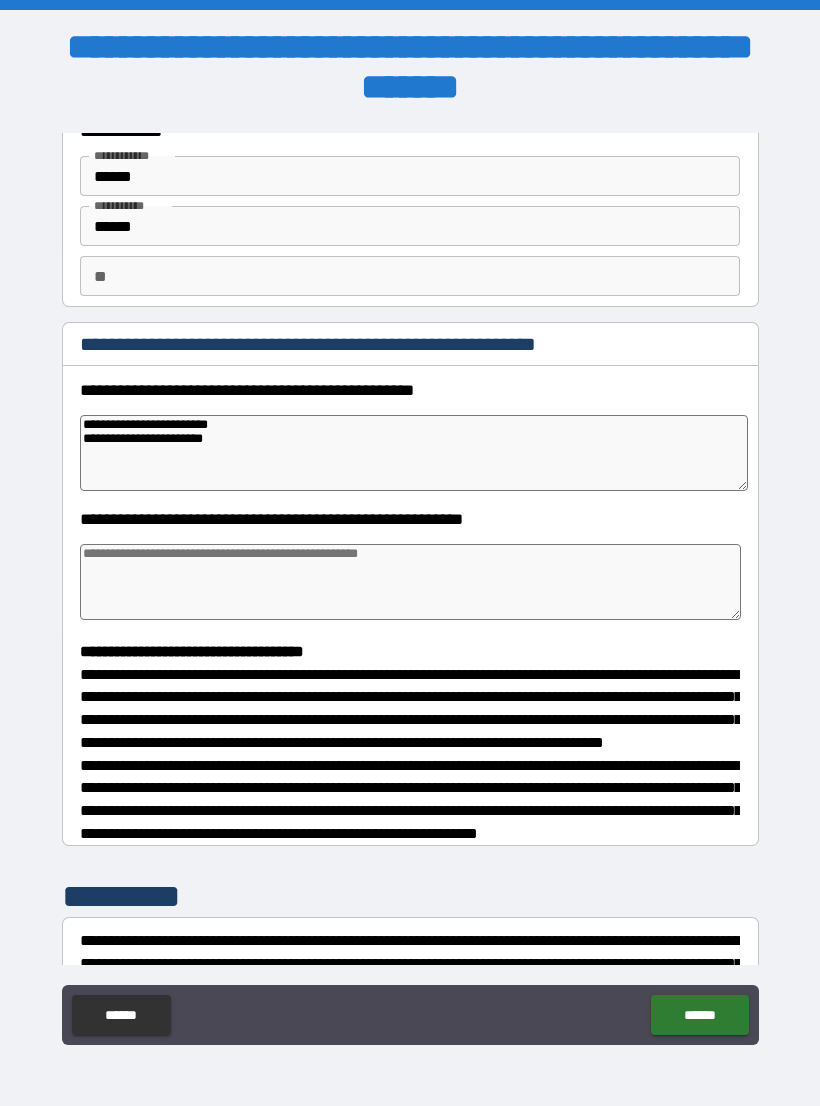 click at bounding box center (410, 582) 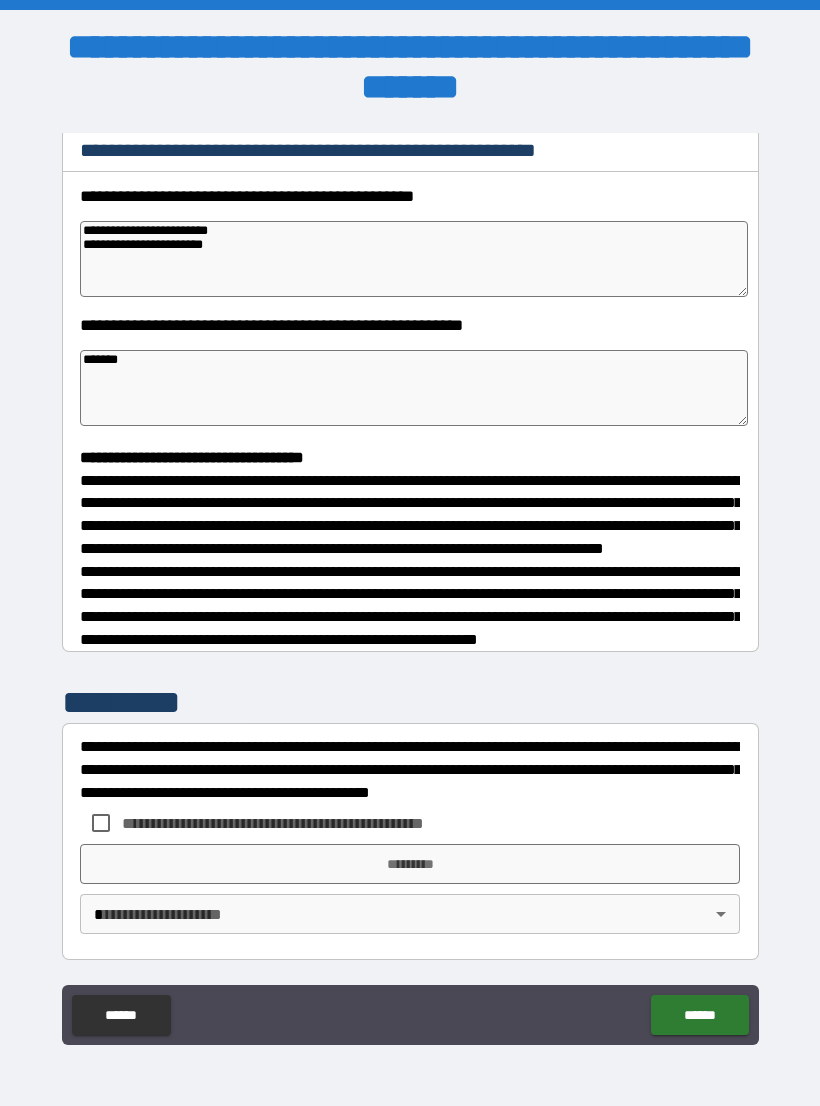 scroll, scrollTop: 302, scrollLeft: 0, axis: vertical 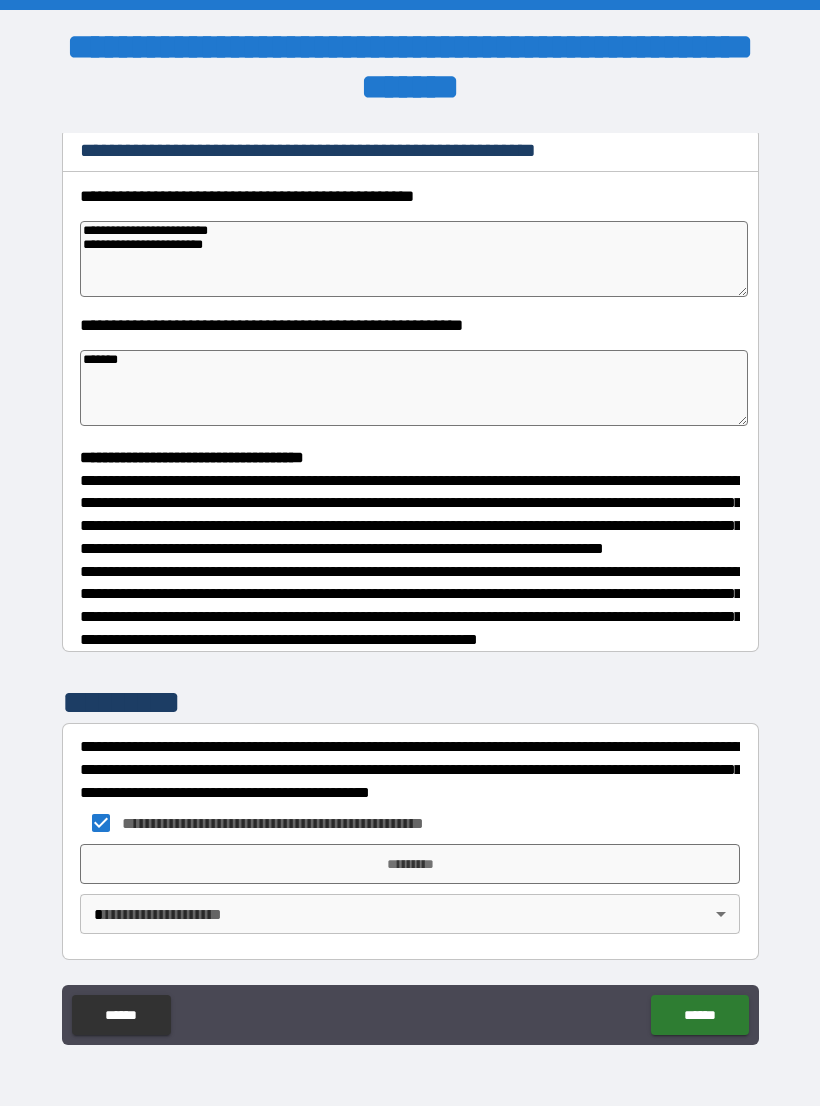 click on "*********" at bounding box center [410, 864] 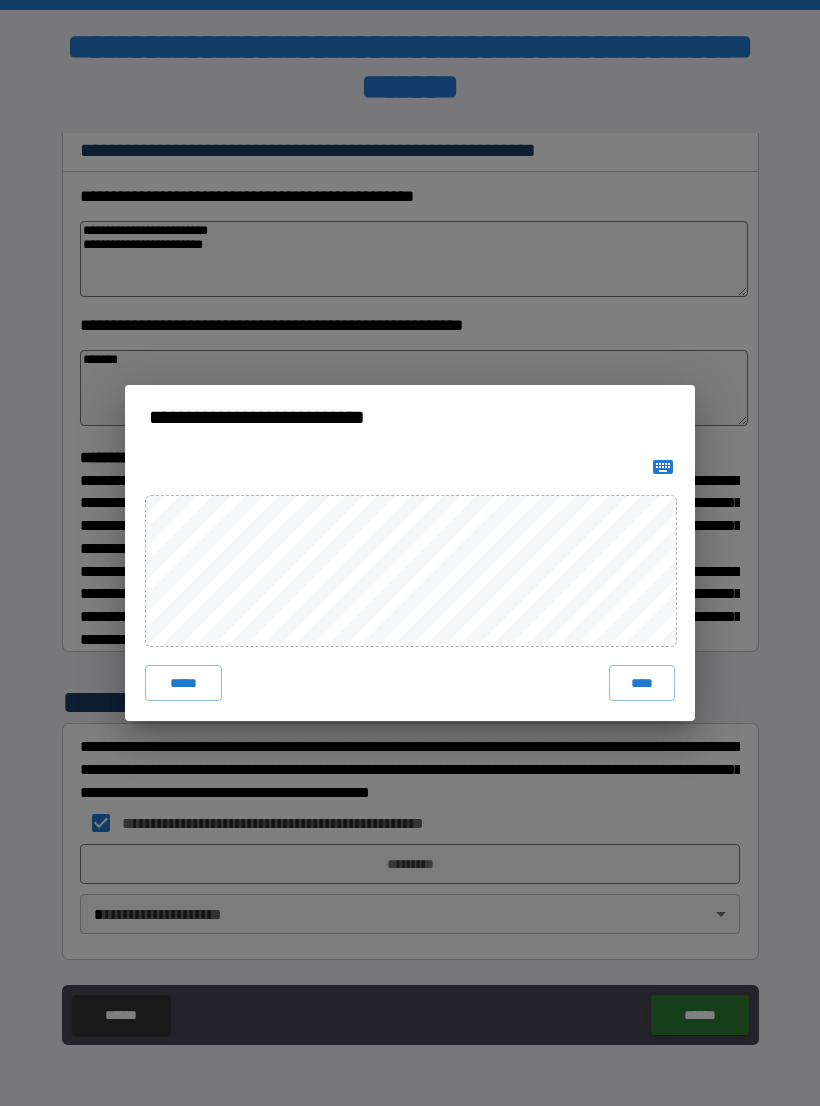 click on "****" at bounding box center (642, 683) 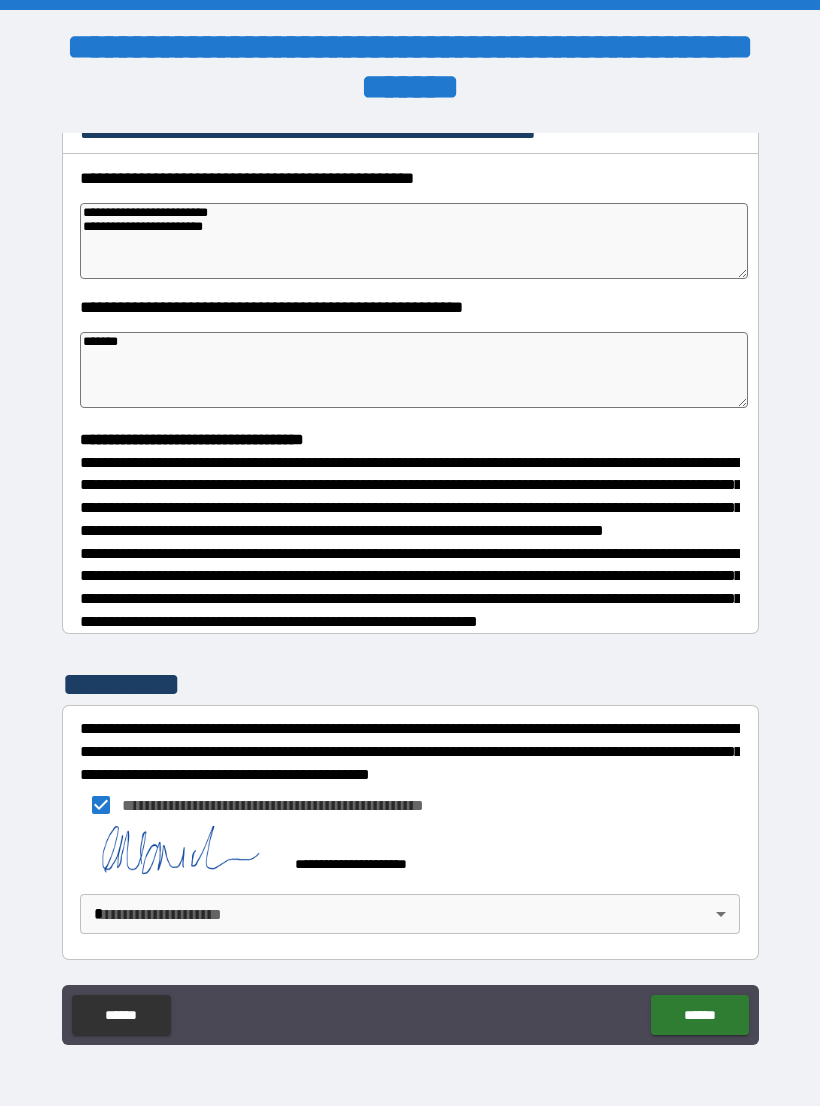 click on "**********" at bounding box center [410, 568] 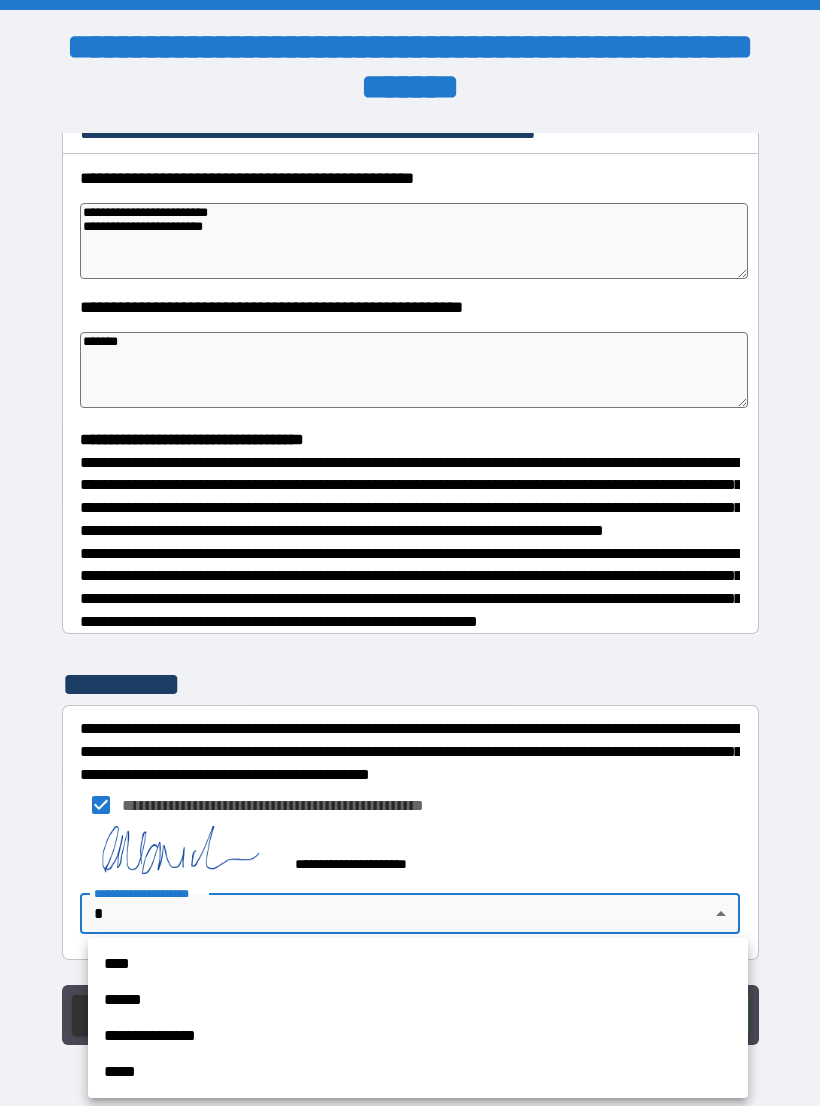 click on "**********" at bounding box center (418, 1036) 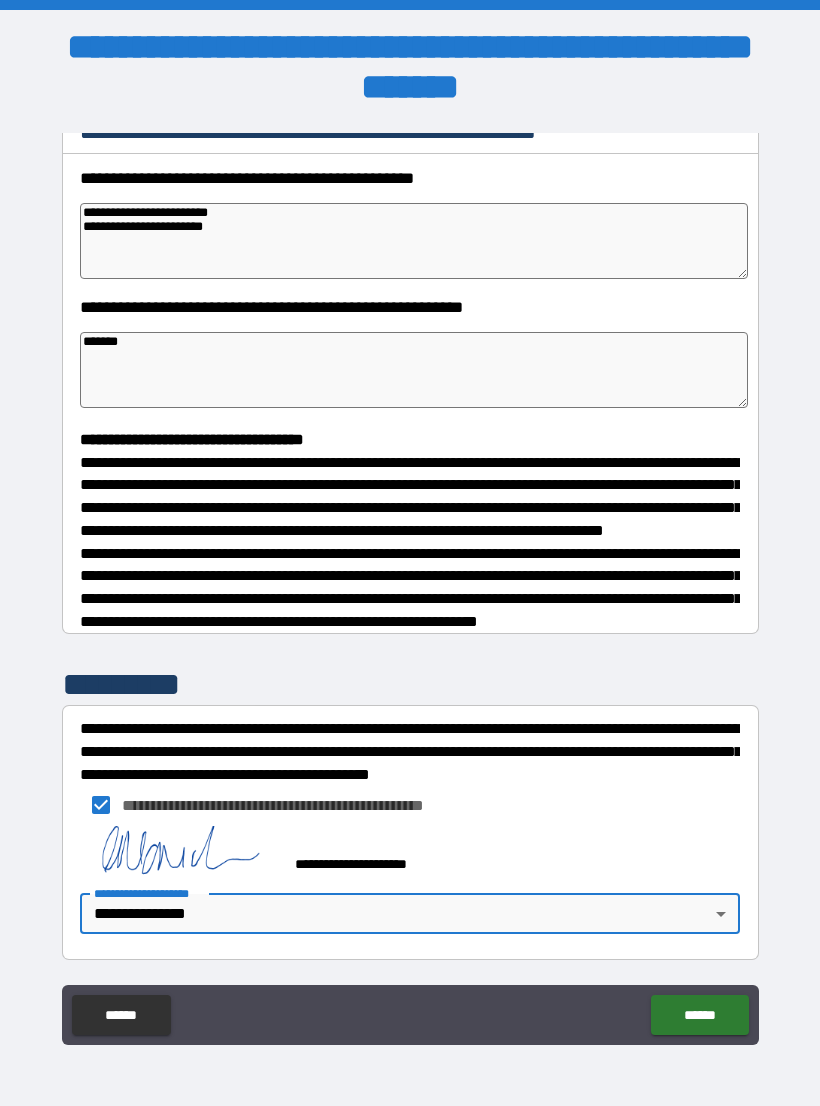 click on "******" at bounding box center (699, 1015) 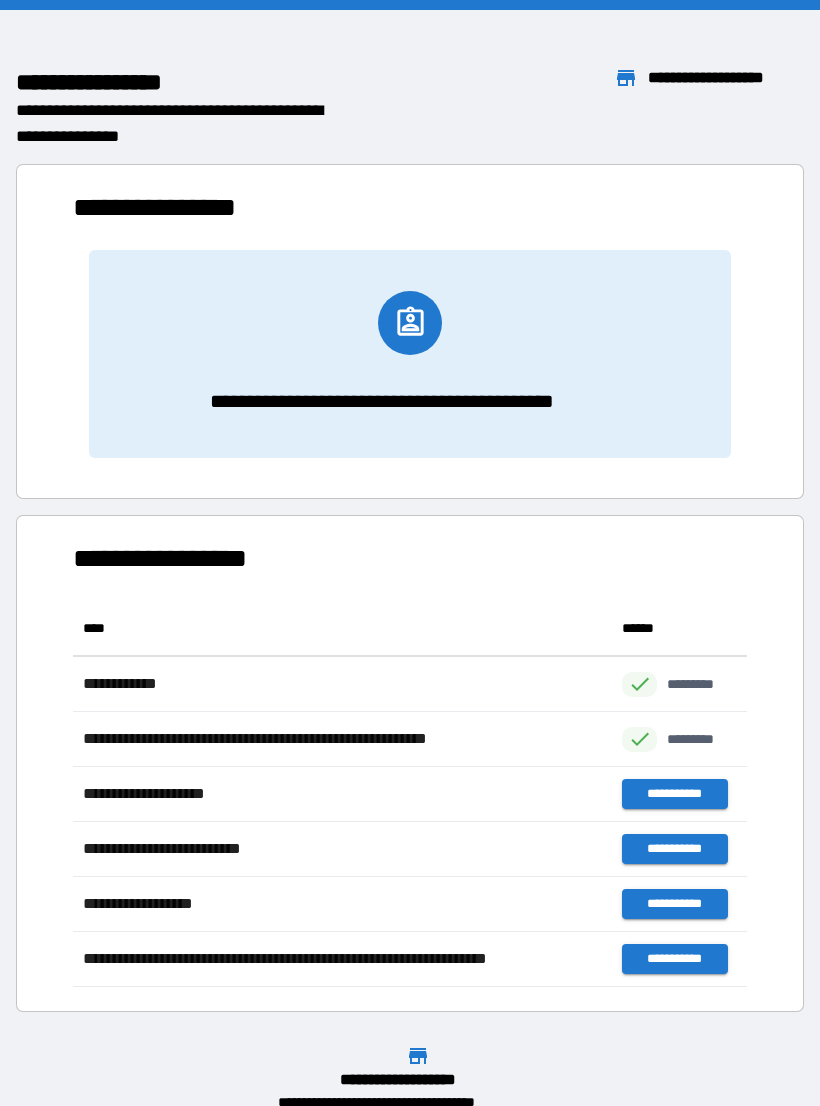 scroll, scrollTop: 1, scrollLeft: 1, axis: both 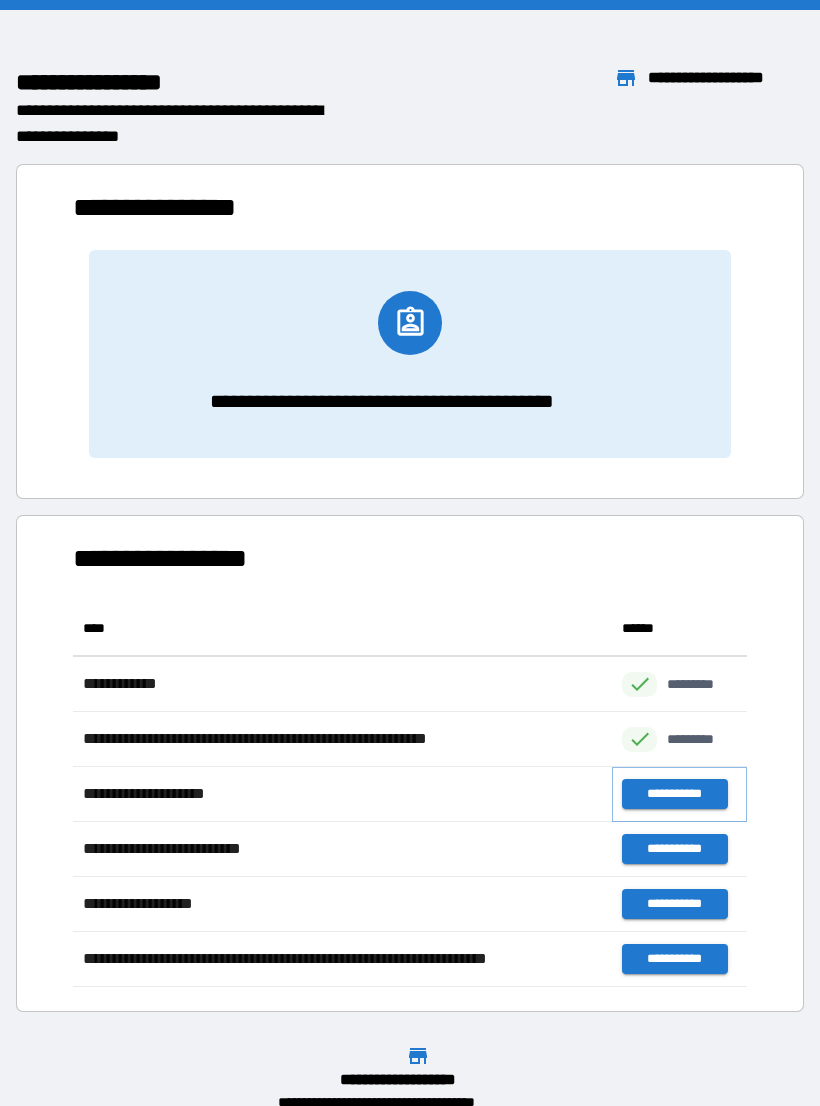 click on "**********" at bounding box center (674, 794) 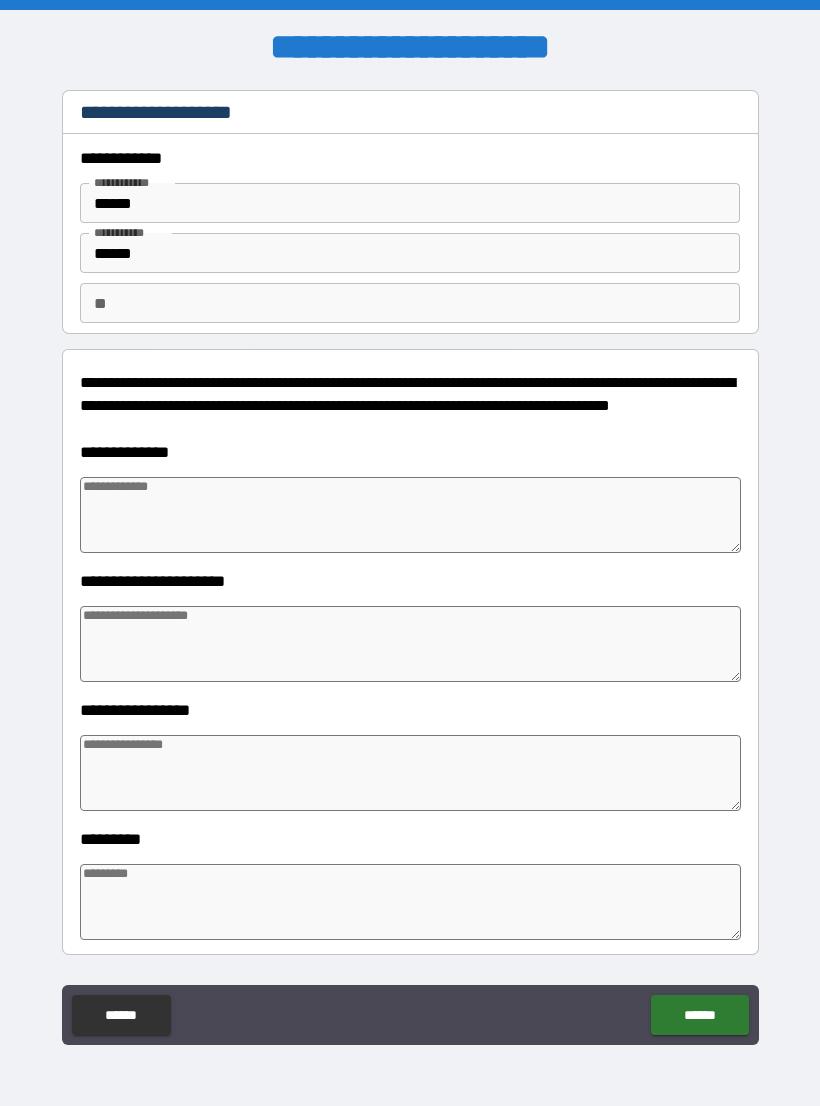 click at bounding box center (410, 515) 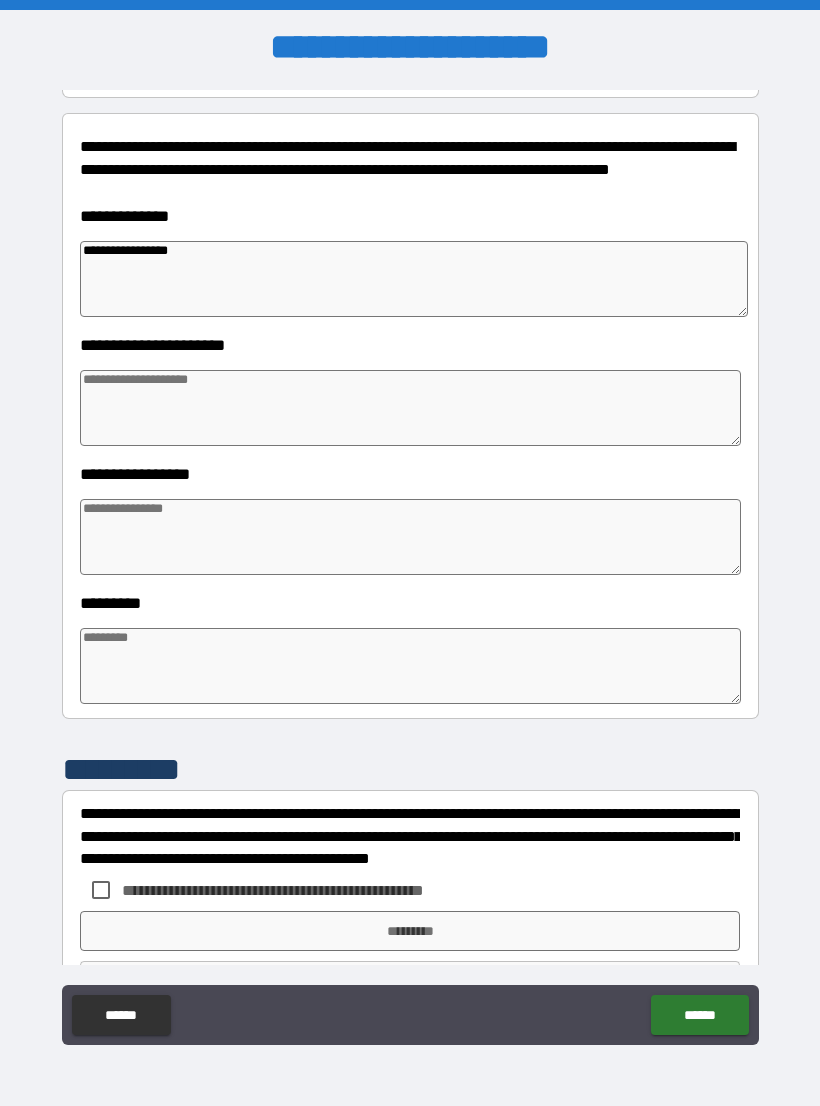 scroll, scrollTop: 240, scrollLeft: 0, axis: vertical 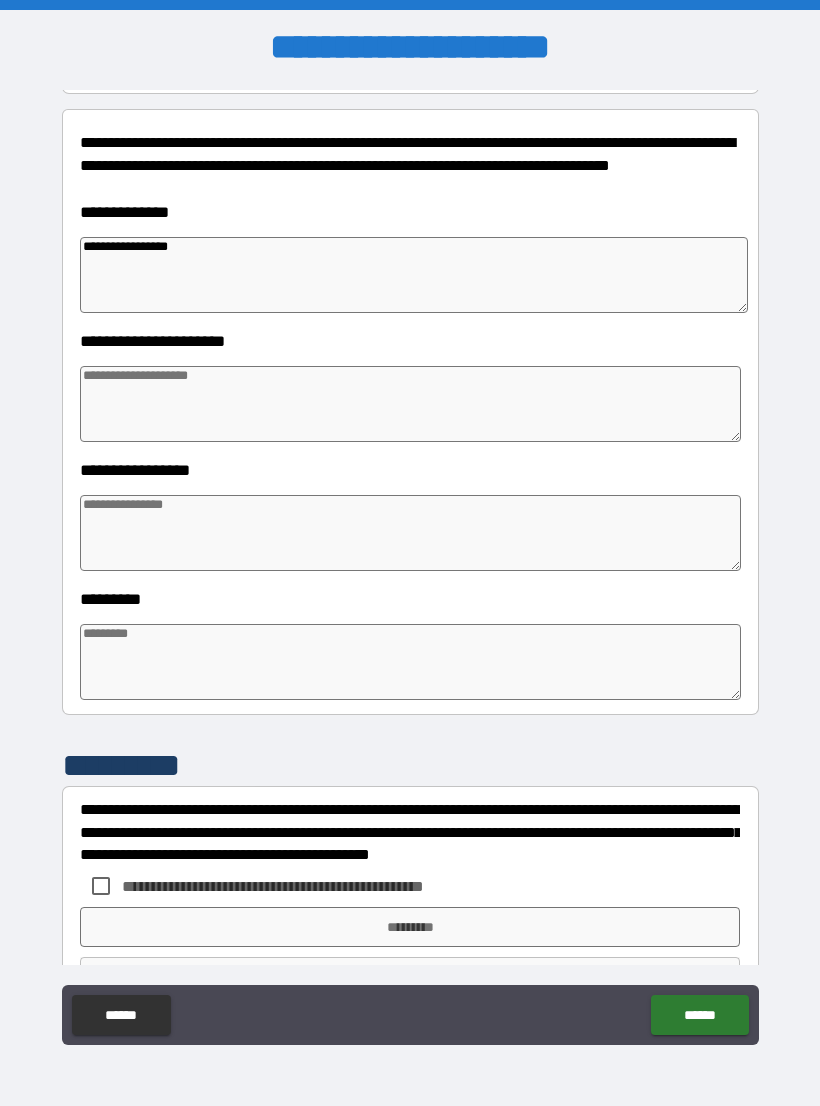 click at bounding box center (410, 533) 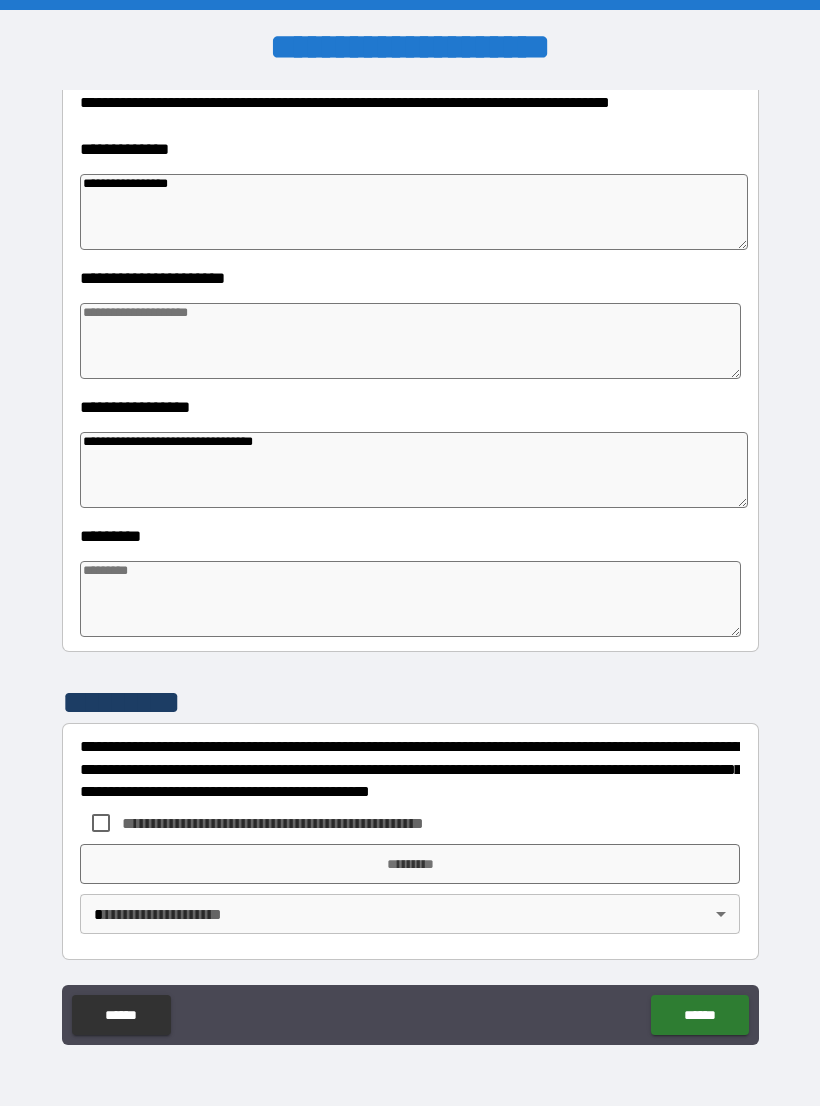 scroll, scrollTop: 303, scrollLeft: 0, axis: vertical 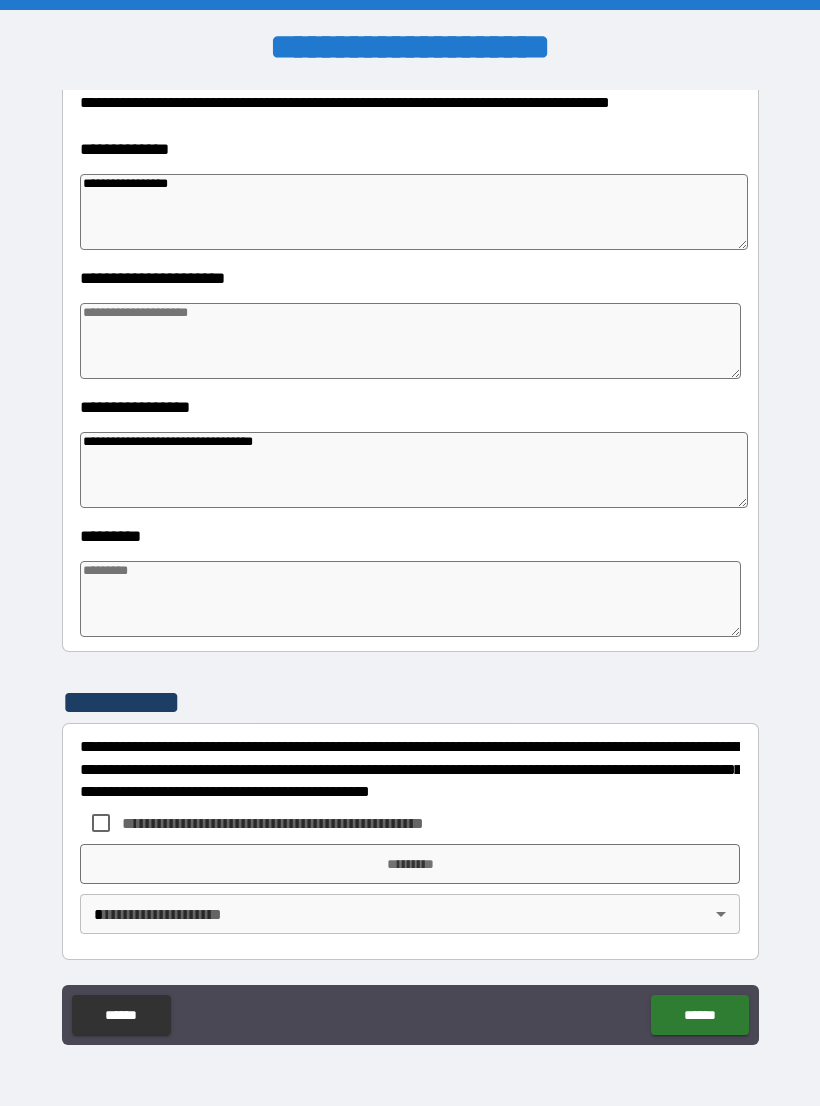 click at bounding box center [410, 599] 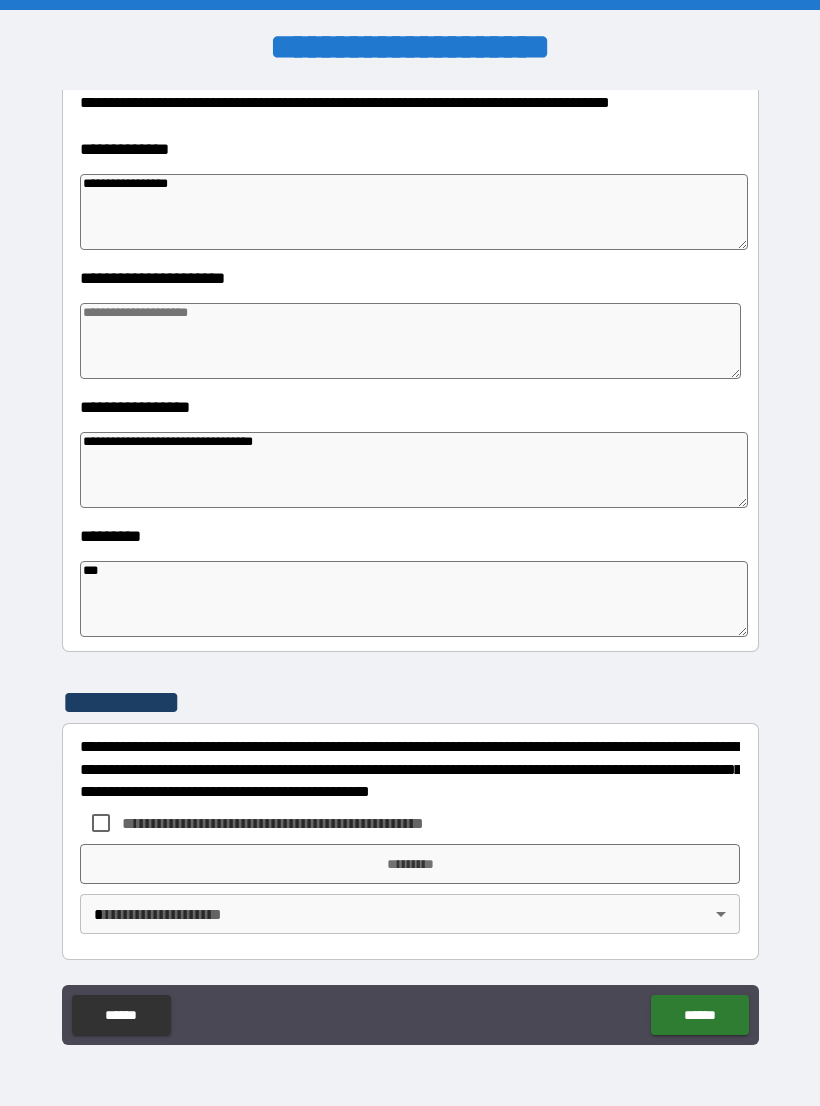 click at bounding box center (410, 341) 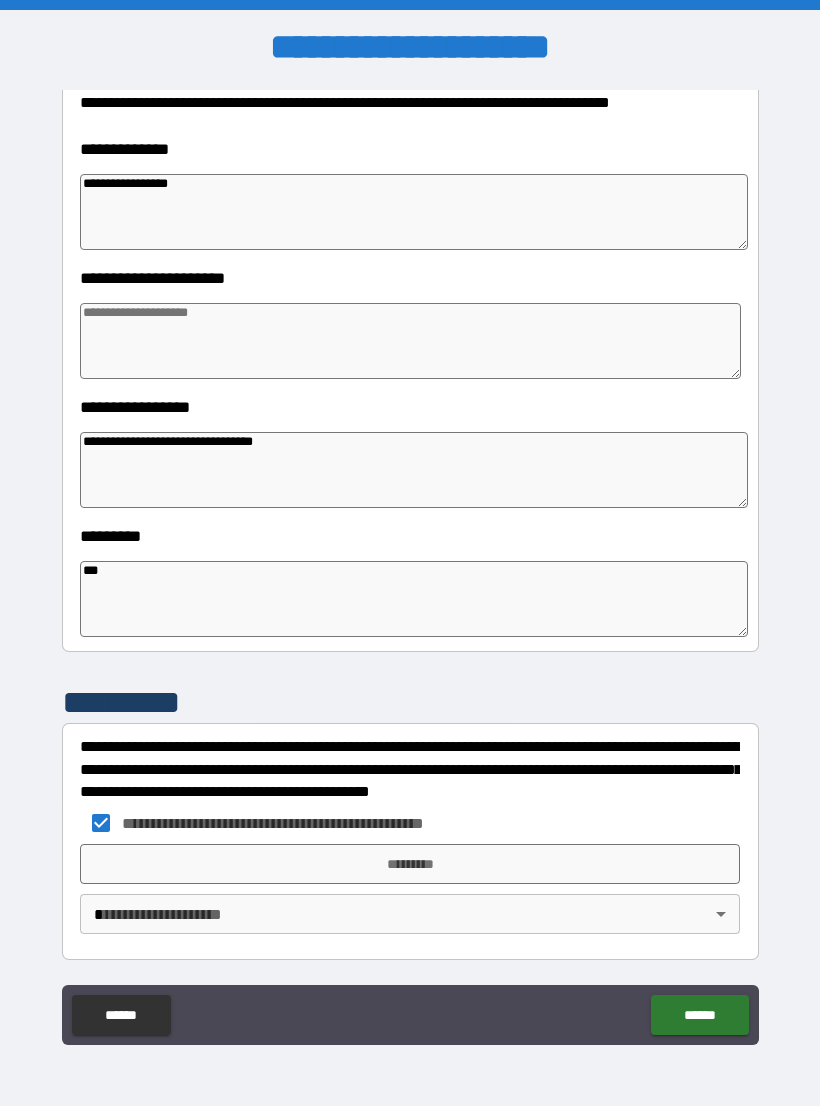 click on "*********" at bounding box center (410, 864) 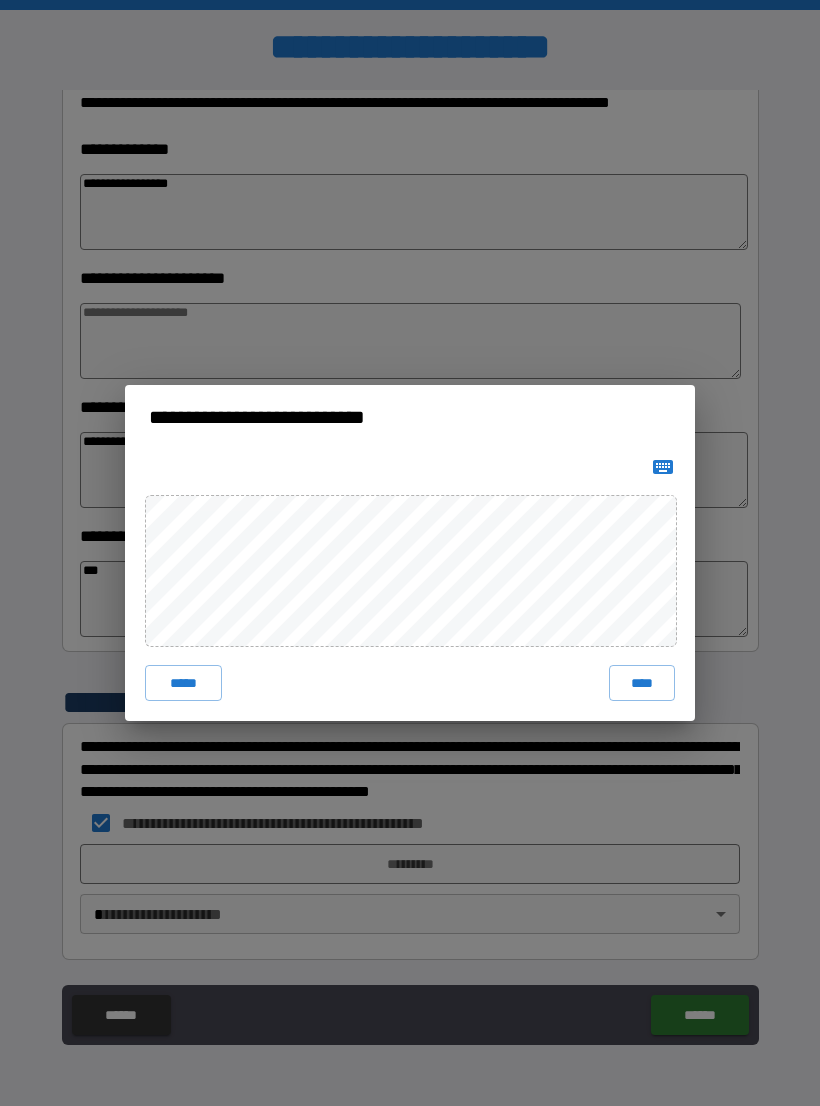 click on "****" at bounding box center [642, 683] 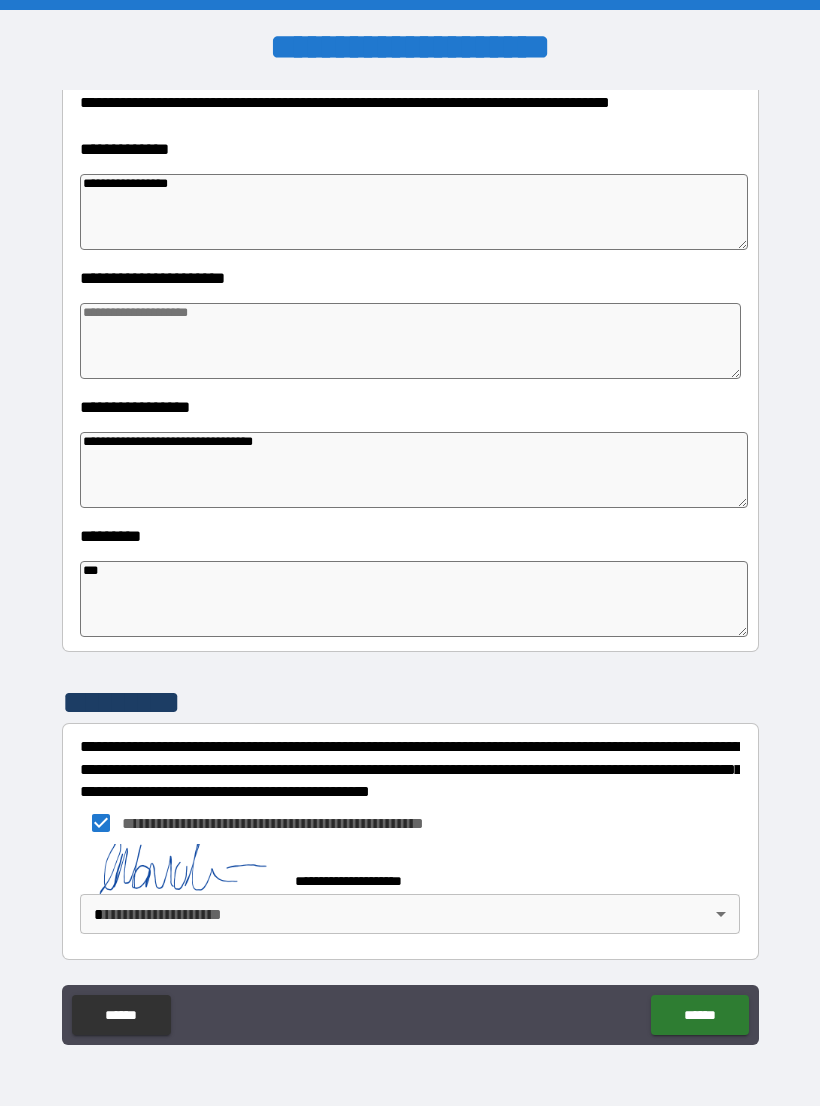 scroll, scrollTop: 293, scrollLeft: 0, axis: vertical 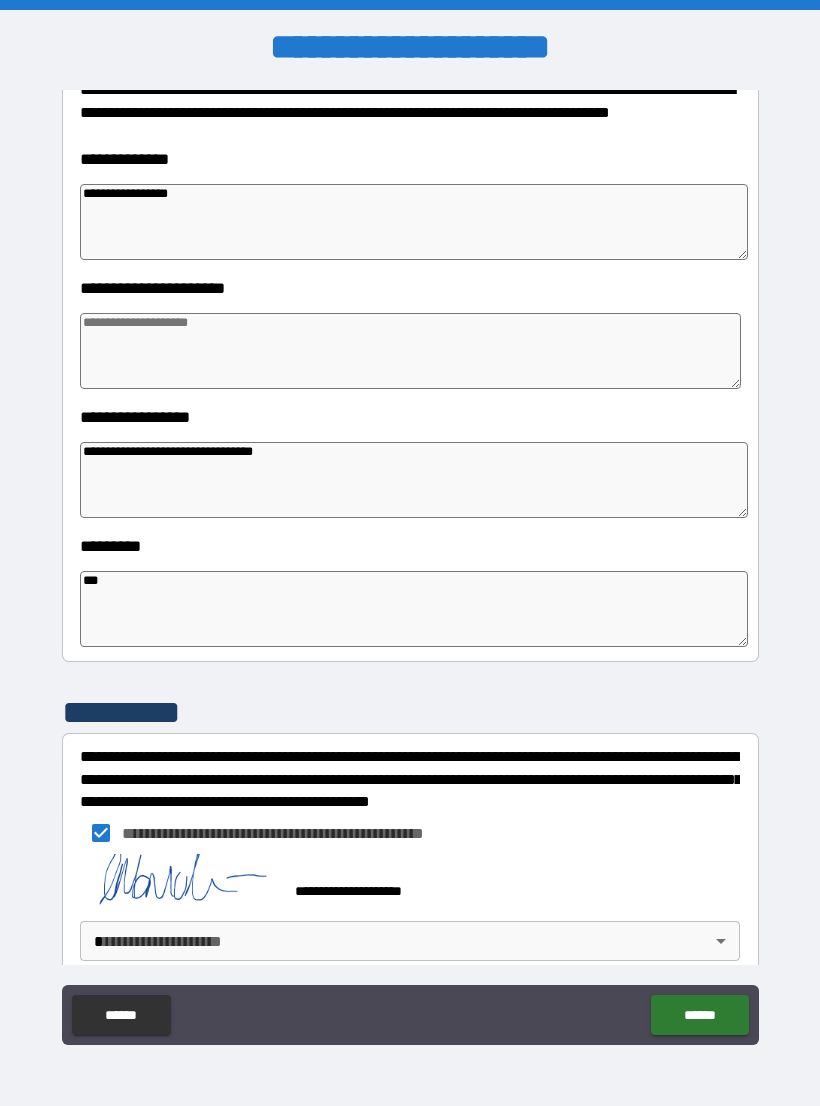 click on "**********" at bounding box center [410, 568] 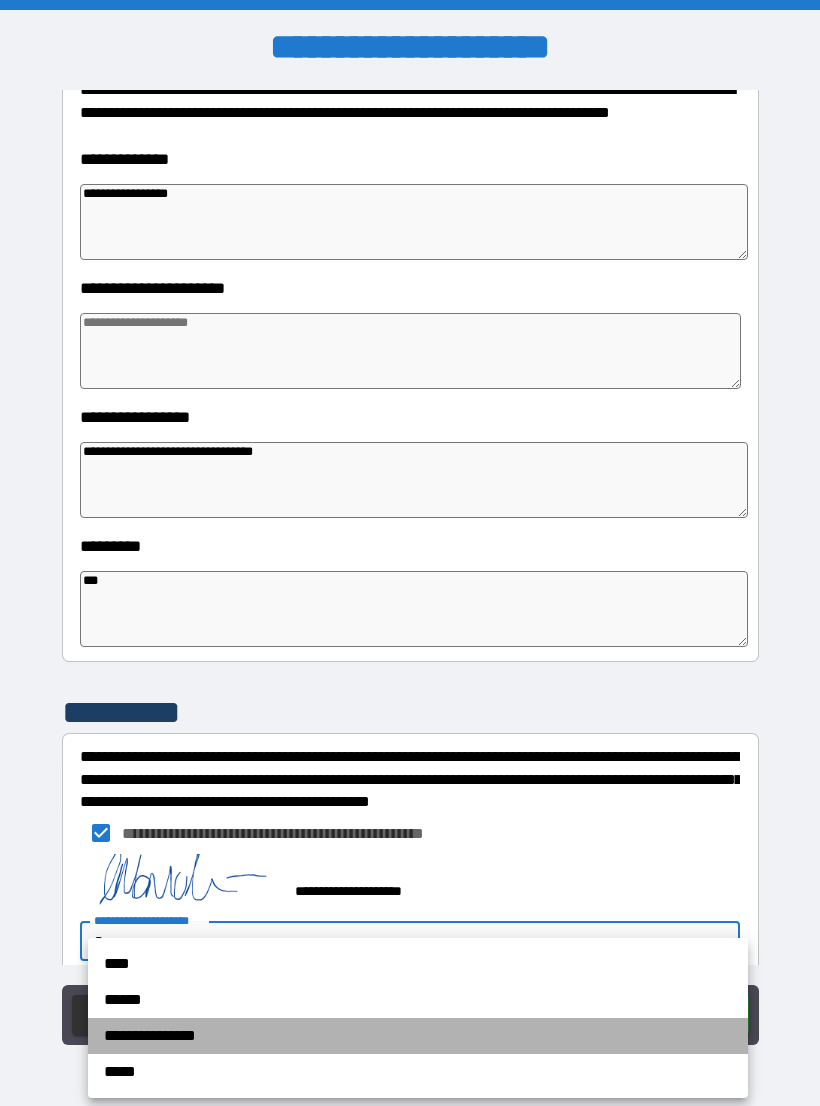 click on "**********" at bounding box center (418, 1036) 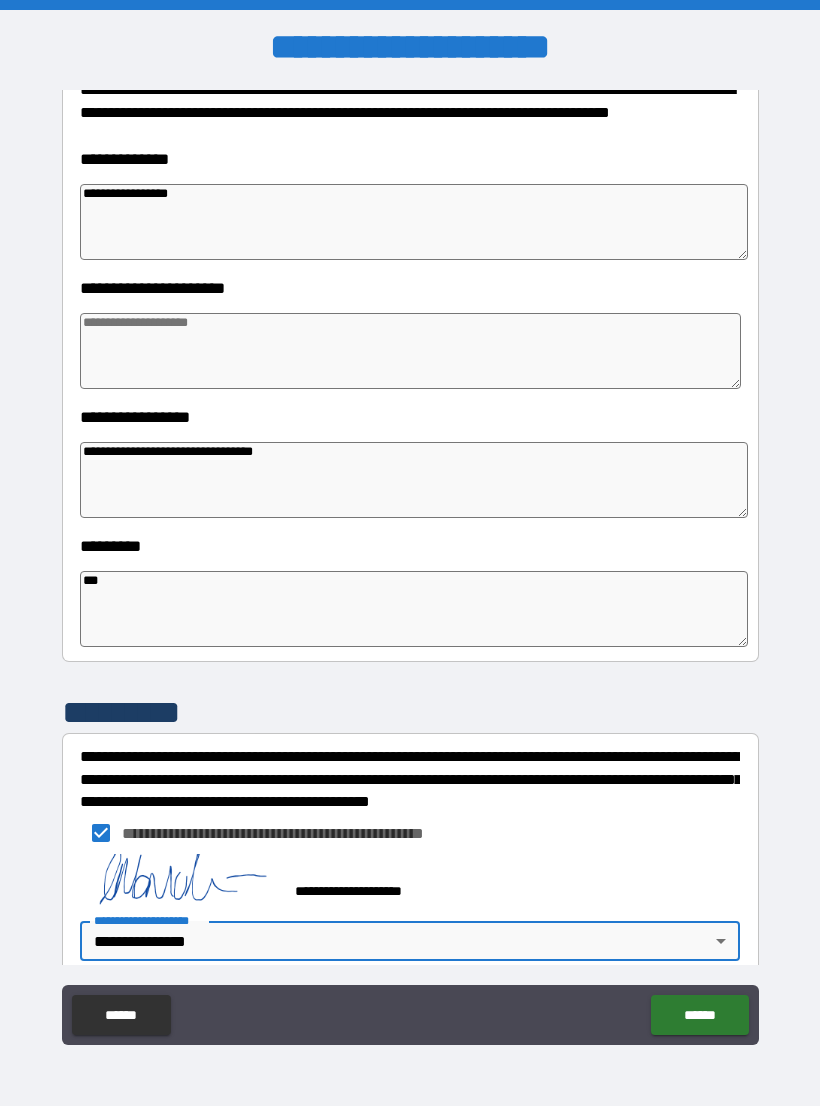 click on "******" at bounding box center (699, 1015) 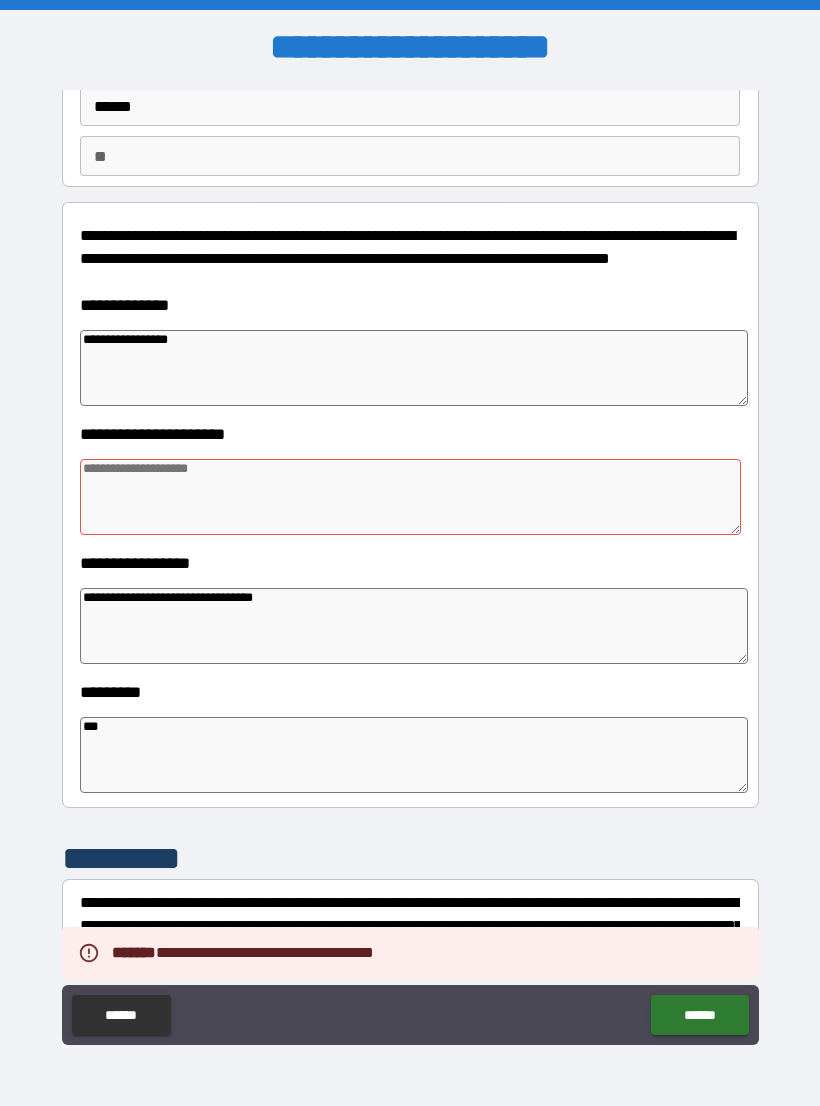 scroll, scrollTop: 81, scrollLeft: 0, axis: vertical 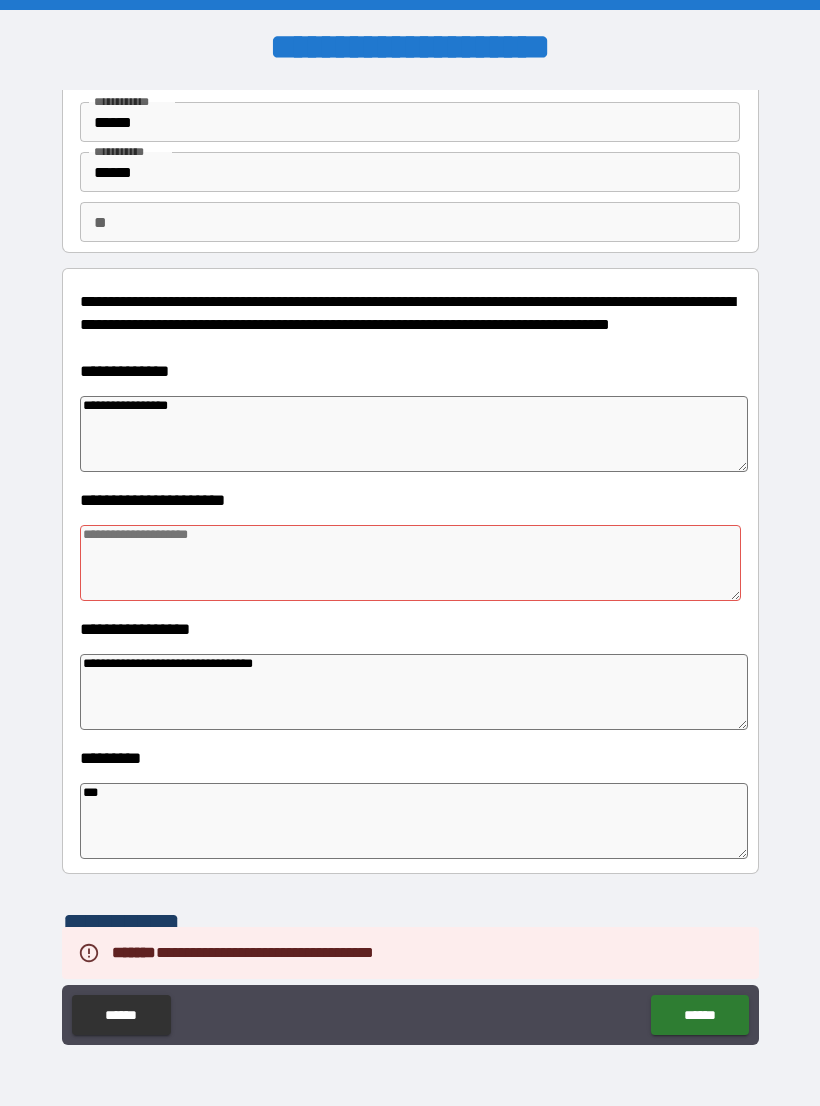 click at bounding box center [410, 563] 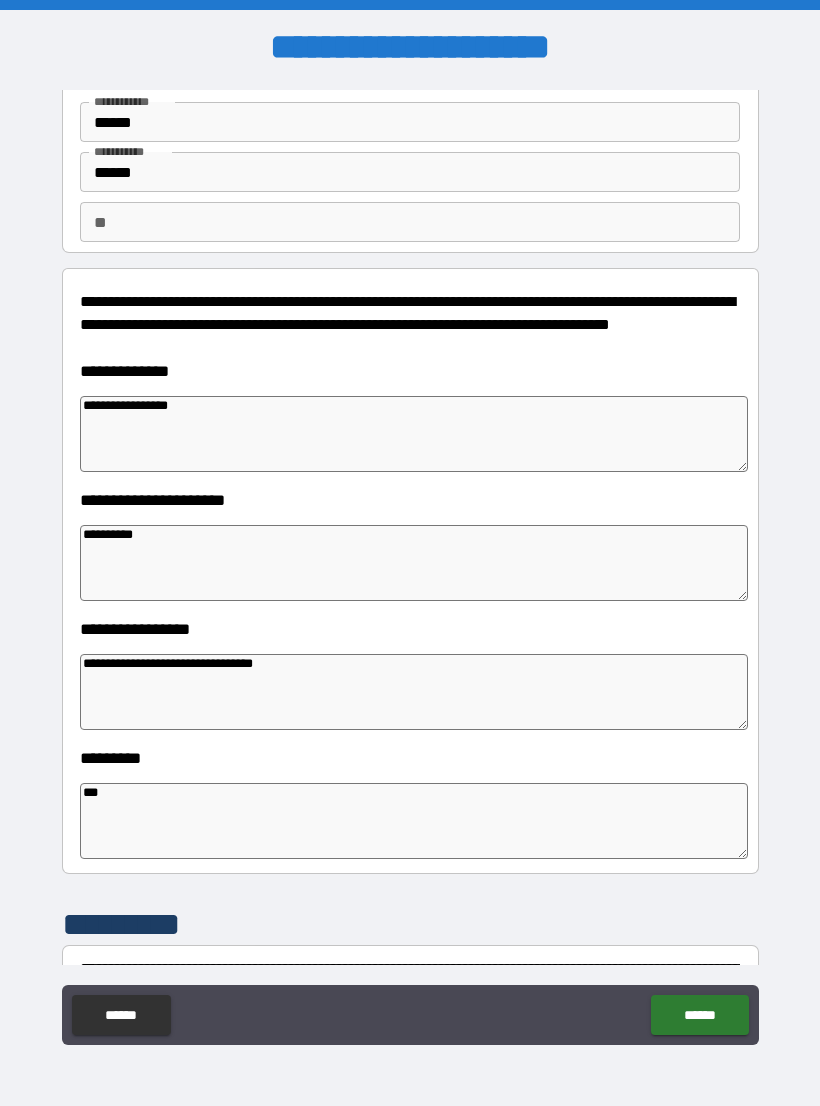 click on "**********" at bounding box center (410, 571) 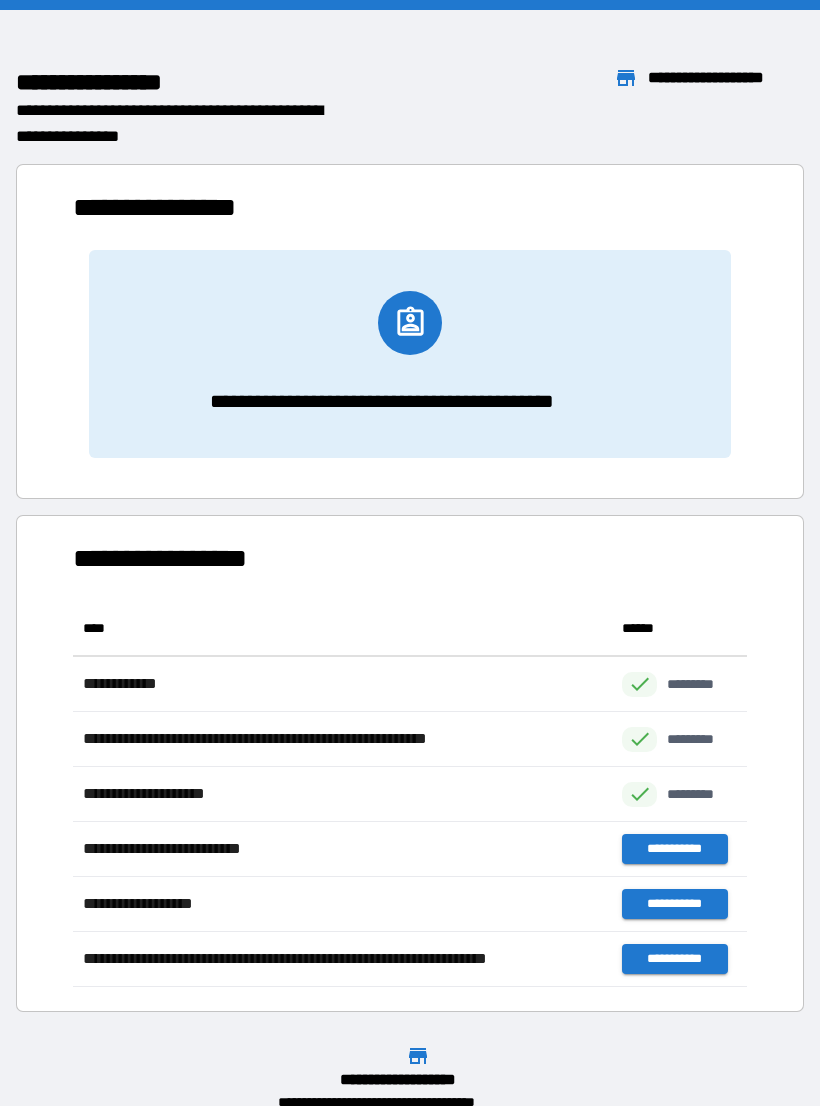 scroll, scrollTop: 386, scrollLeft: 674, axis: both 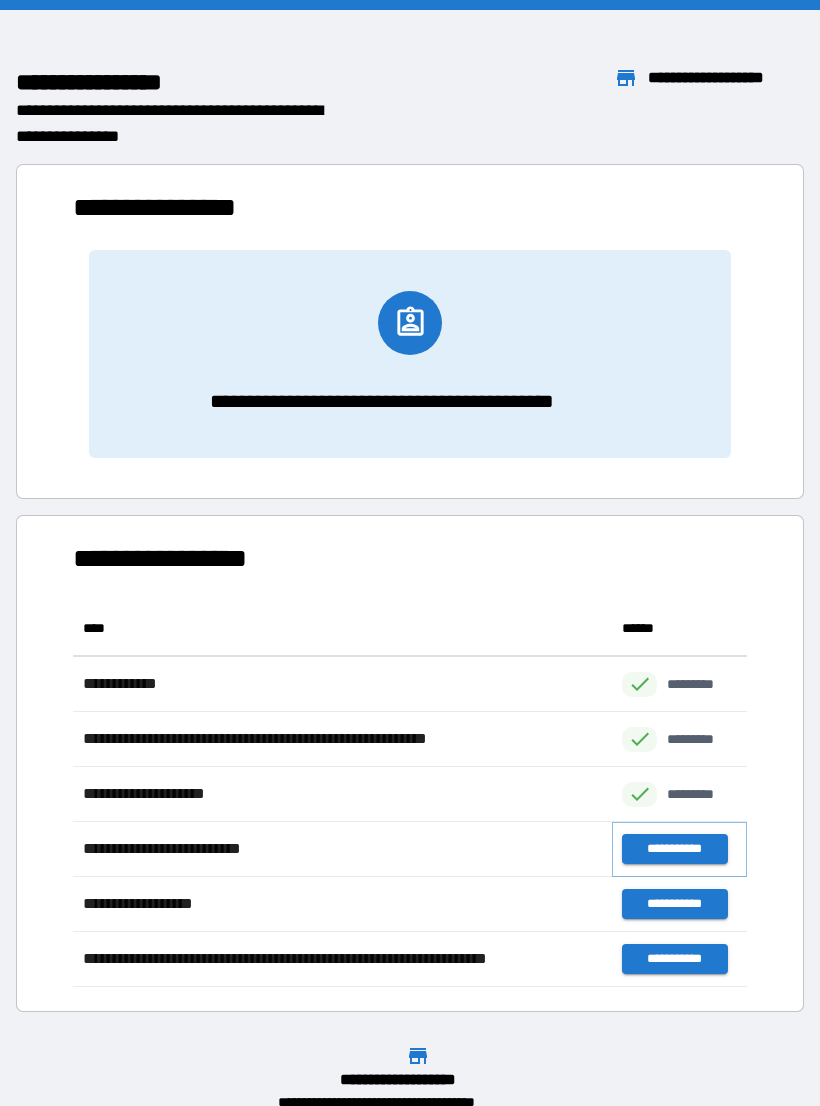 click on "**********" at bounding box center [674, 849] 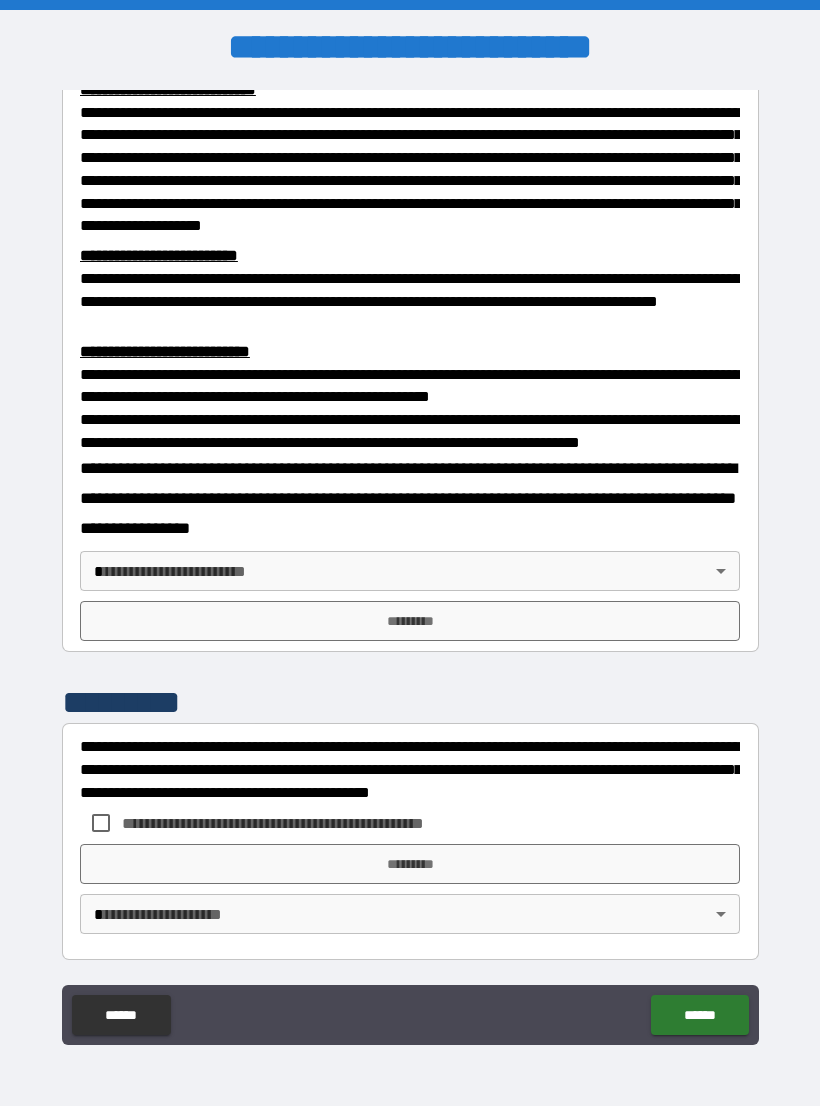 scroll, scrollTop: 549, scrollLeft: 0, axis: vertical 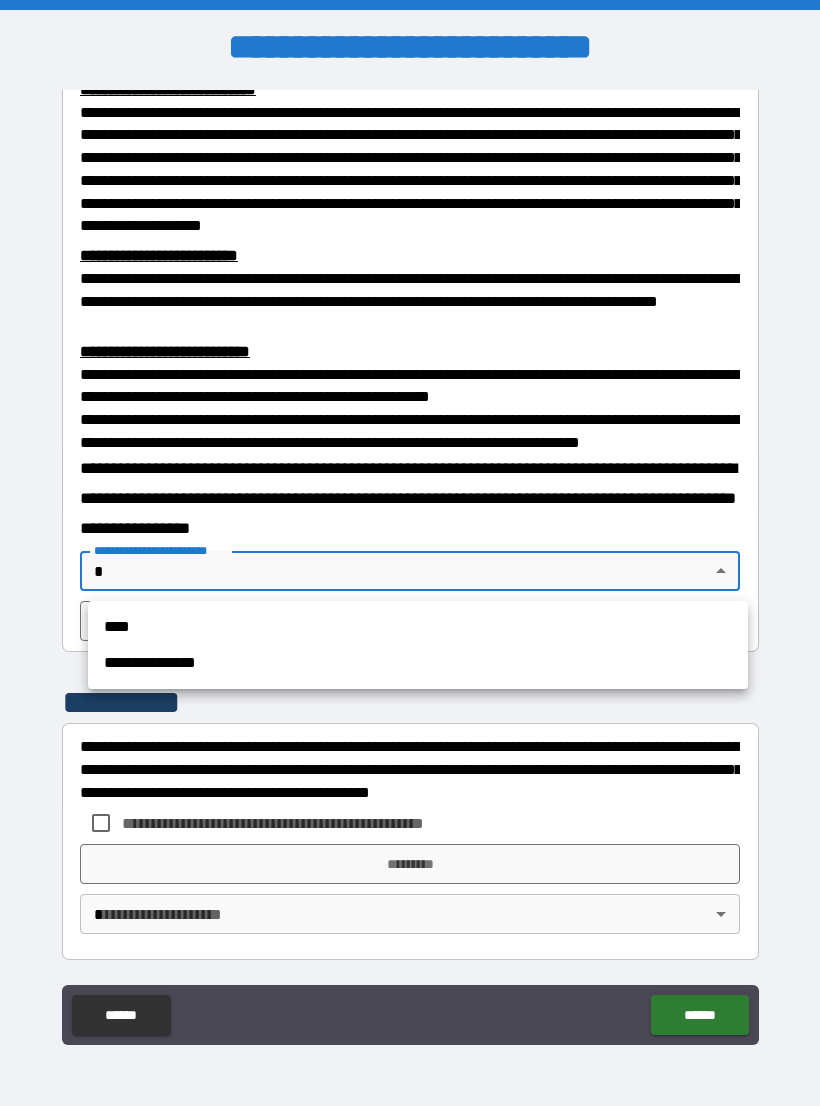 click on "**********" at bounding box center [418, 663] 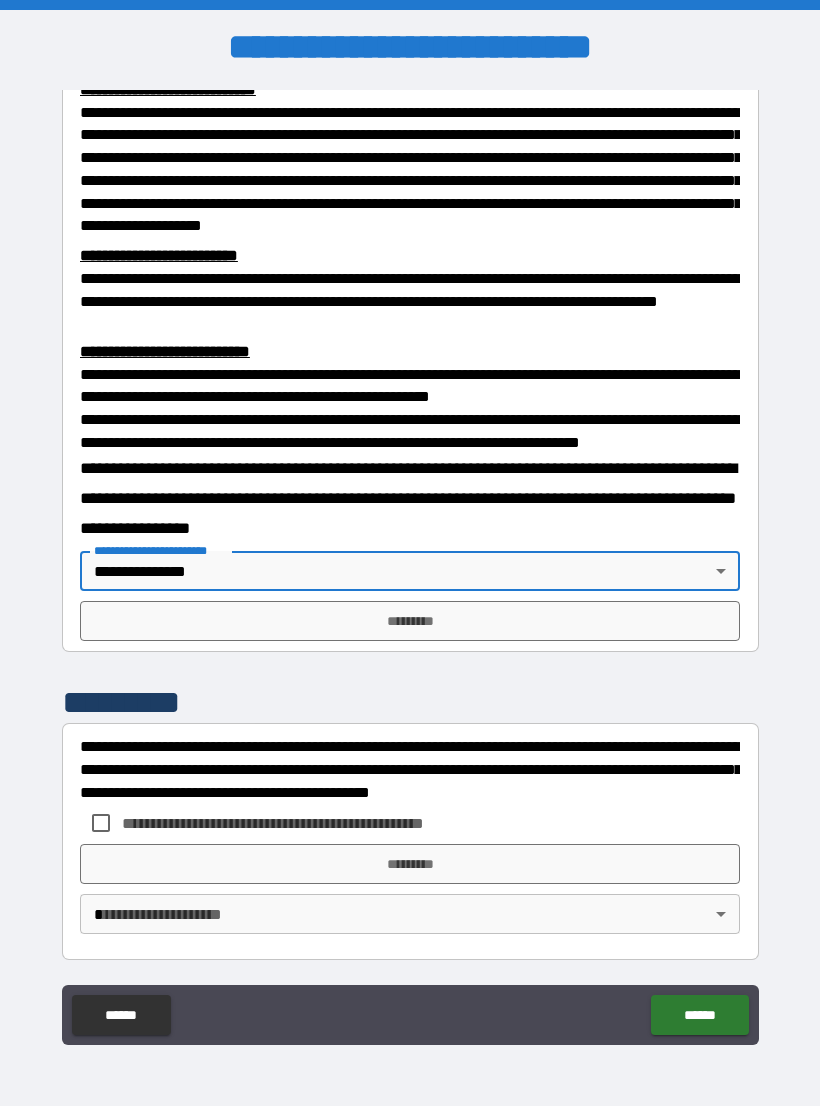 click on "*********" at bounding box center [410, 621] 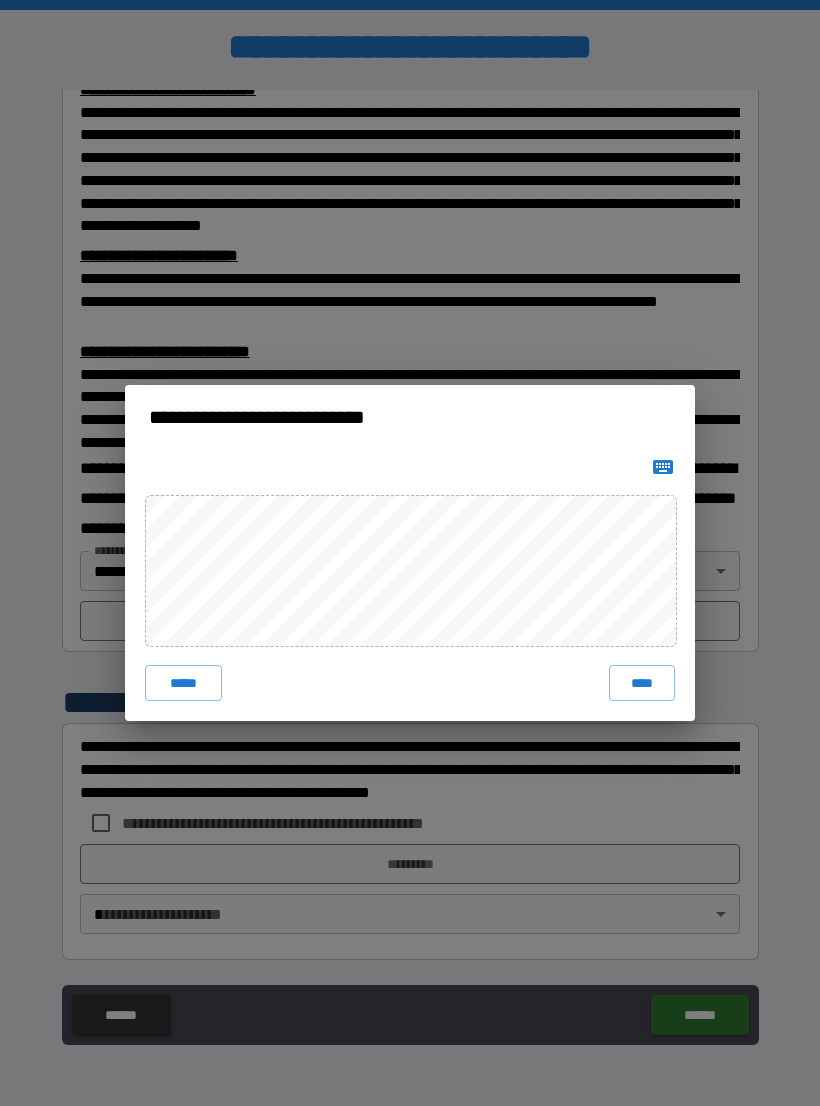 click on "****" at bounding box center (642, 683) 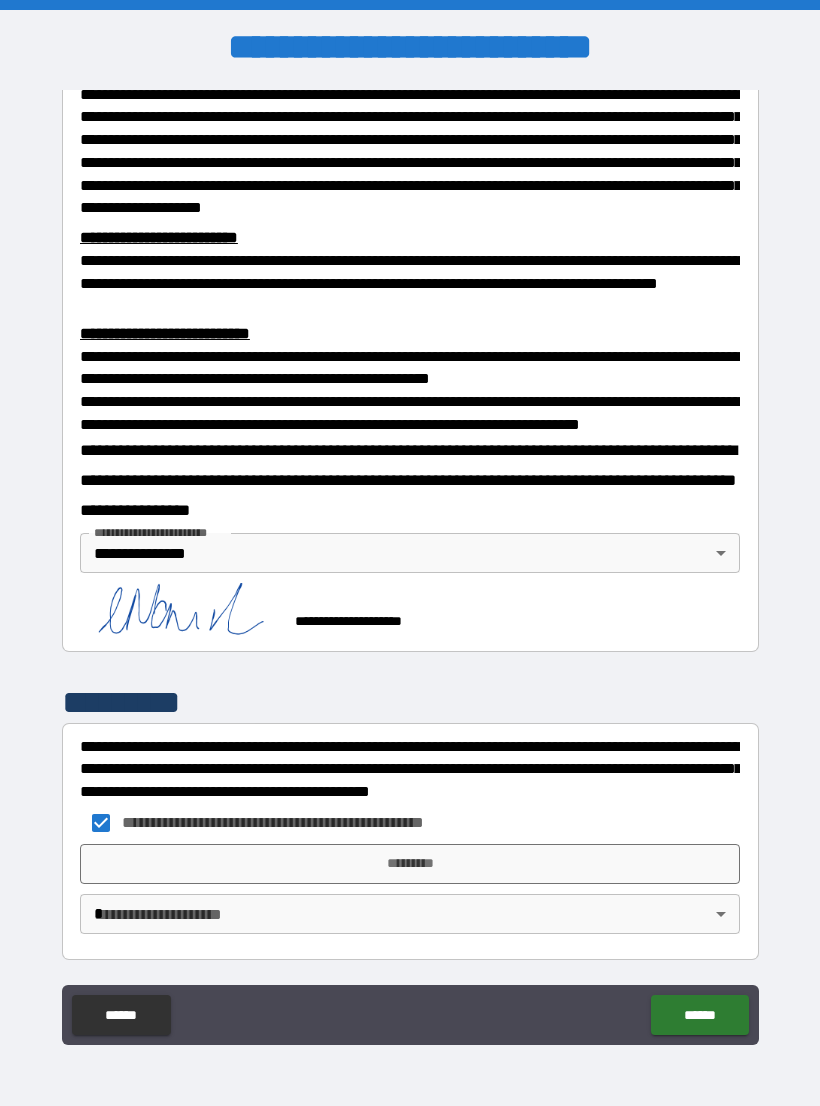 click on "*********" at bounding box center (410, 864) 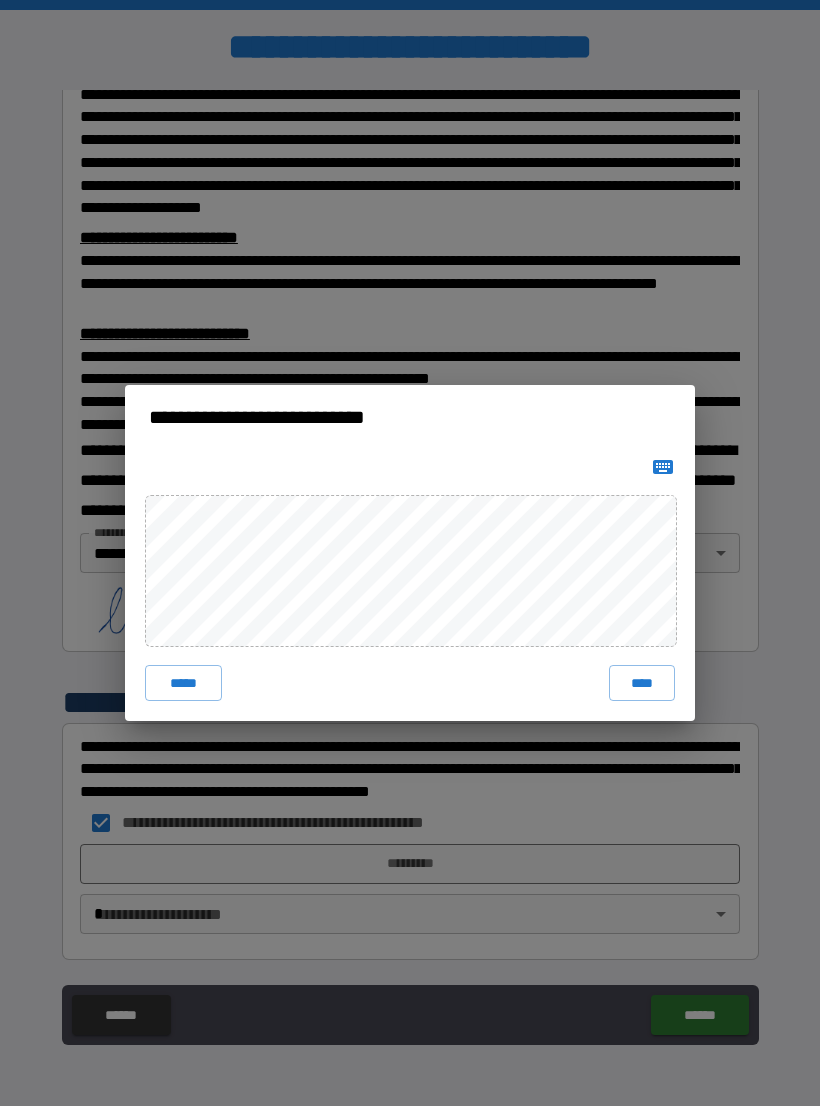 click on "****" at bounding box center (642, 683) 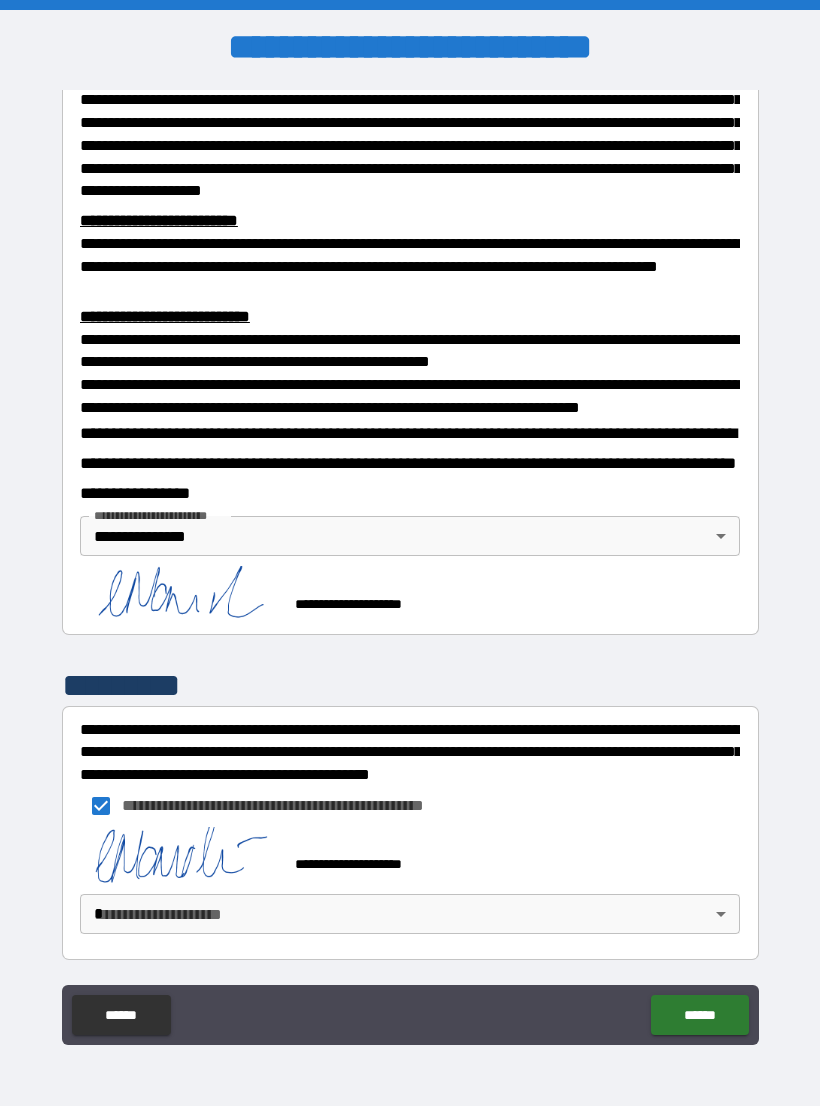 scroll, scrollTop: 583, scrollLeft: 0, axis: vertical 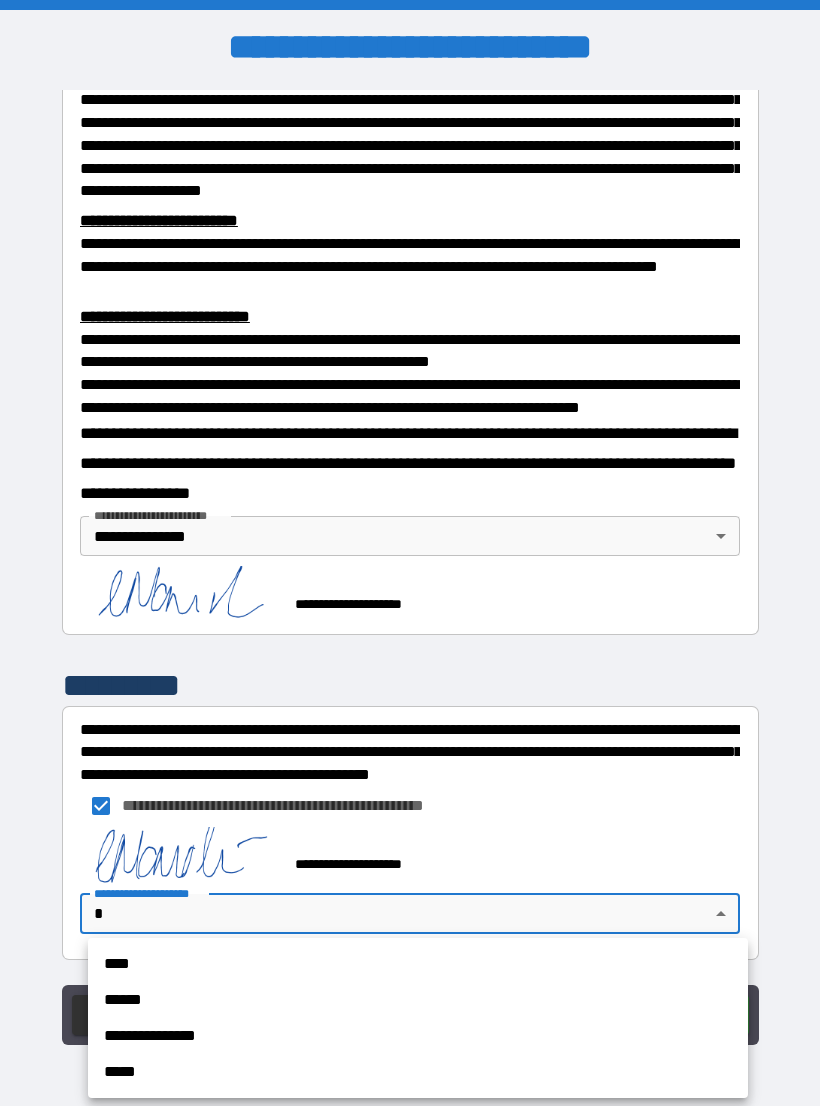 click on "**********" at bounding box center (418, 1036) 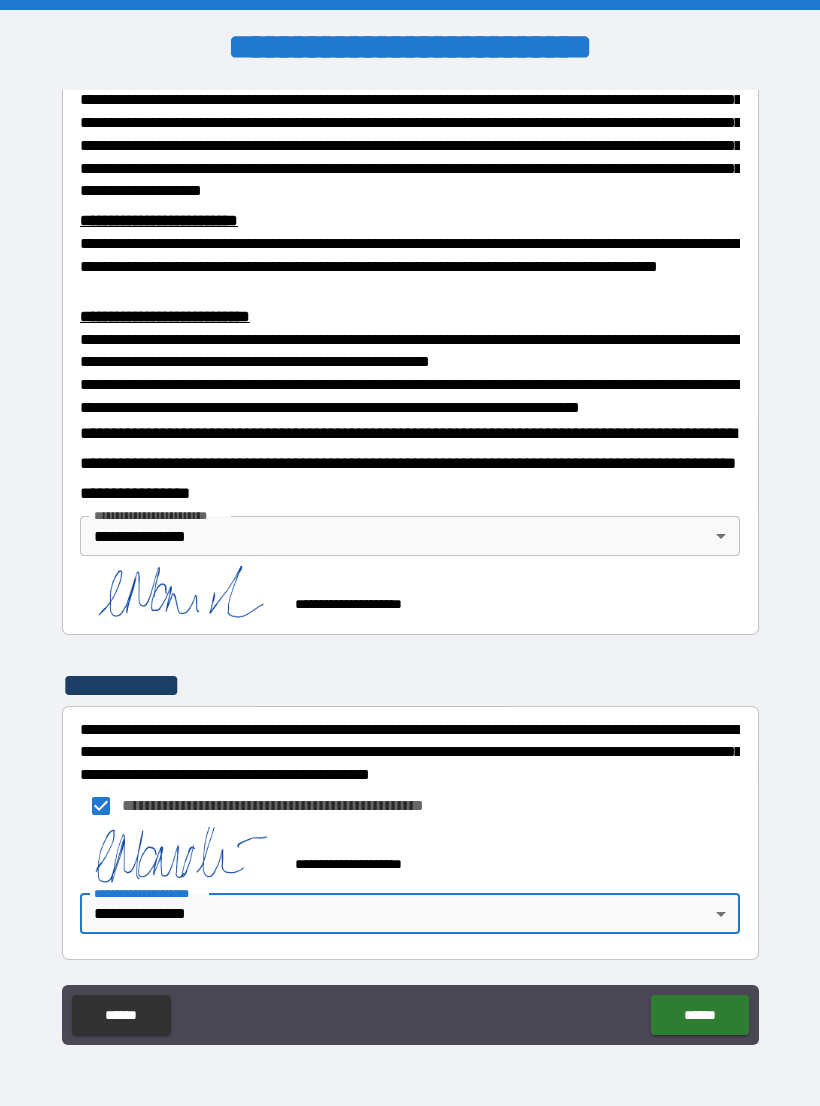 click on "******" at bounding box center (699, 1015) 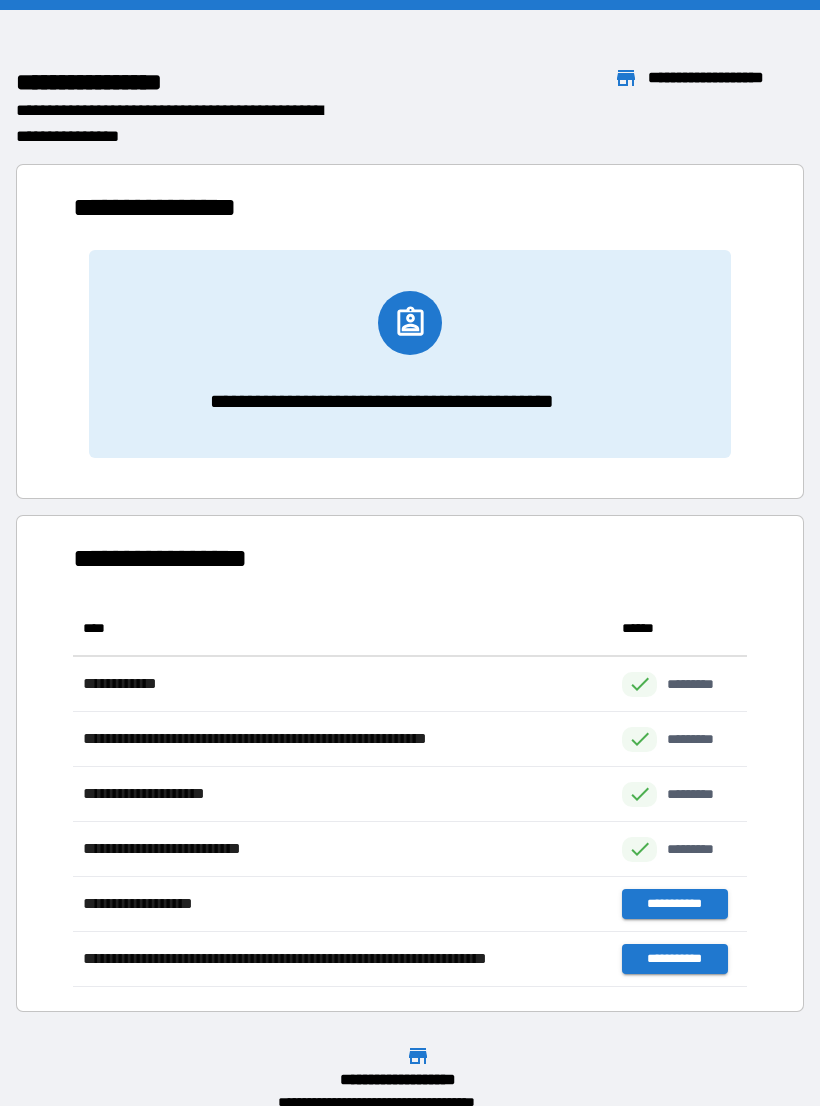 scroll, scrollTop: 386, scrollLeft: 674, axis: both 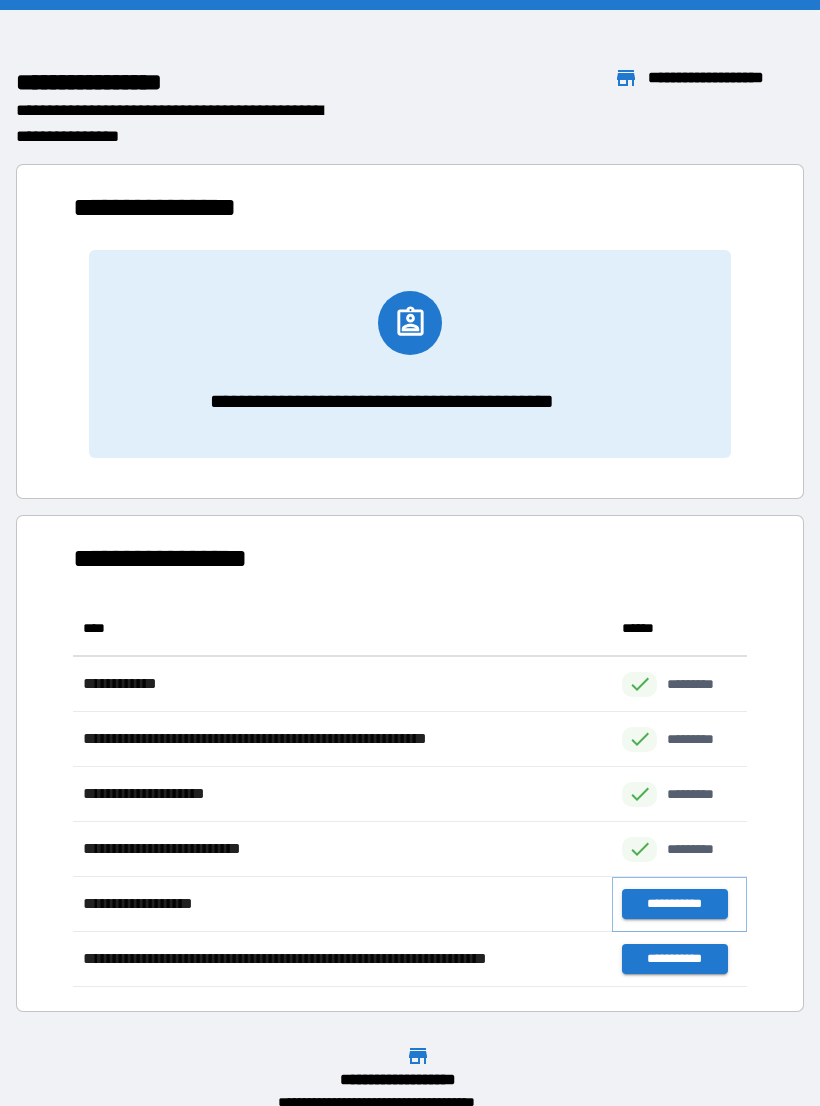 click on "**********" at bounding box center (674, 904) 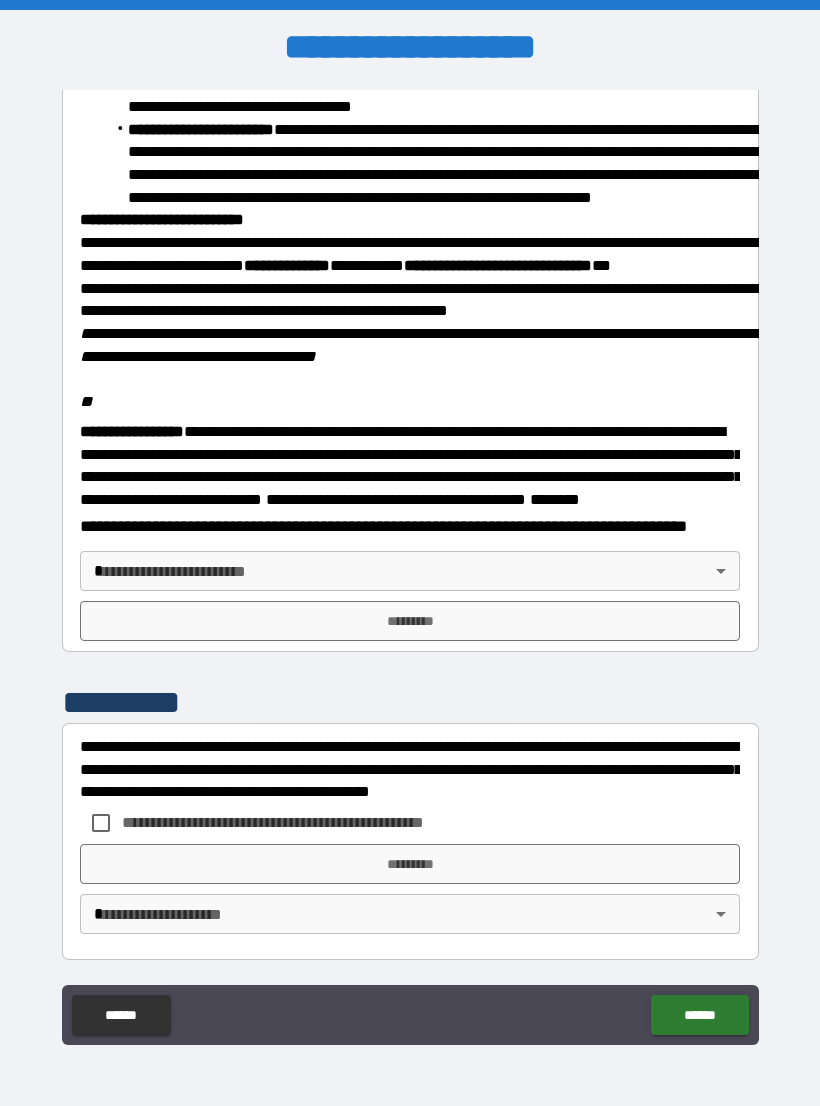 scroll, scrollTop: 2234, scrollLeft: 0, axis: vertical 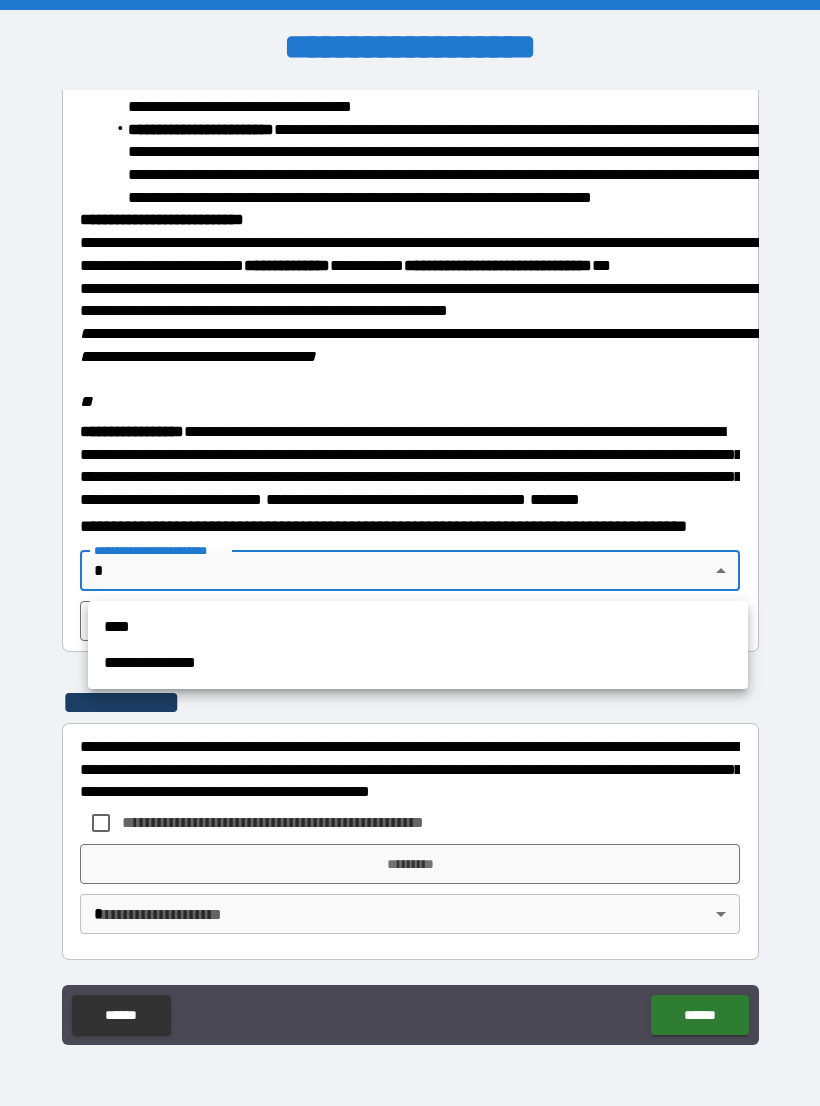 click on "**********" at bounding box center (418, 663) 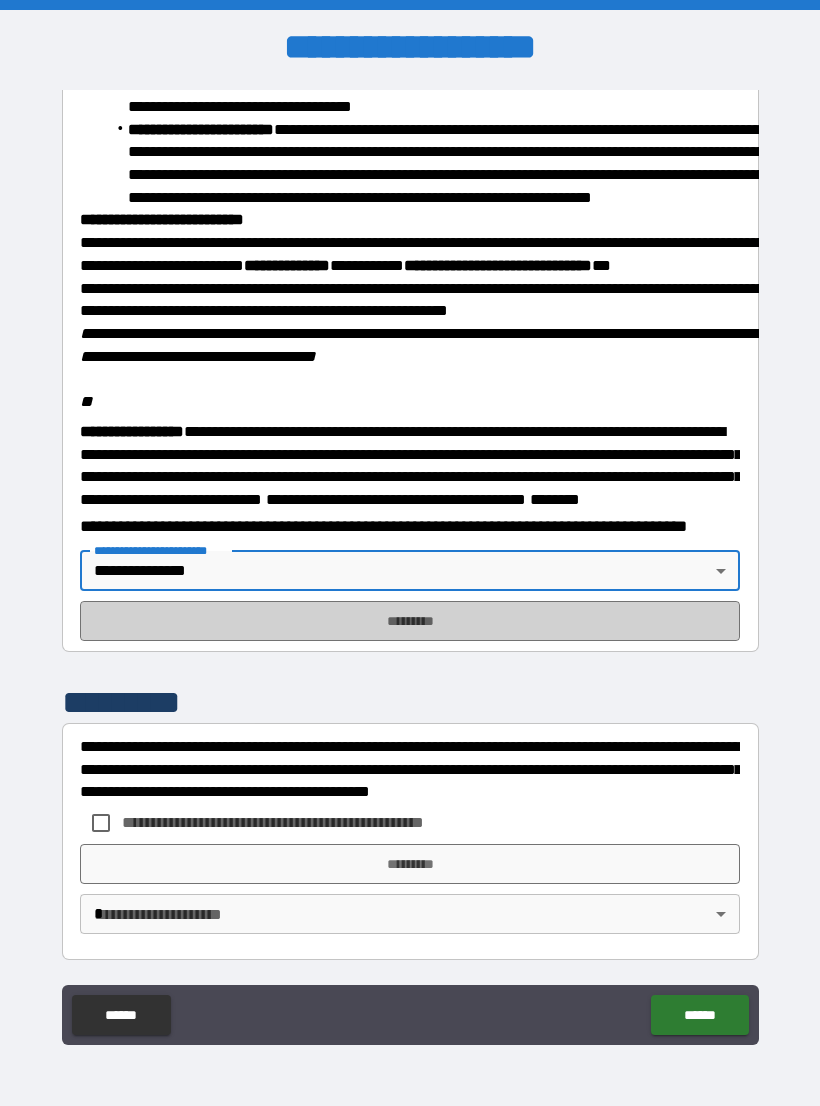 click on "*********" at bounding box center [410, 621] 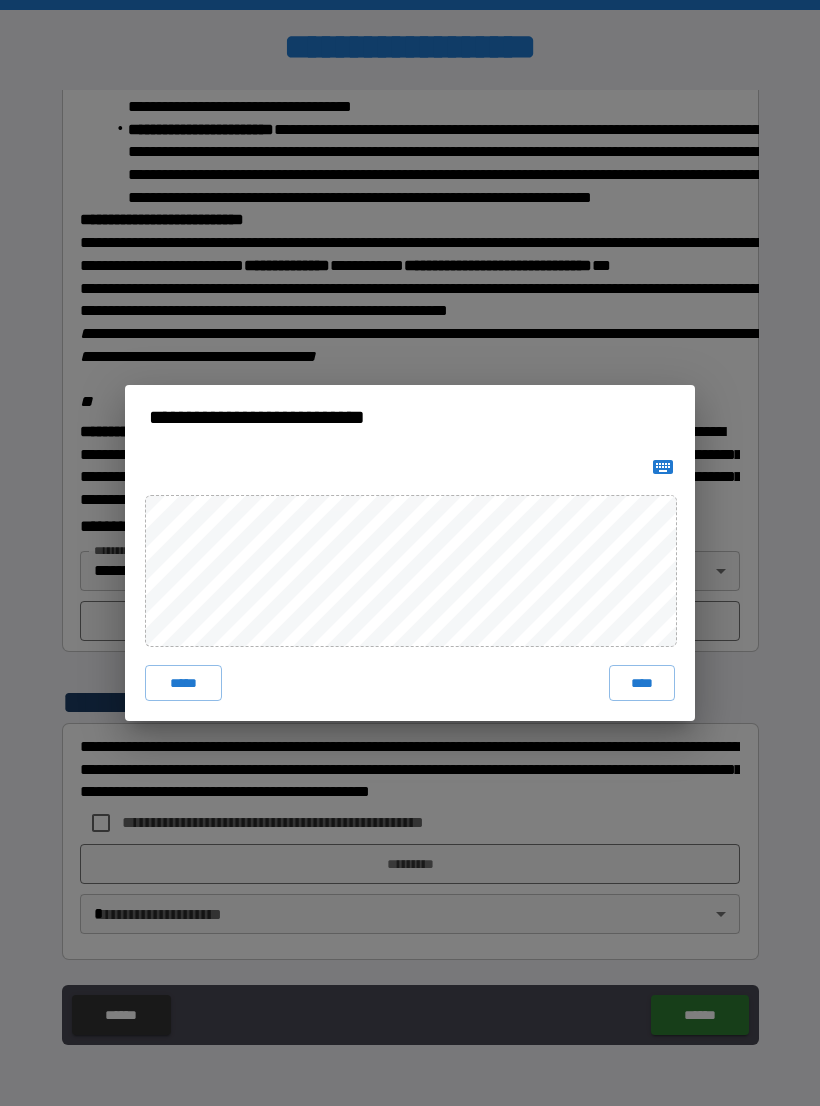 click on "****" at bounding box center (642, 683) 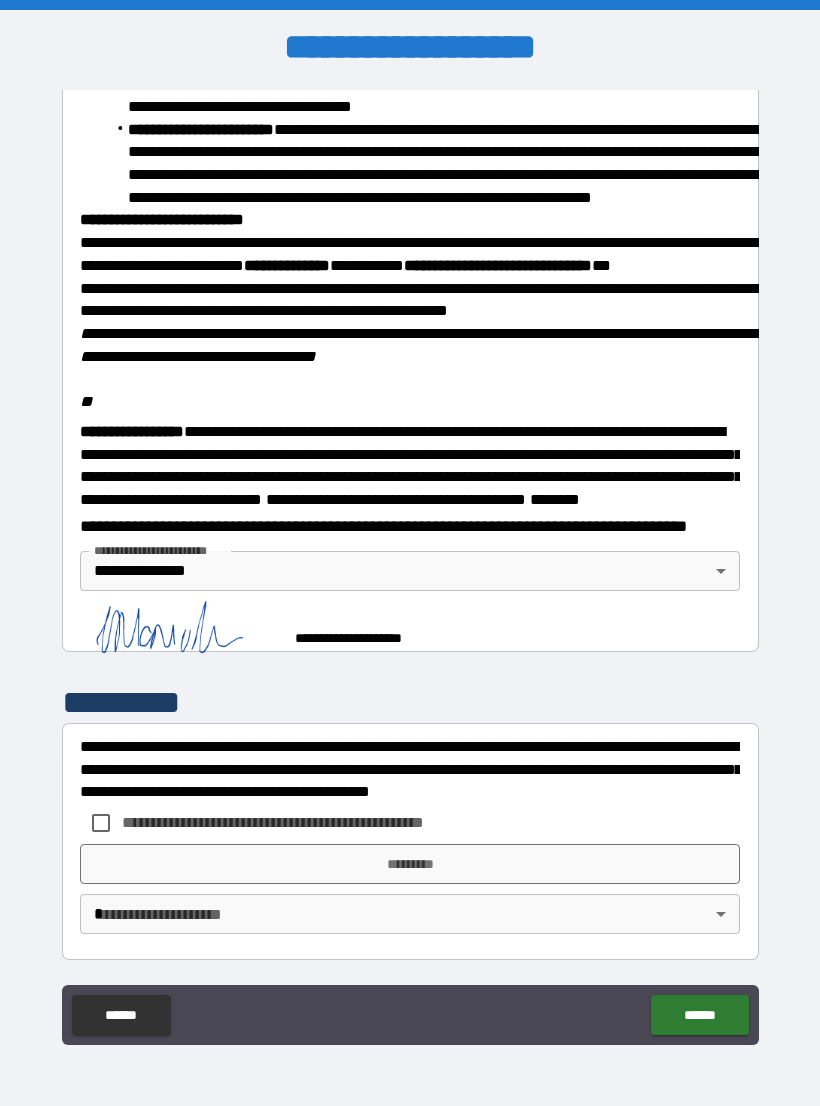 scroll, scrollTop: 2224, scrollLeft: 0, axis: vertical 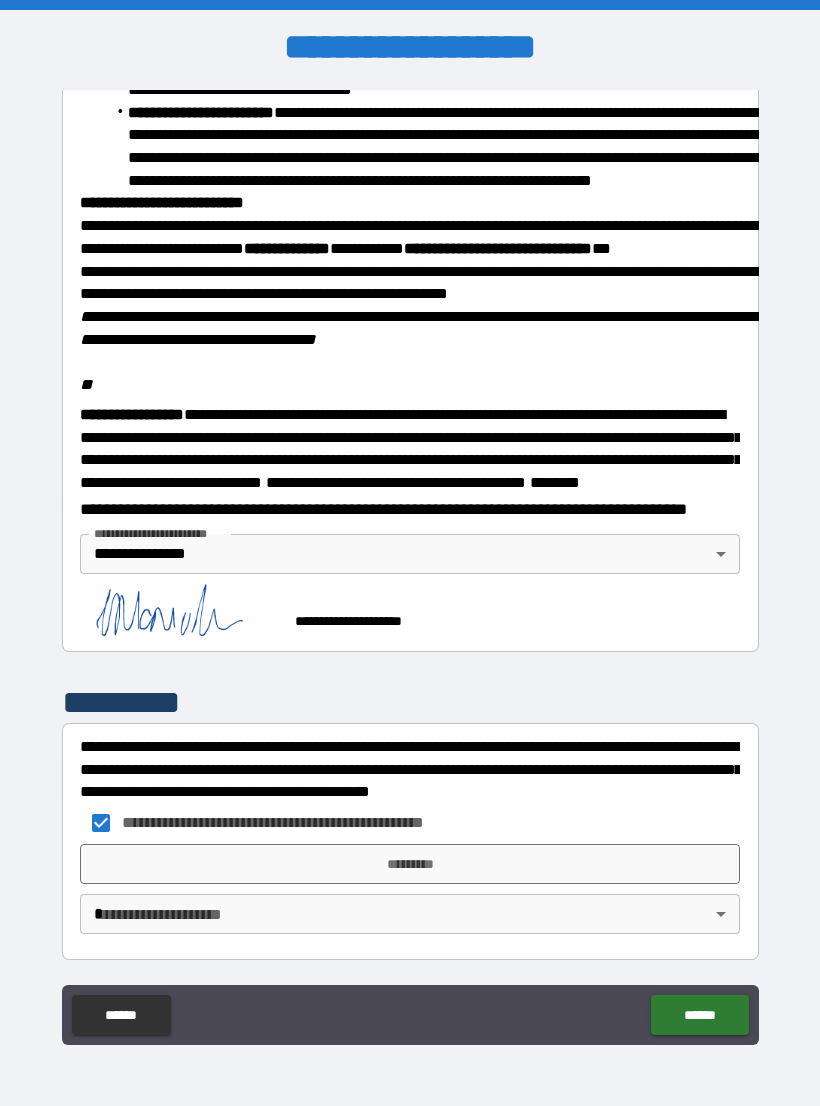 click on "*********" at bounding box center [410, 864] 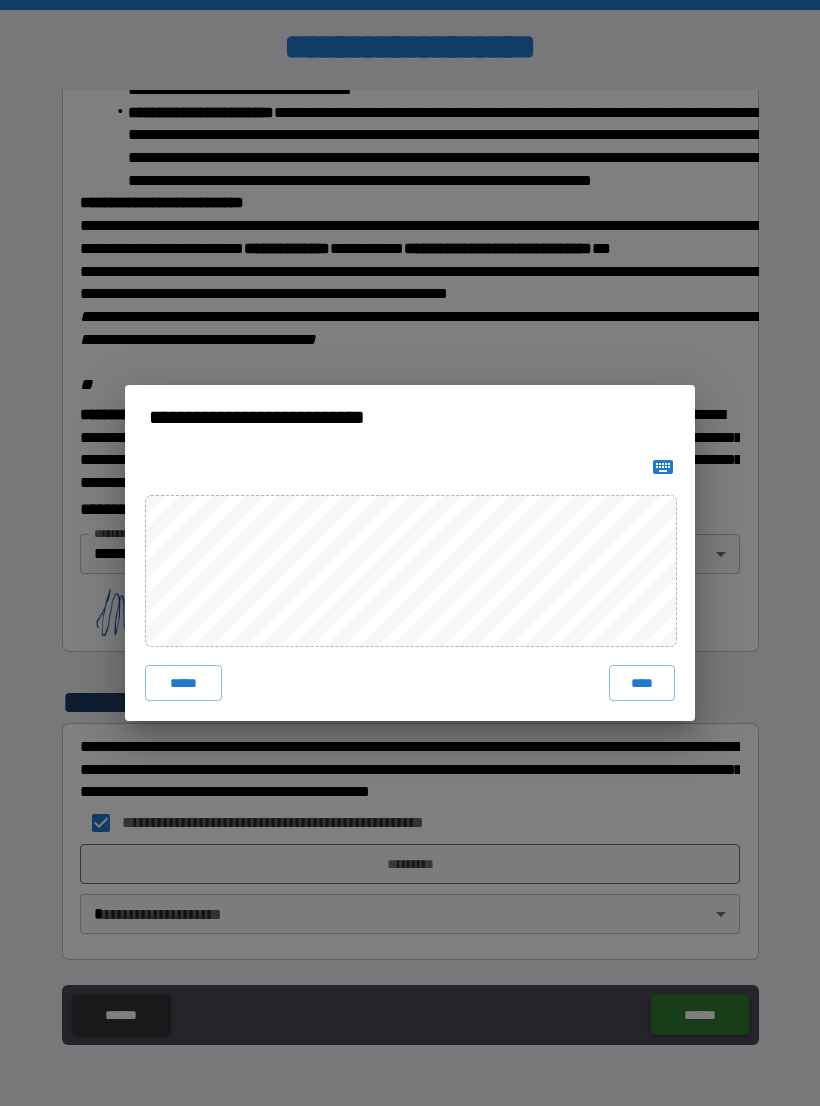 click on "****" at bounding box center [642, 683] 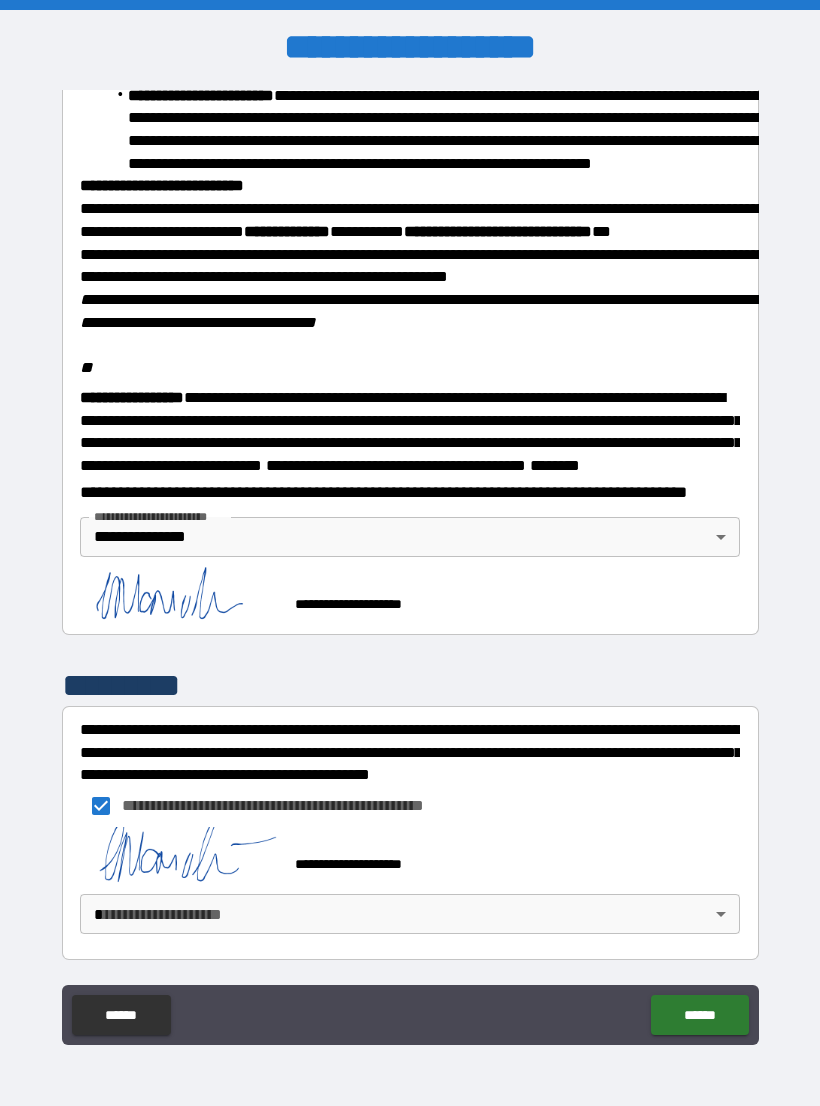 click on "**********" at bounding box center [410, 568] 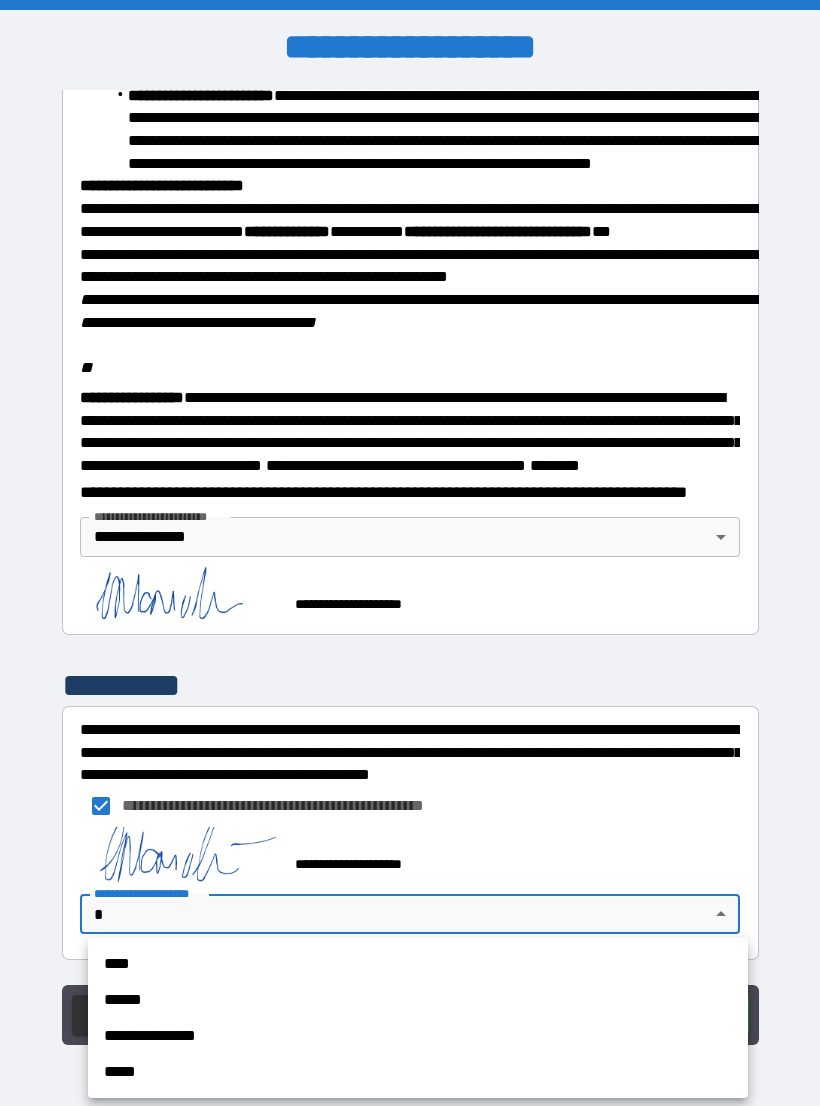 click on "**********" at bounding box center (418, 1036) 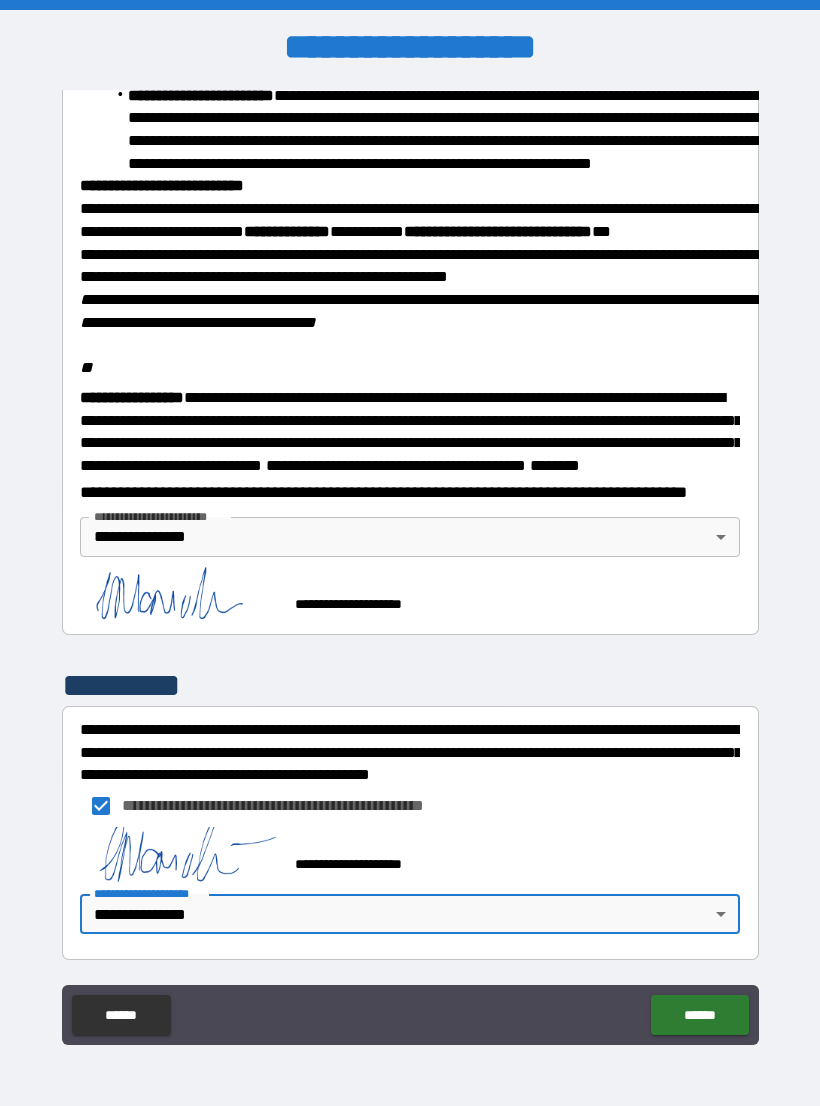 scroll, scrollTop: 2237, scrollLeft: 0, axis: vertical 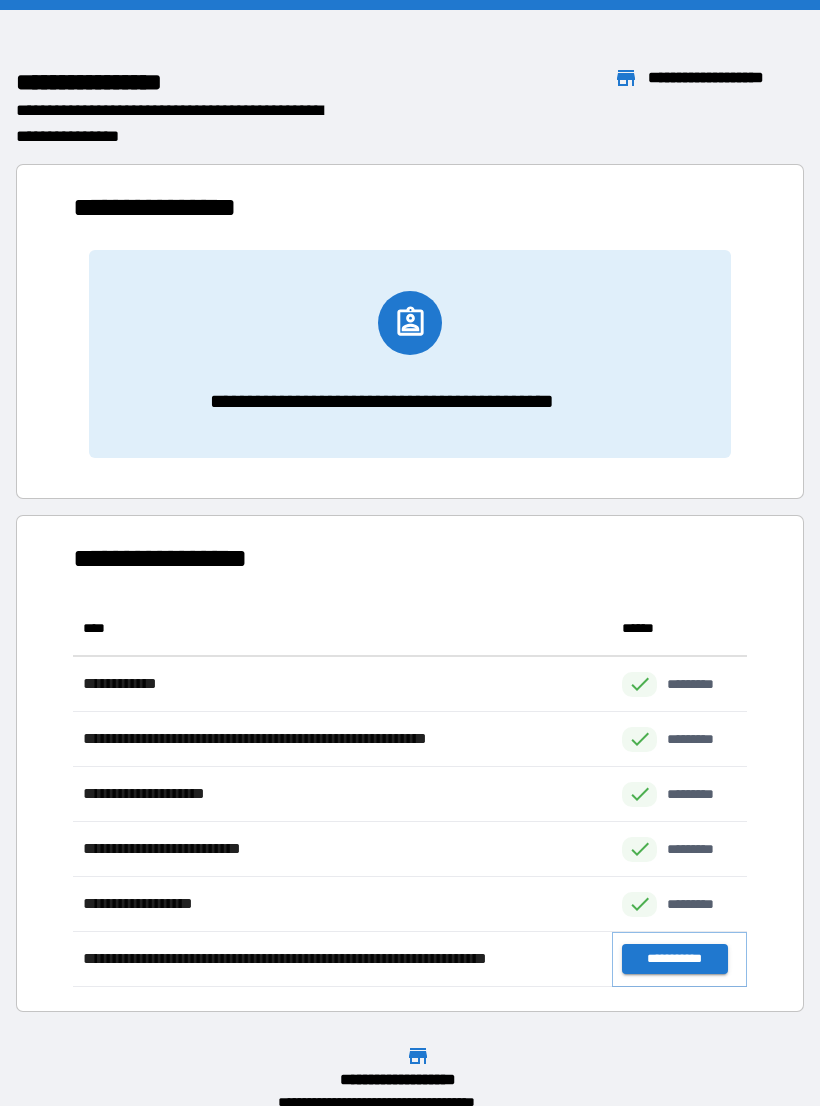 click on "**********" at bounding box center (674, 959) 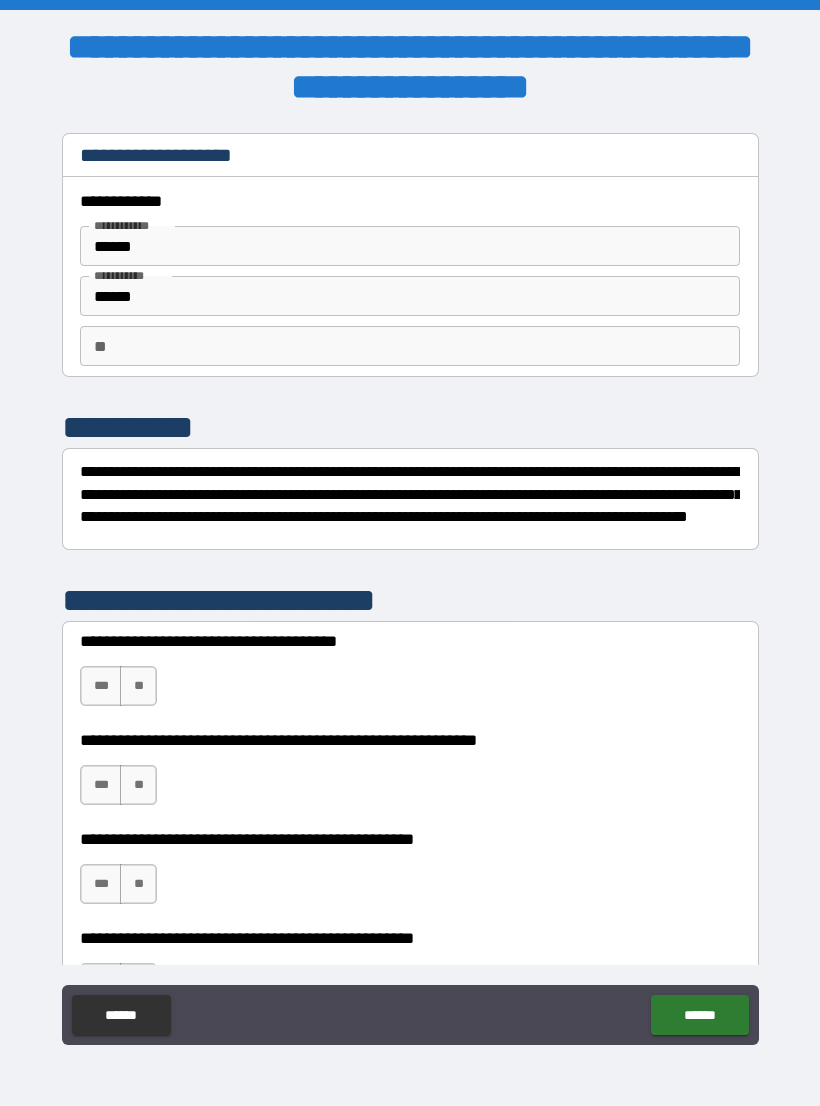 click on "**" at bounding box center [138, 686] 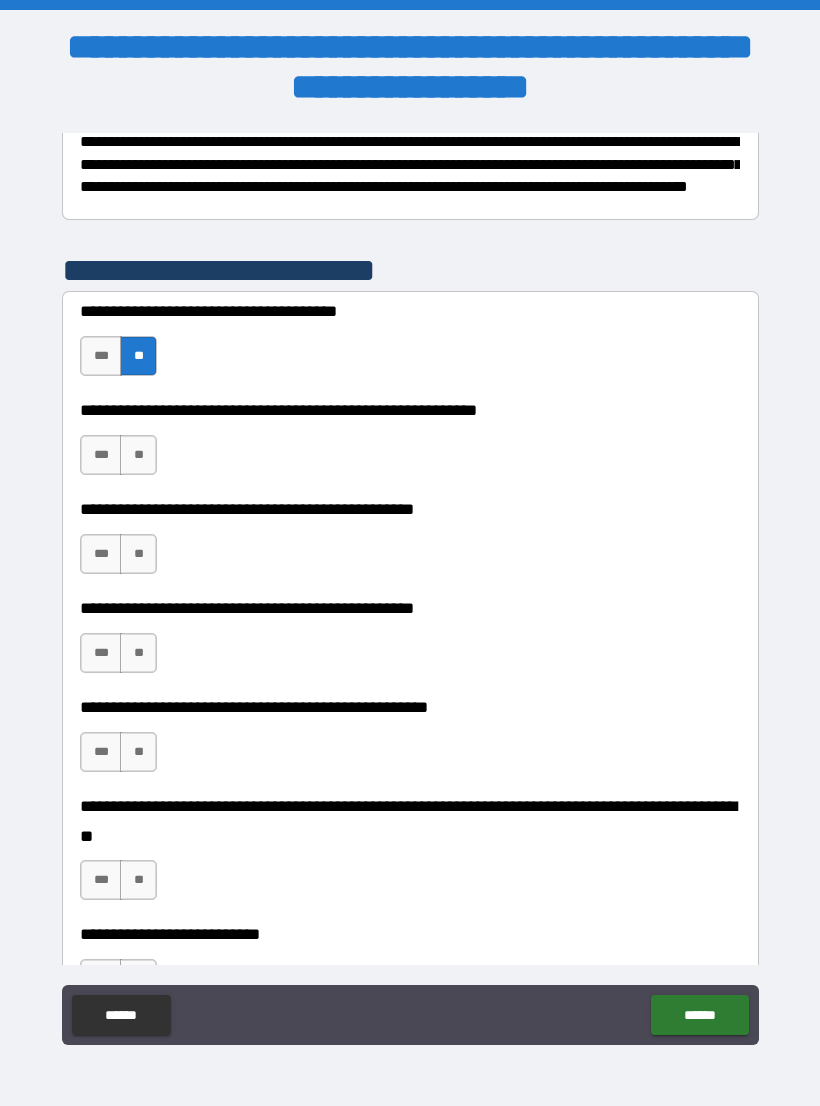 scroll, scrollTop: 333, scrollLeft: 0, axis: vertical 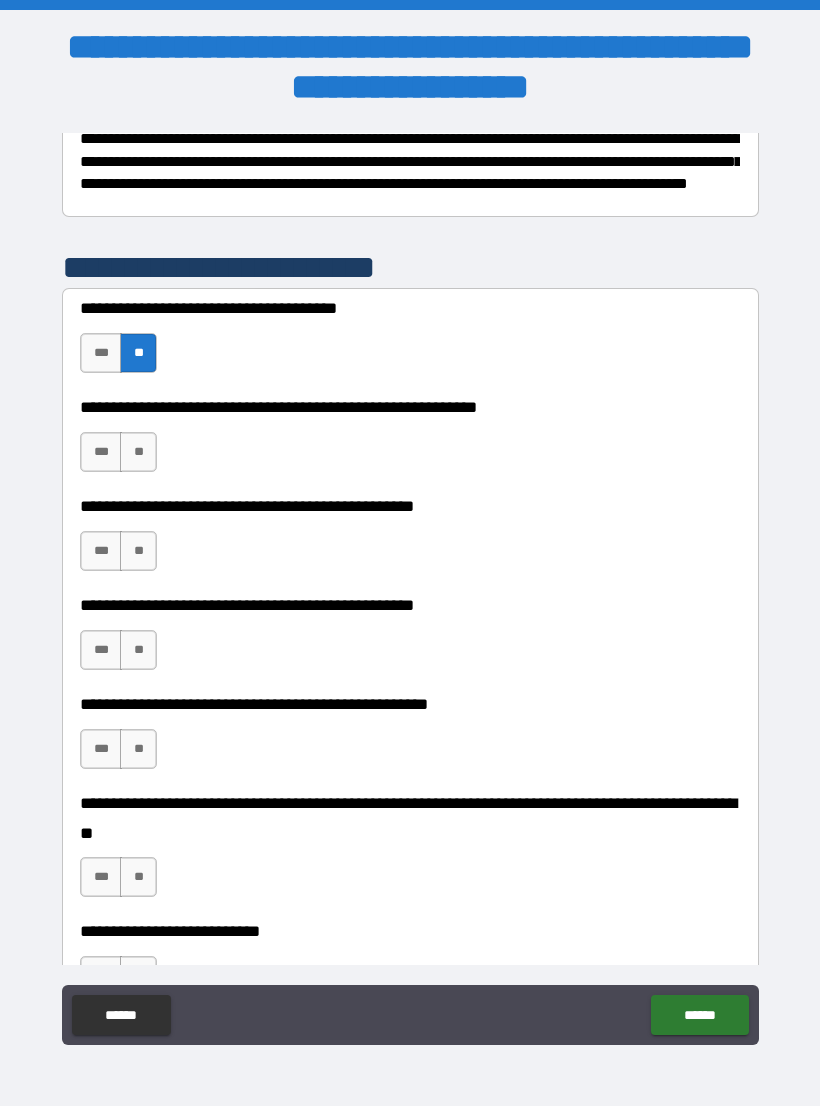 click on "**" at bounding box center (138, 452) 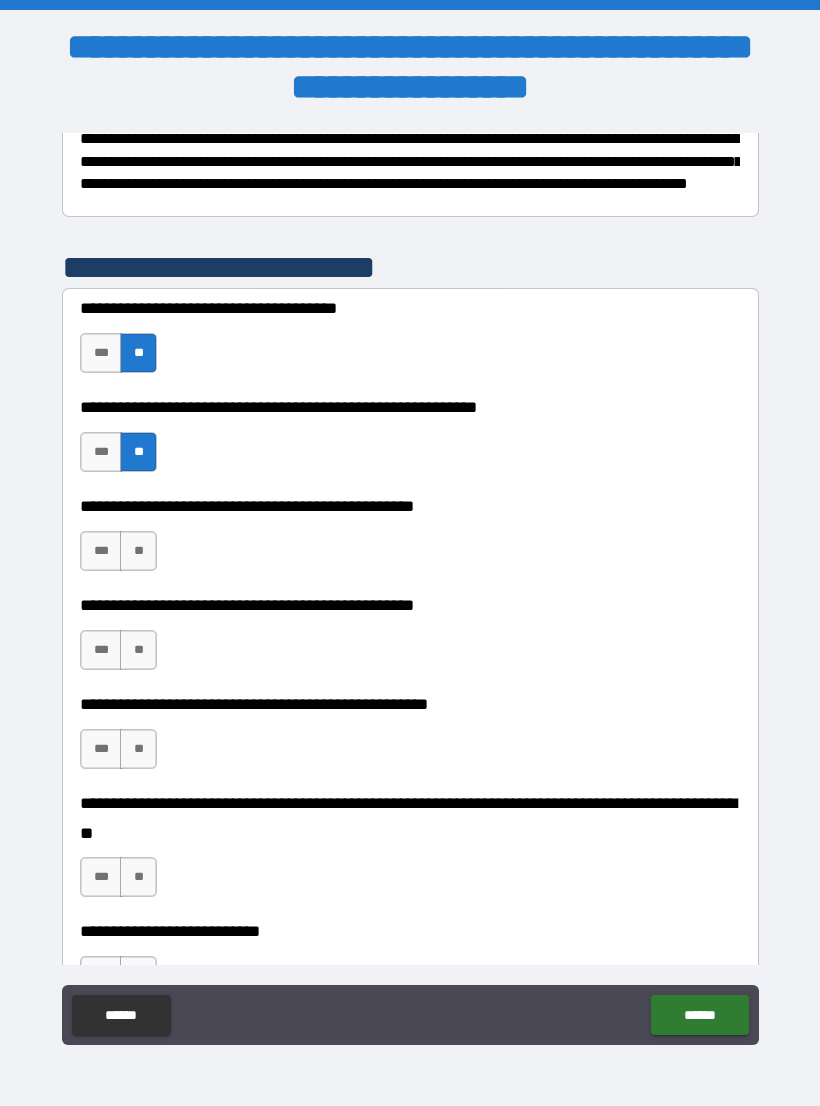 click on "**" at bounding box center [138, 551] 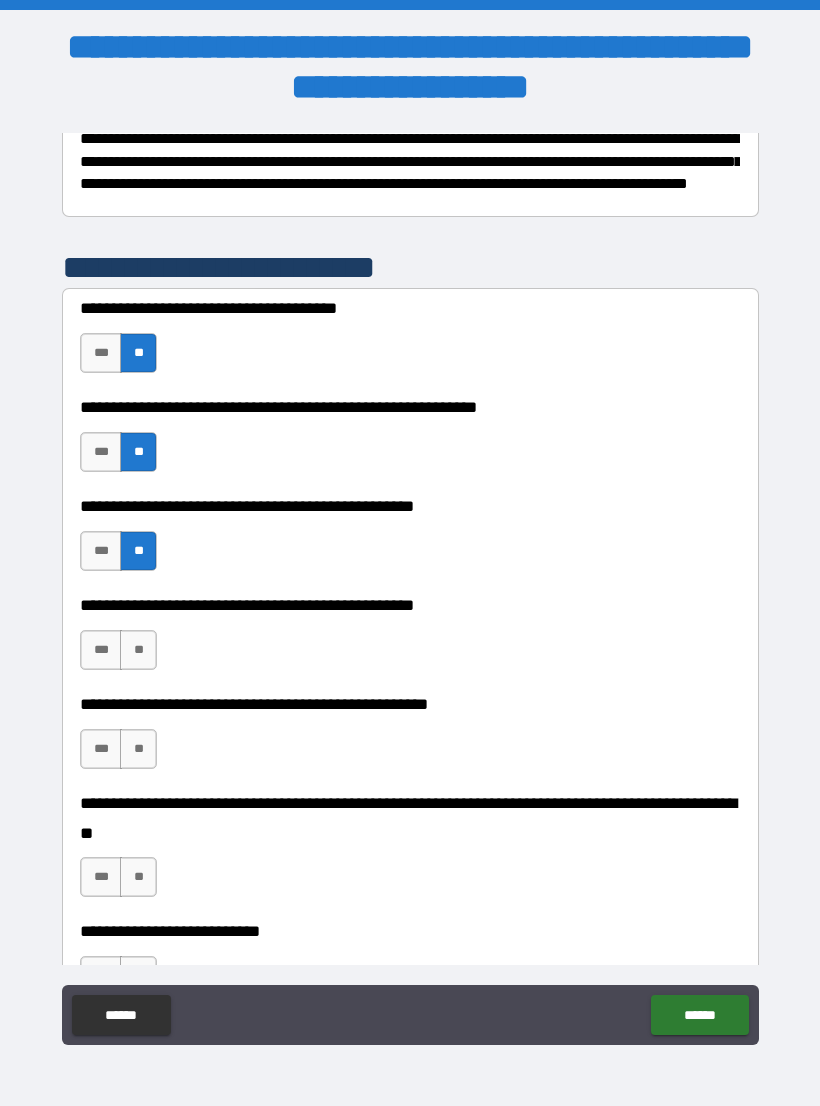 click on "**" at bounding box center (138, 650) 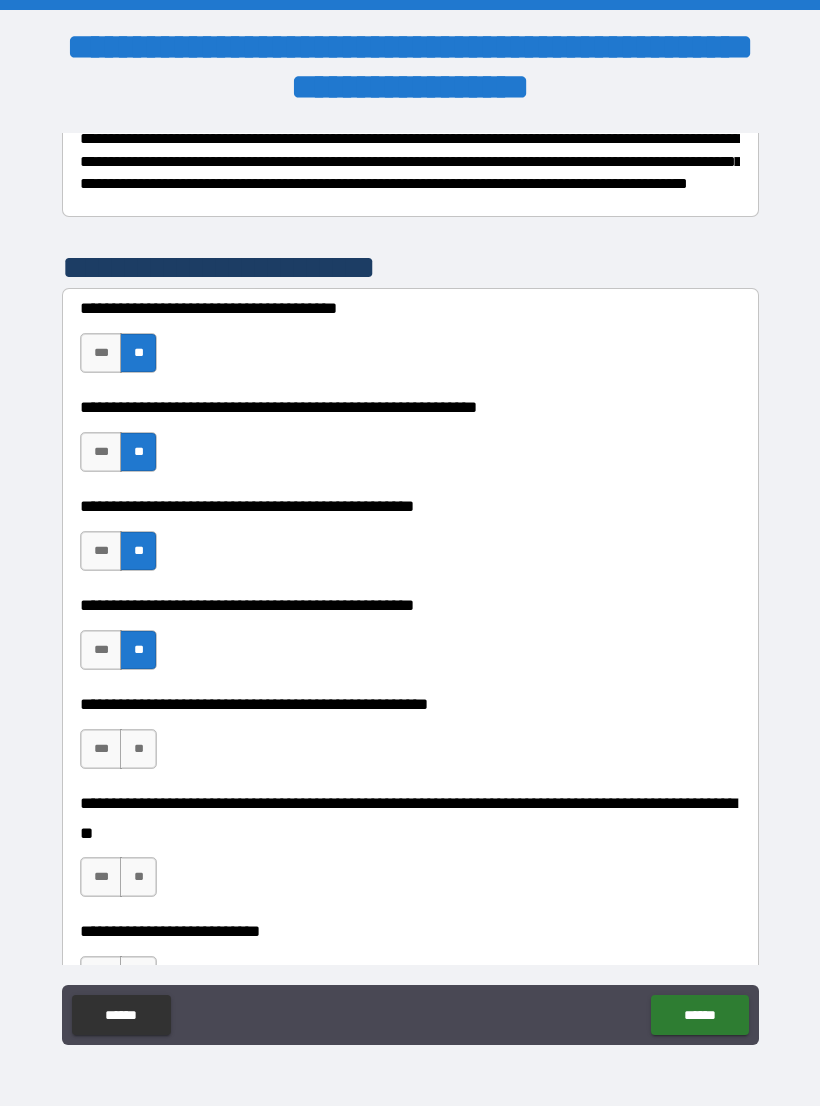 click on "**" at bounding box center [138, 749] 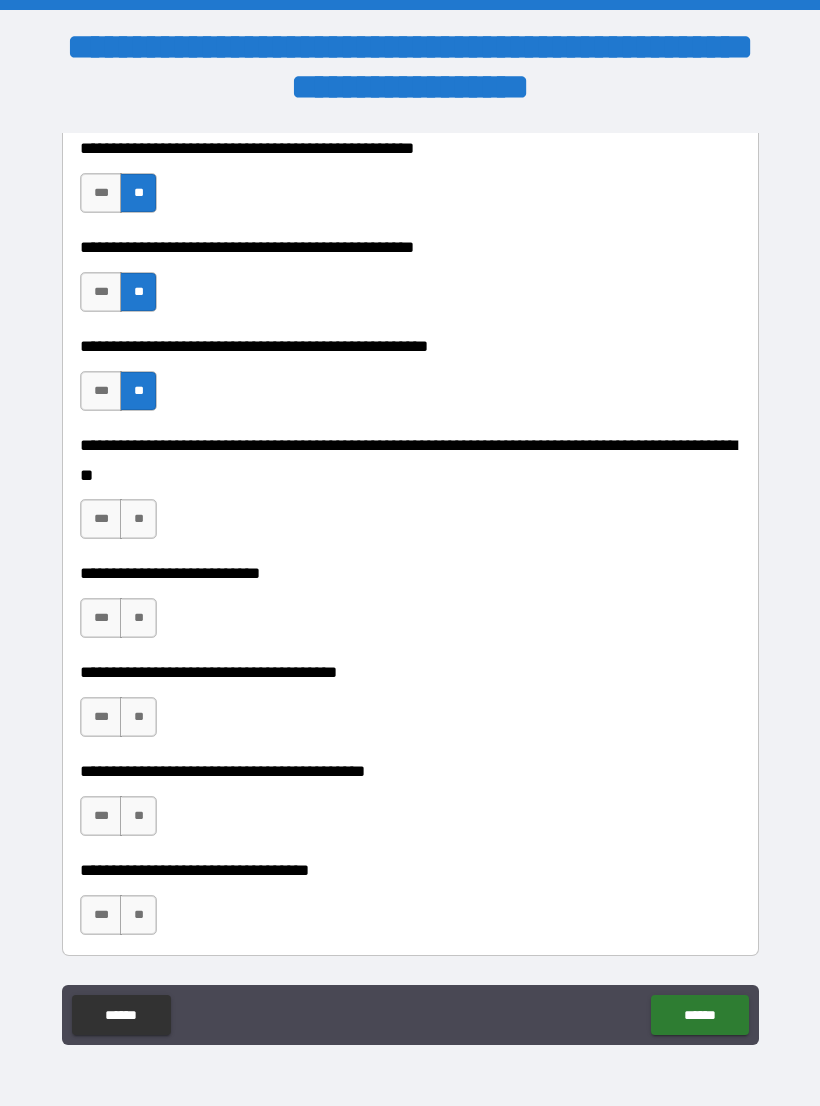 scroll, scrollTop: 689, scrollLeft: 0, axis: vertical 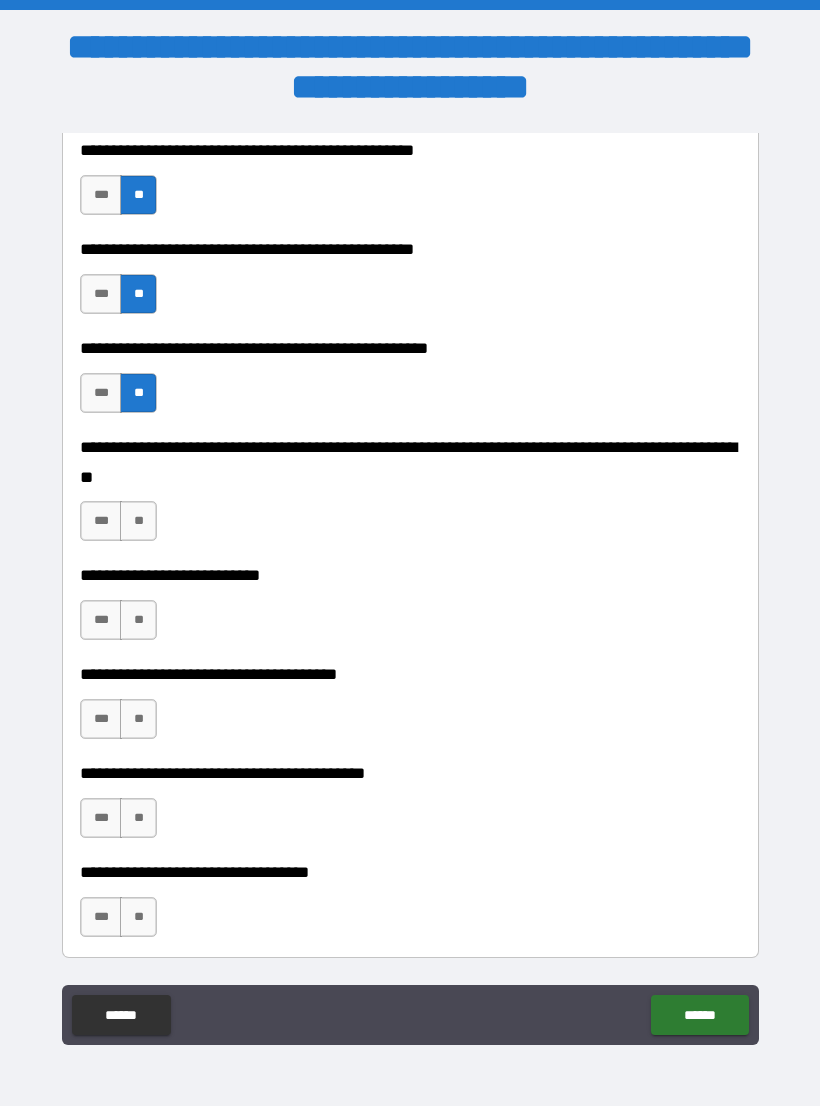 click on "**" at bounding box center (138, 521) 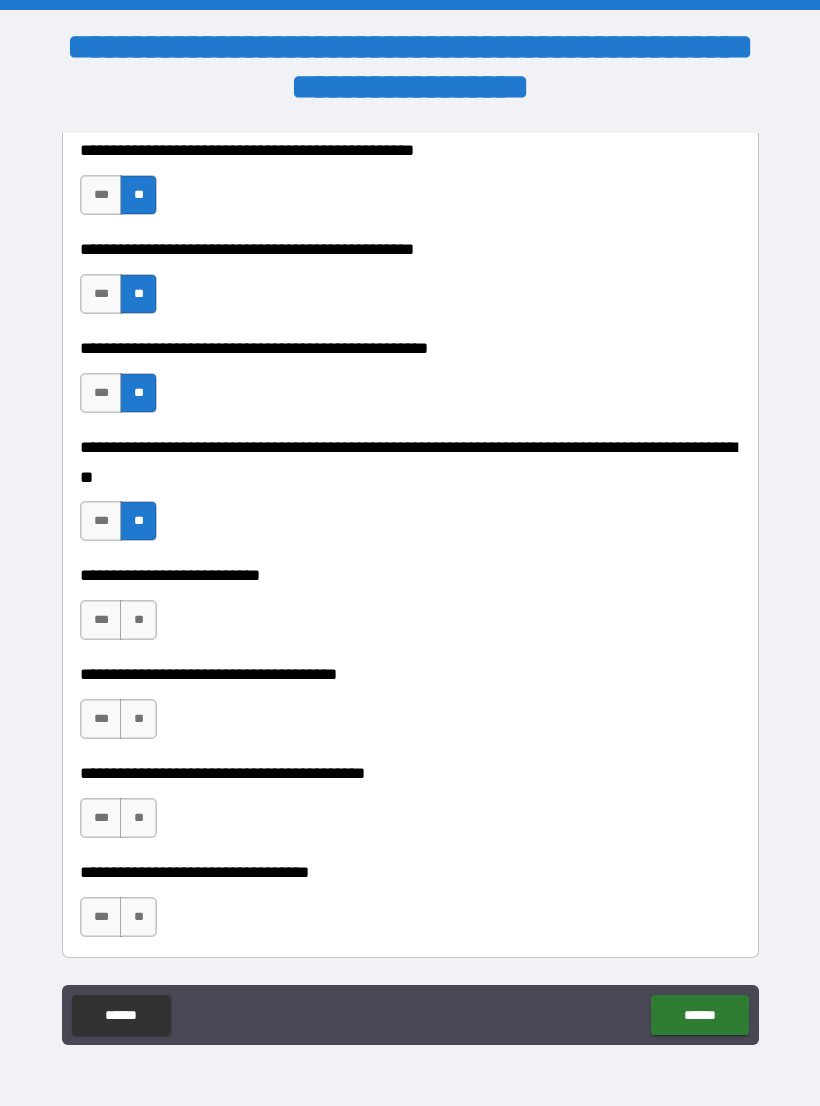 click on "**" at bounding box center [138, 620] 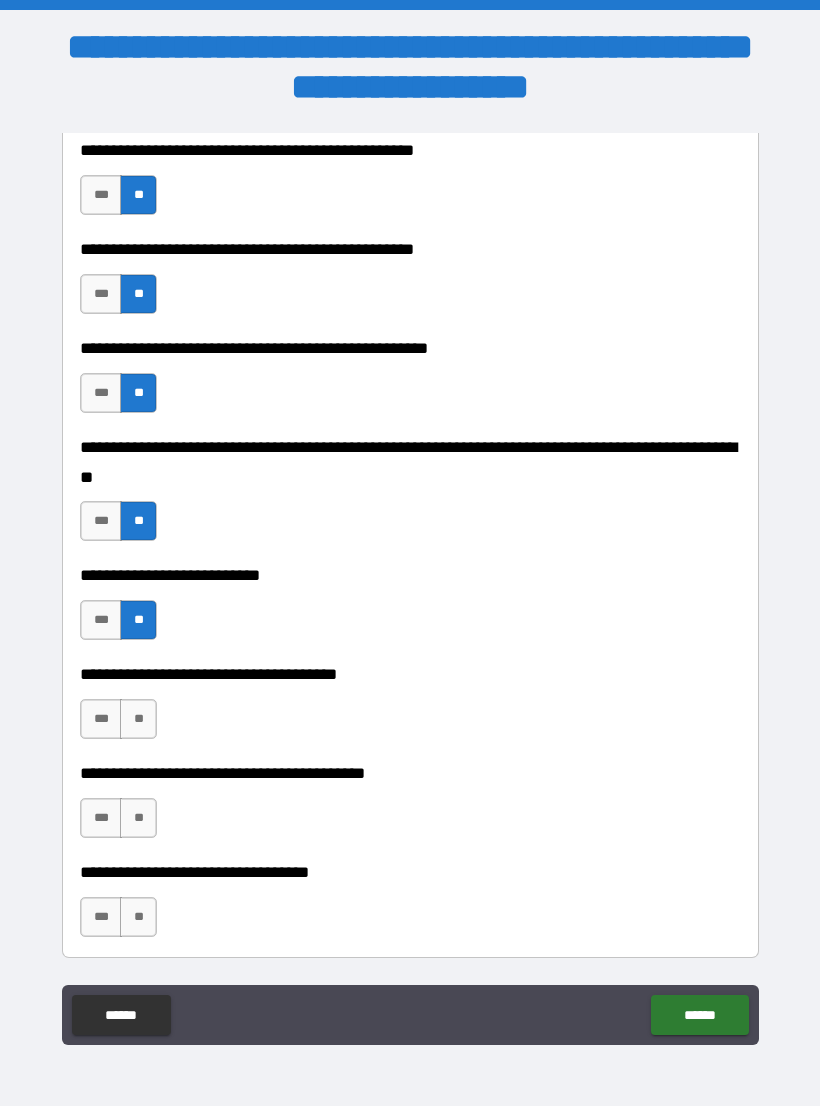click on "**" at bounding box center [138, 719] 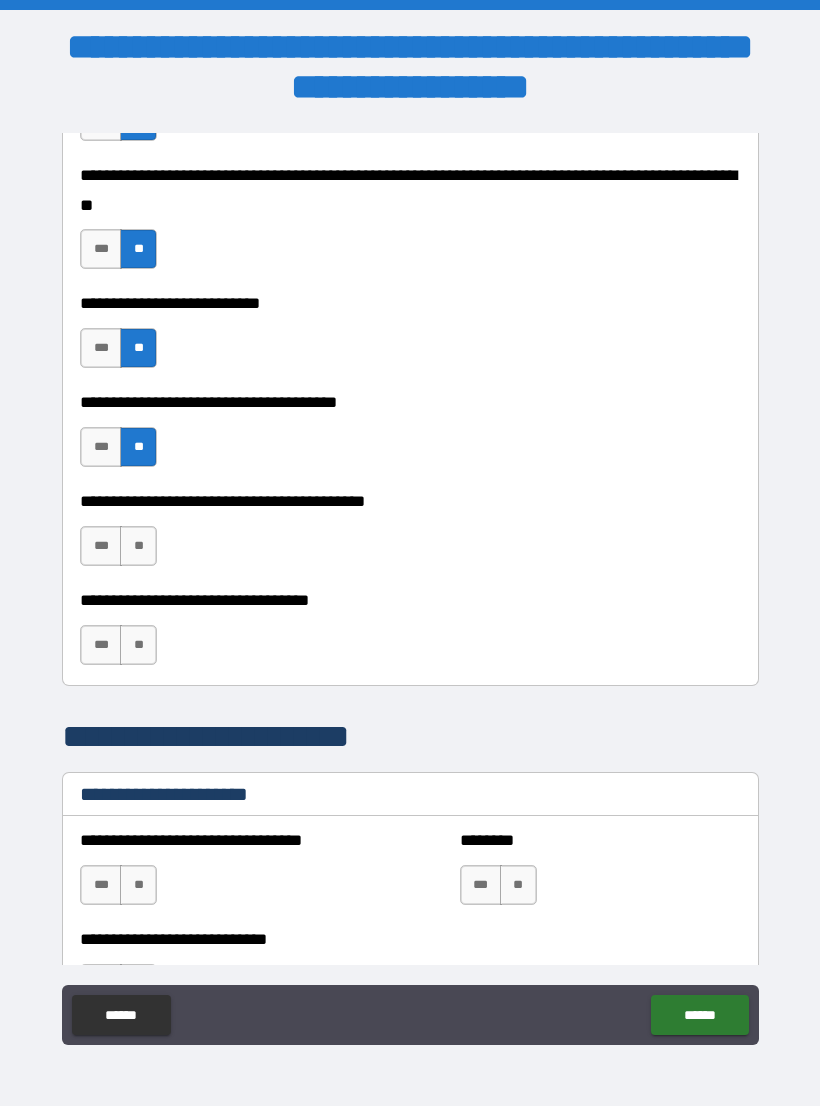 scroll, scrollTop: 963, scrollLeft: 0, axis: vertical 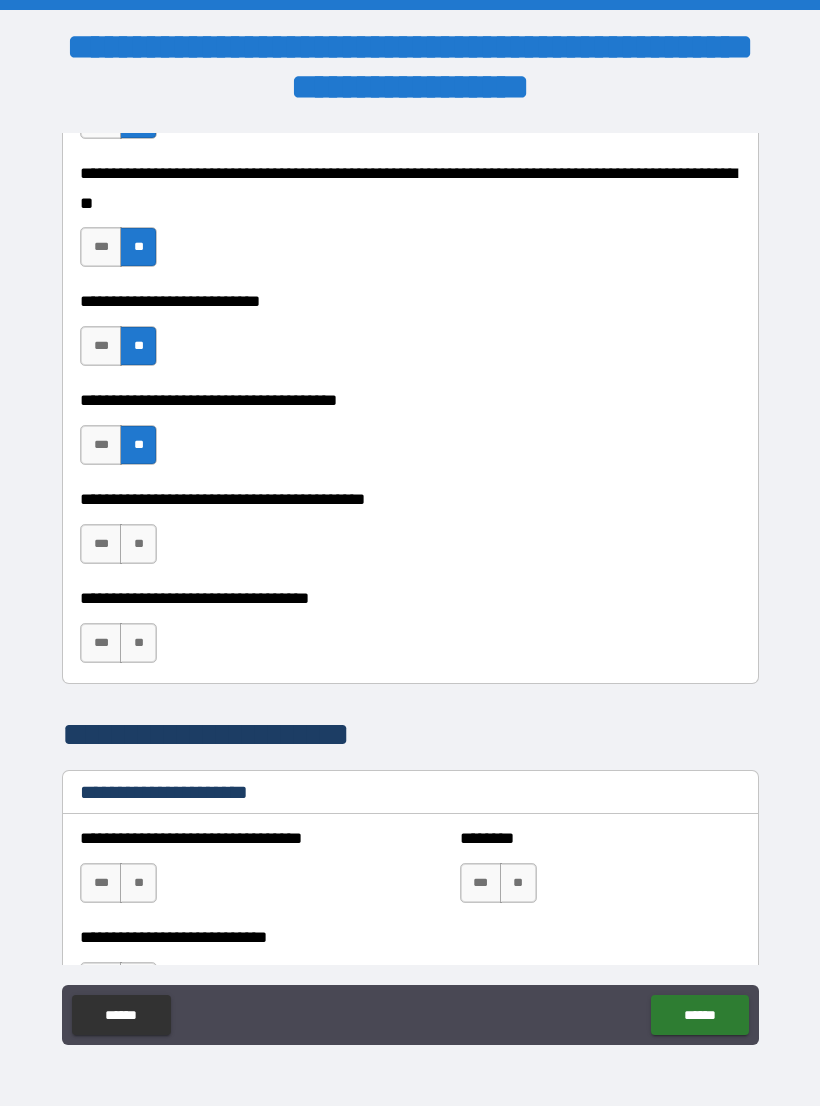 click on "**" at bounding box center (138, 544) 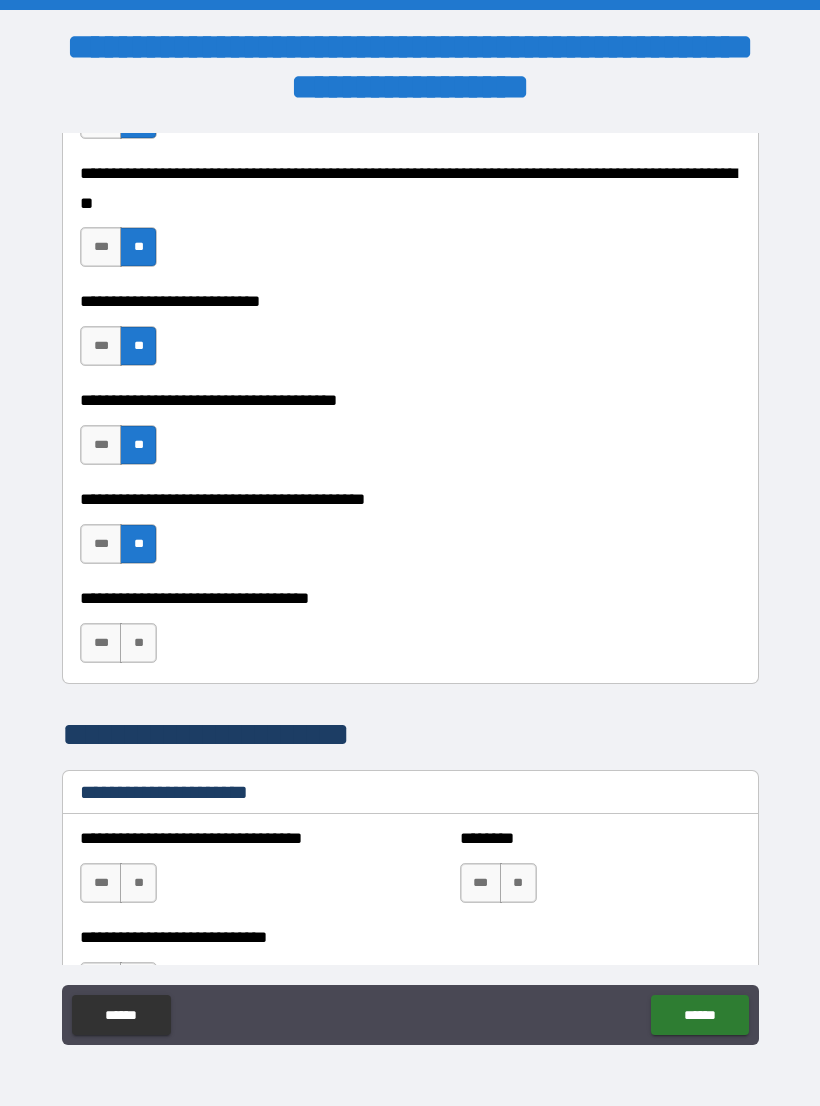 click on "**" at bounding box center [138, 643] 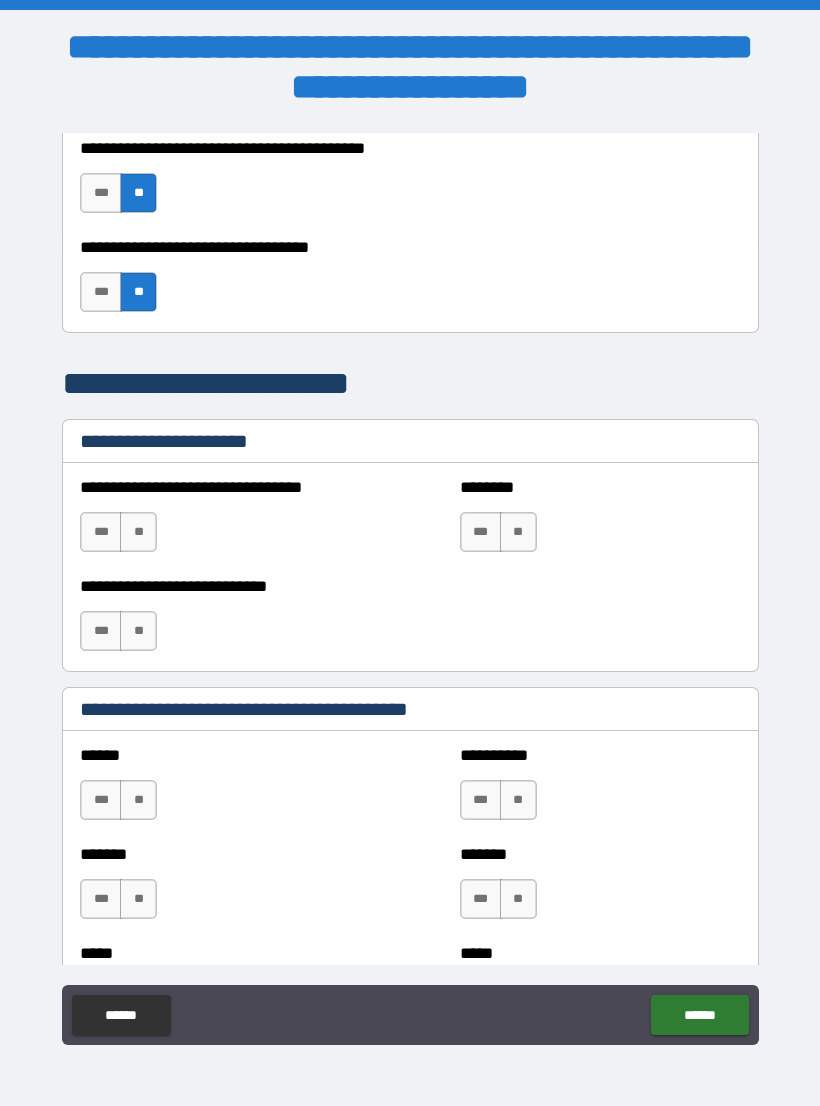 scroll, scrollTop: 1329, scrollLeft: 0, axis: vertical 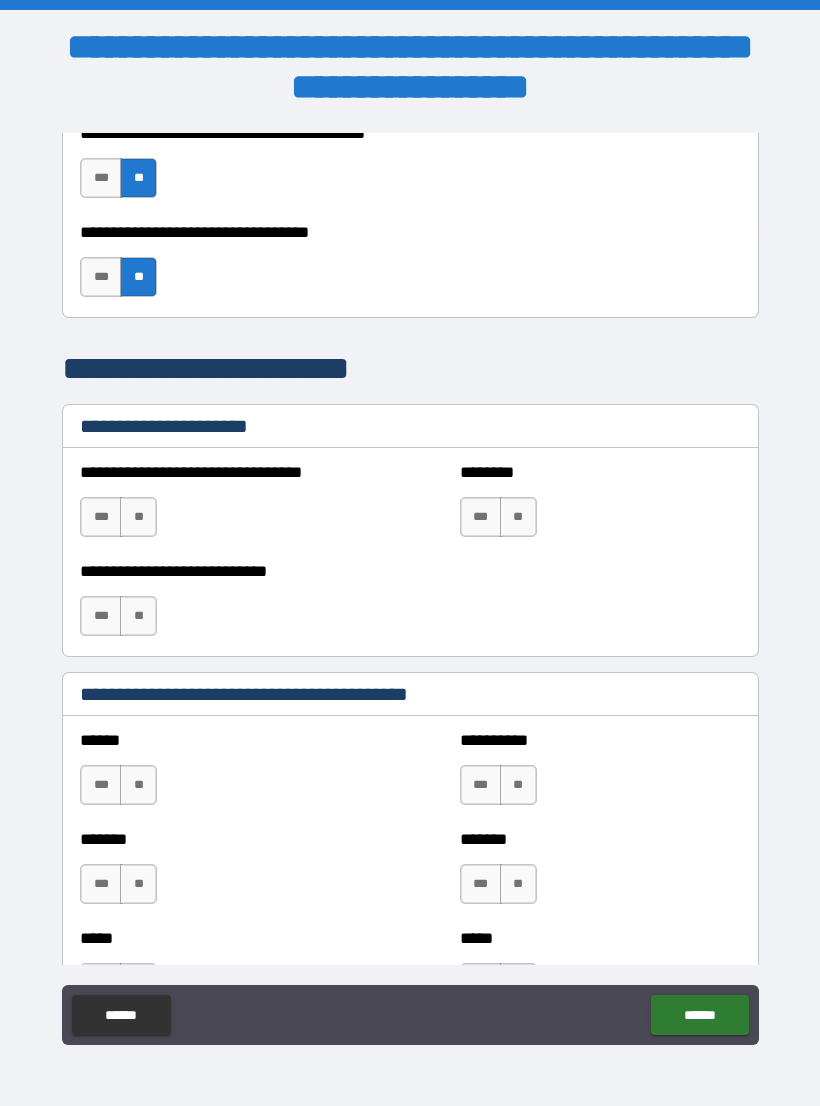 click on "**" at bounding box center (138, 517) 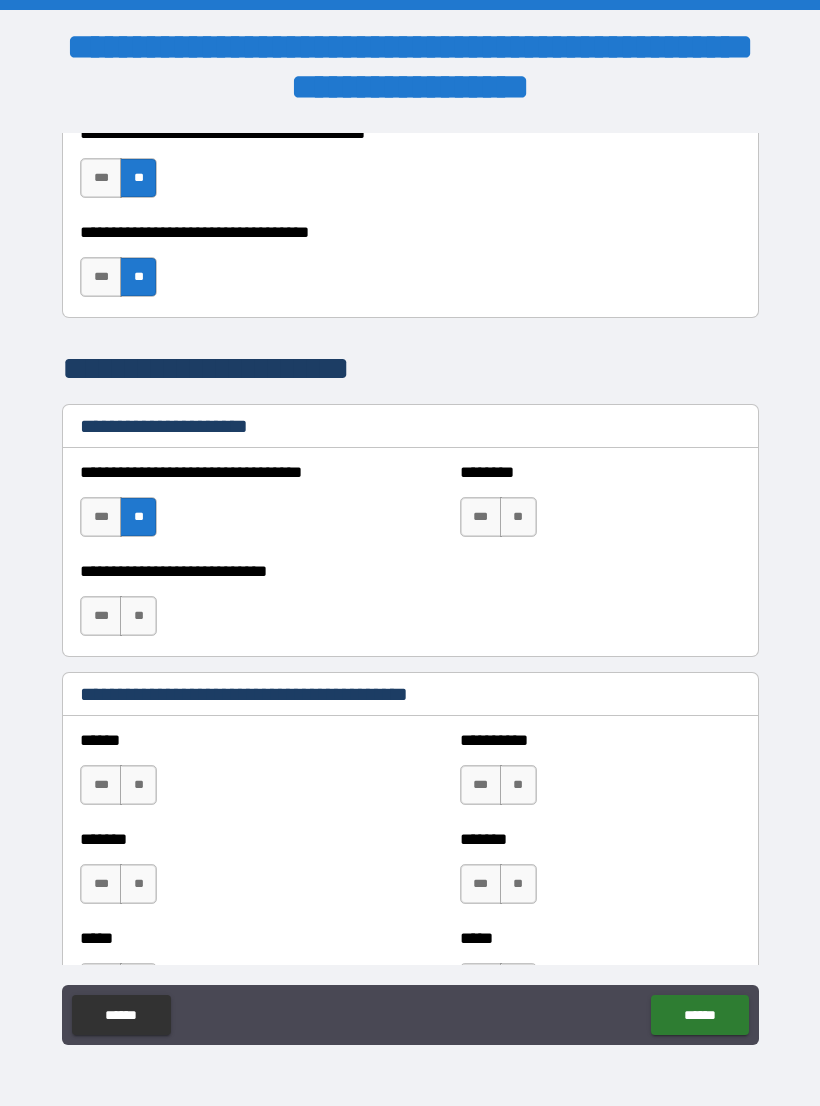 click on "**" at bounding box center [518, 517] 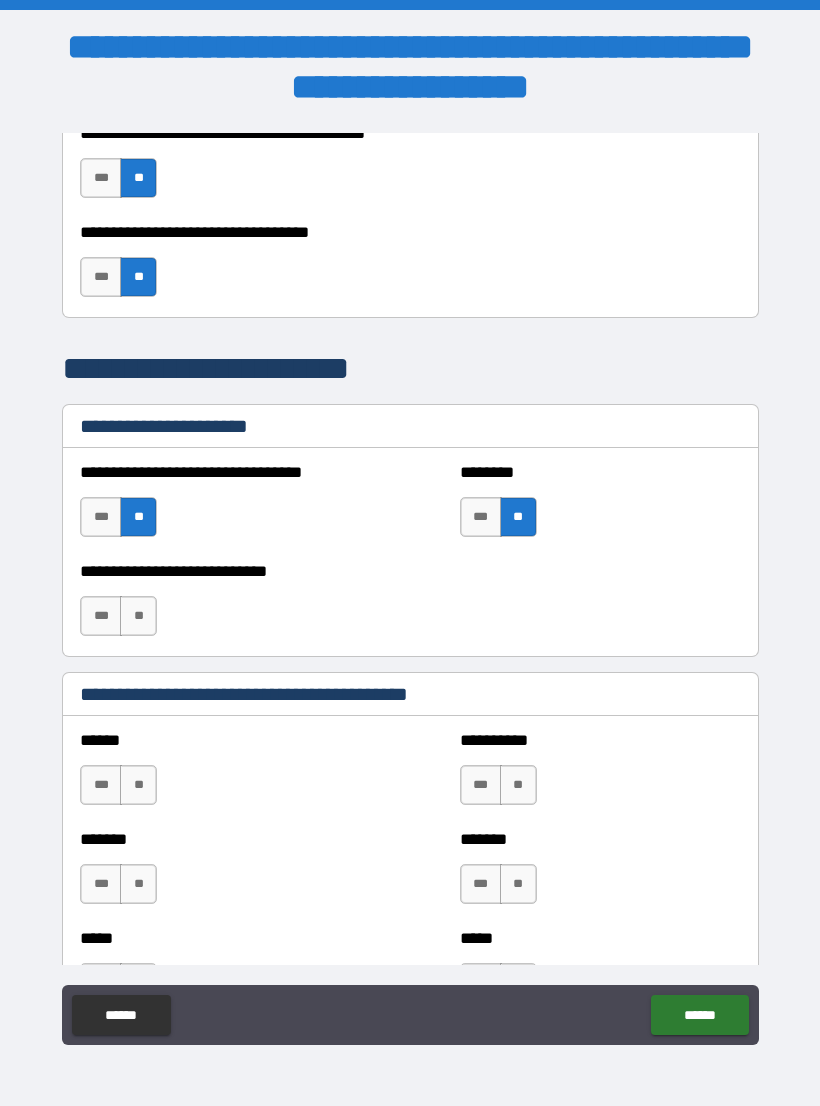 click on "**" at bounding box center (138, 616) 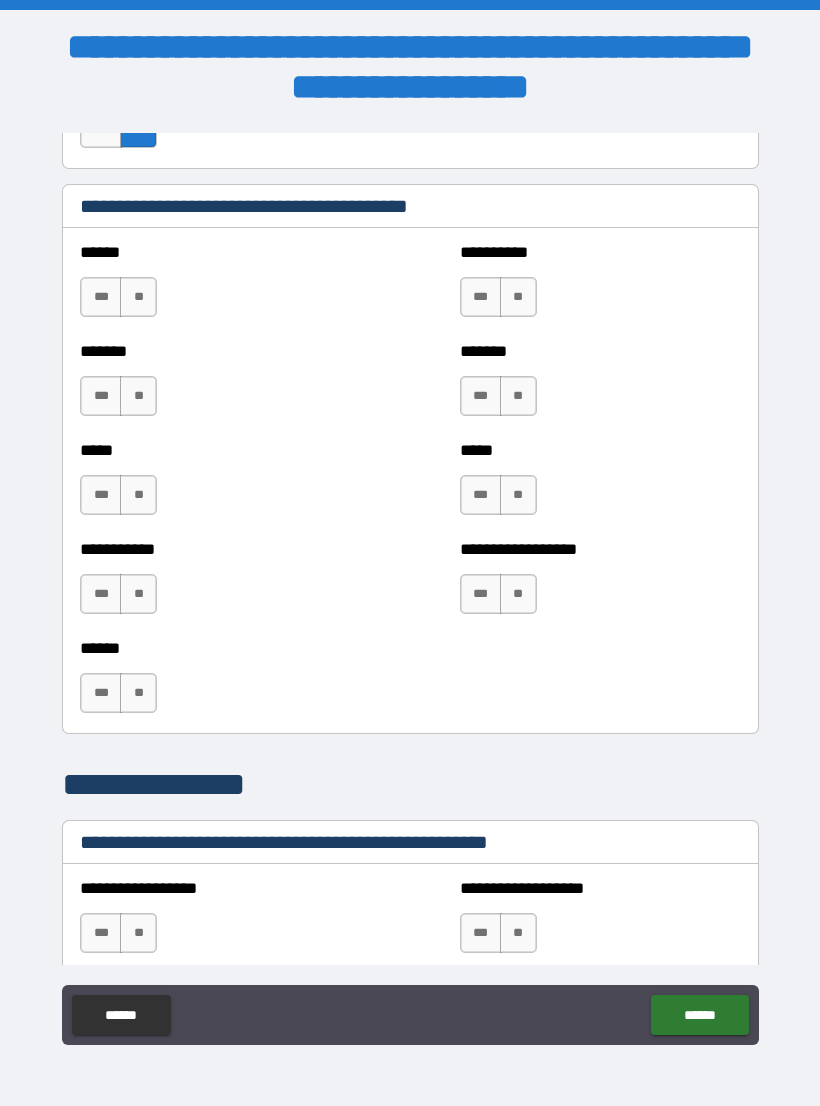 scroll, scrollTop: 1687, scrollLeft: 0, axis: vertical 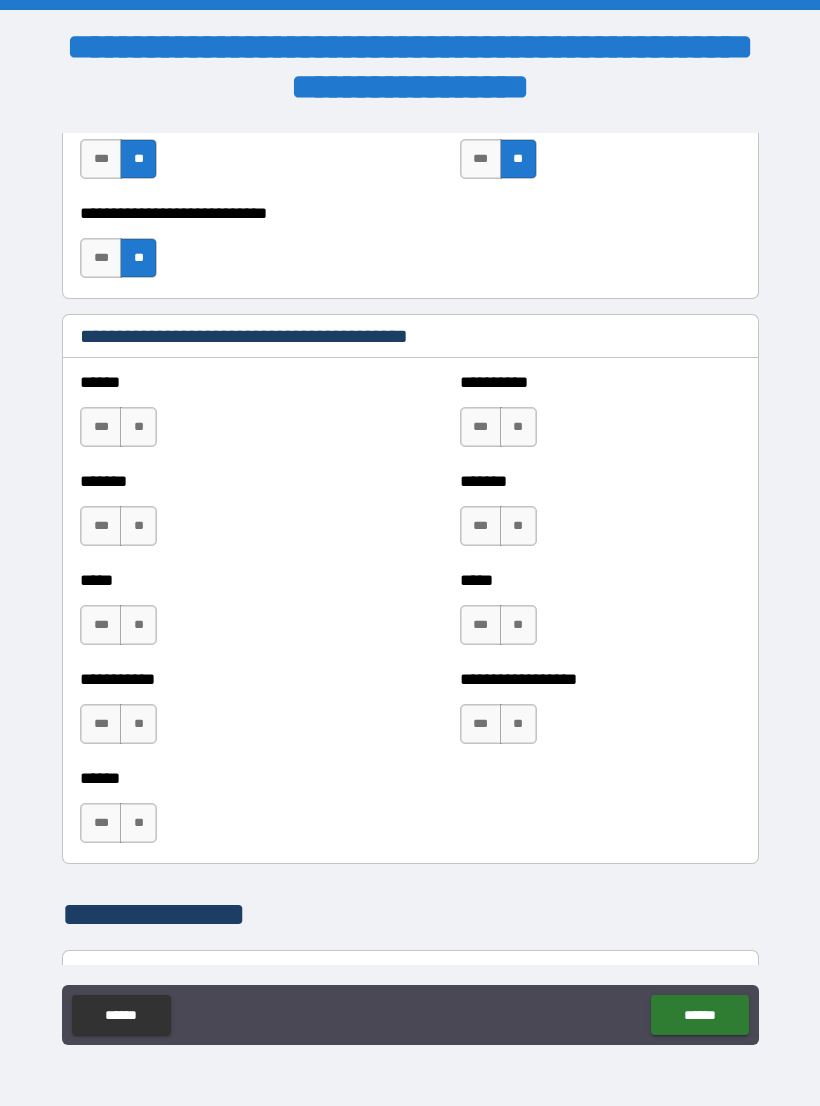 click on "**" at bounding box center (138, 427) 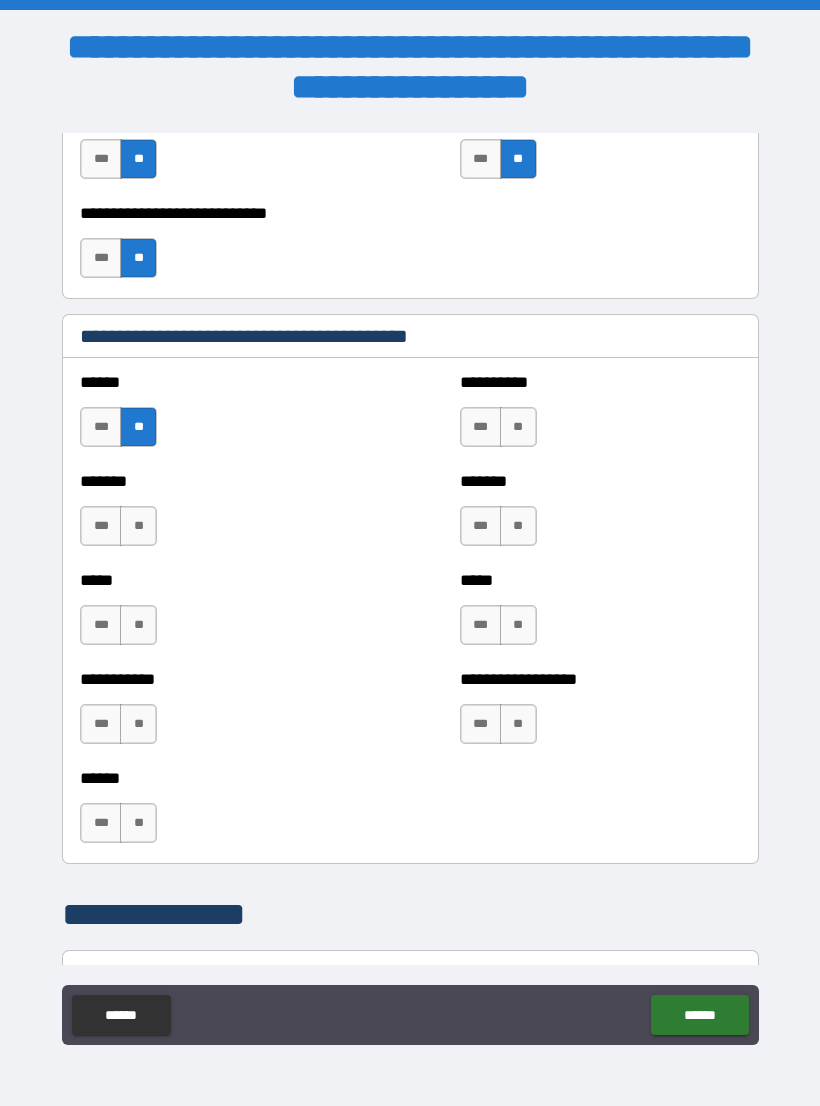 click on "**" at bounding box center (138, 526) 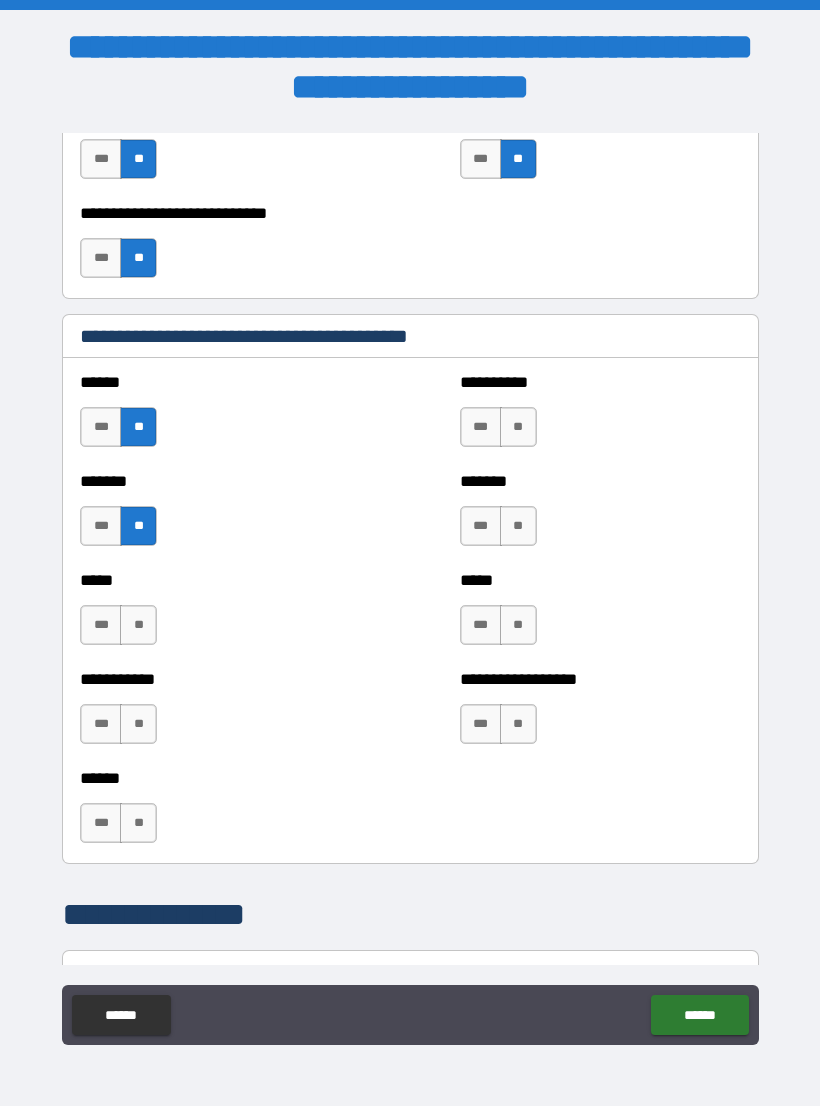click on "**" at bounding box center [138, 625] 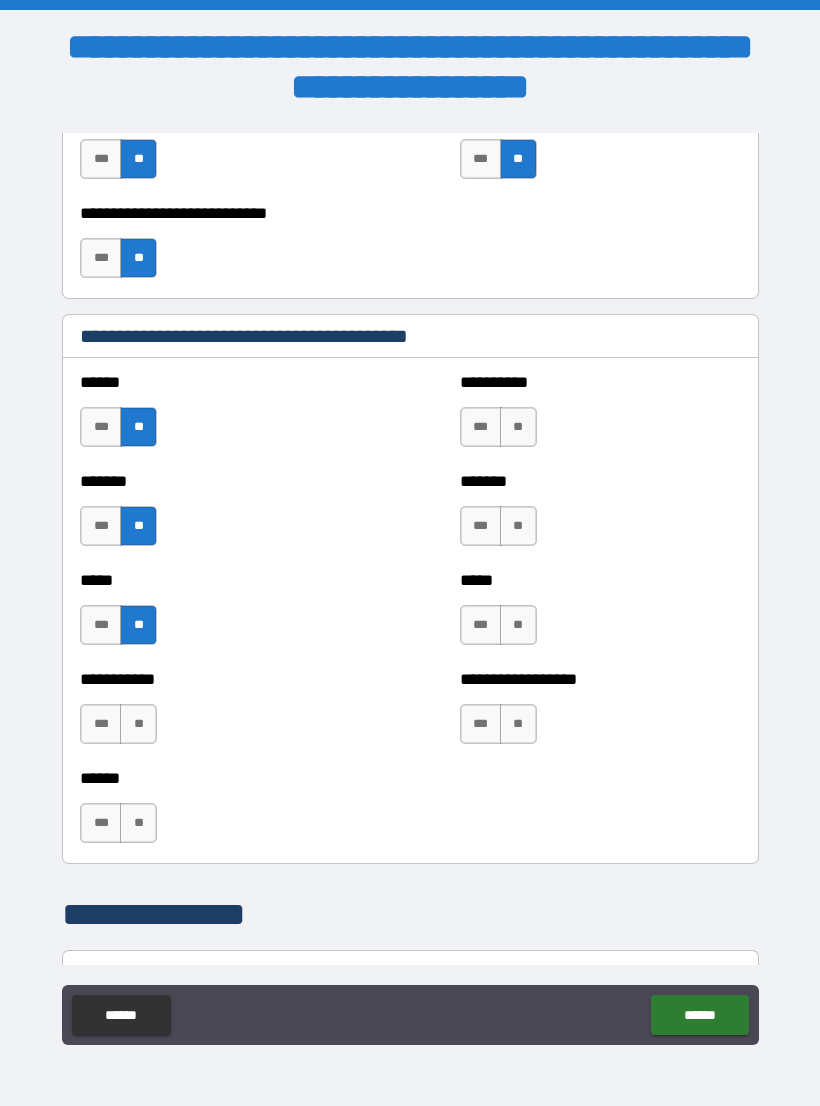 click on "**********" at bounding box center [220, 714] 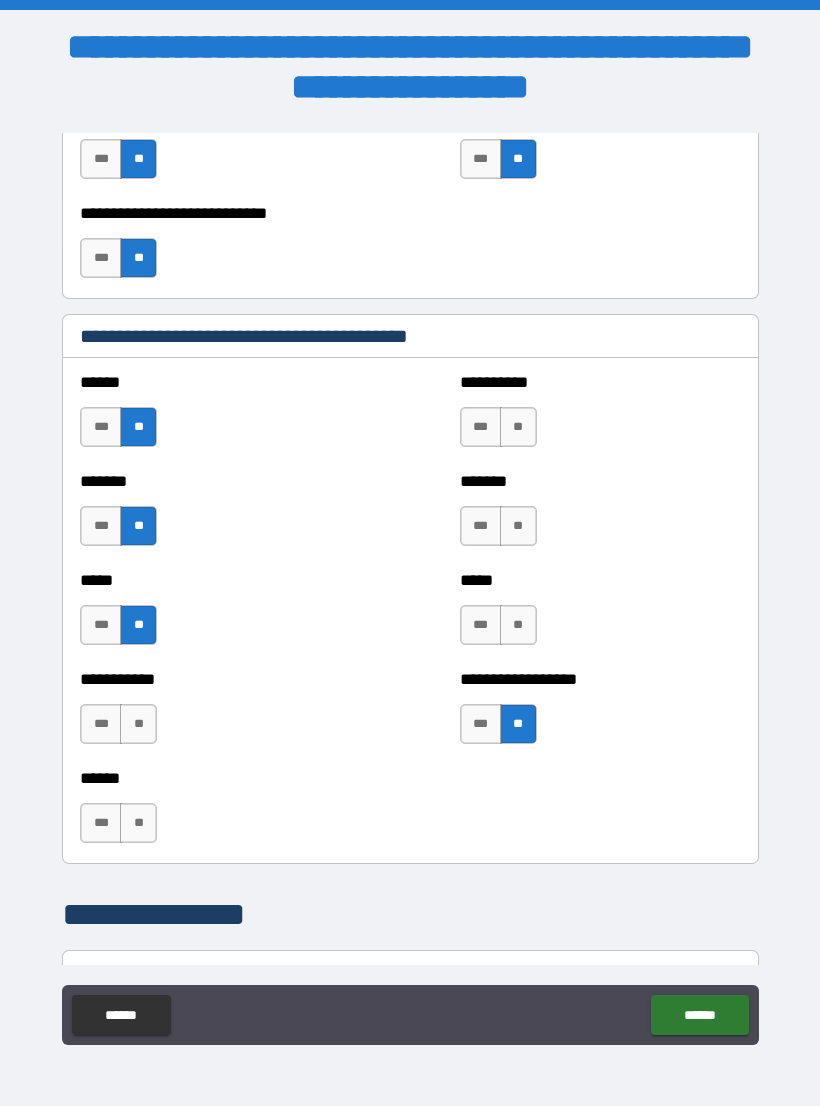 click on "**" at bounding box center (518, 625) 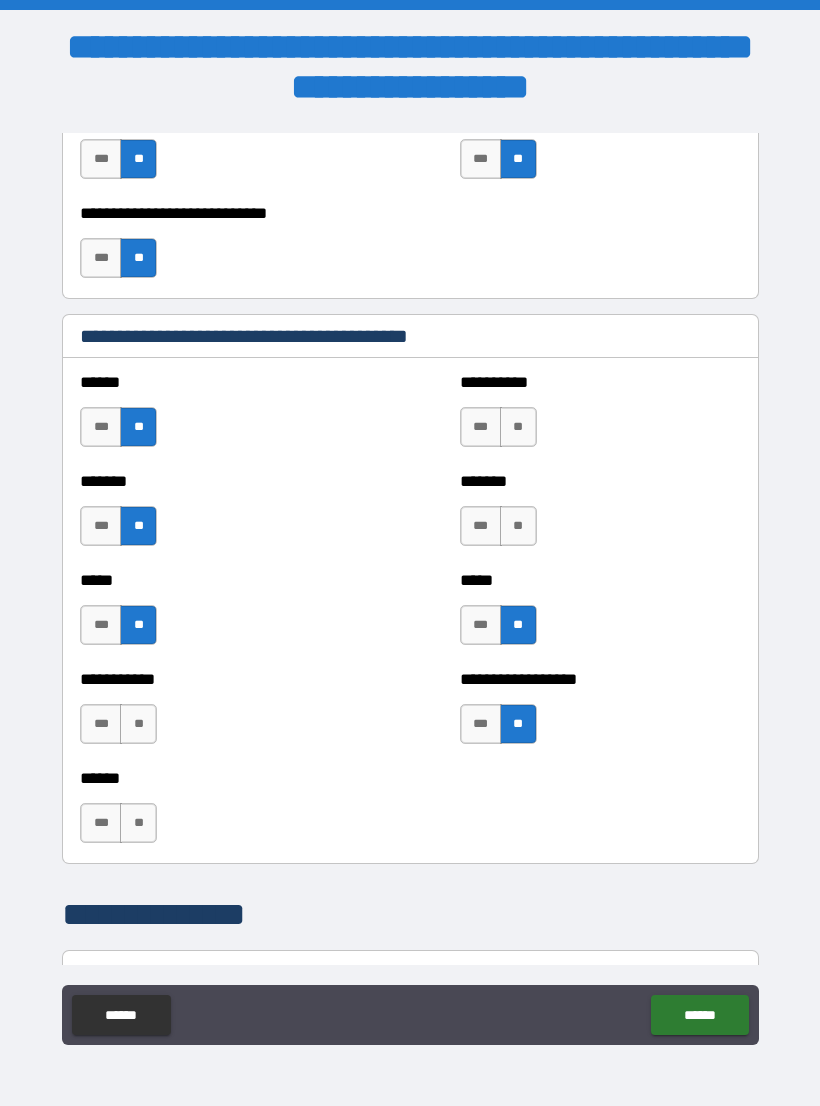 click on "**" at bounding box center [518, 526] 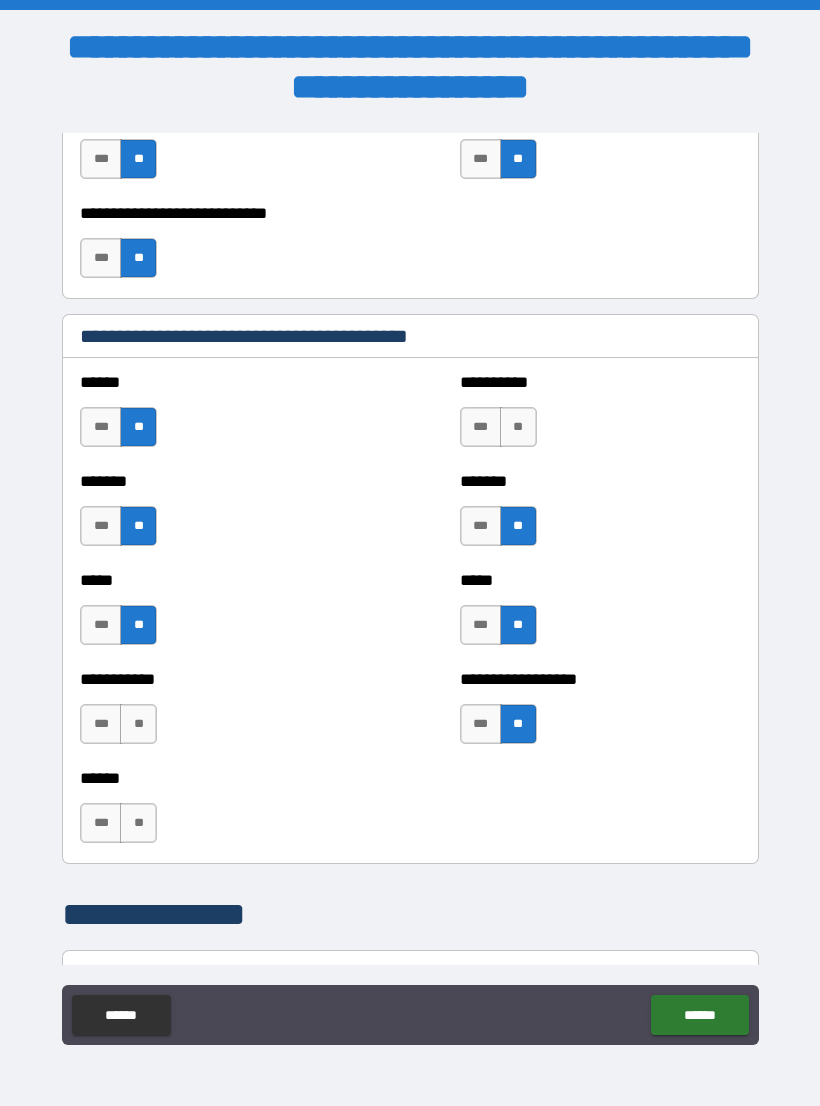 click on "**" at bounding box center (518, 427) 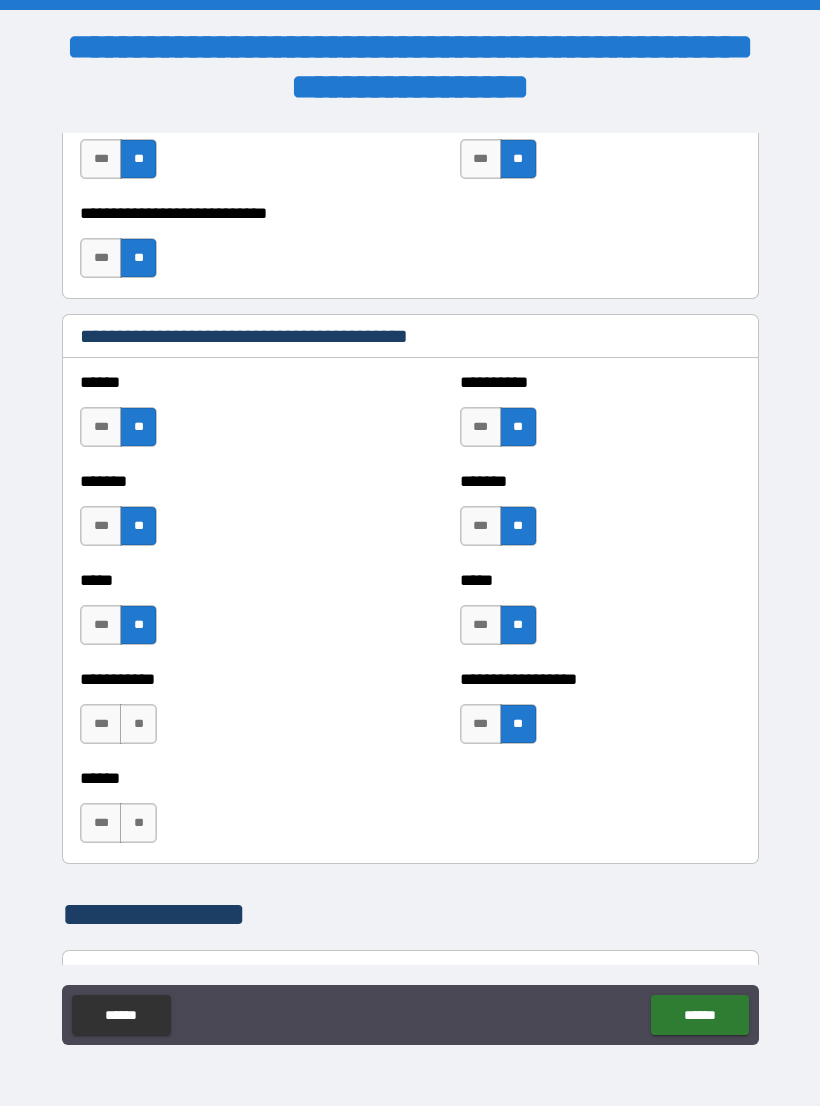 click on "**" at bounding box center [138, 823] 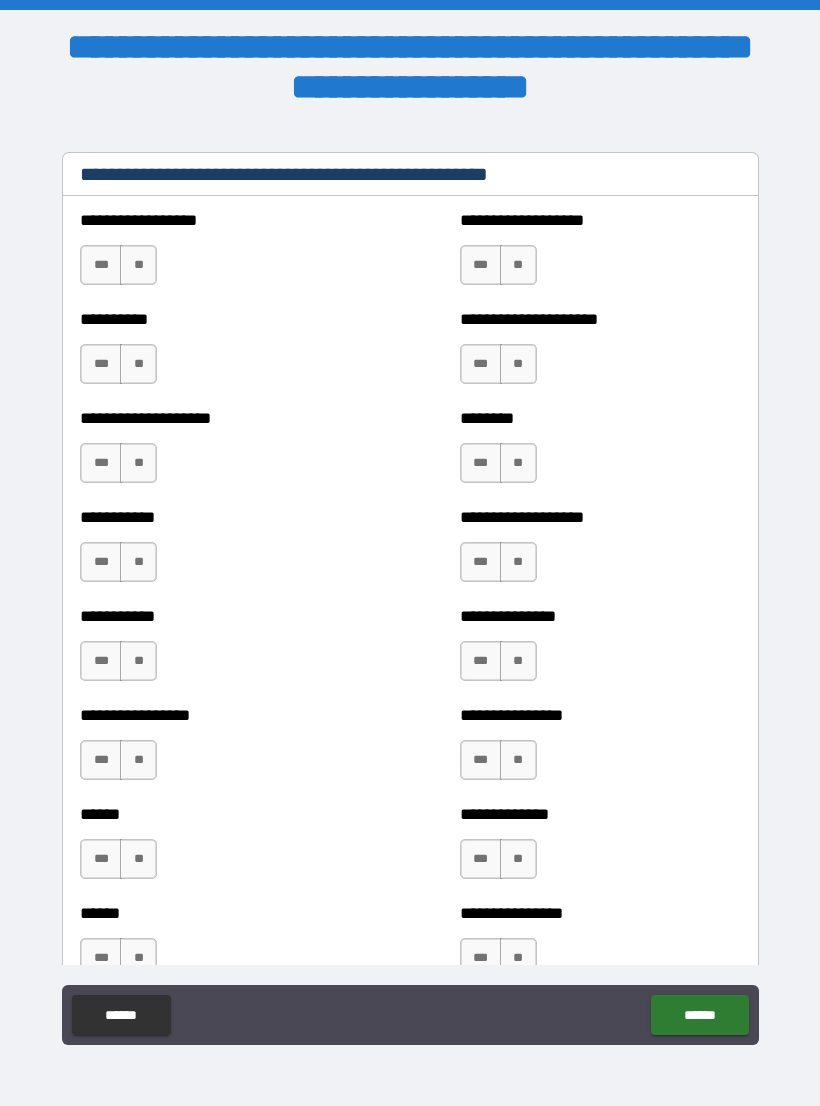 scroll, scrollTop: 2469, scrollLeft: 0, axis: vertical 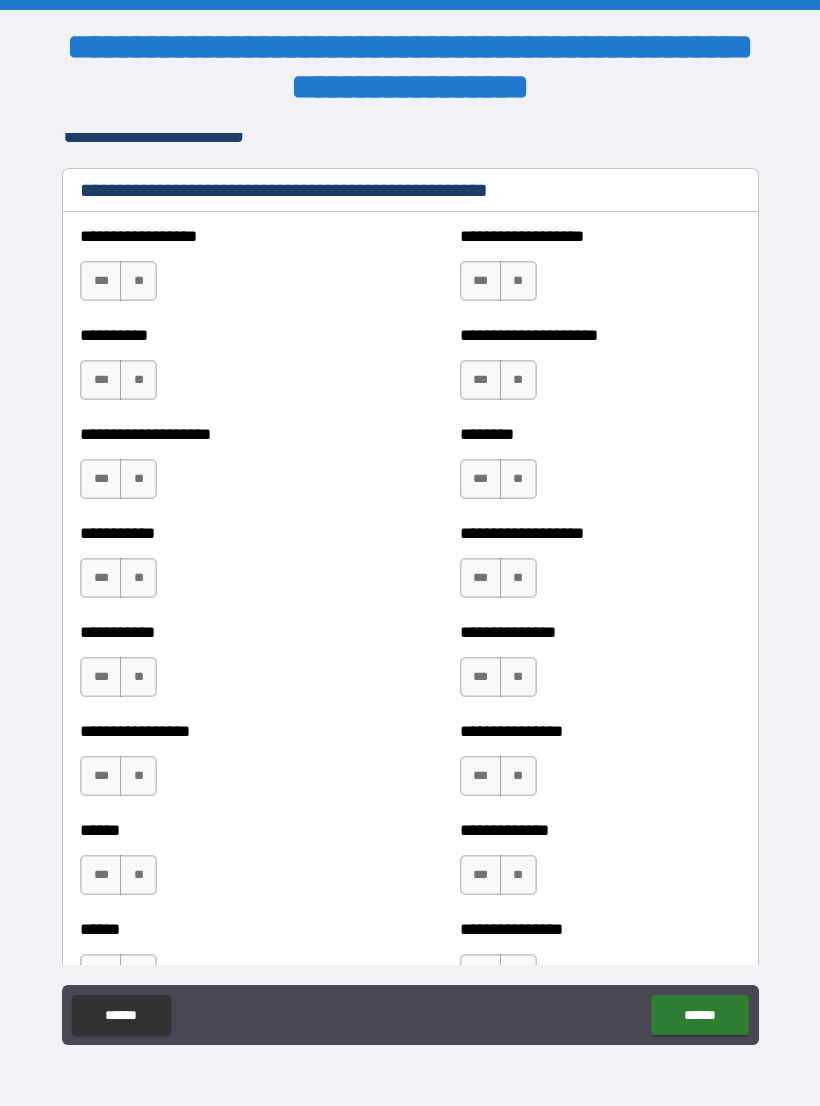 click on "**" at bounding box center (138, 281) 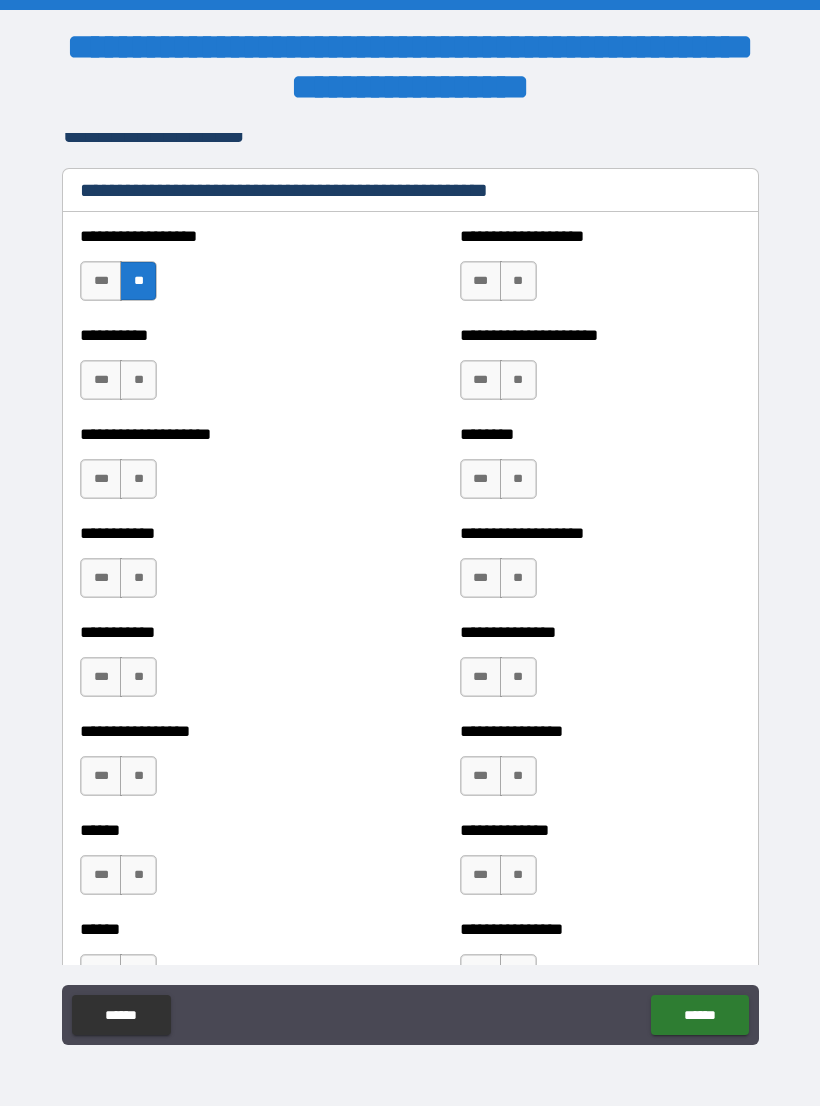 click on "**" at bounding box center [138, 380] 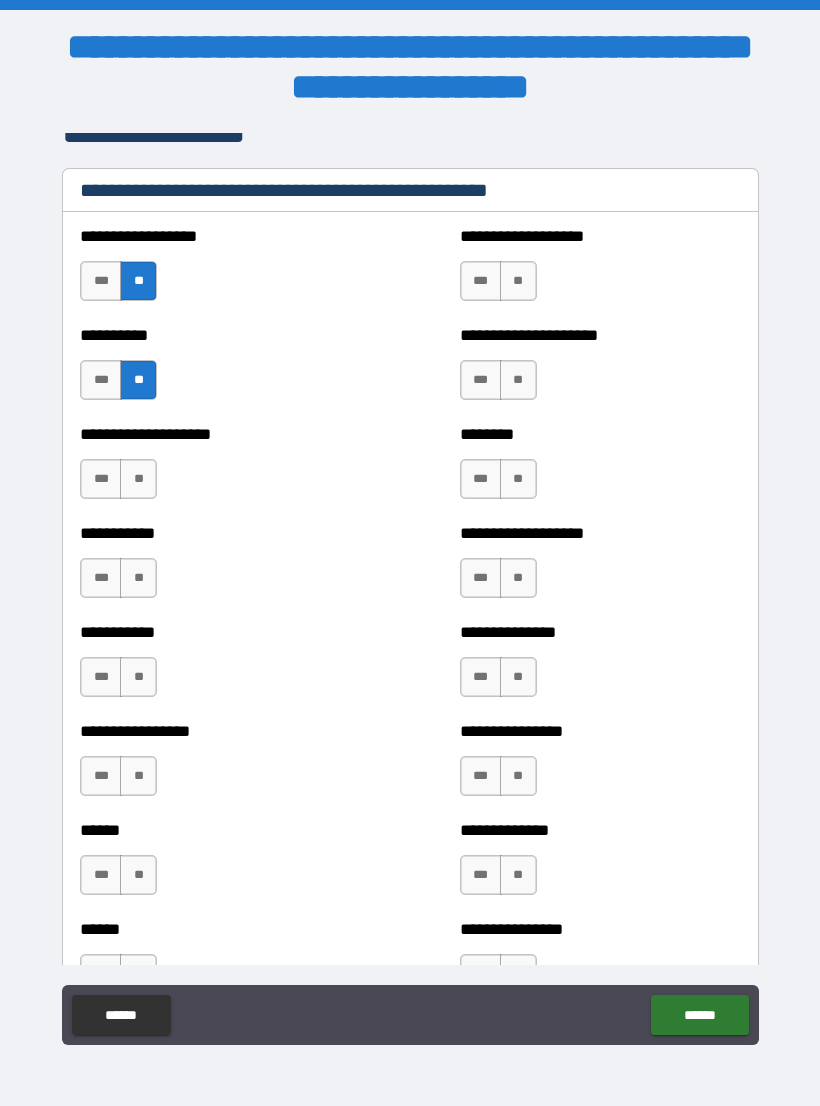 click on "**" at bounding box center (138, 479) 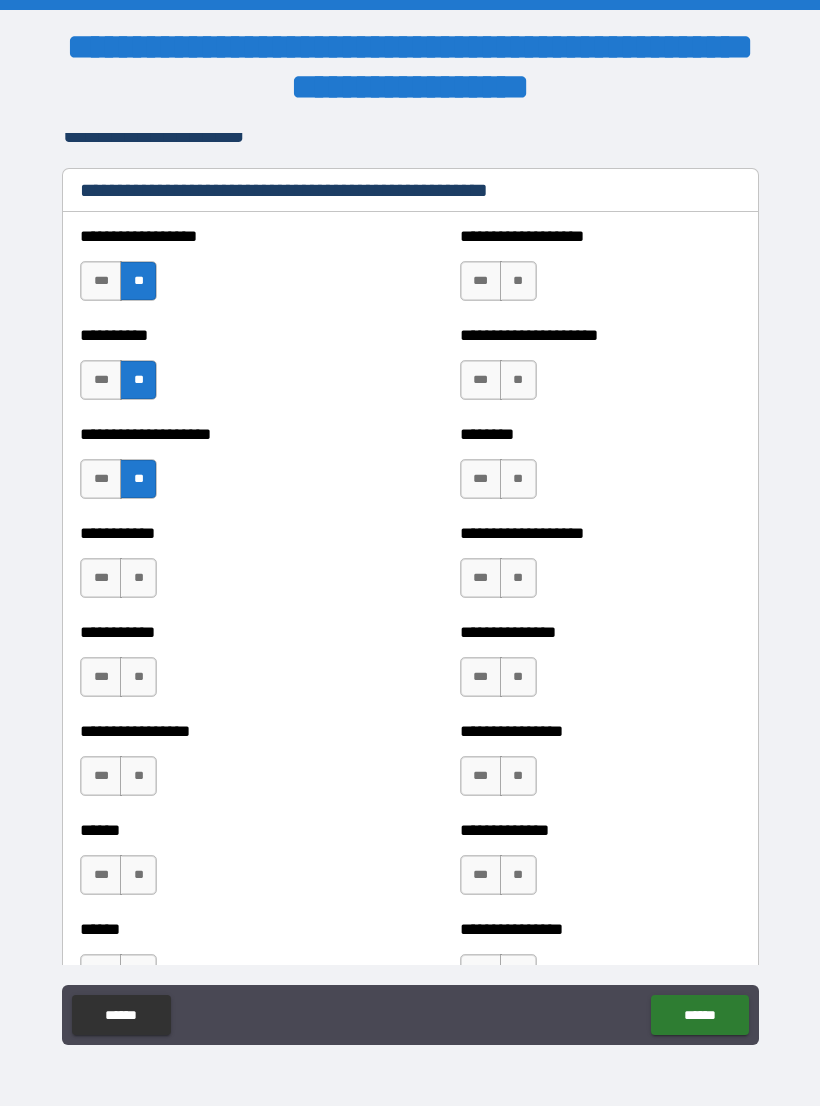 click on "**" at bounding box center (138, 578) 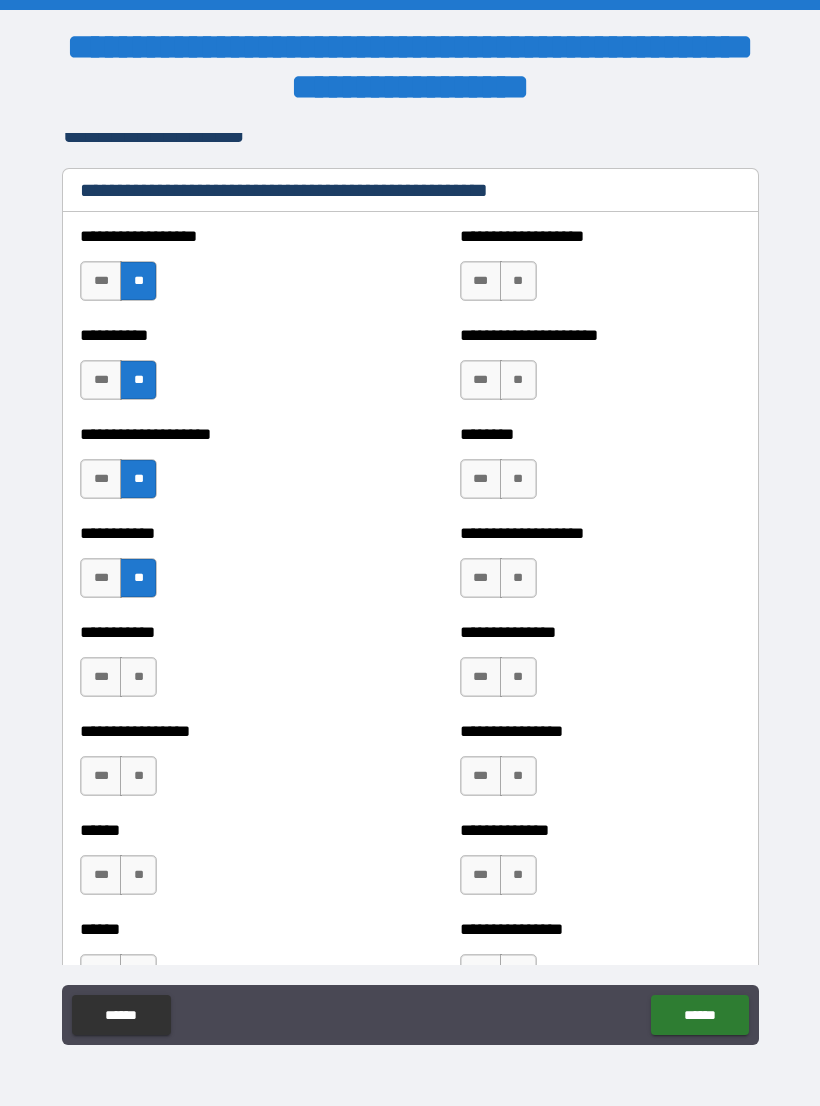 click on "**" at bounding box center (138, 677) 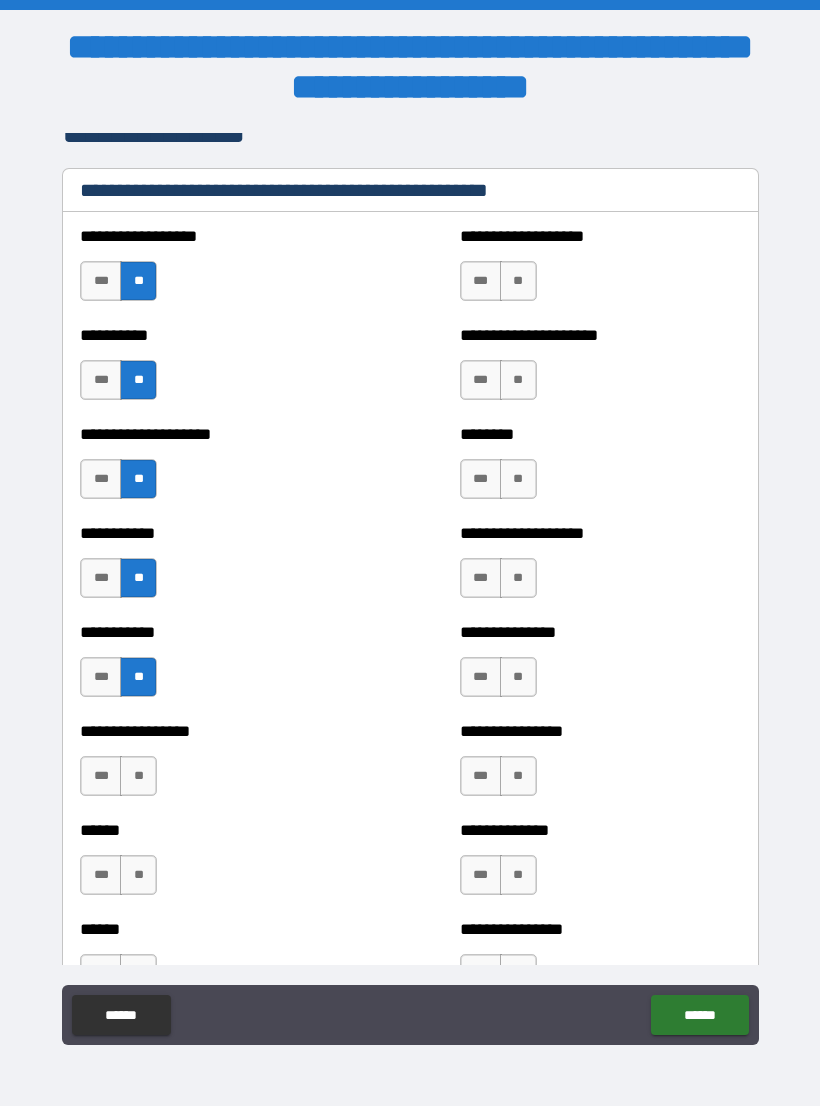 click on "**" at bounding box center (138, 776) 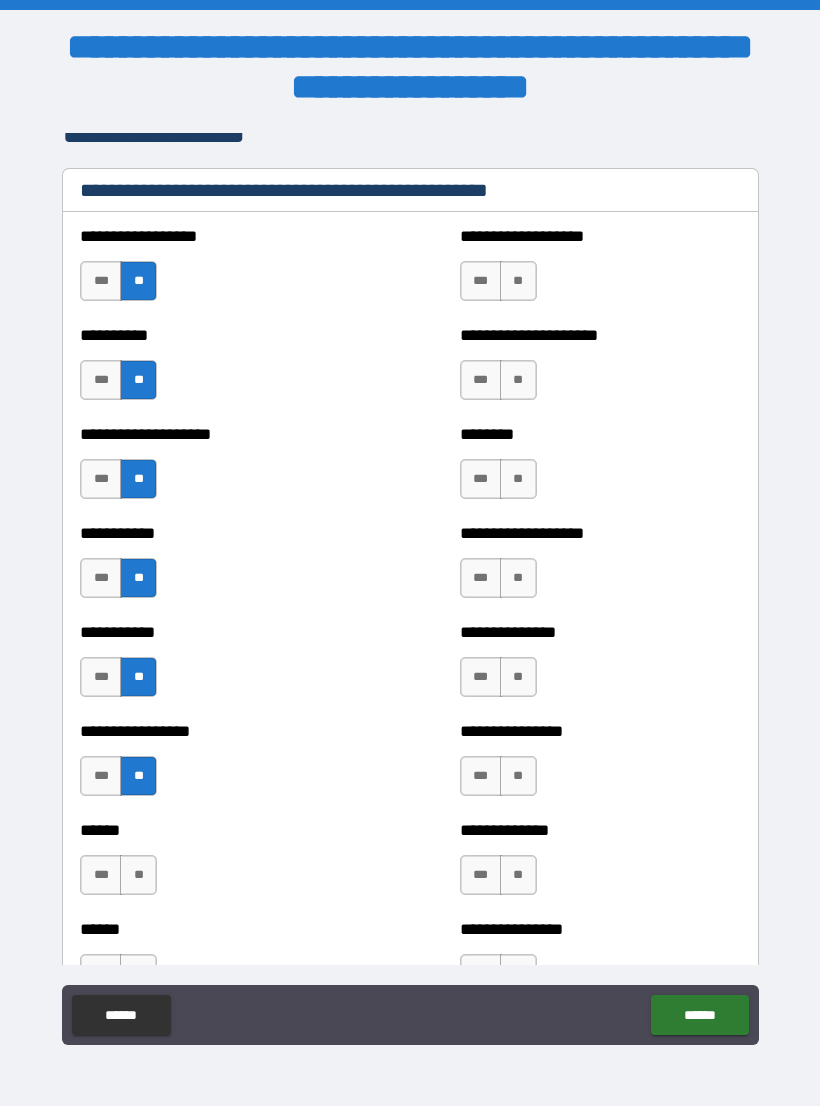 click on "**" at bounding box center [138, 875] 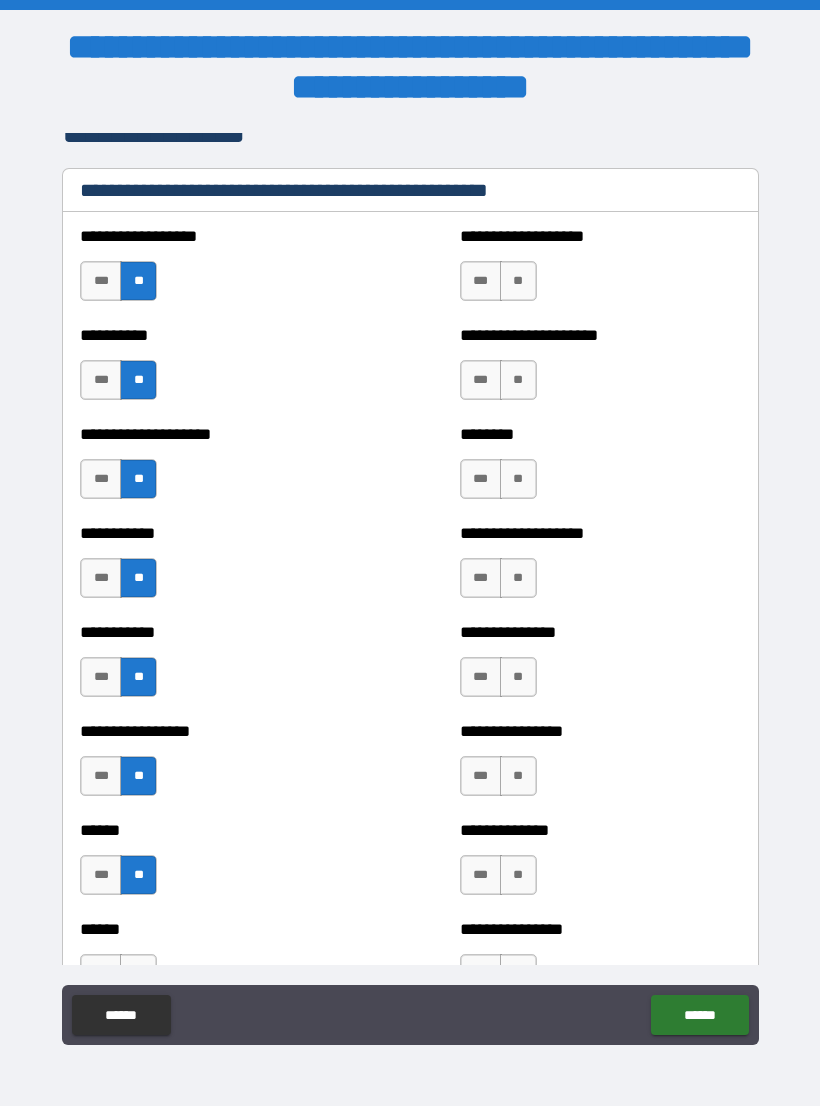 click on "**********" at bounding box center [220, 766] 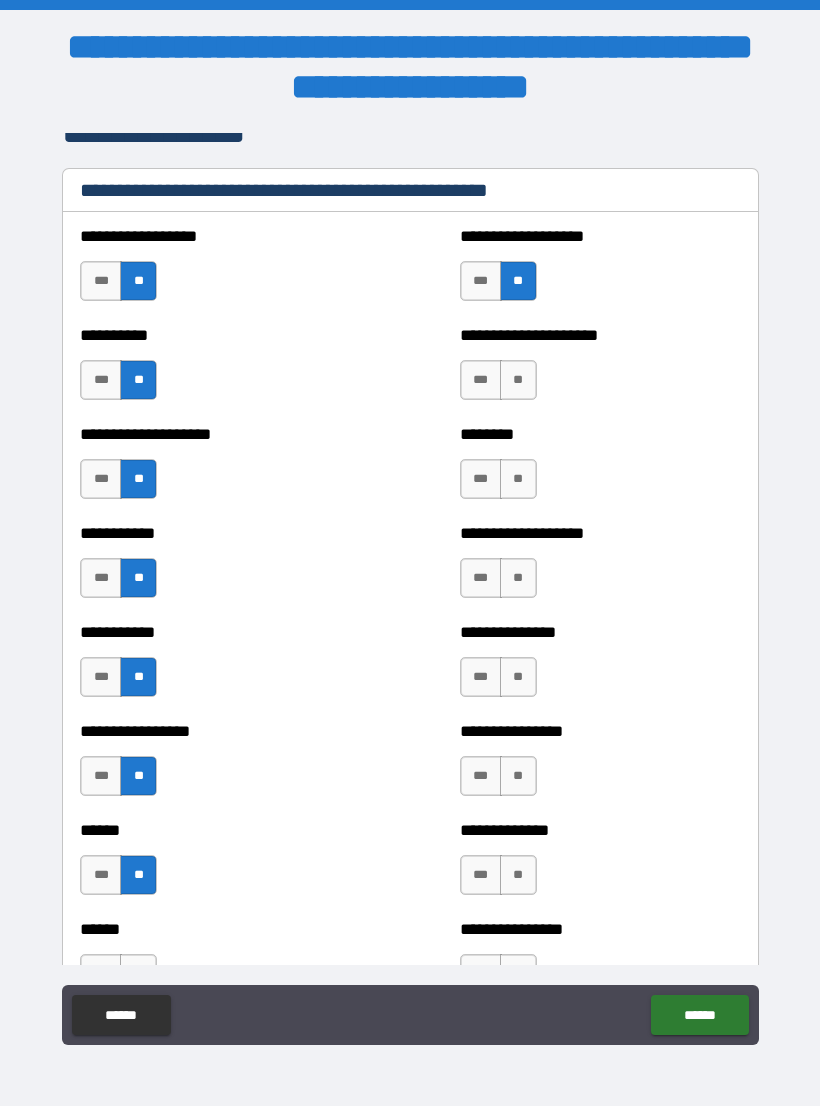 click on "**" at bounding box center [518, 380] 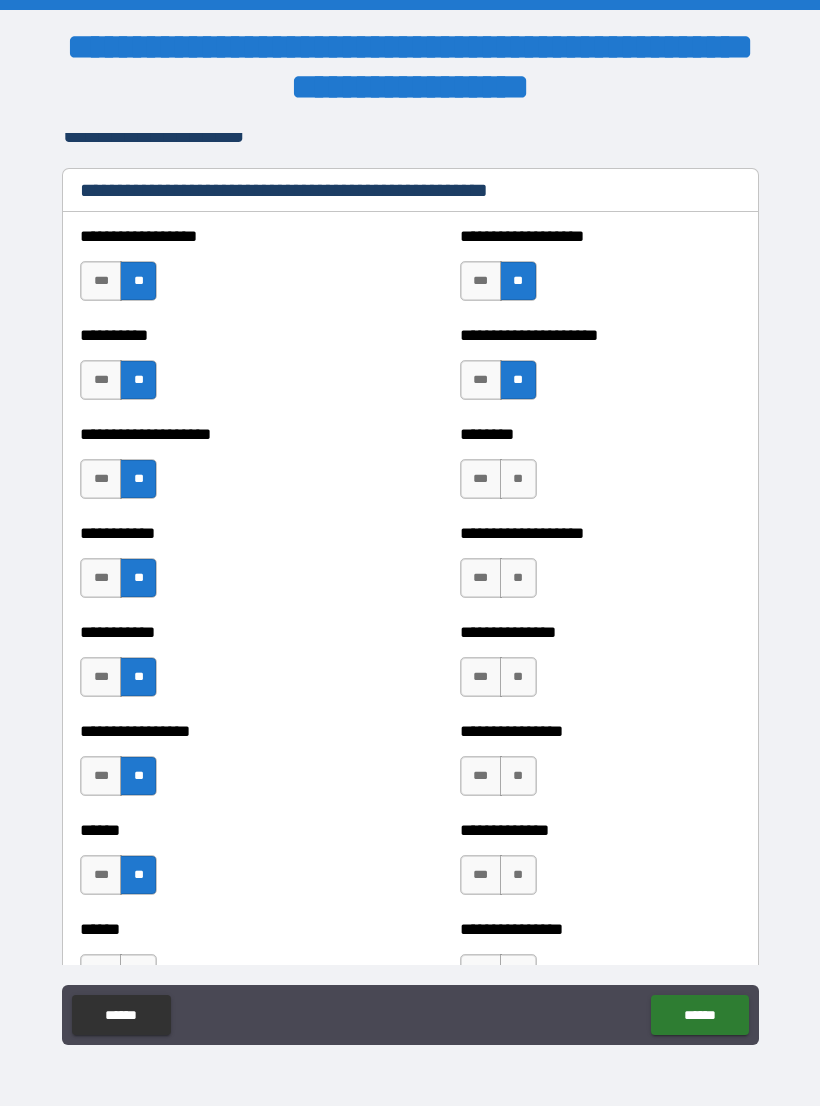 click on "**" at bounding box center [518, 479] 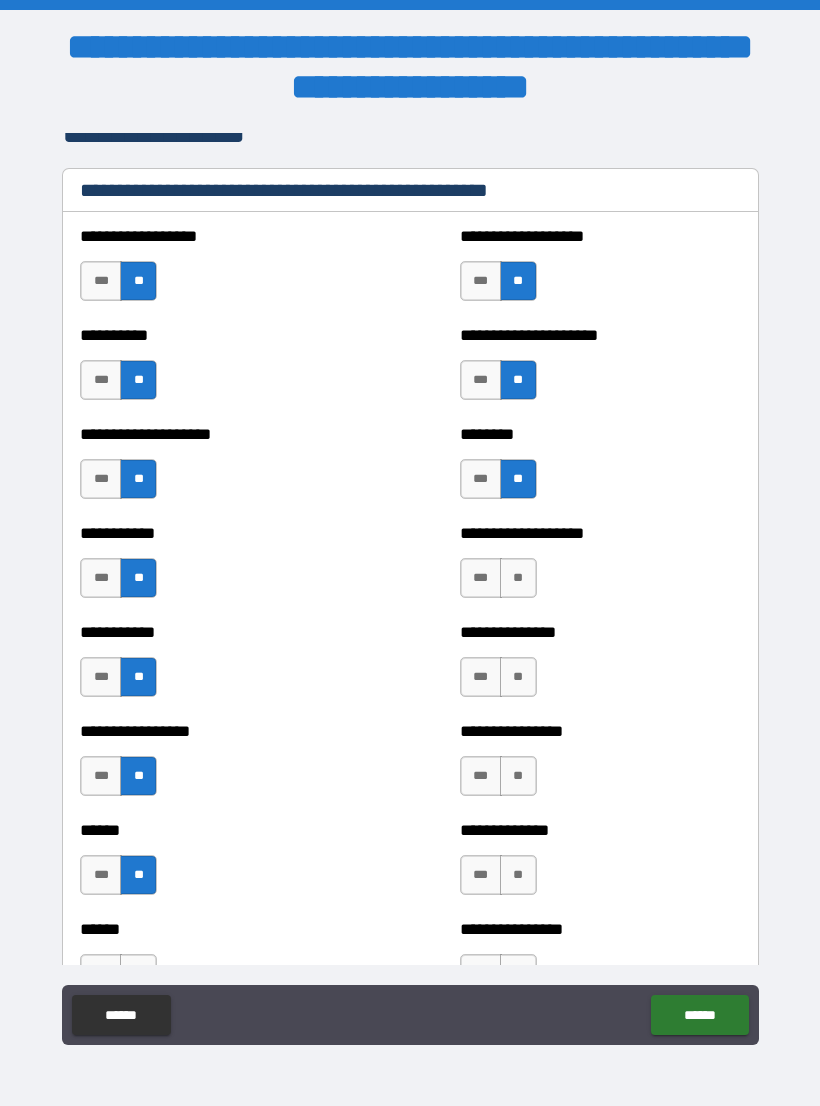 click on "**" at bounding box center (518, 578) 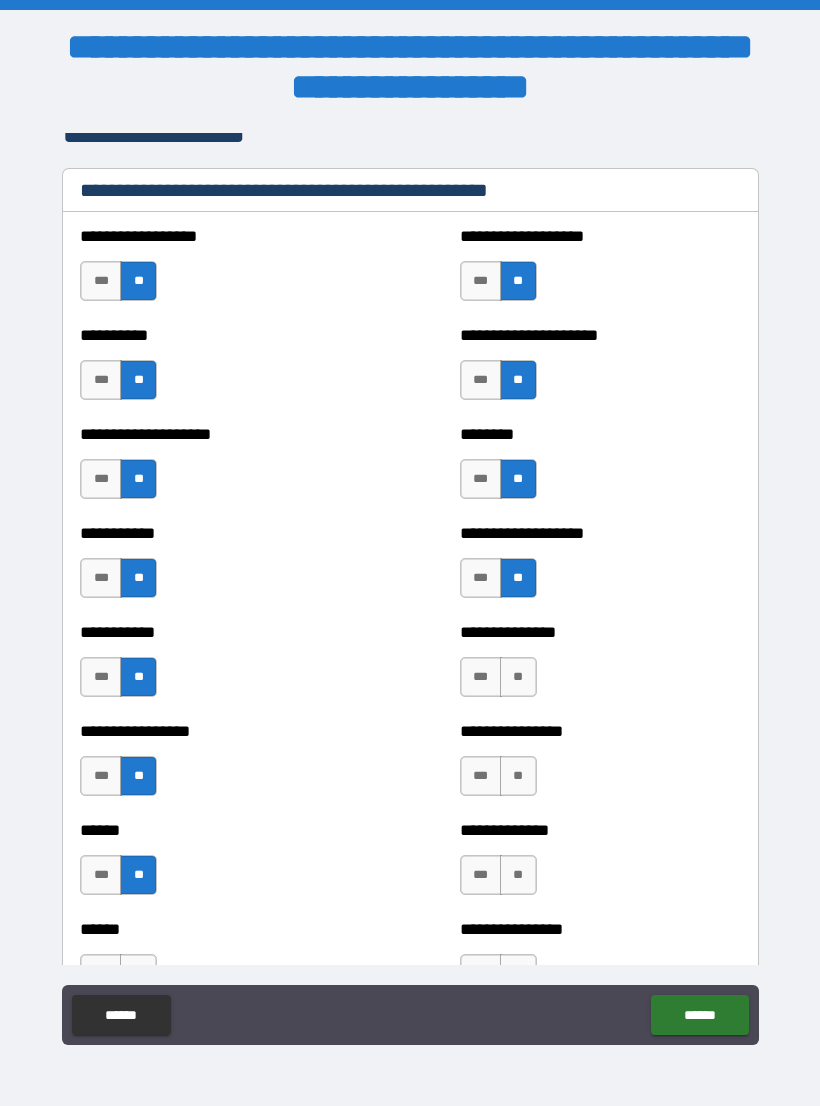 click on "**********" at bounding box center (600, 667) 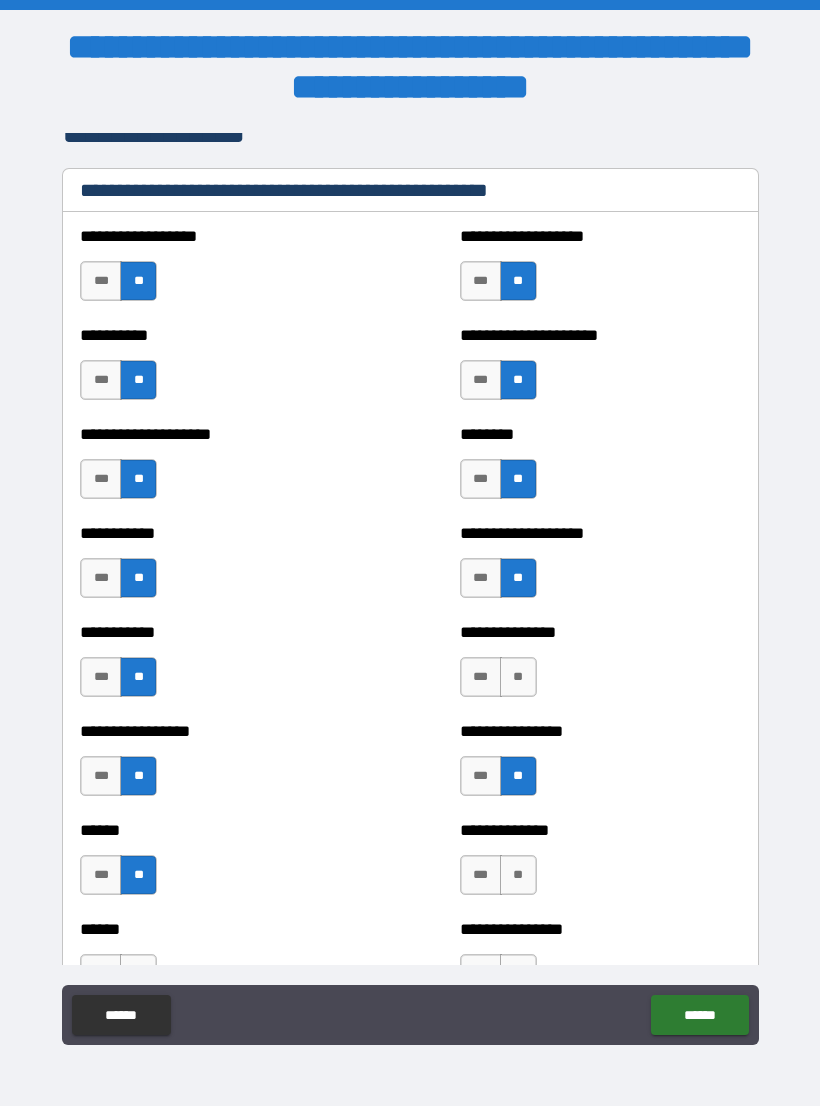 click on "**" at bounding box center [518, 677] 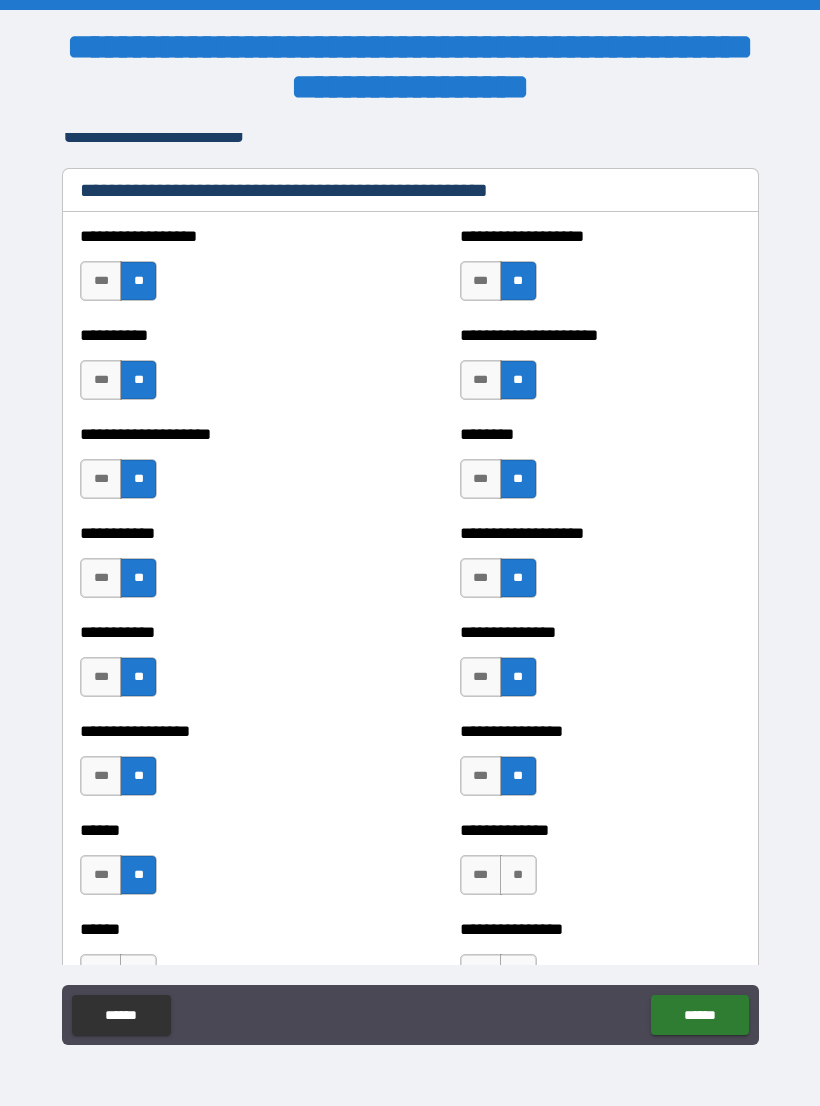 click on "**" at bounding box center [518, 875] 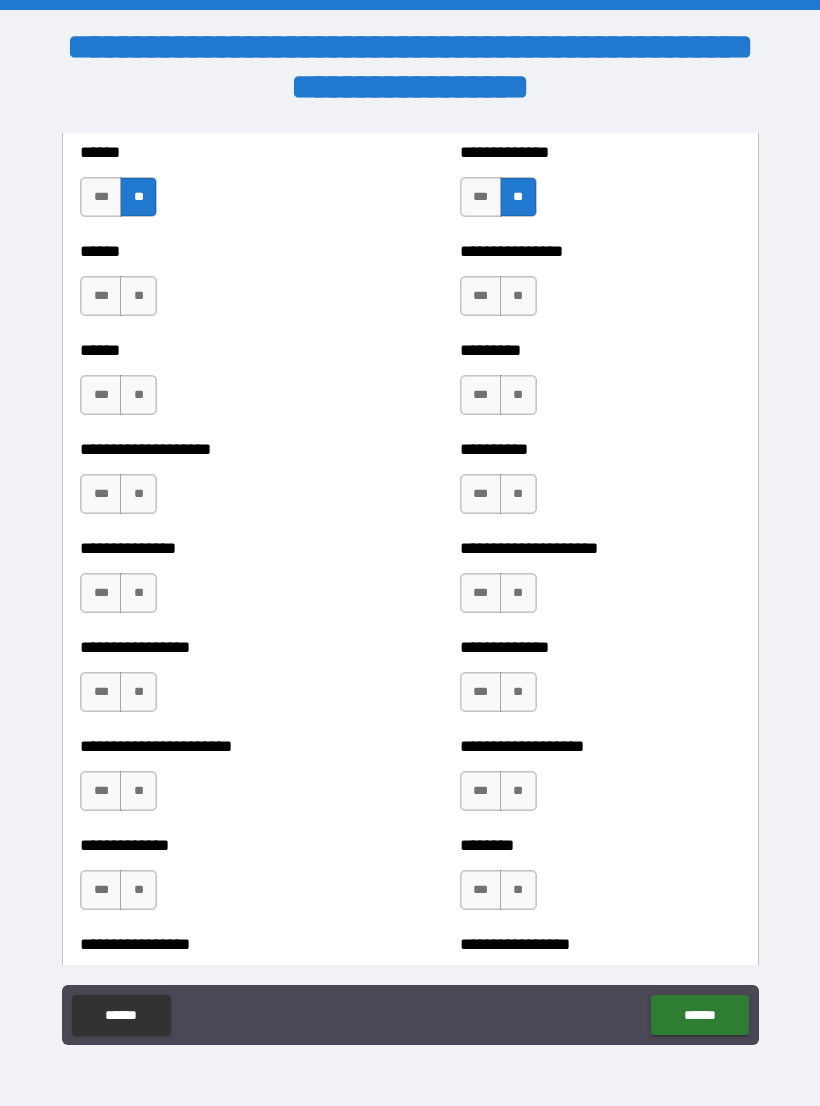 scroll, scrollTop: 3149, scrollLeft: 0, axis: vertical 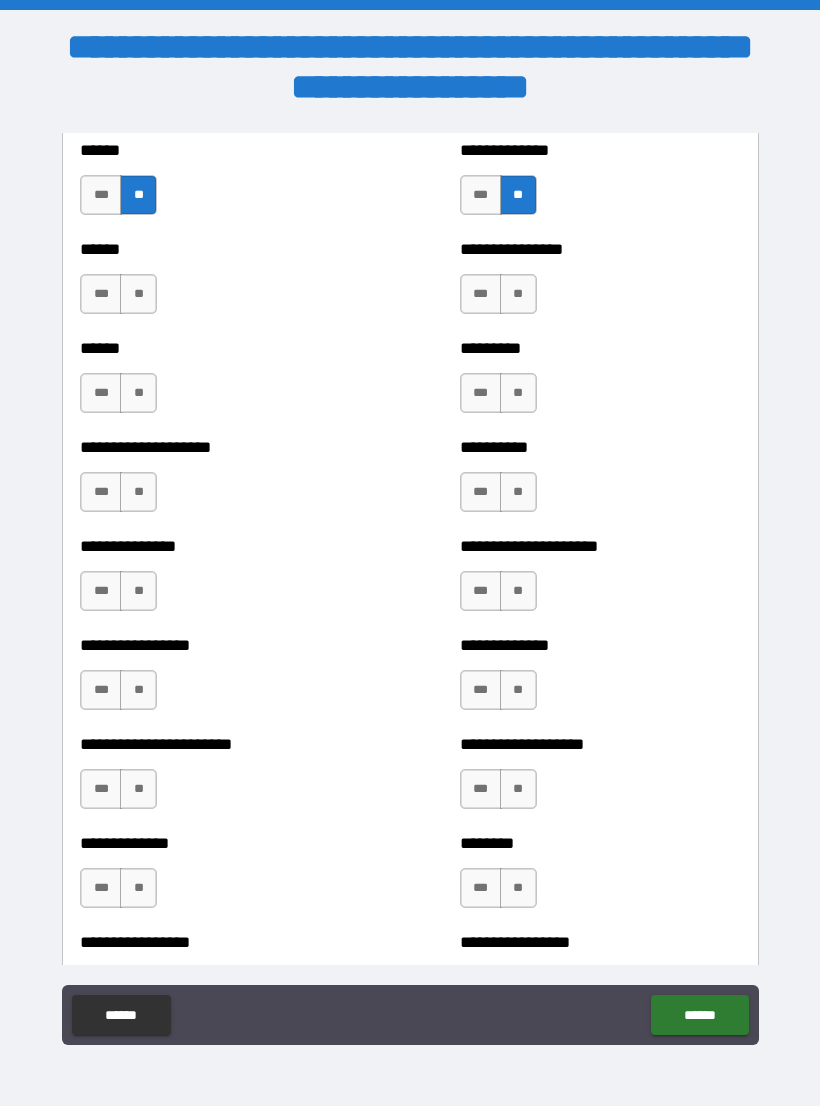 click on "**" at bounding box center (138, 294) 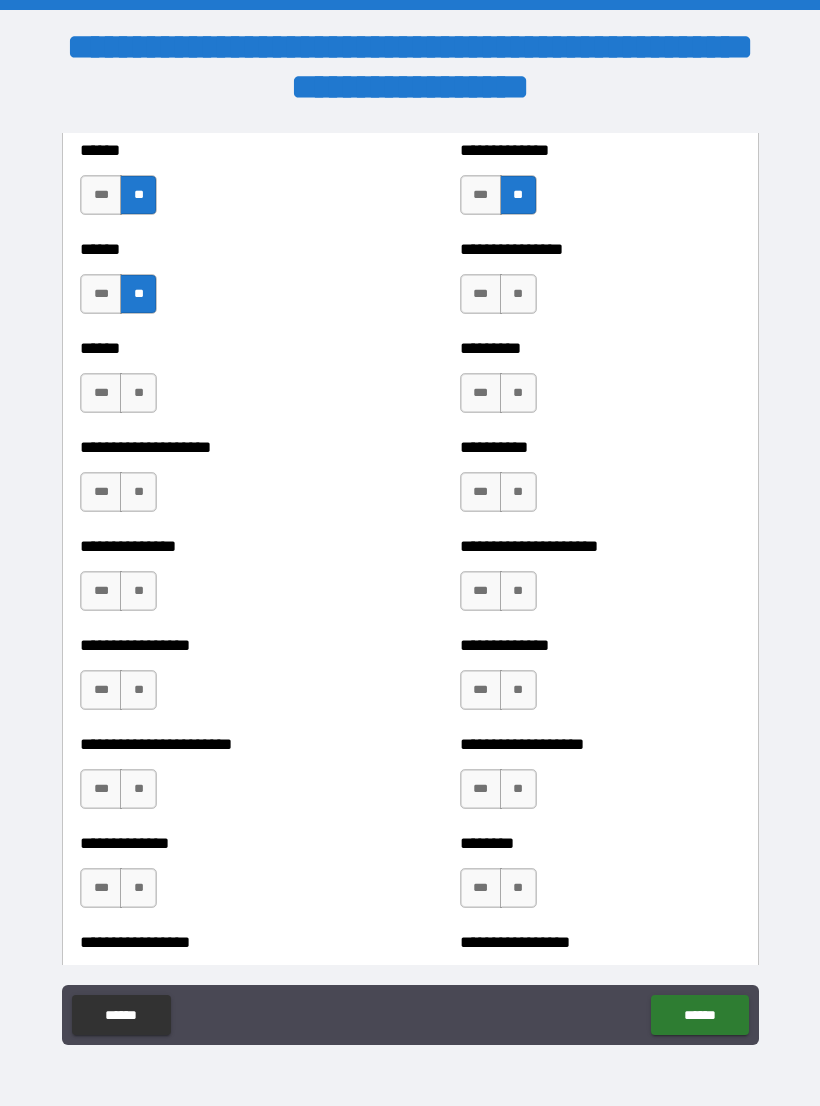 click on "**" at bounding box center (138, 393) 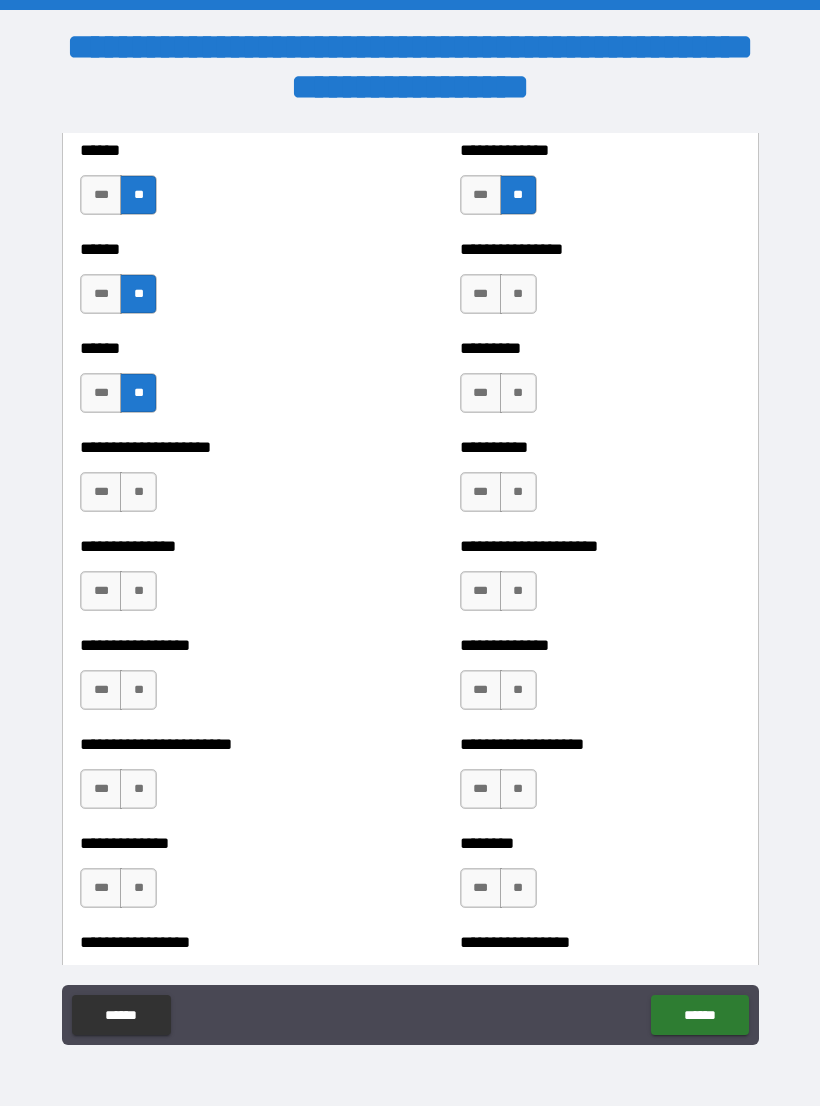 click on "**" at bounding box center (138, 492) 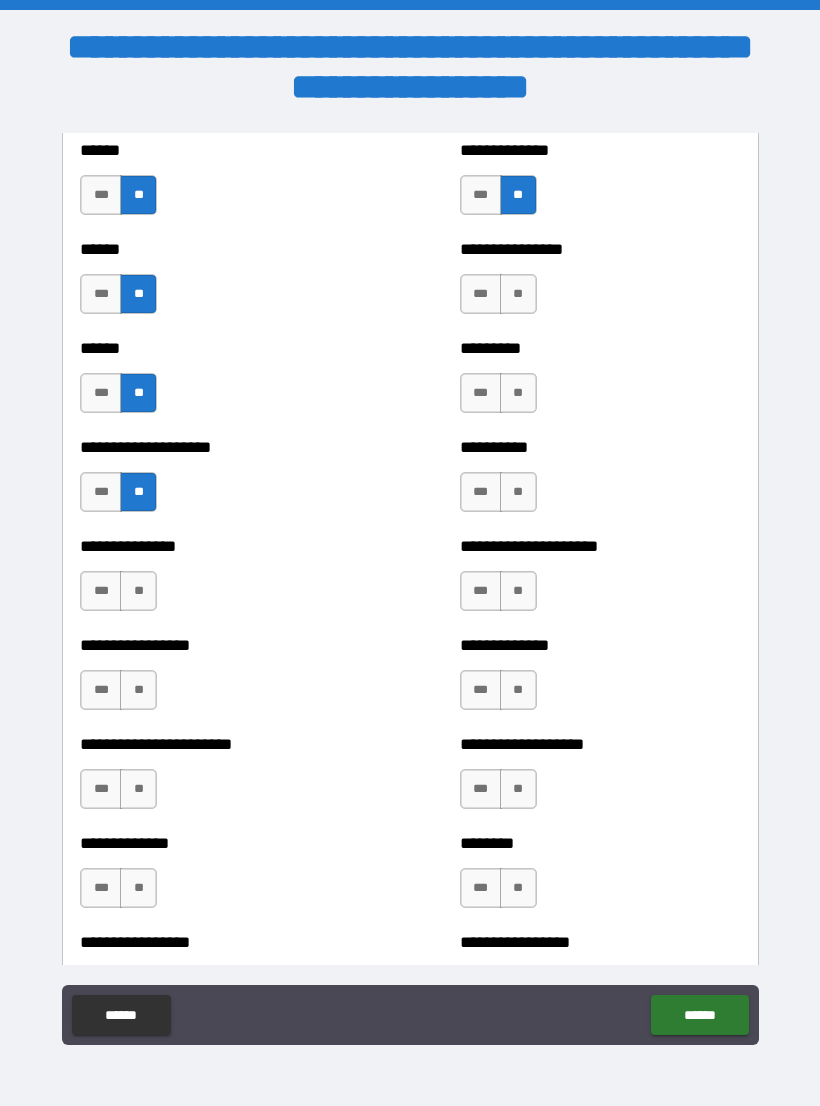 click on "**" at bounding box center (138, 591) 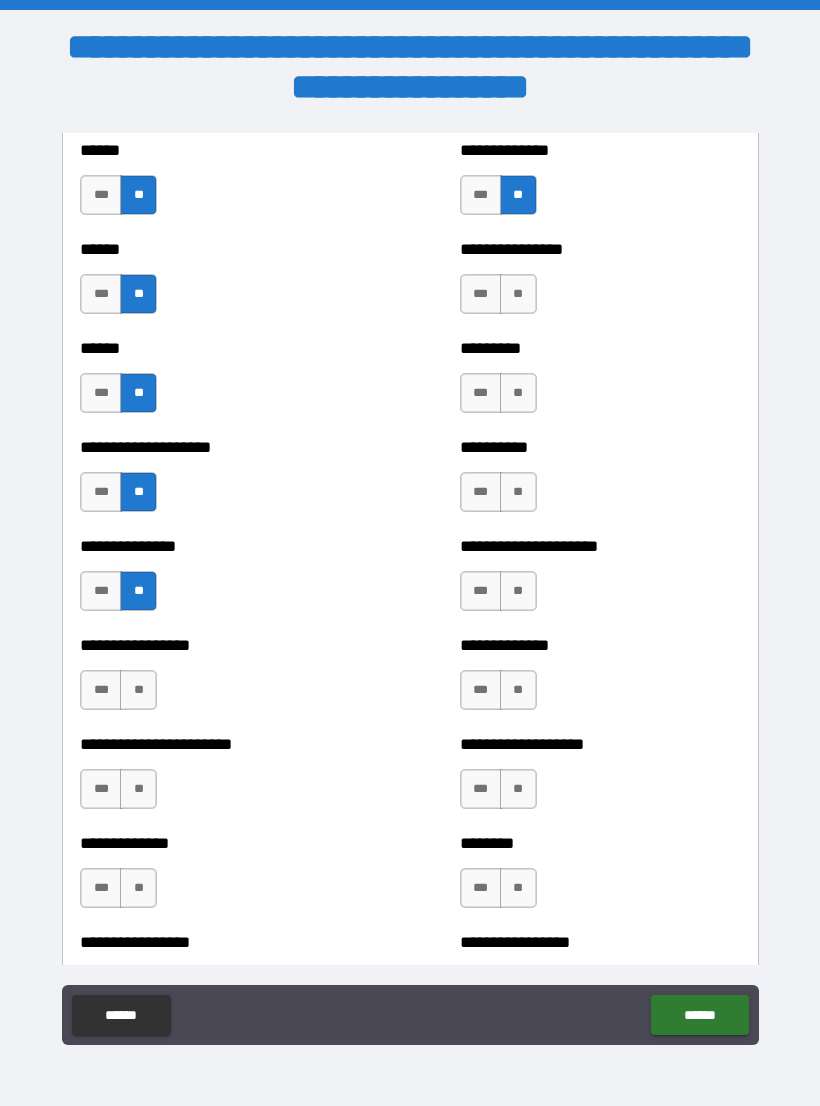 click on "**" at bounding box center [138, 690] 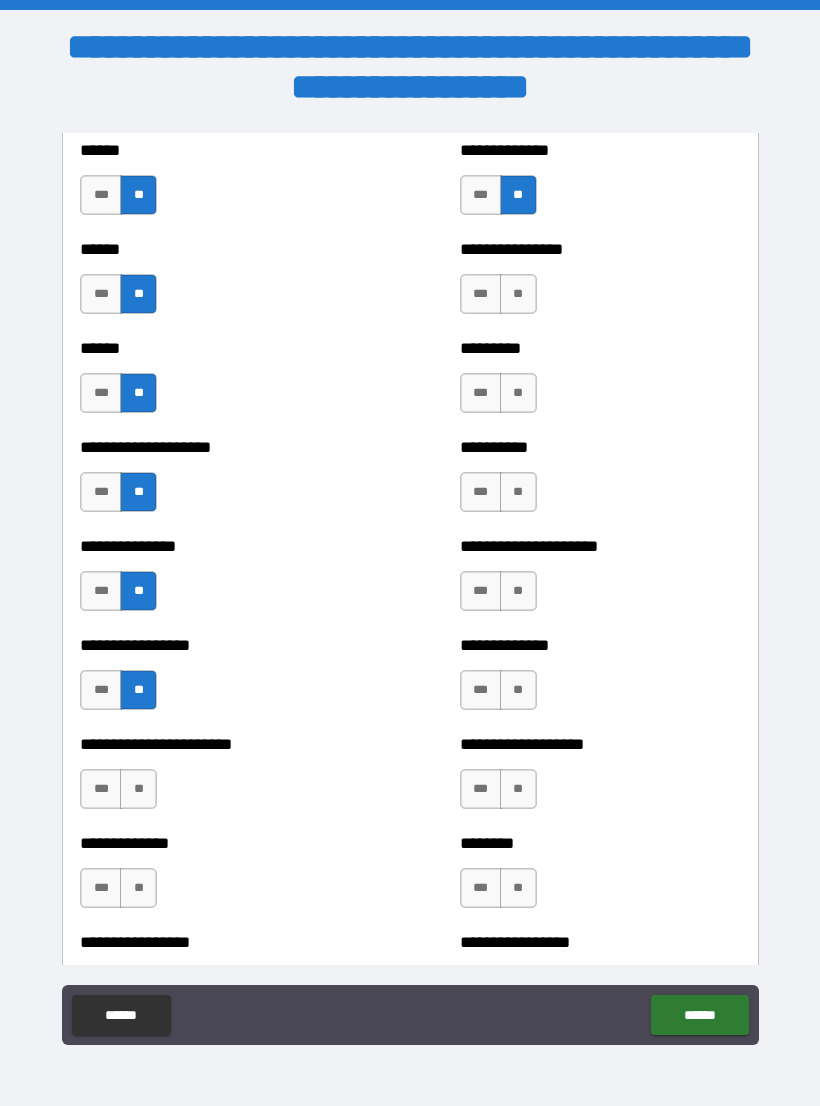 click on "**" at bounding box center (138, 789) 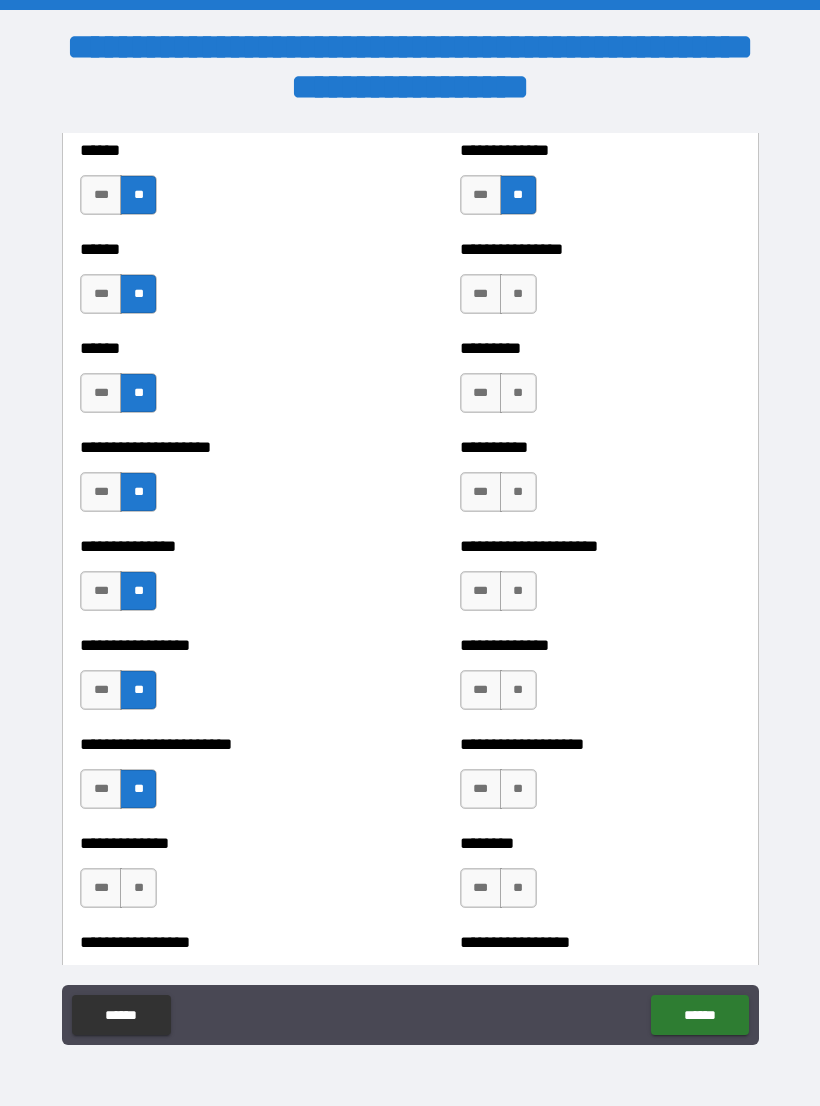click on "**" at bounding box center (138, 888) 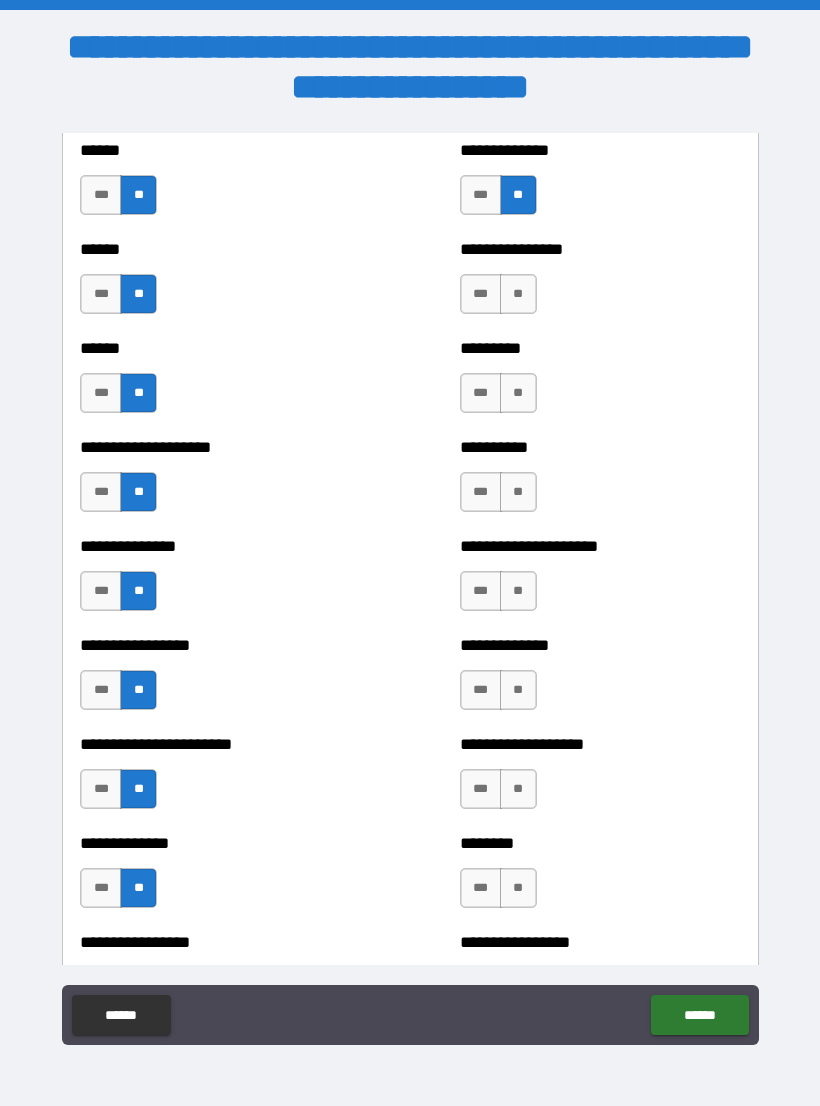 click on "**" at bounding box center (518, 294) 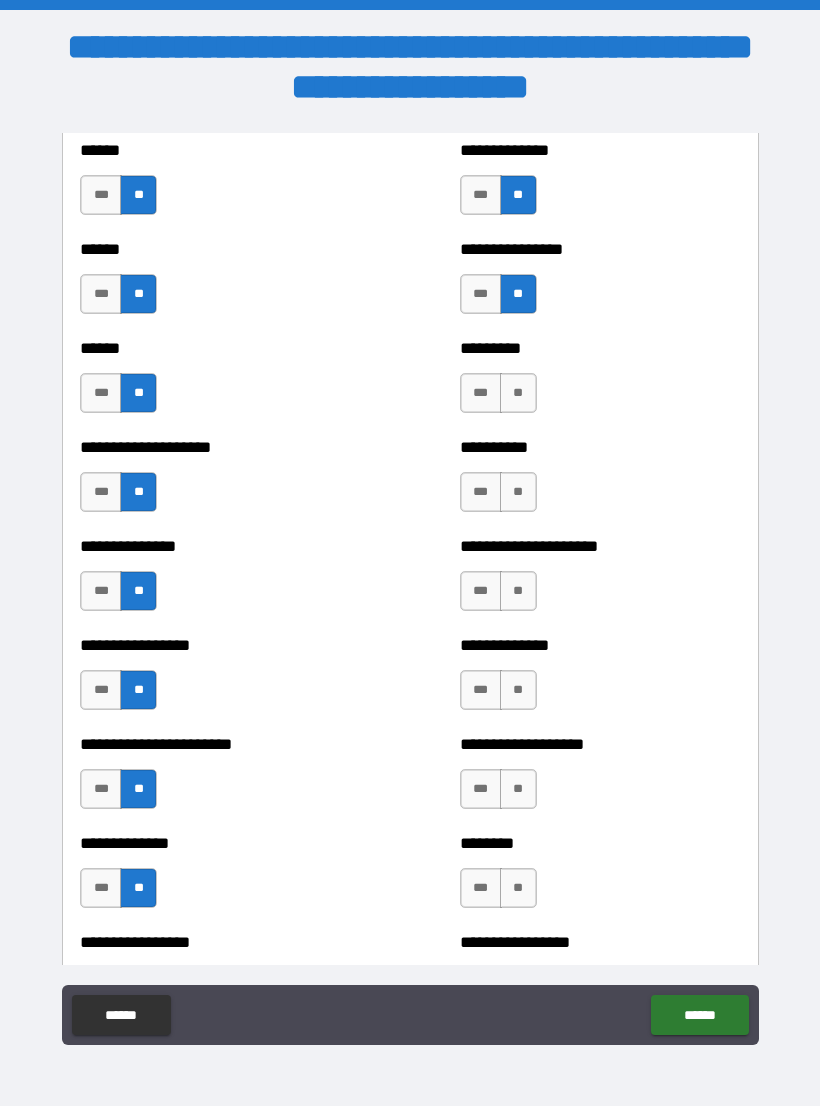 click on "***" at bounding box center [481, 393] 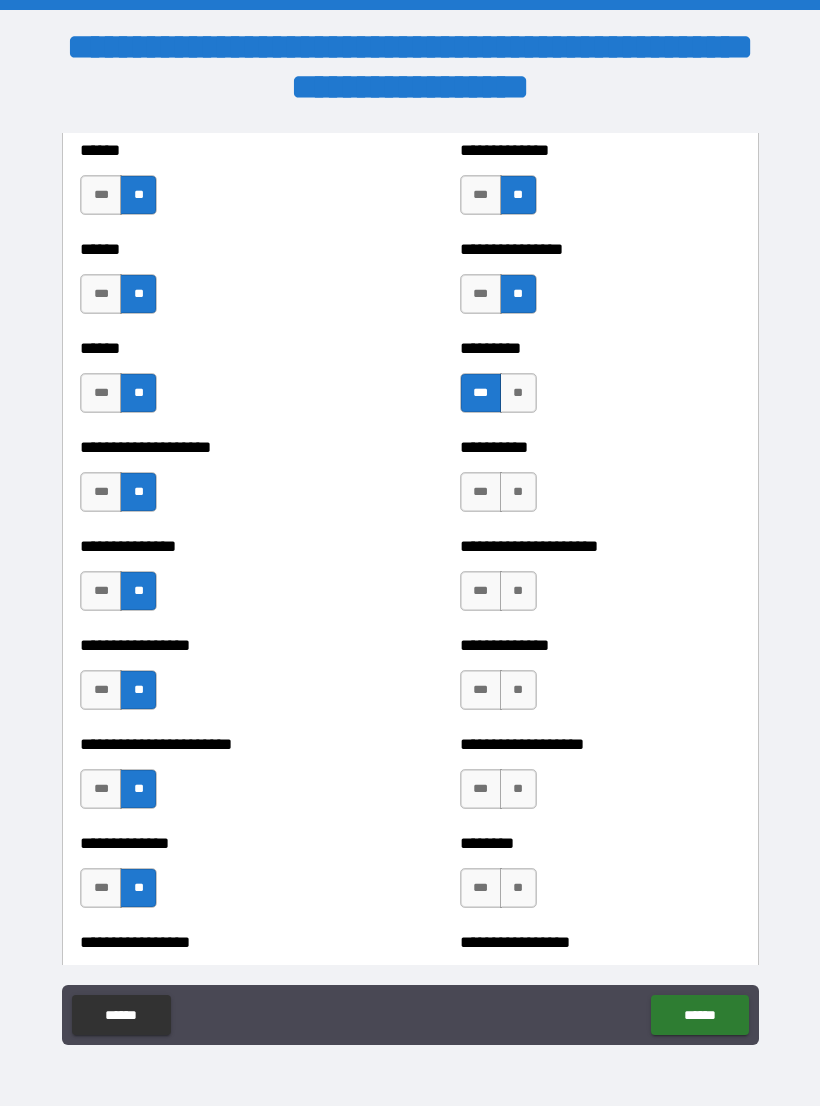 click on "**" at bounding box center (518, 492) 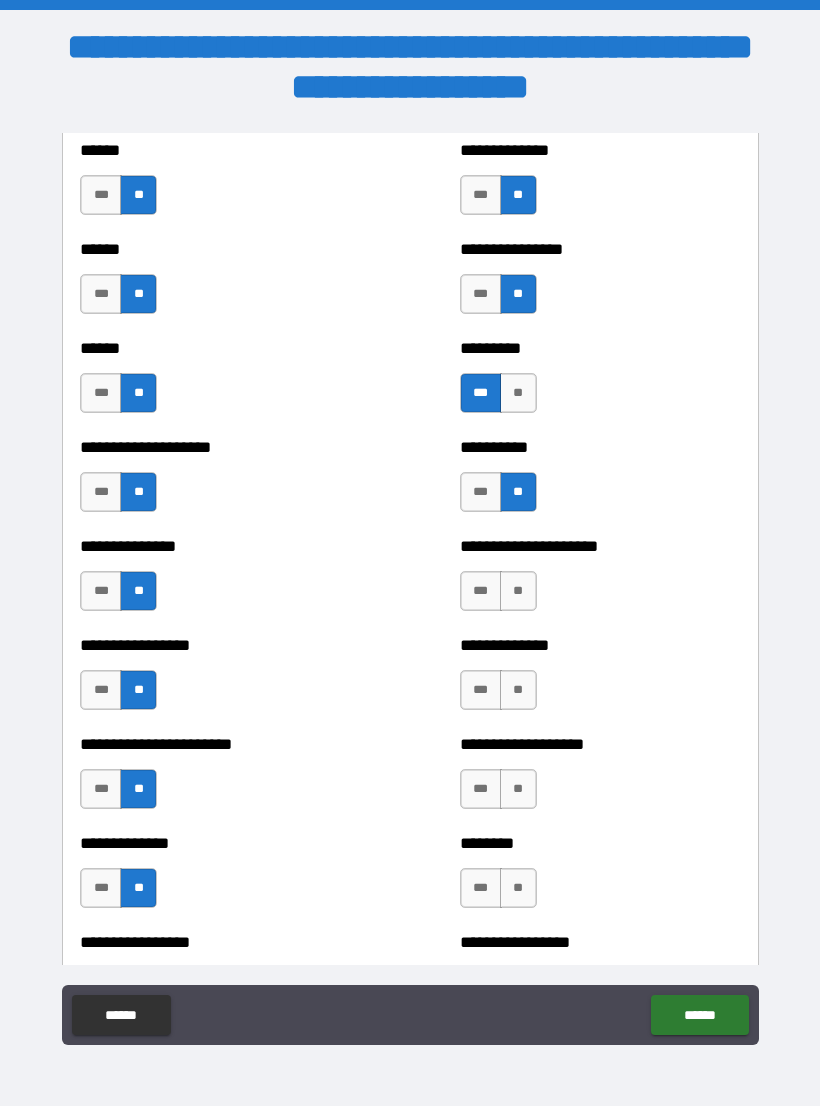 click on "********* *** **" at bounding box center (600, 383) 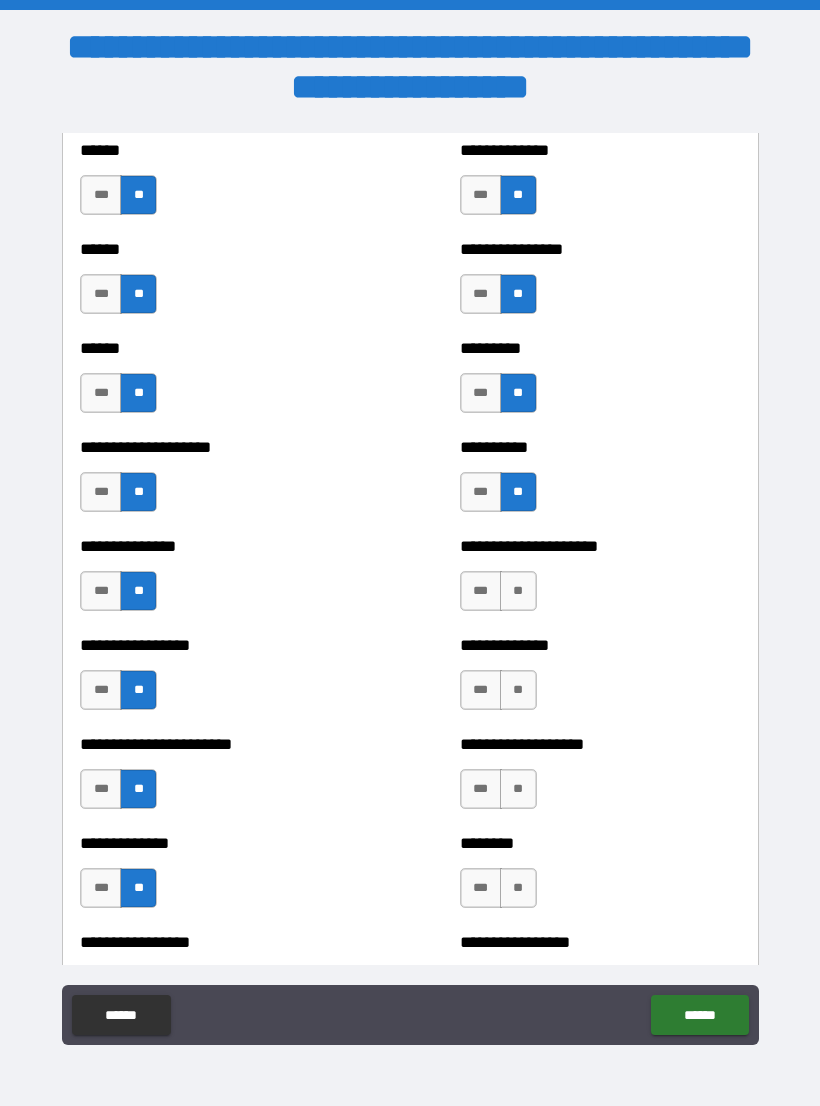 click on "**" at bounding box center [518, 591] 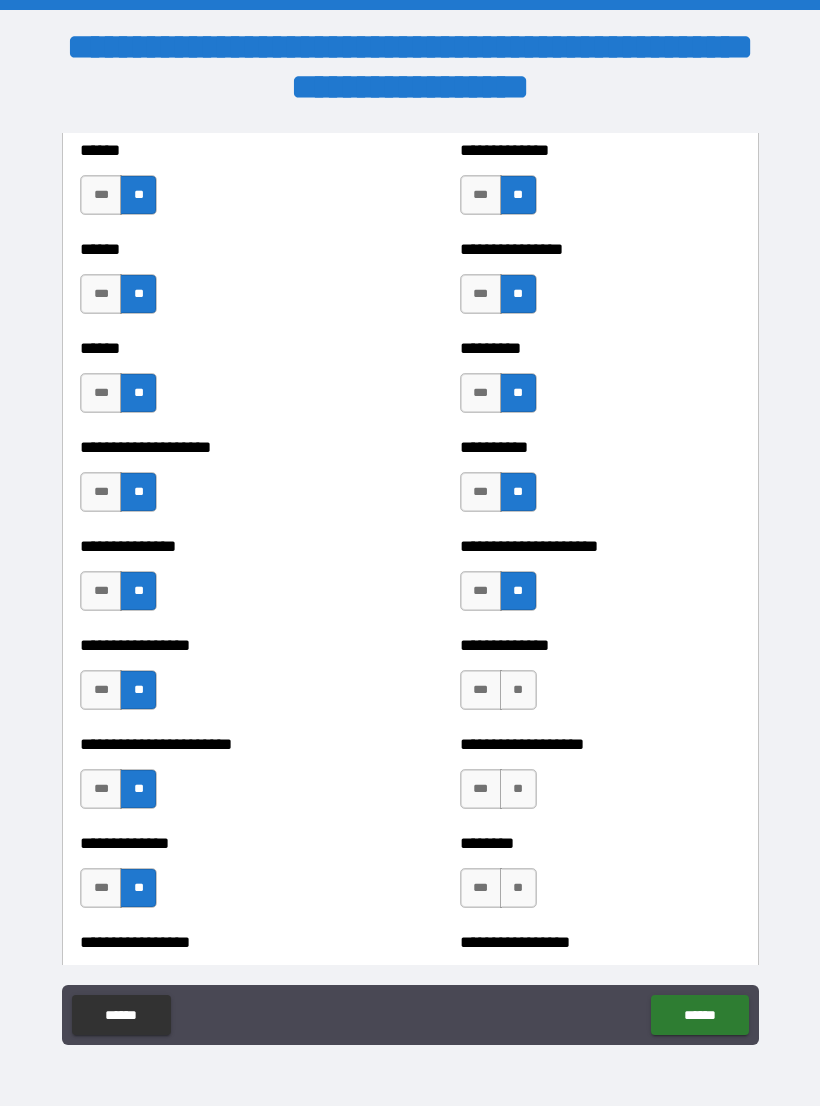 click on "**" at bounding box center (518, 690) 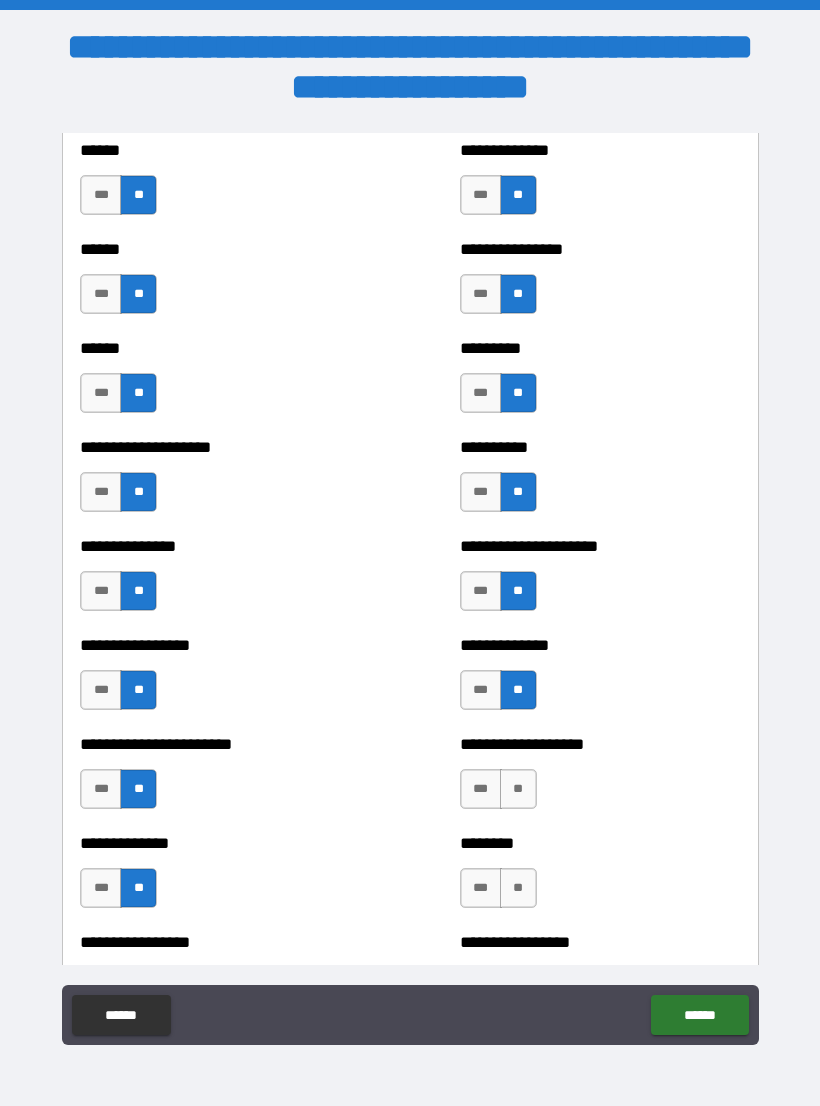 click on "**" at bounding box center [518, 789] 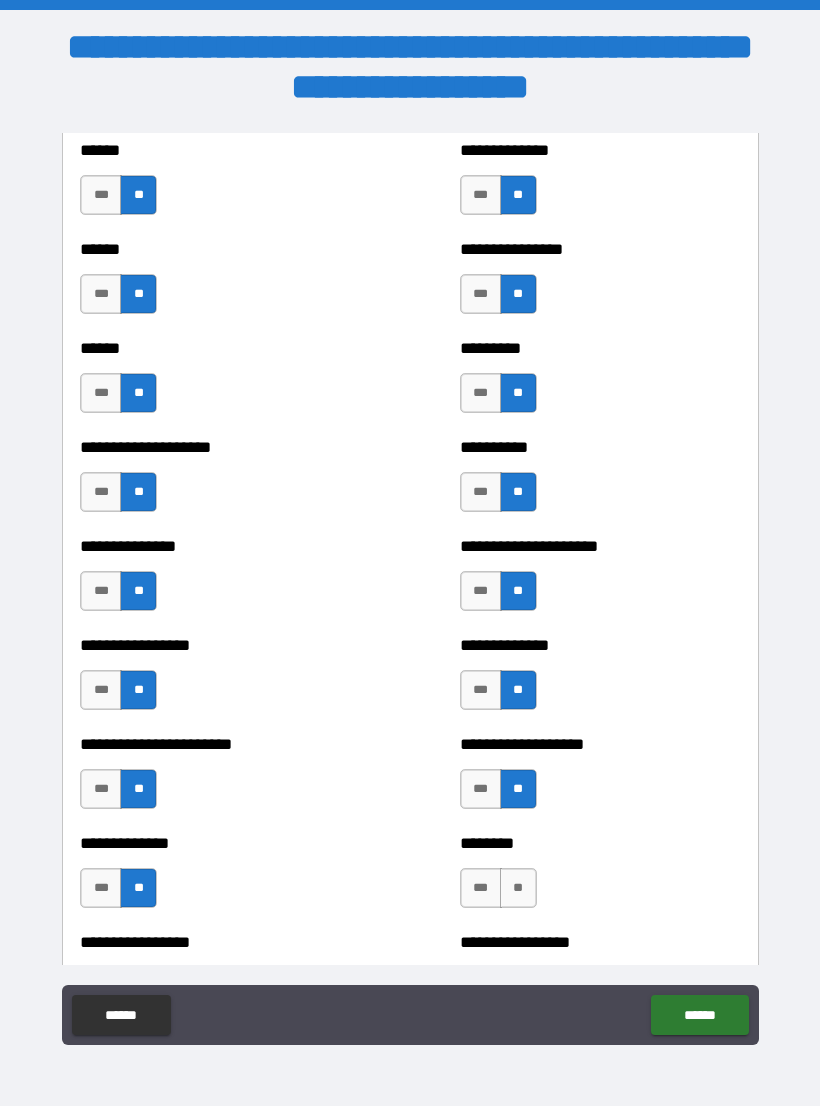 click on "**" at bounding box center (518, 888) 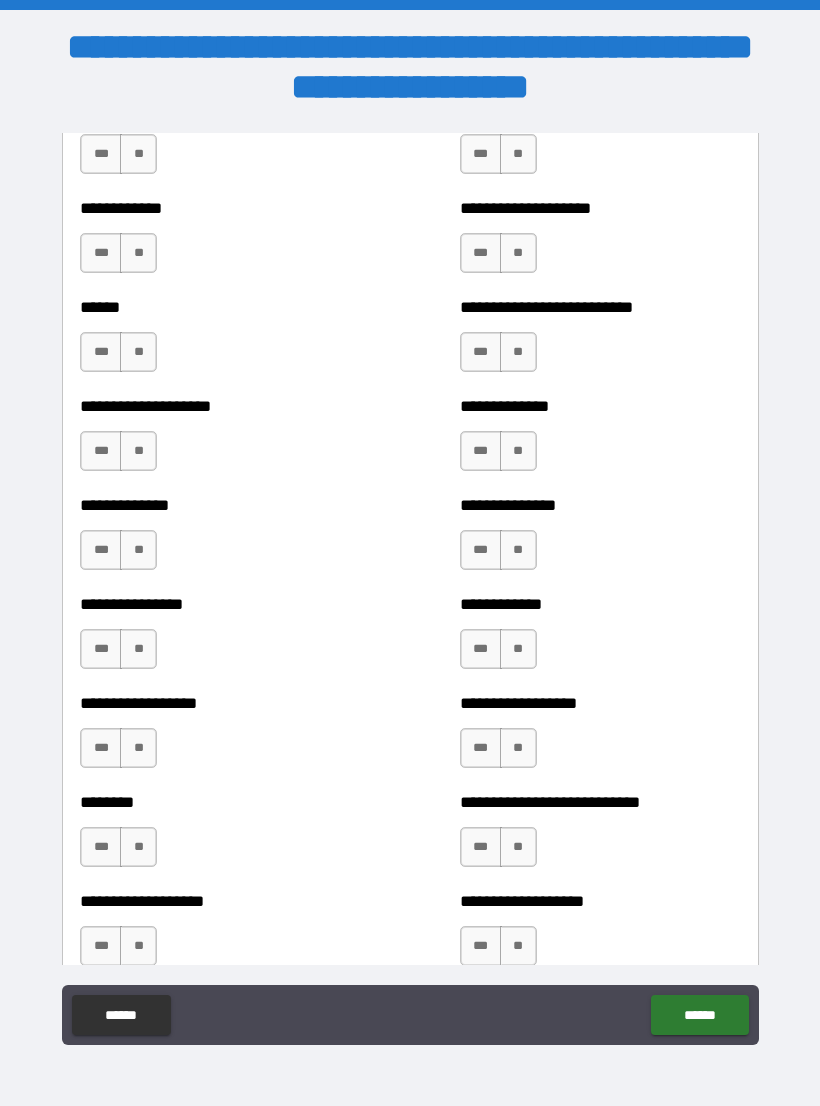 scroll, scrollTop: 3977, scrollLeft: 0, axis: vertical 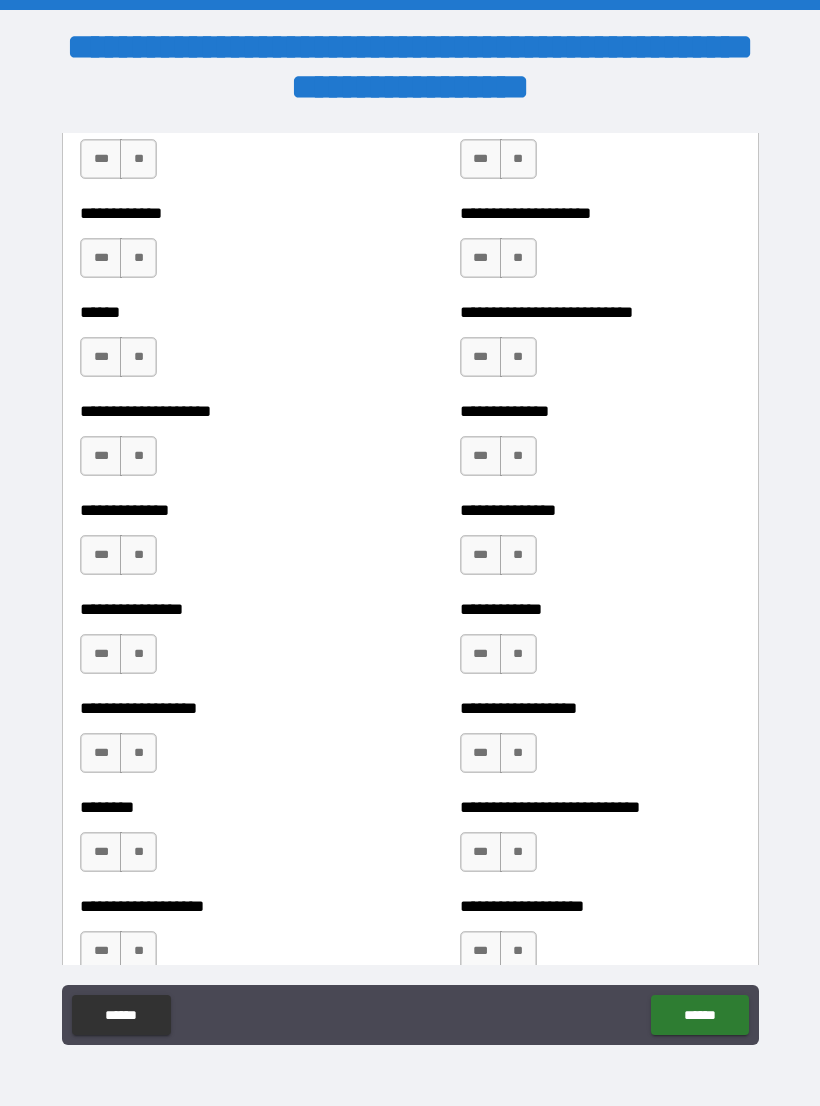 click on "**" at bounding box center (138, 159) 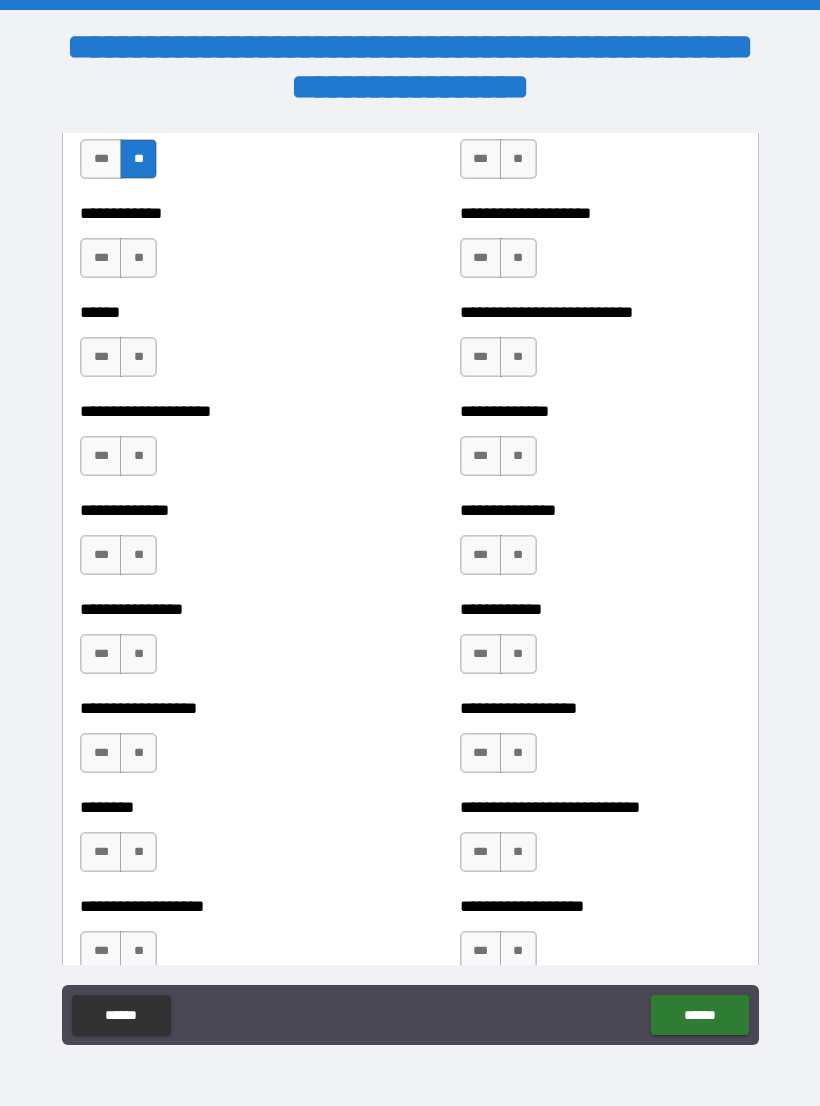 click on "**" at bounding box center [138, 258] 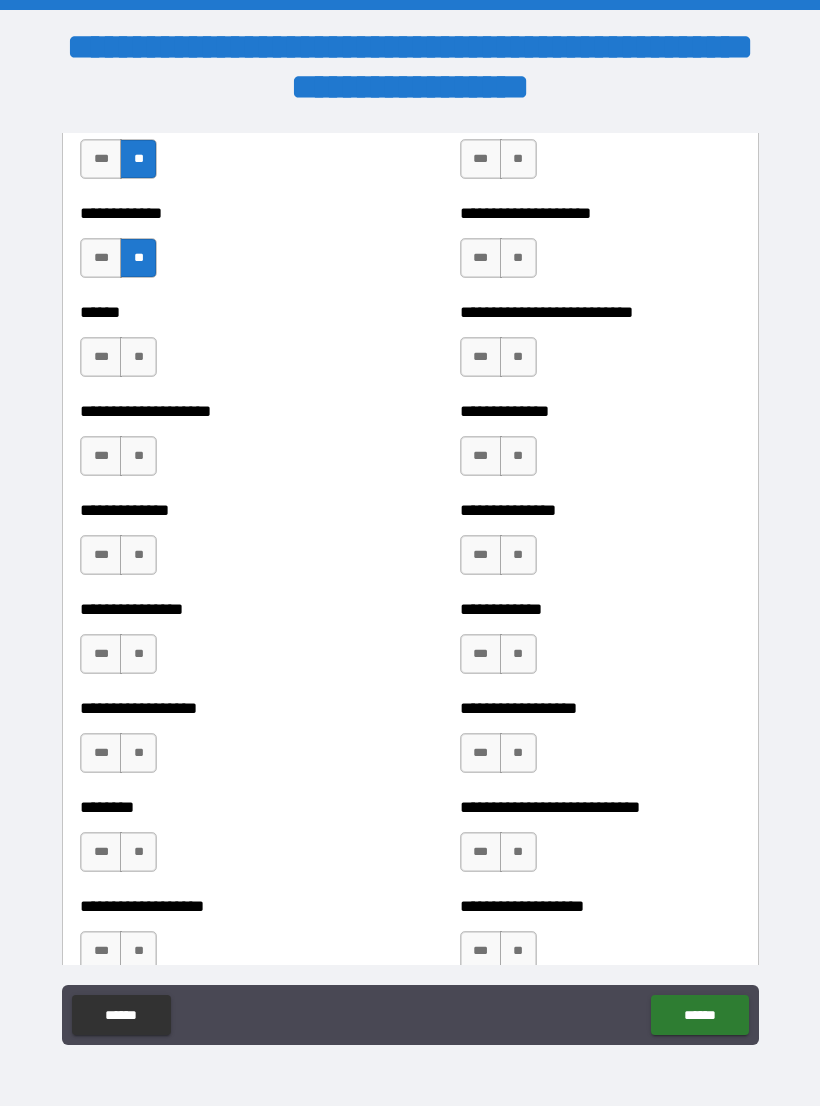 click on "**" at bounding box center [138, 357] 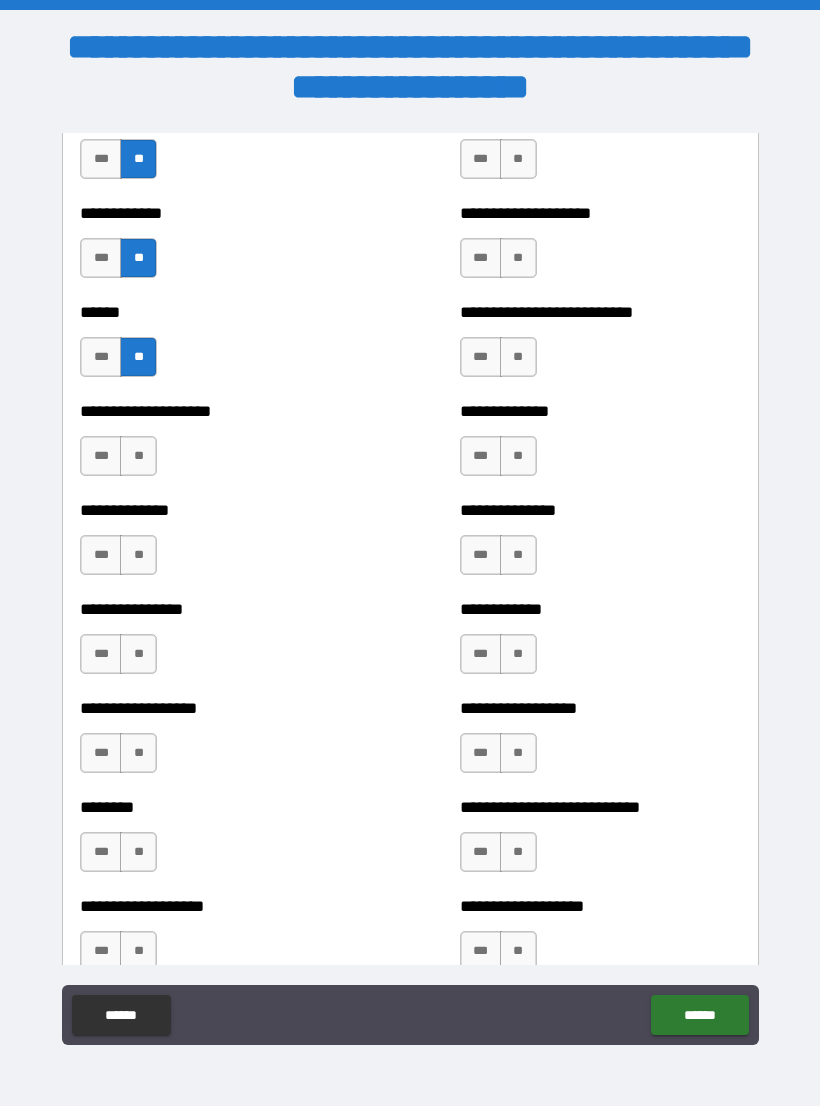 click on "**" at bounding box center [138, 456] 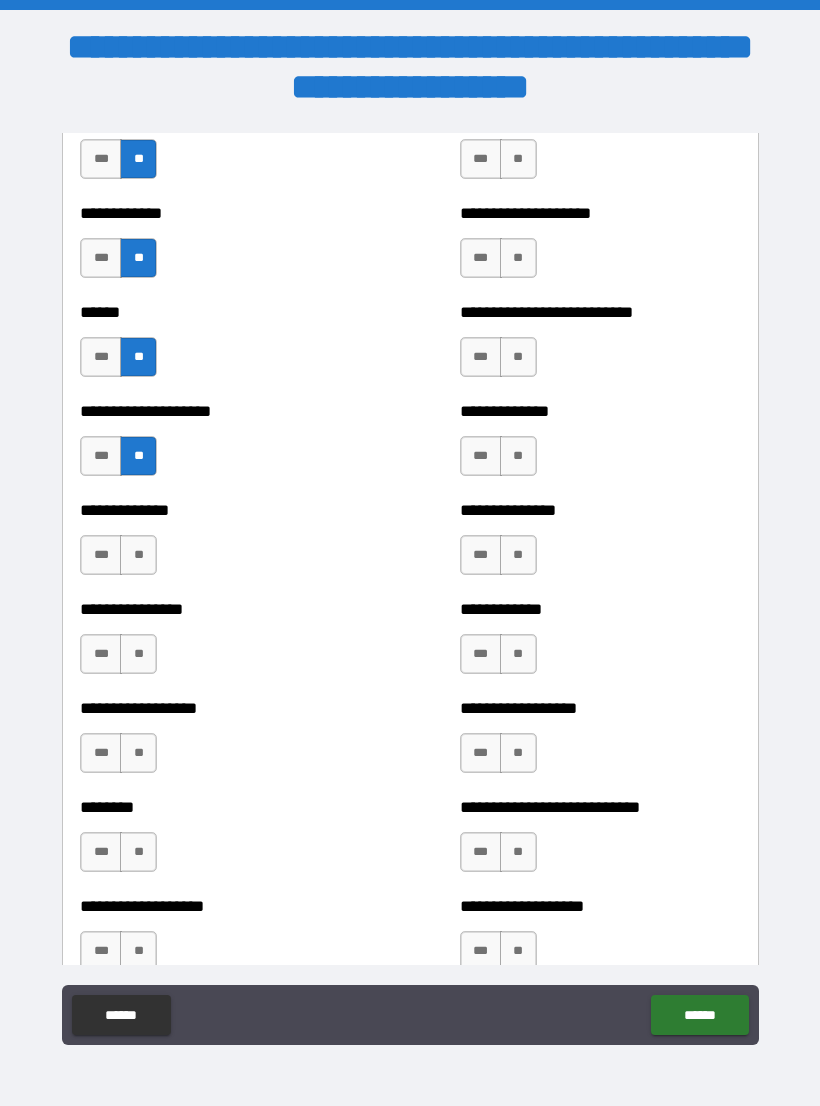 click on "**" at bounding box center [138, 555] 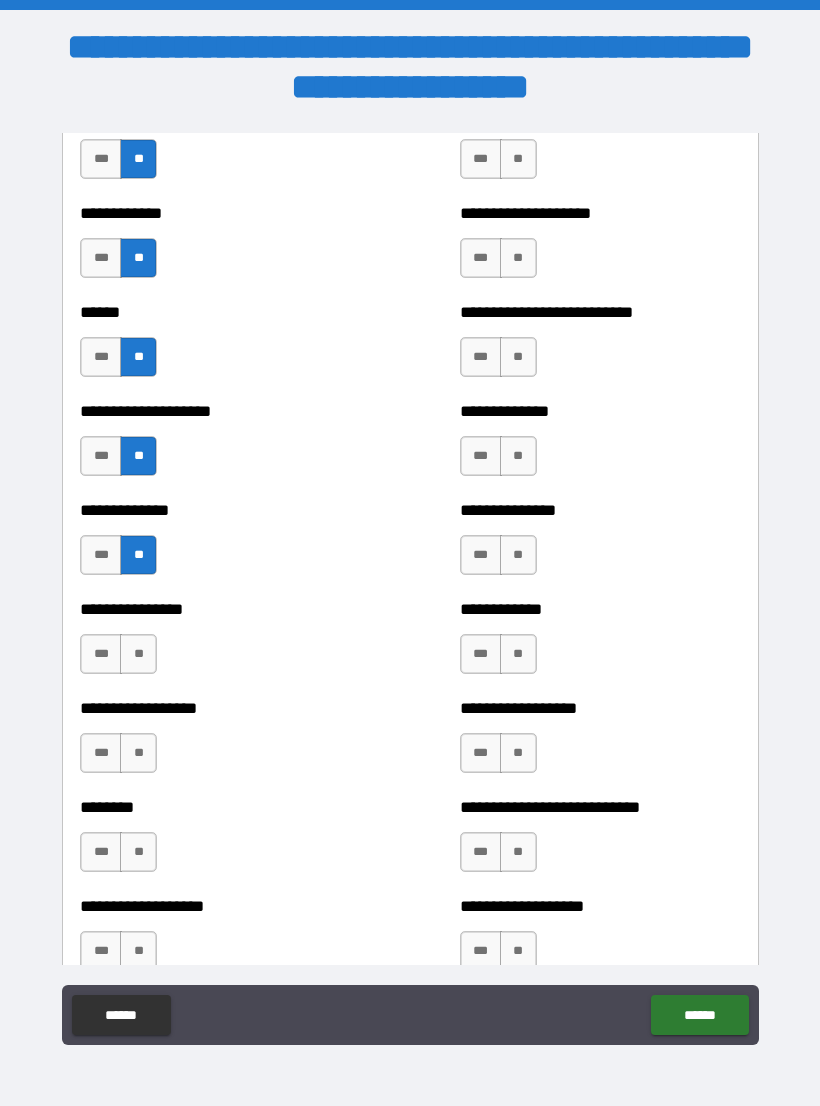 click on "**" at bounding box center (138, 654) 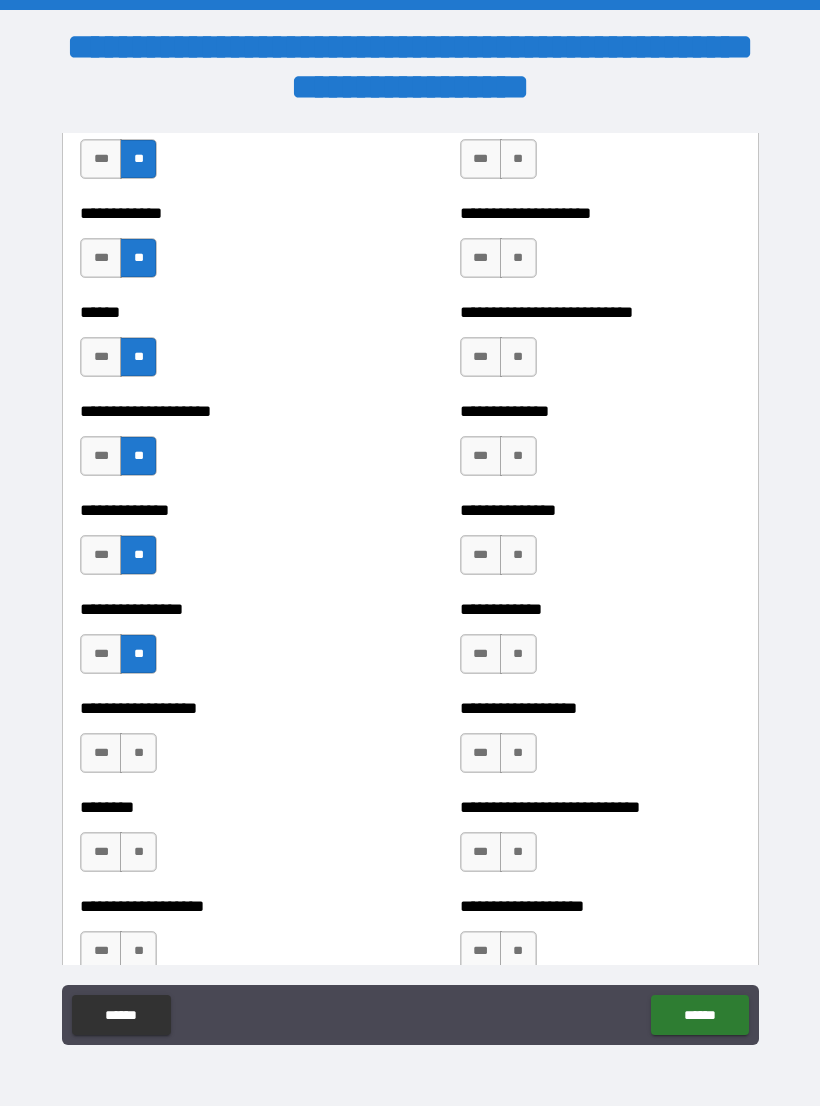 click on "**" at bounding box center (138, 753) 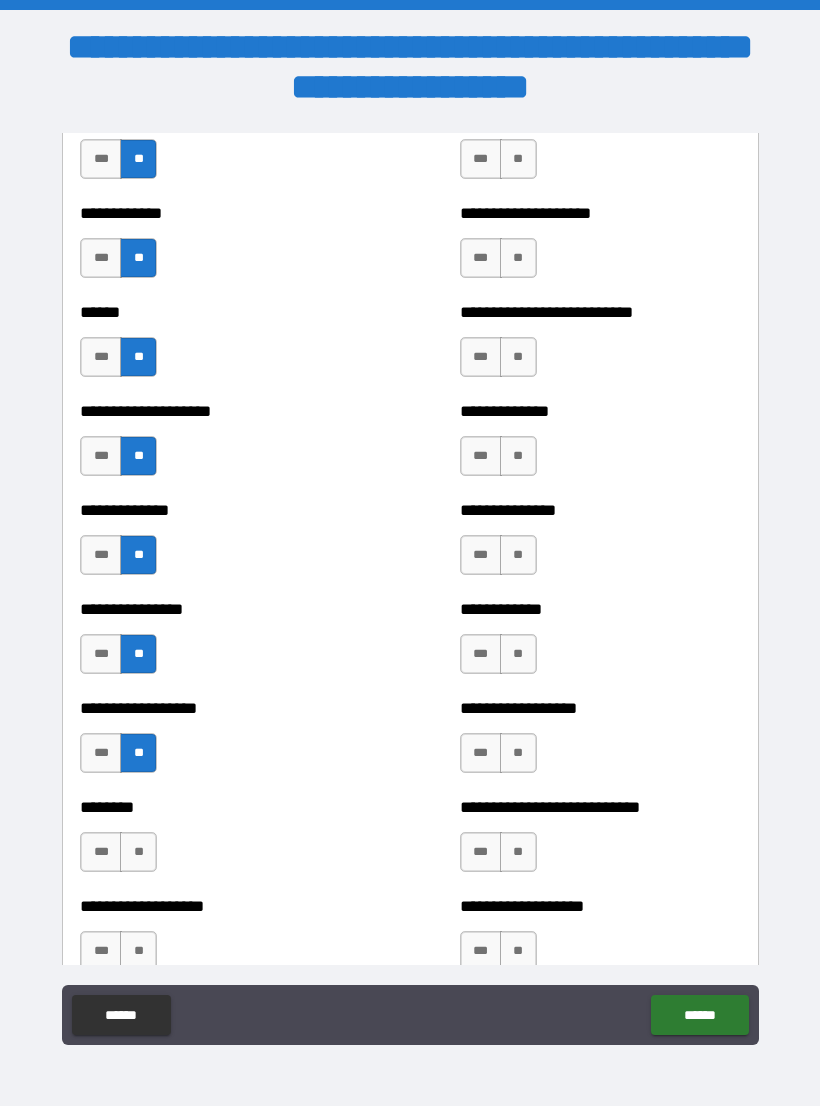 click on "**" at bounding box center (138, 852) 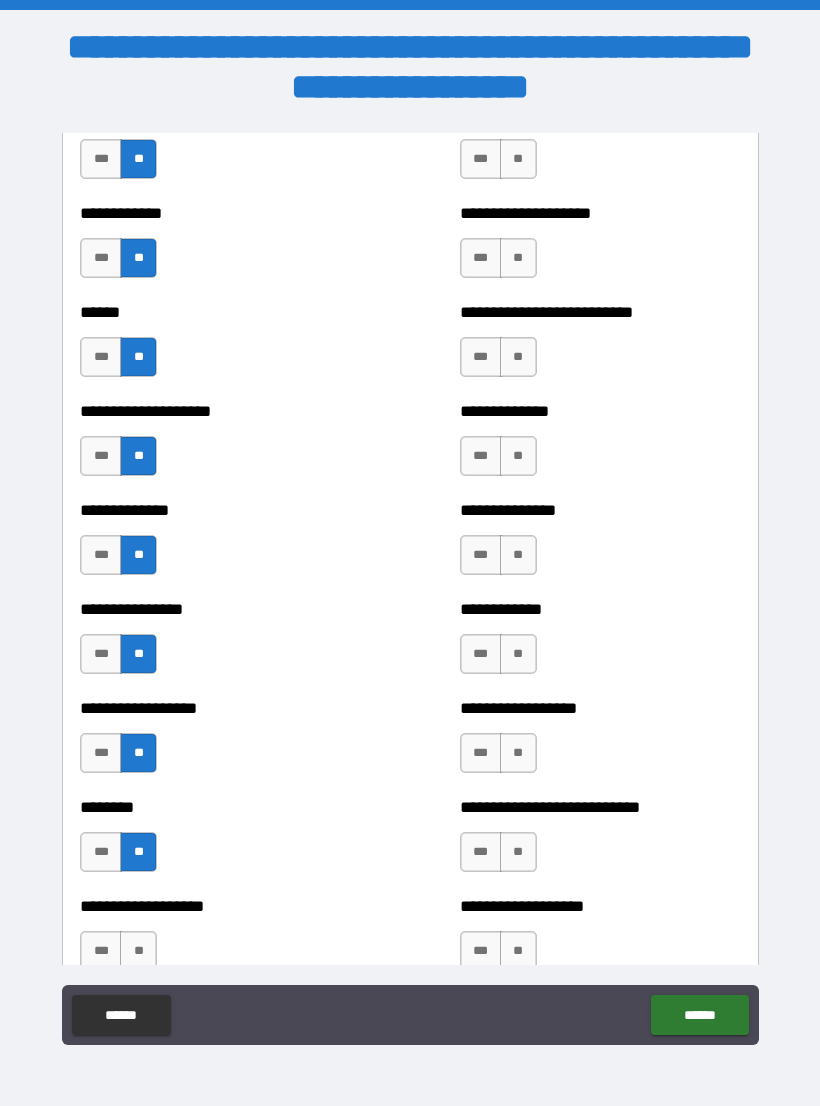 click on "**********" at bounding box center (220, 941) 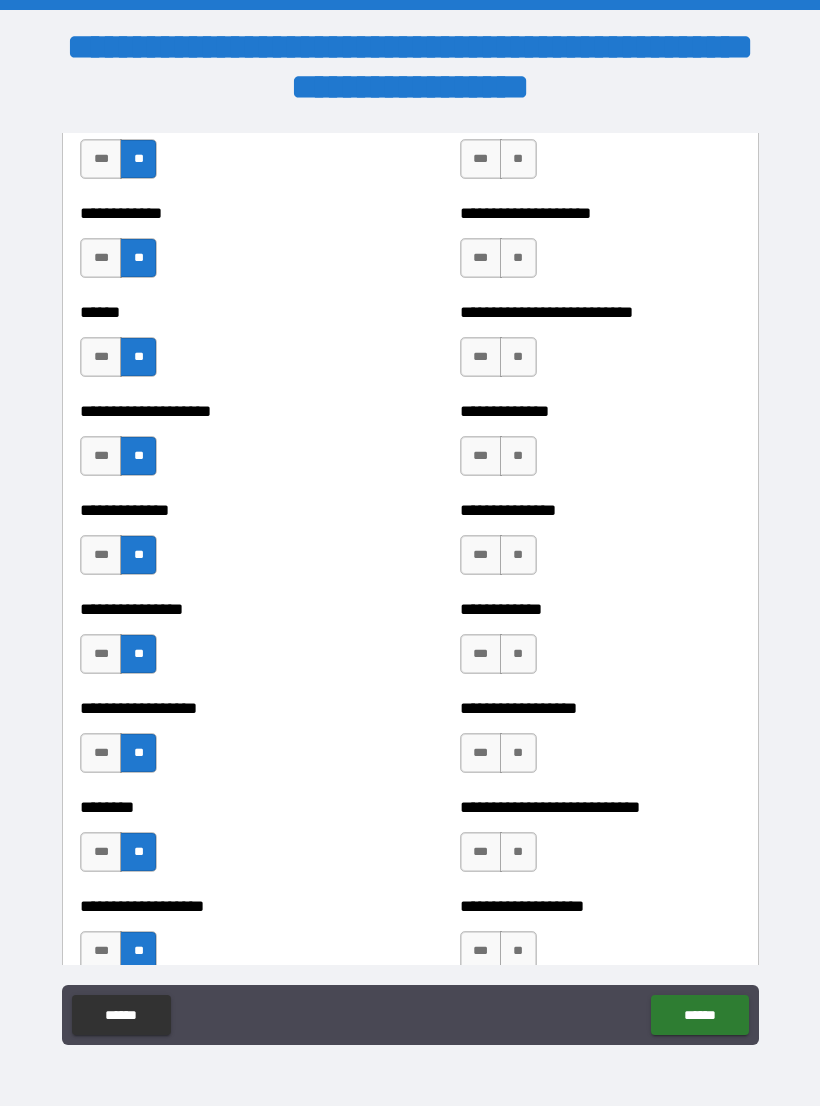 click on "**" at bounding box center [518, 951] 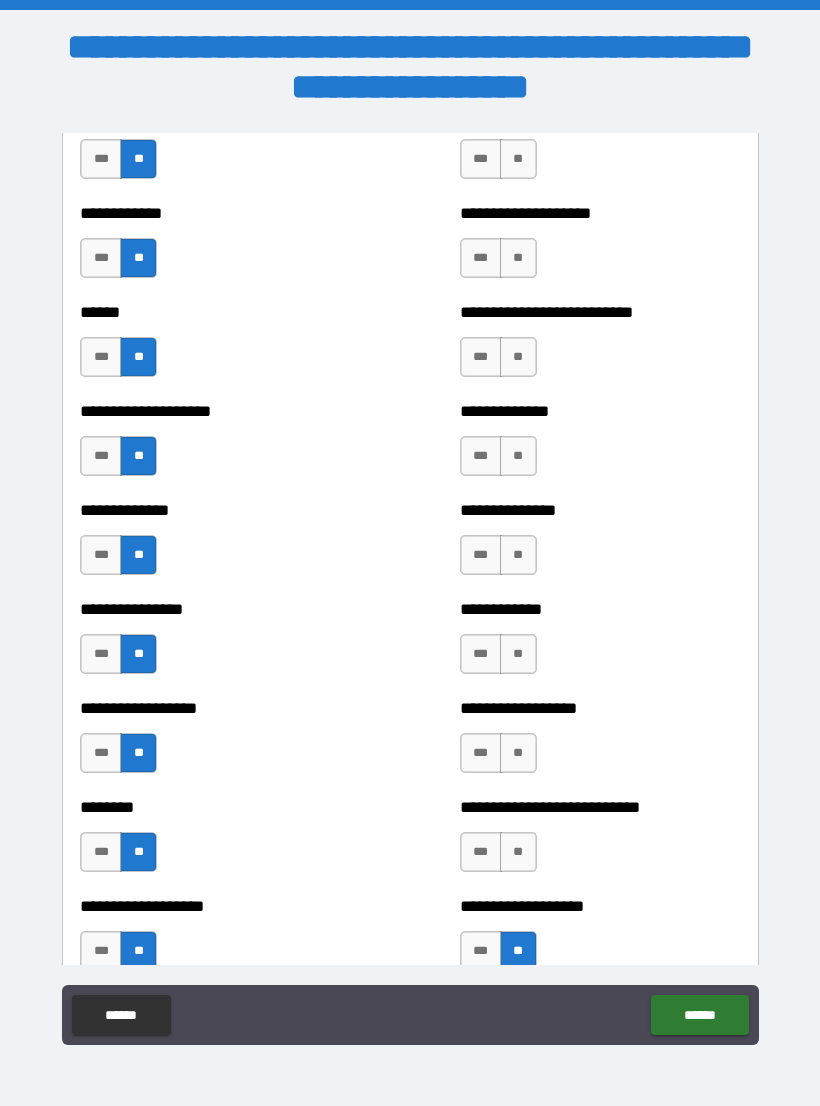 click on "**" at bounding box center [518, 852] 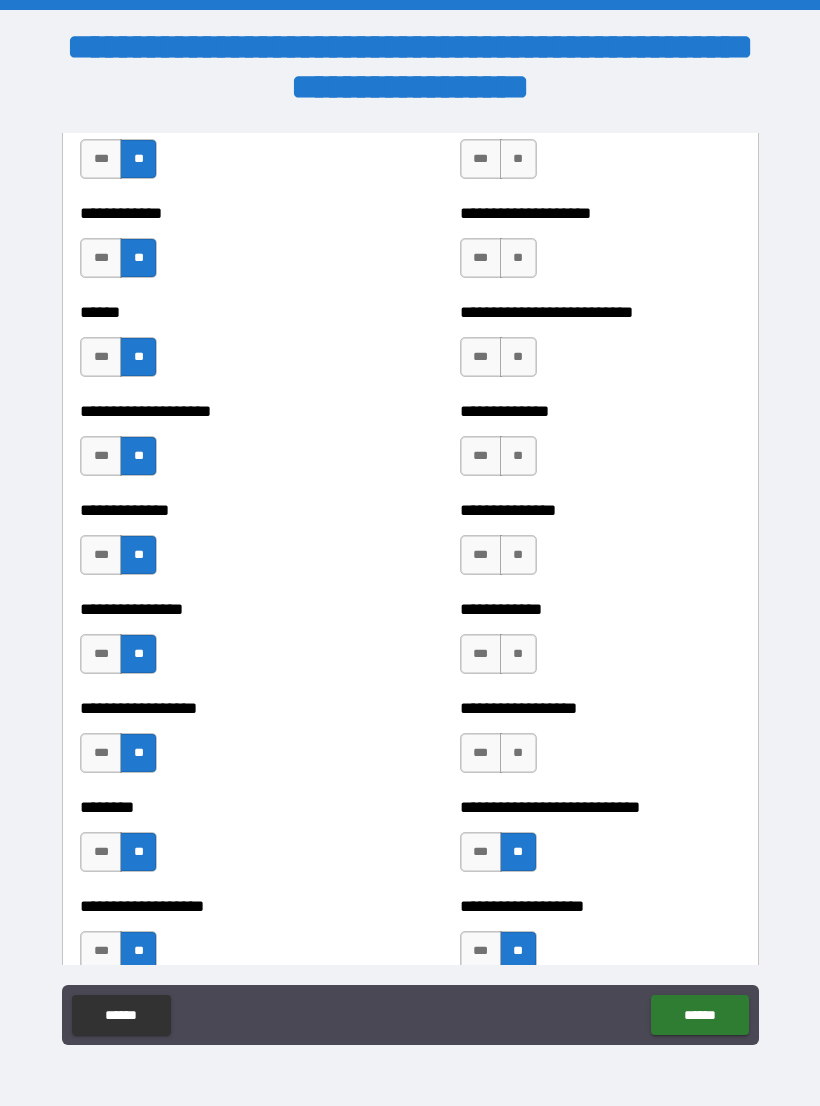 click on "**" at bounding box center [518, 753] 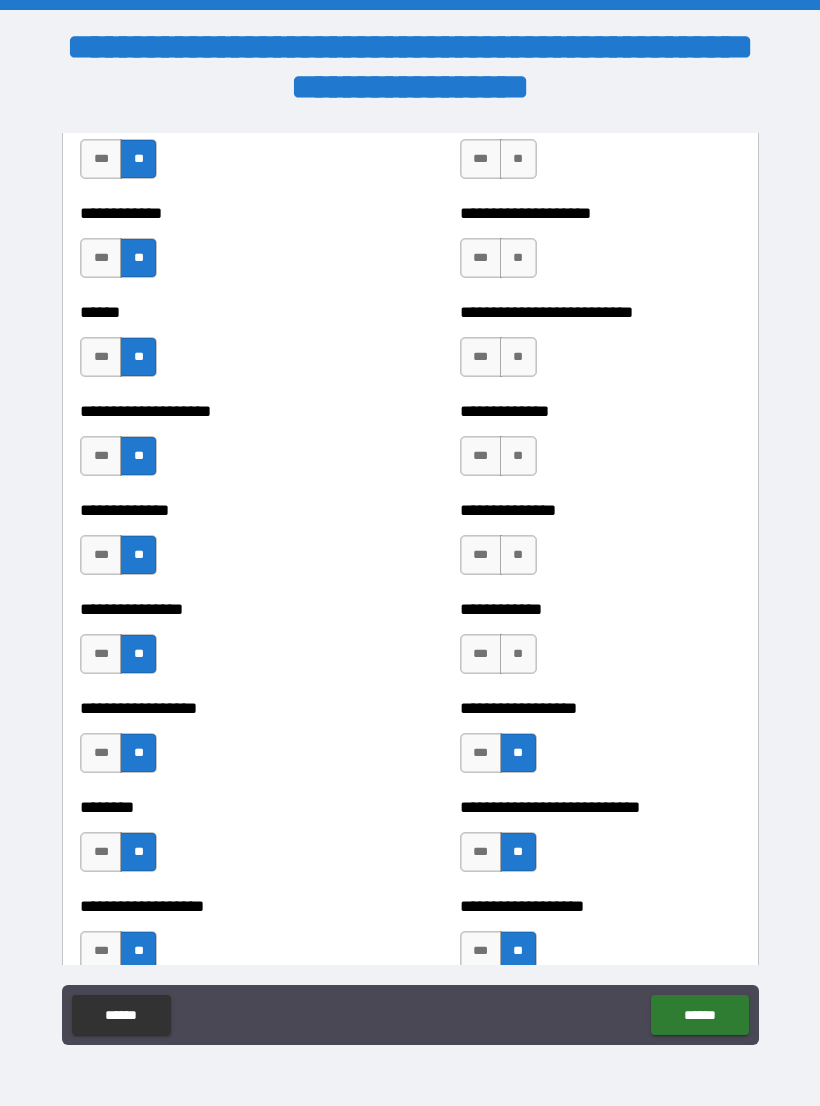 click on "**" at bounding box center [518, 654] 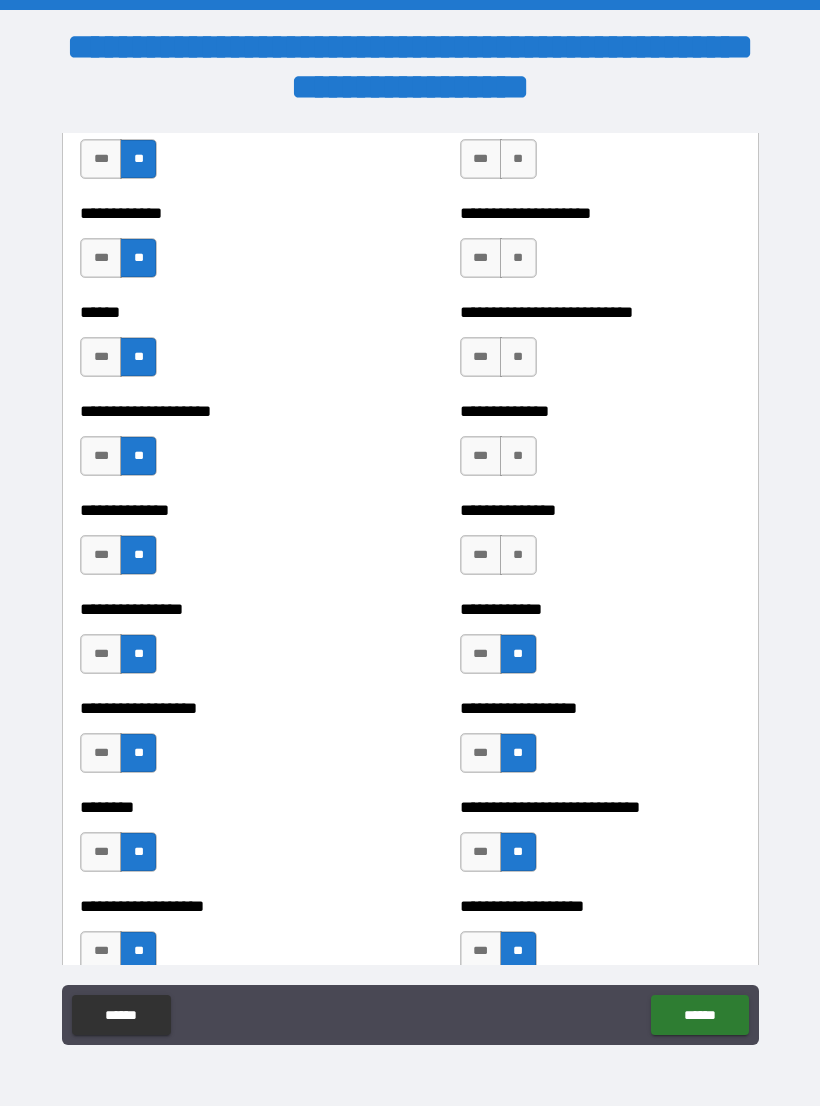click on "**" at bounding box center (518, 555) 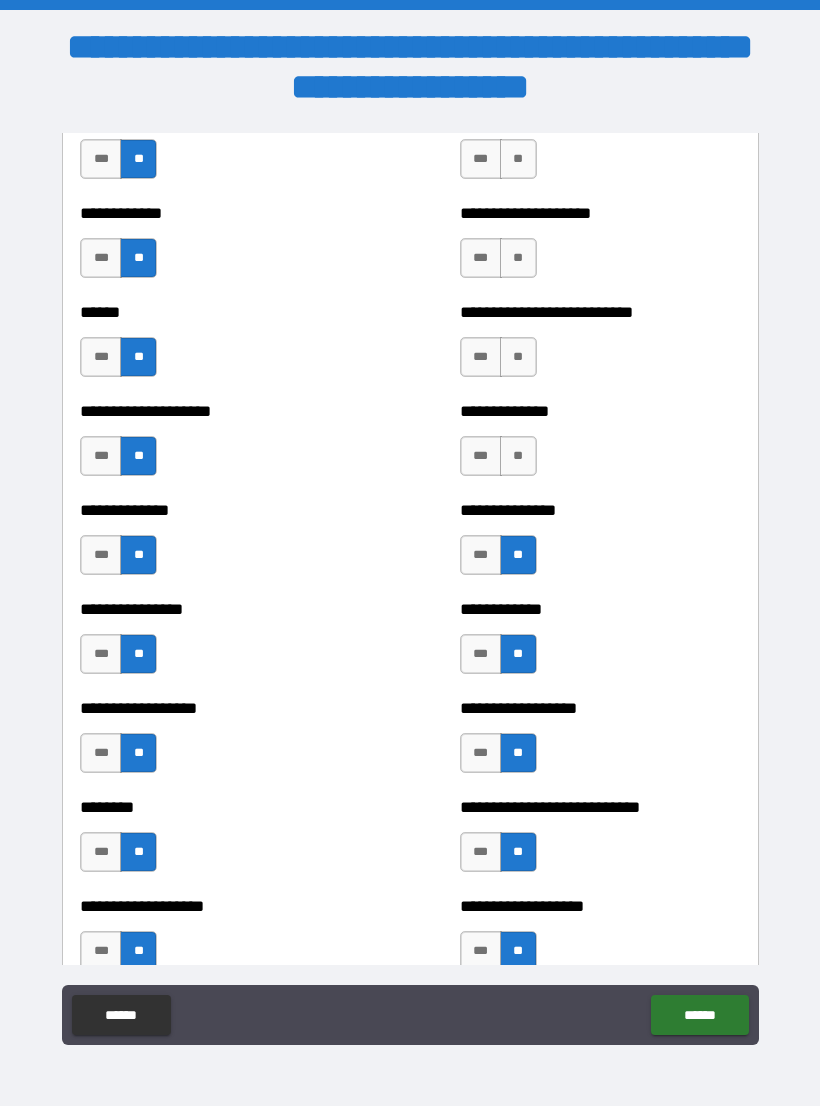 click on "**" at bounding box center [518, 456] 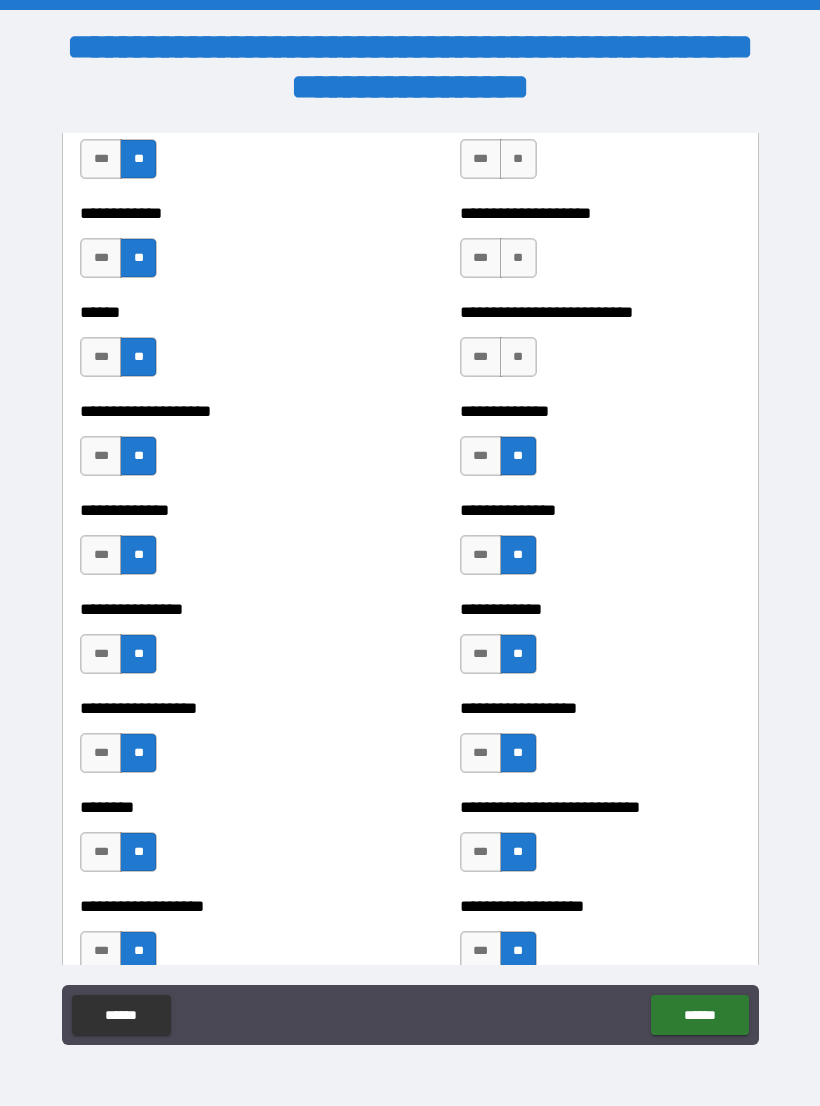 click on "**" at bounding box center (518, 357) 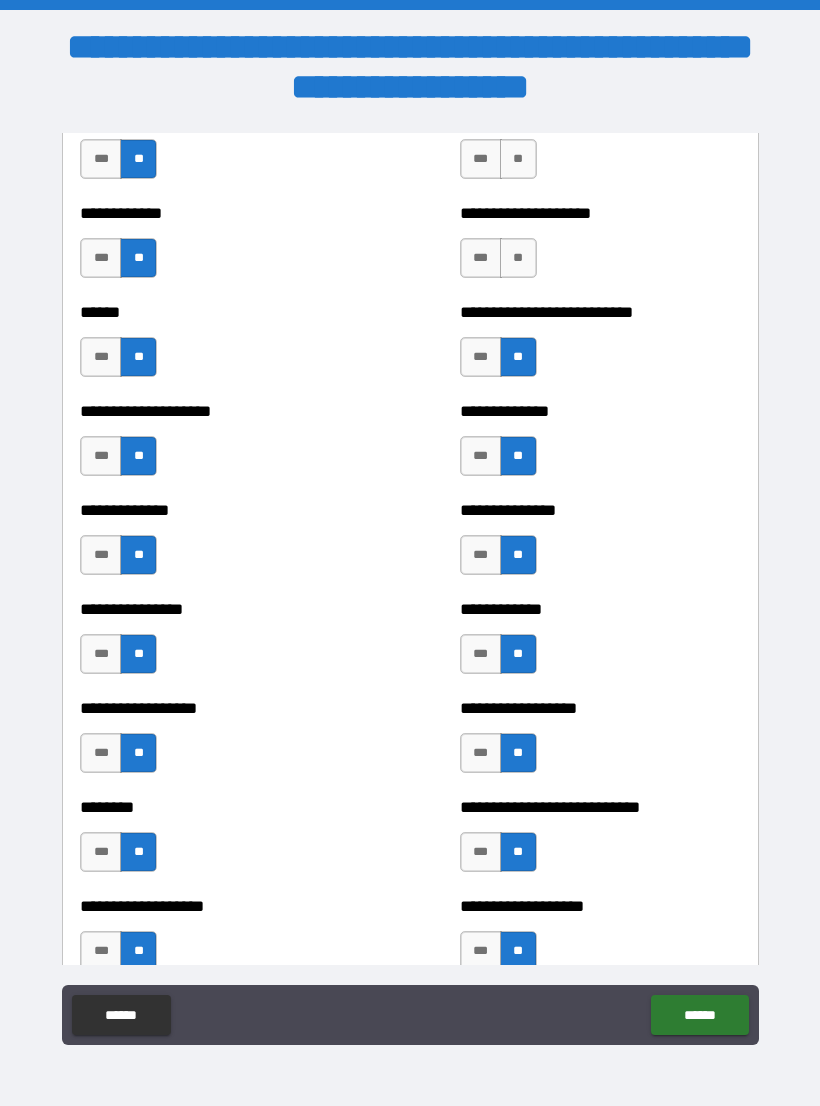 click on "**" at bounding box center [518, 258] 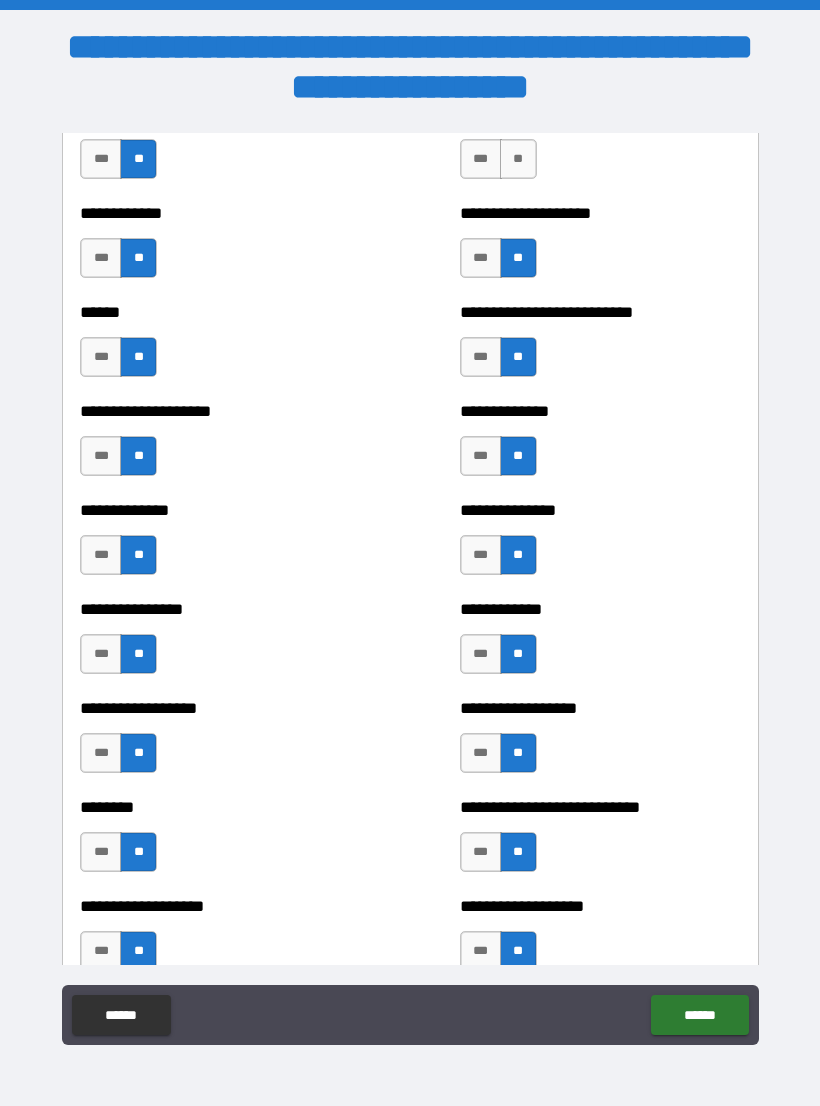 click on "**" at bounding box center (518, 159) 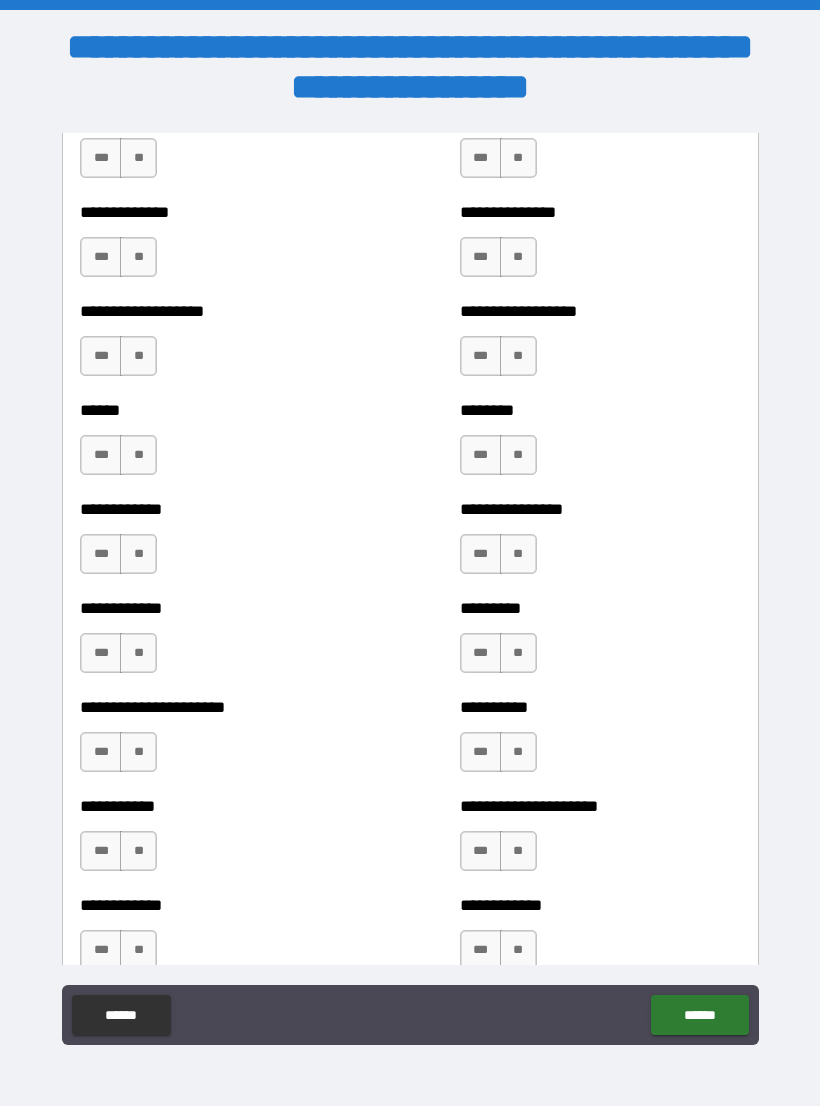 scroll, scrollTop: 4870, scrollLeft: 0, axis: vertical 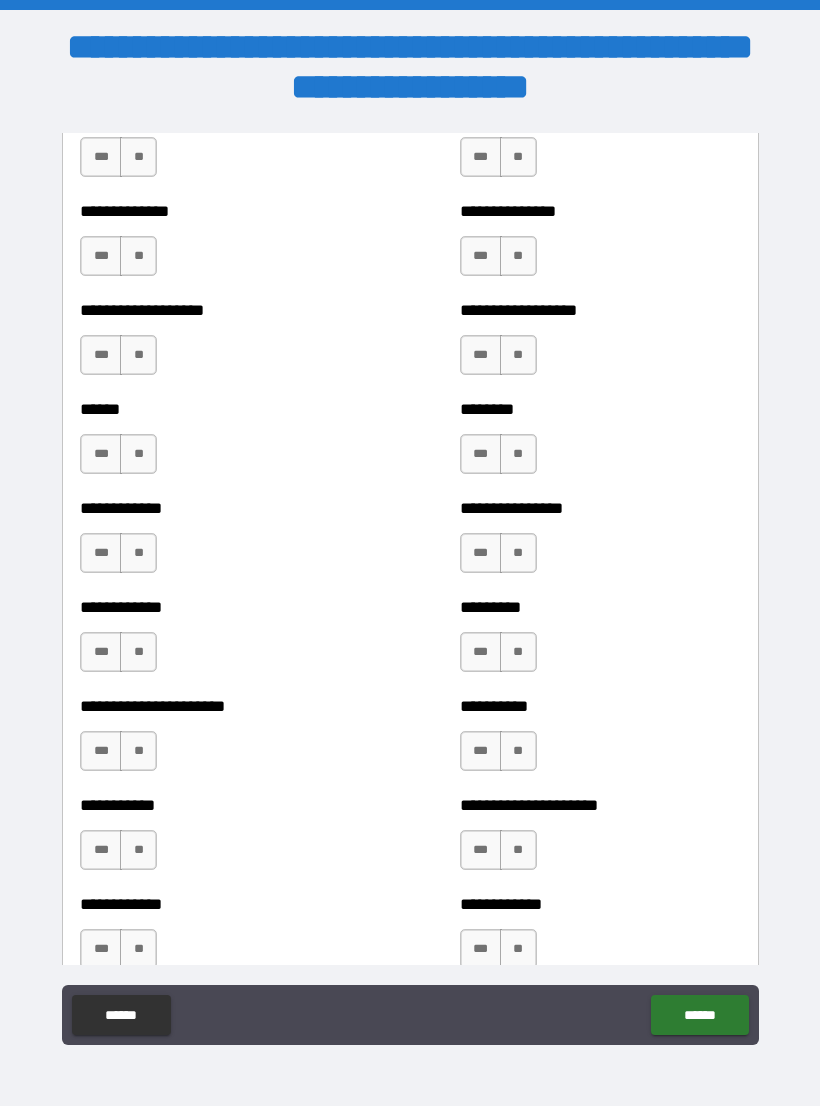 click on "**" at bounding box center (518, 157) 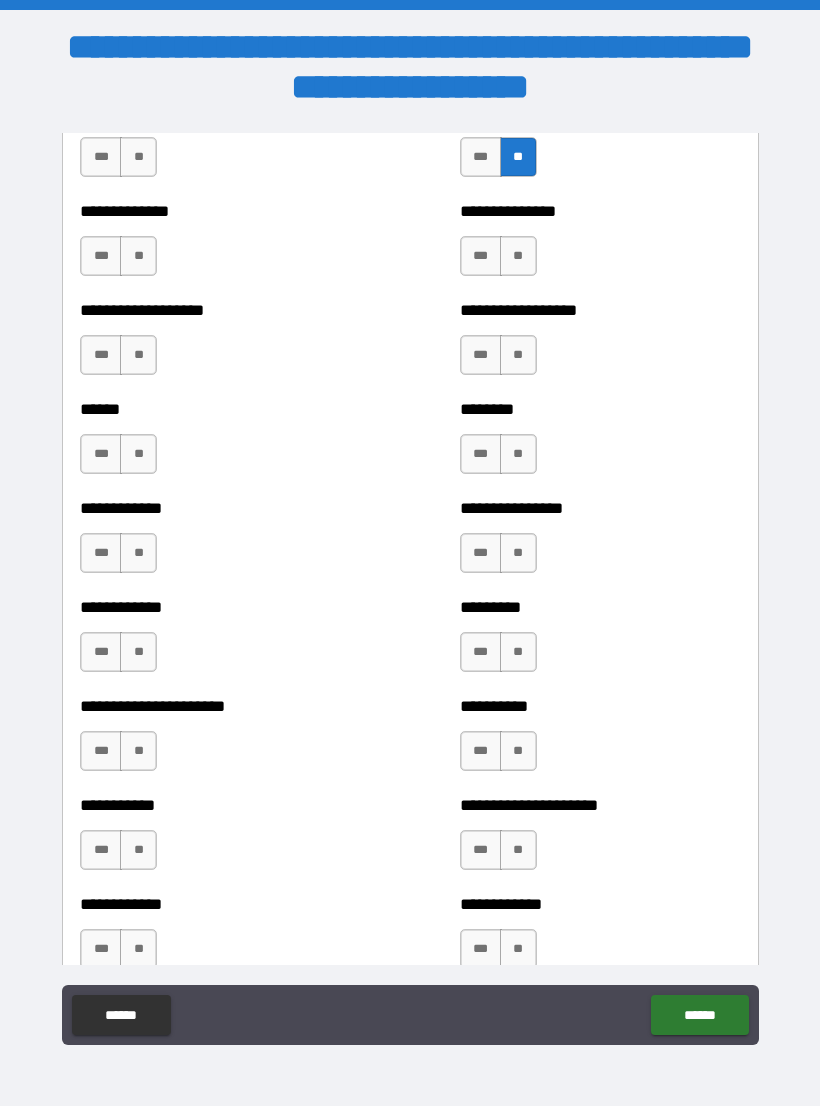 click on "**" at bounding box center [518, 256] 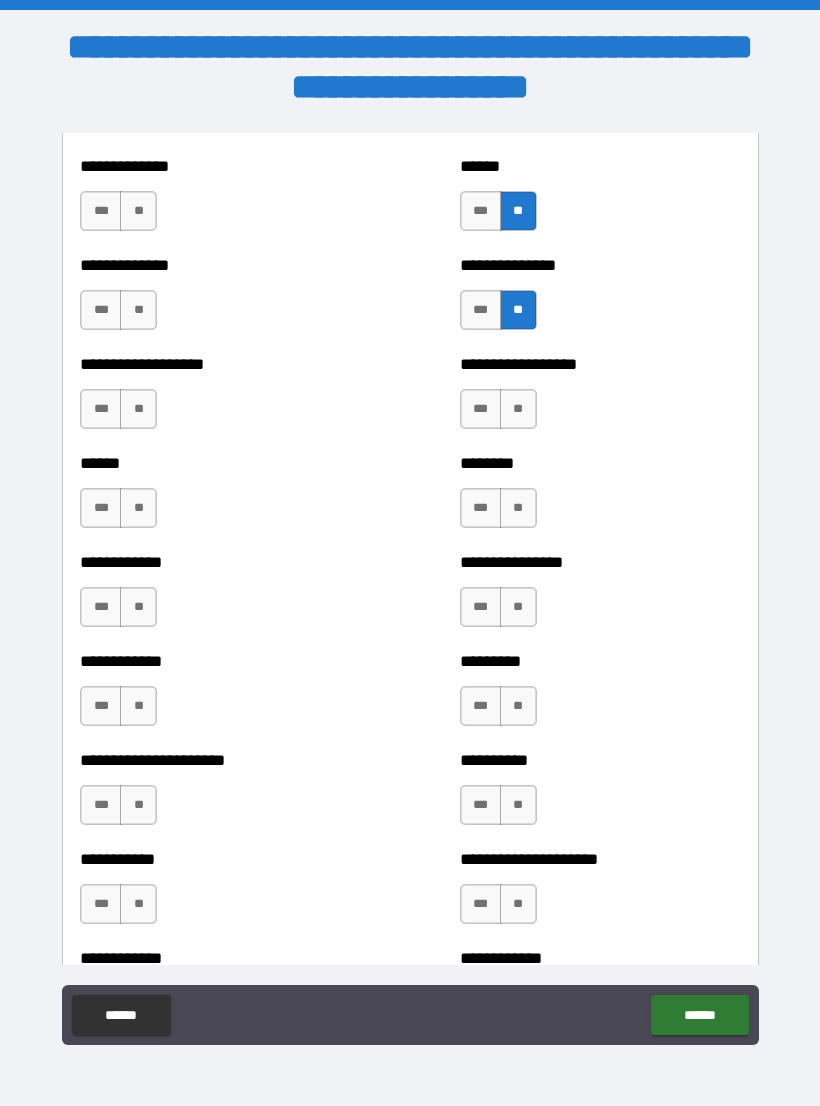 scroll, scrollTop: 4793, scrollLeft: 0, axis: vertical 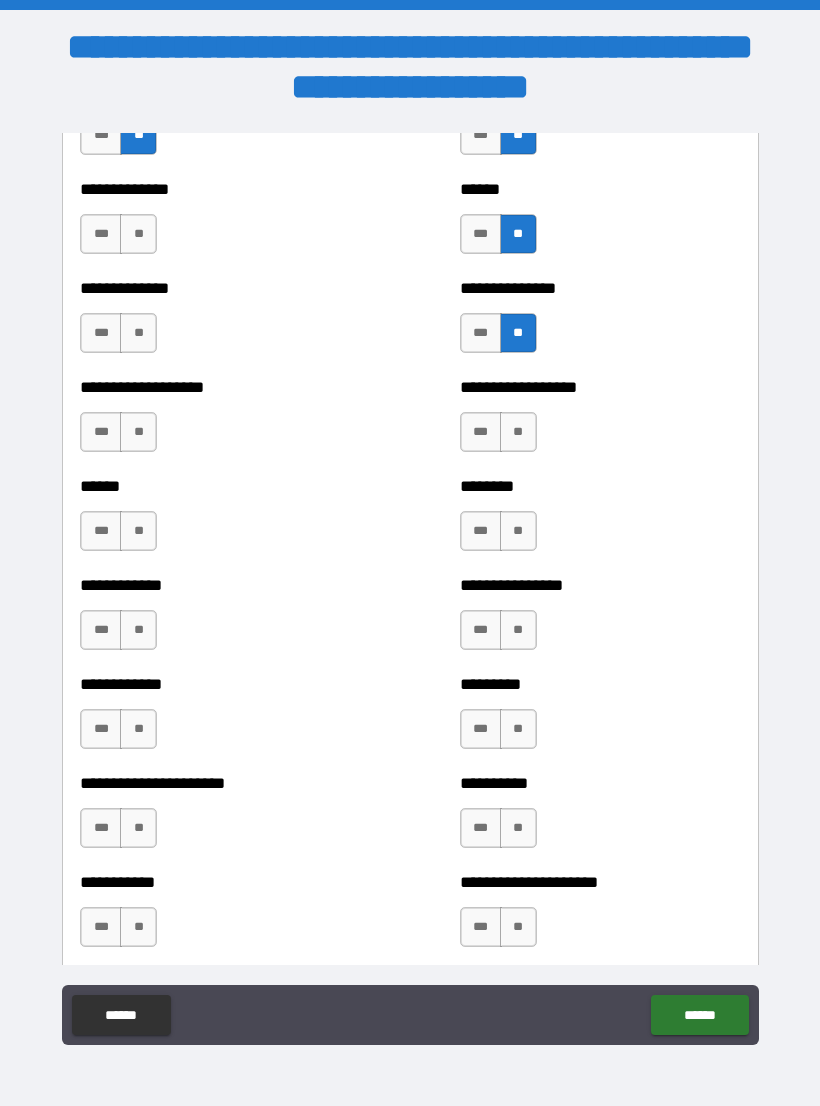 click on "**" at bounding box center (138, 234) 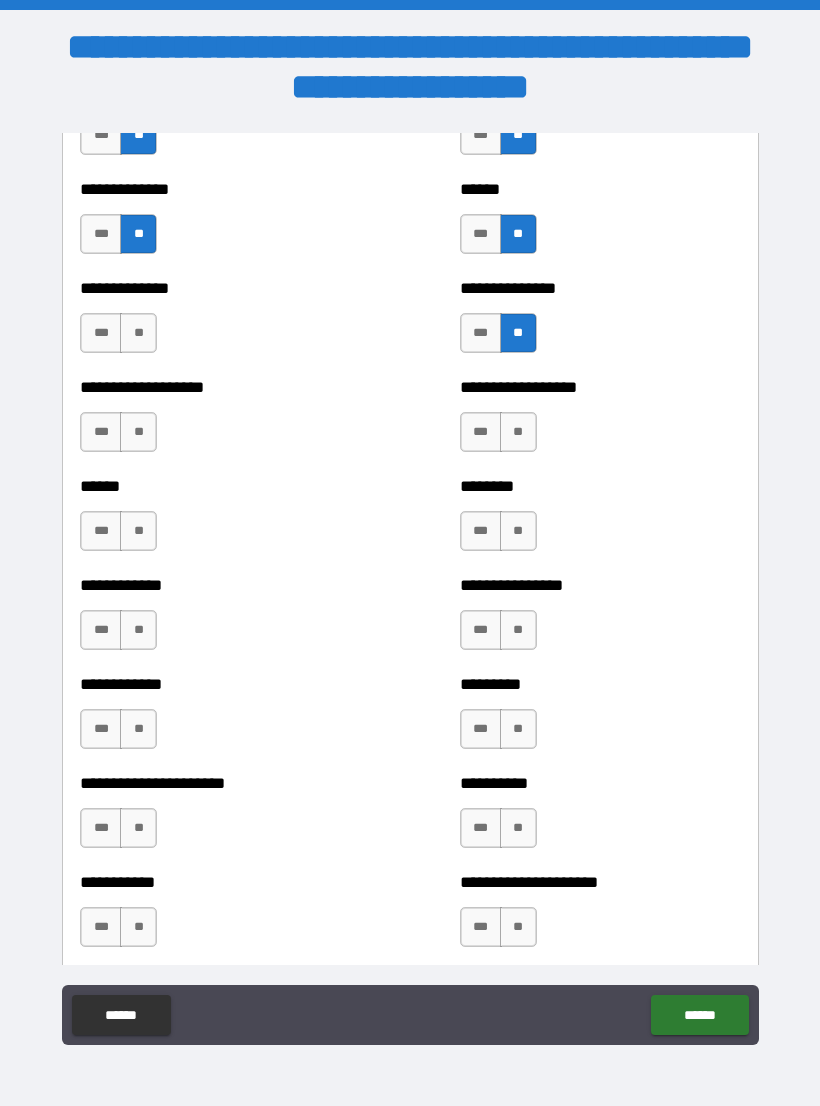 click on "**" at bounding box center [138, 333] 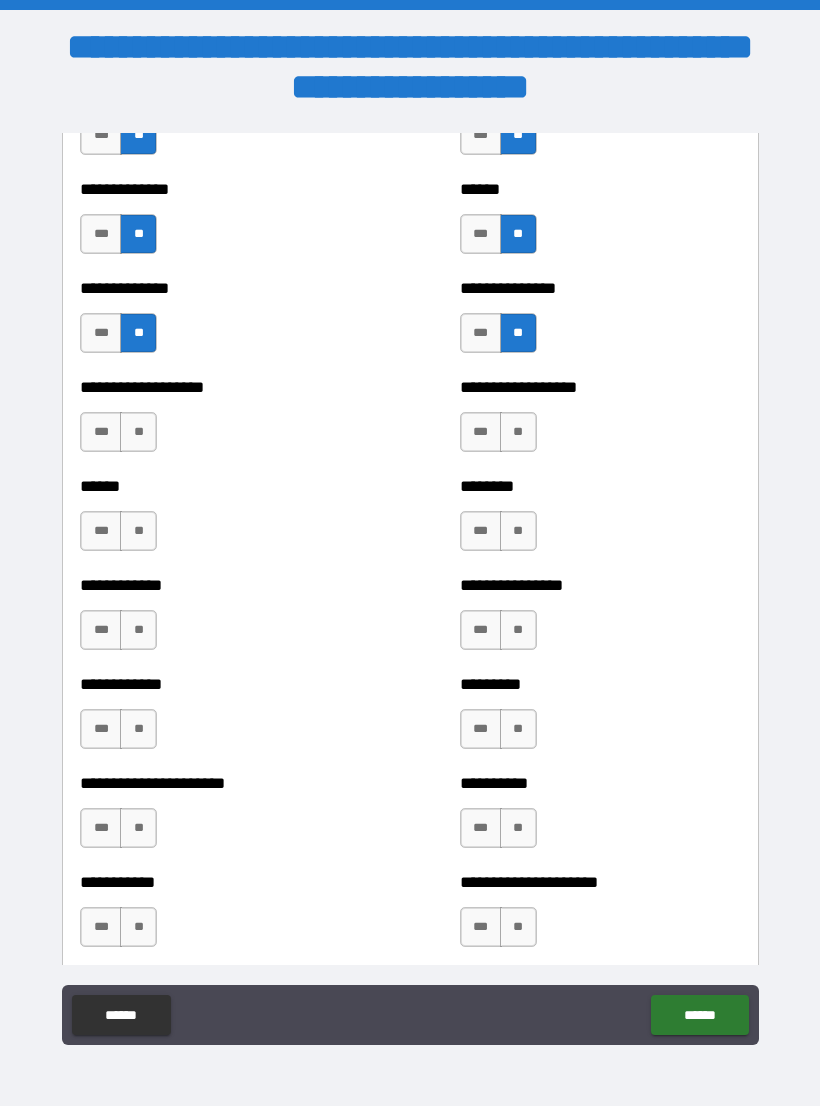 click on "**" at bounding box center (138, 432) 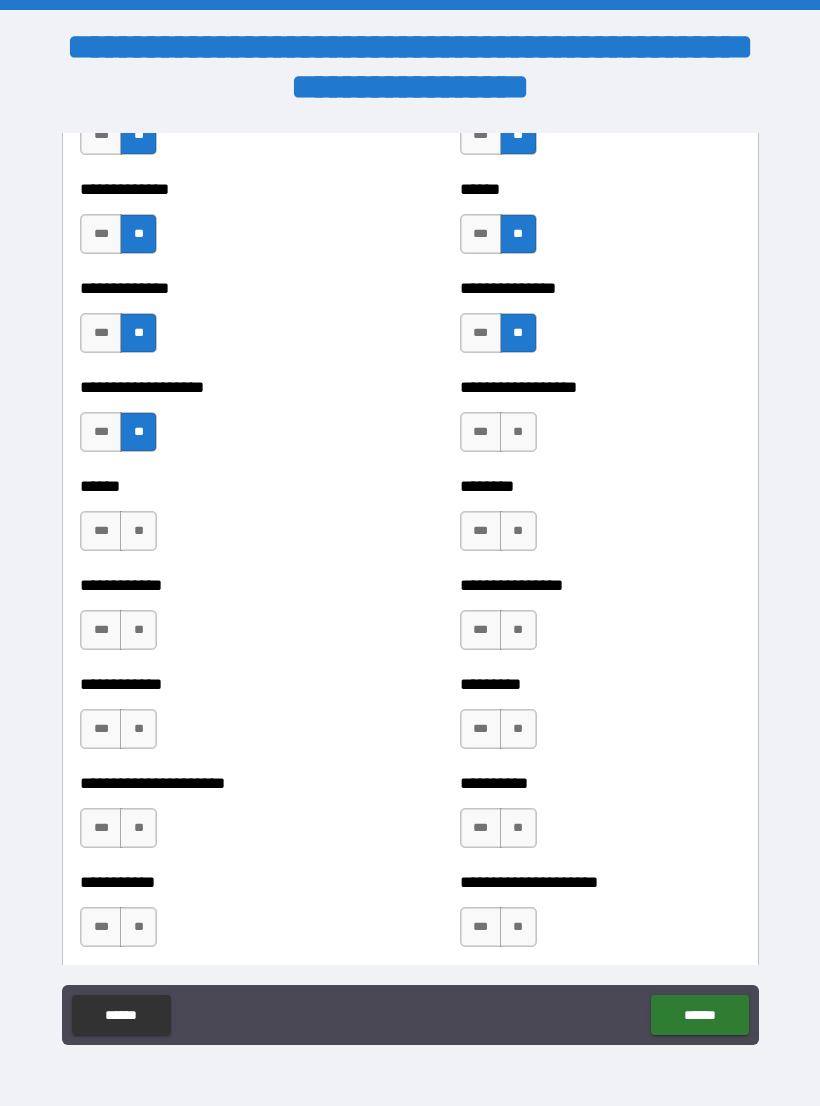 click on "**" at bounding box center [138, 531] 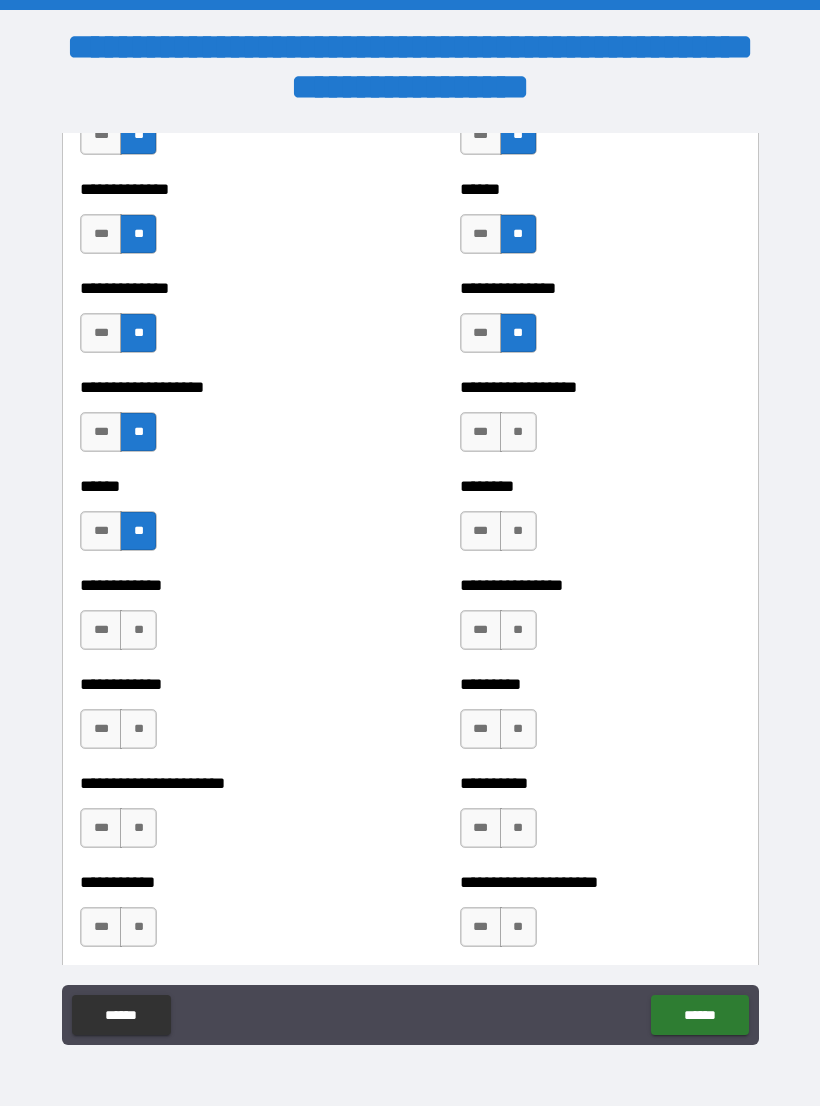 click on "**" at bounding box center (138, 630) 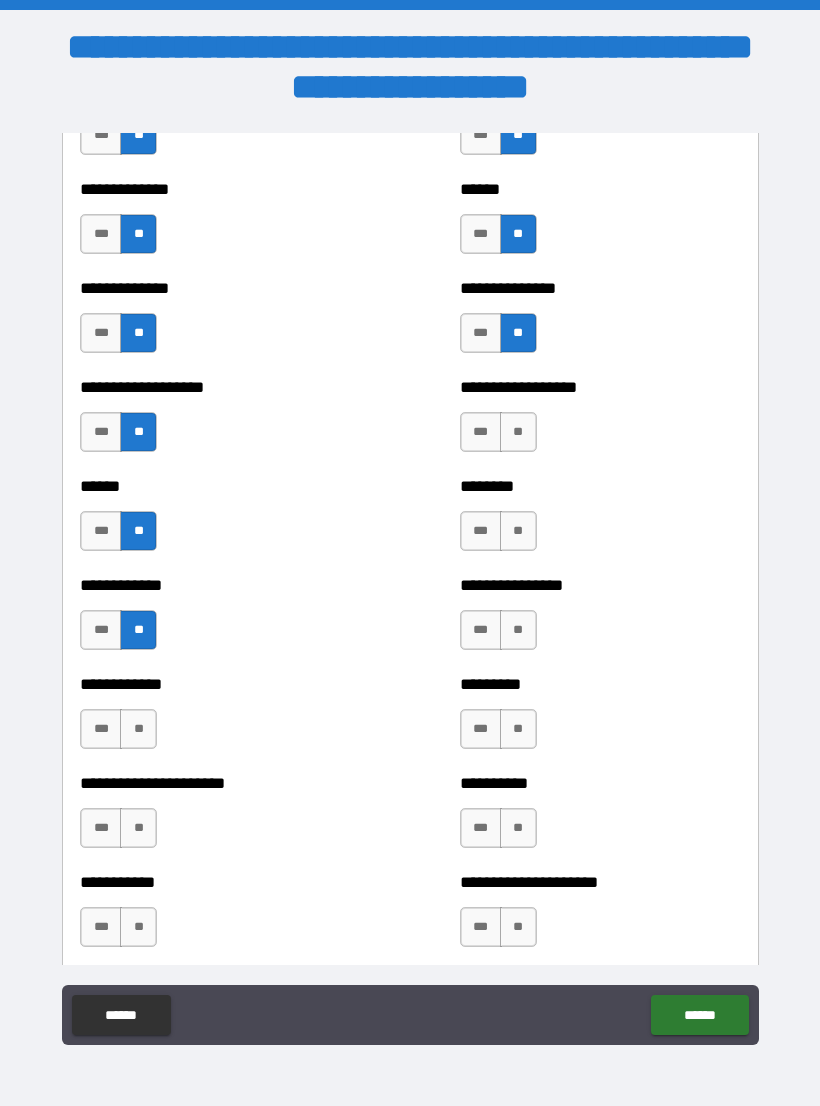 click on "**" at bounding box center (138, 729) 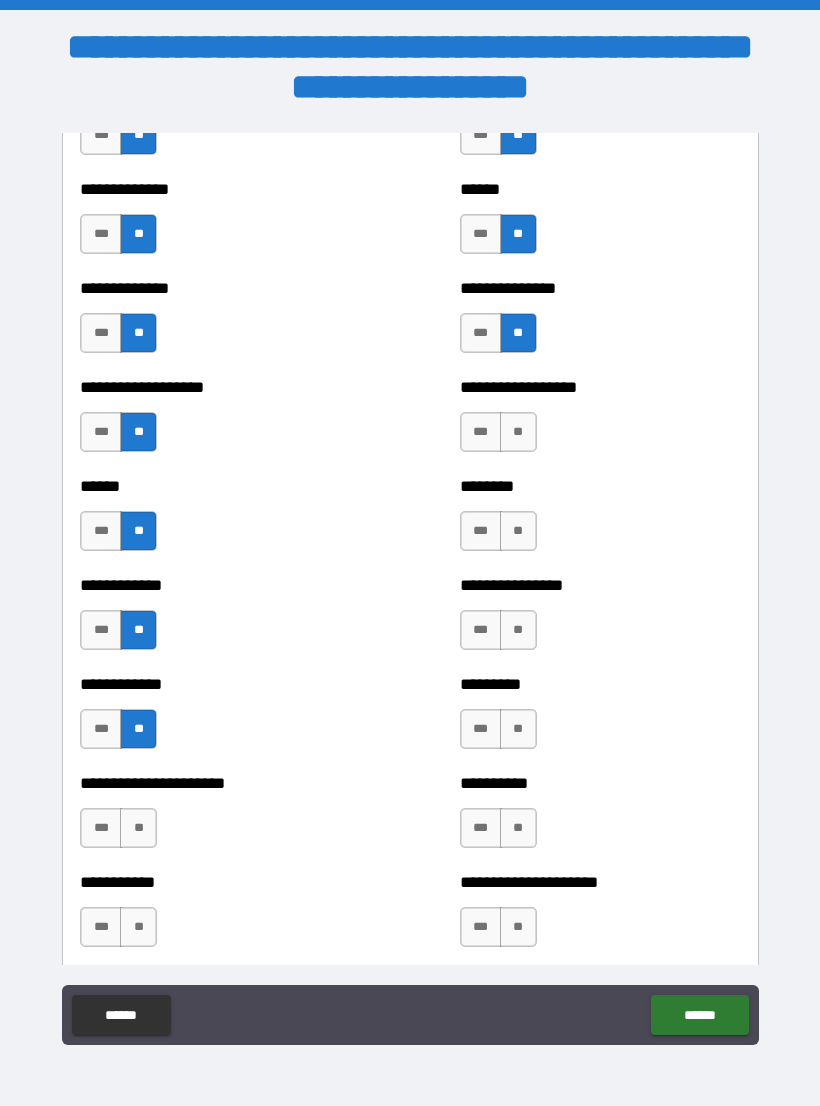 click on "**" at bounding box center [138, 828] 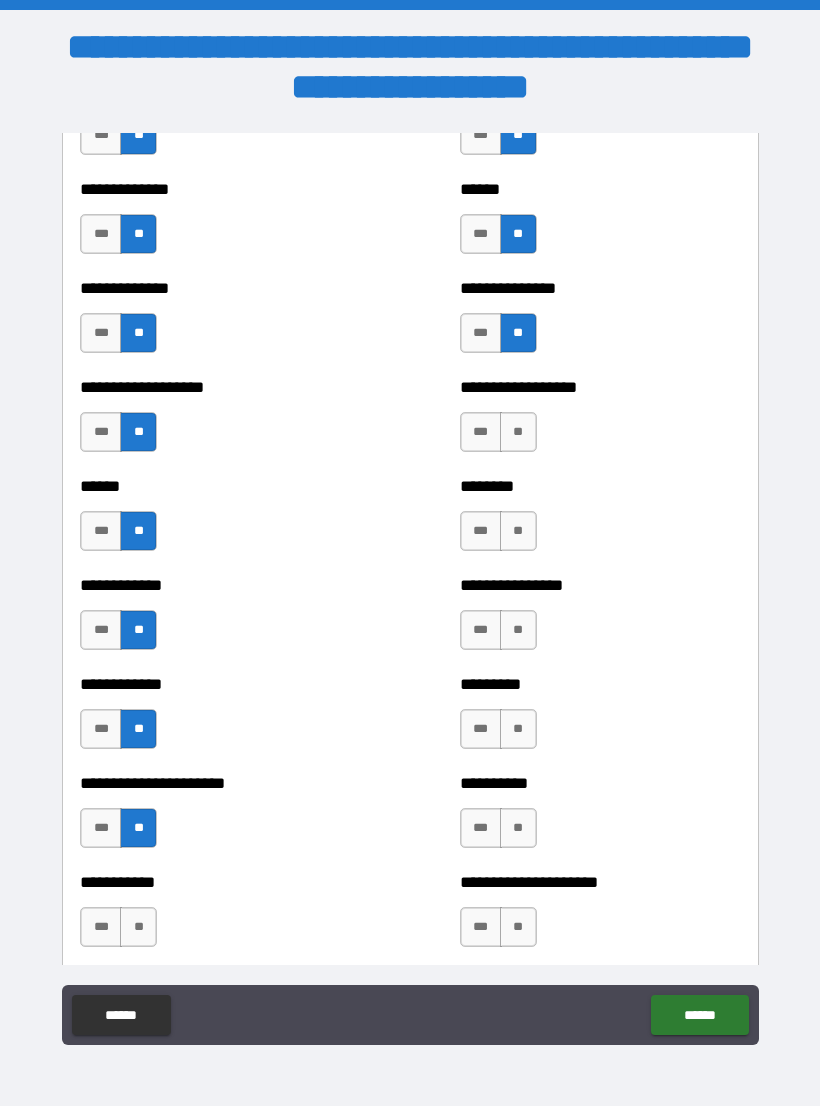 click on "**" at bounding box center [138, 927] 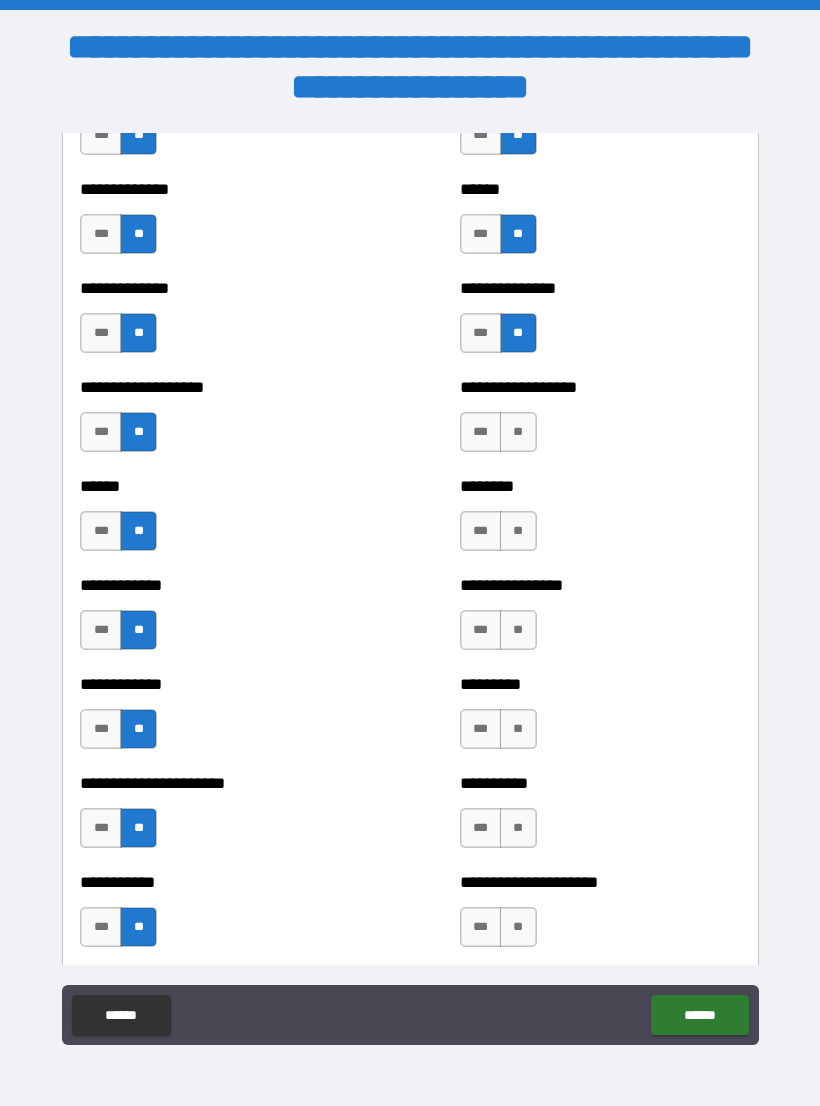 click on "**" at bounding box center (518, 927) 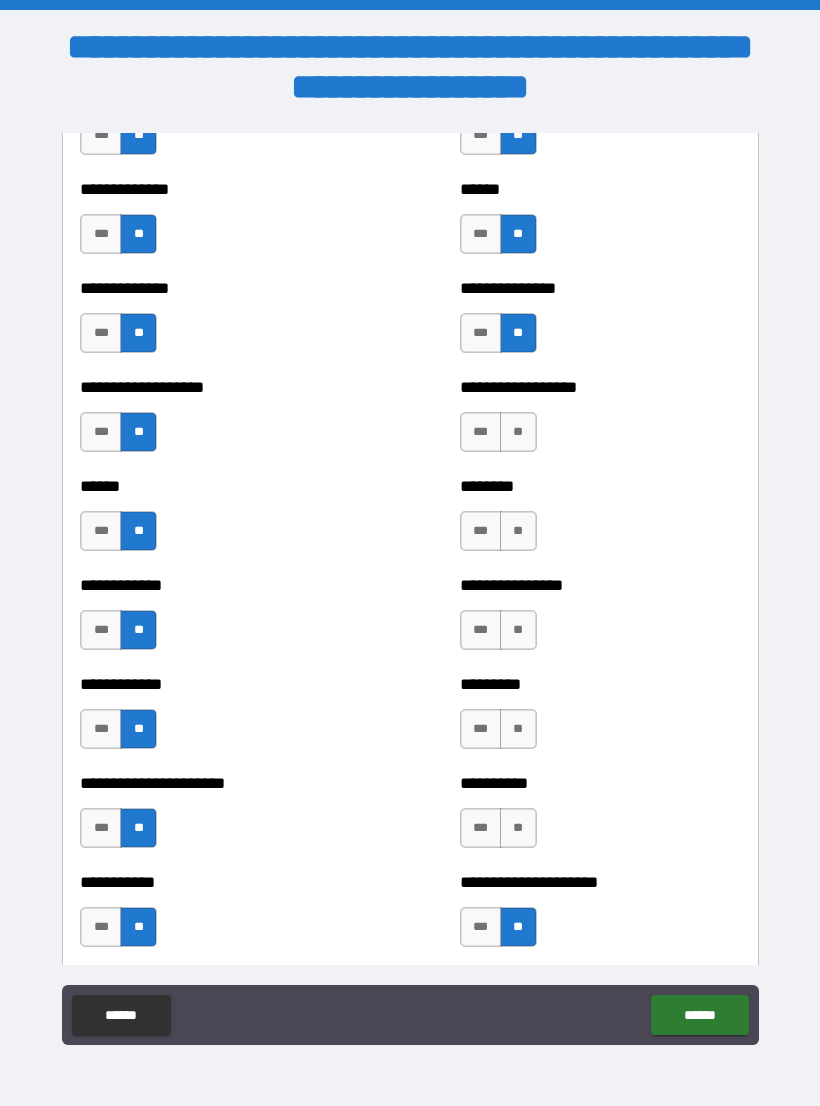 click on "**" at bounding box center (518, 828) 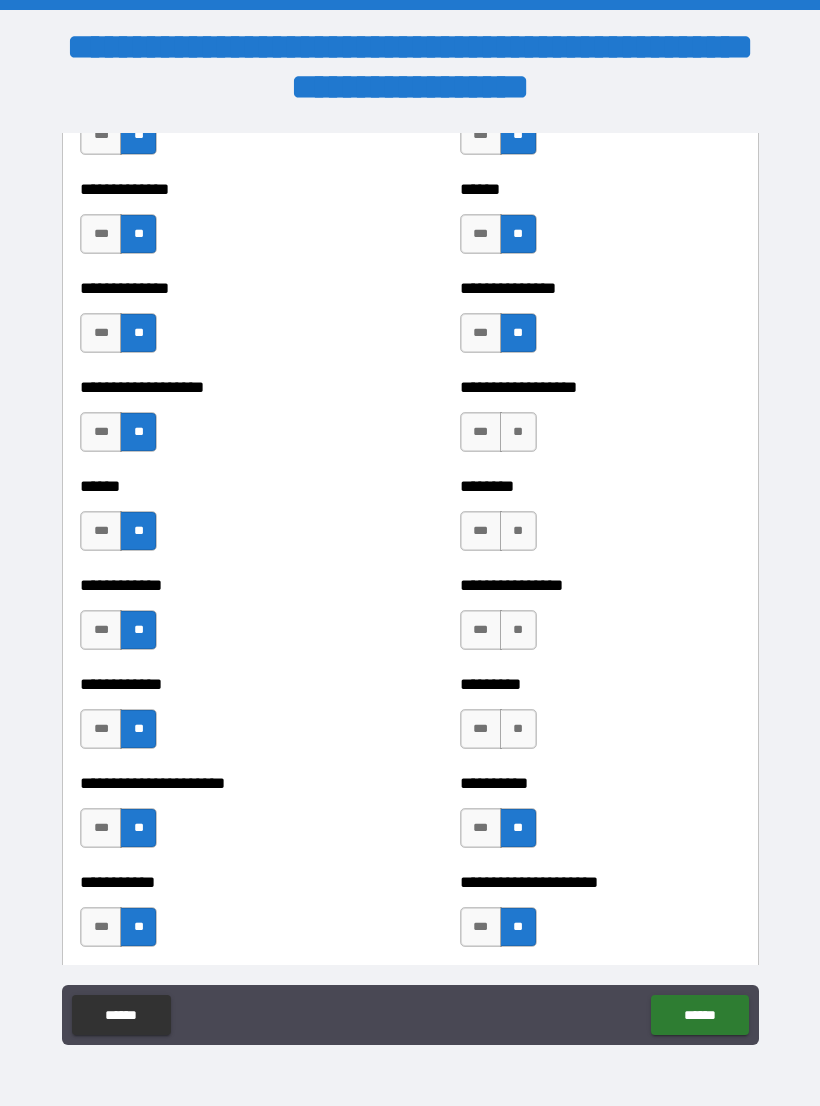 click on "**" at bounding box center (518, 729) 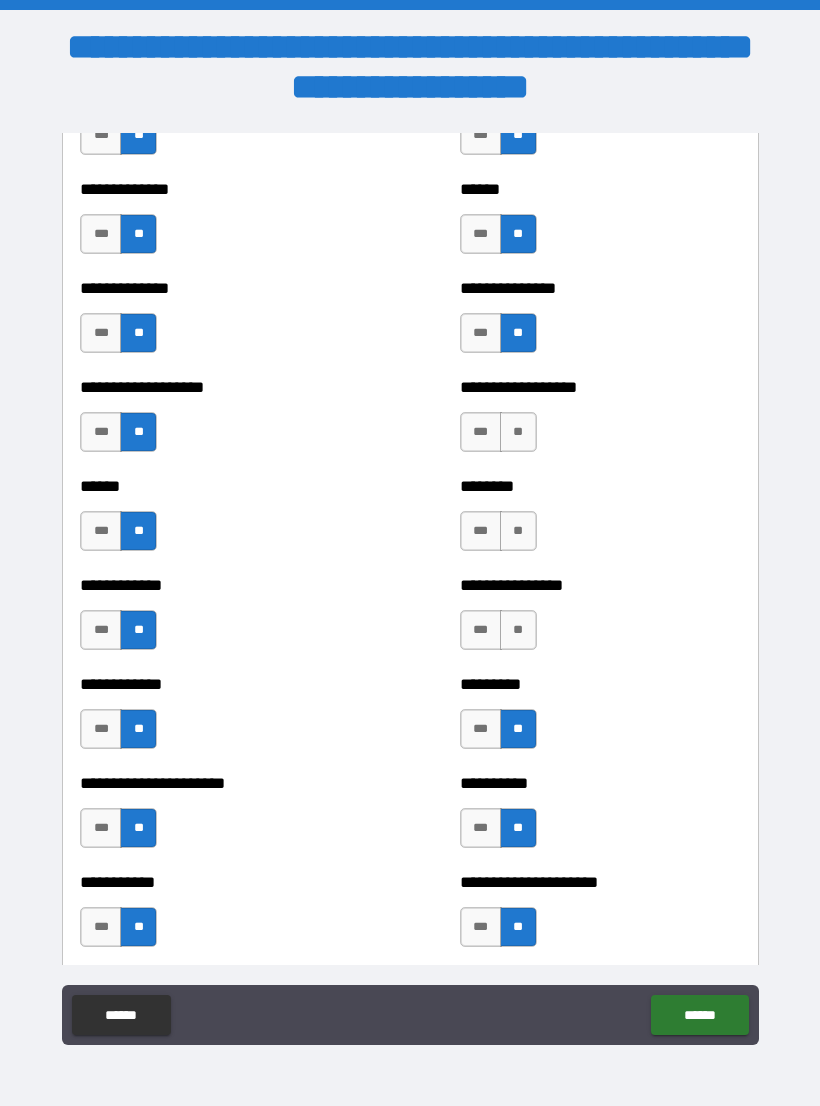click on "**" at bounding box center (518, 630) 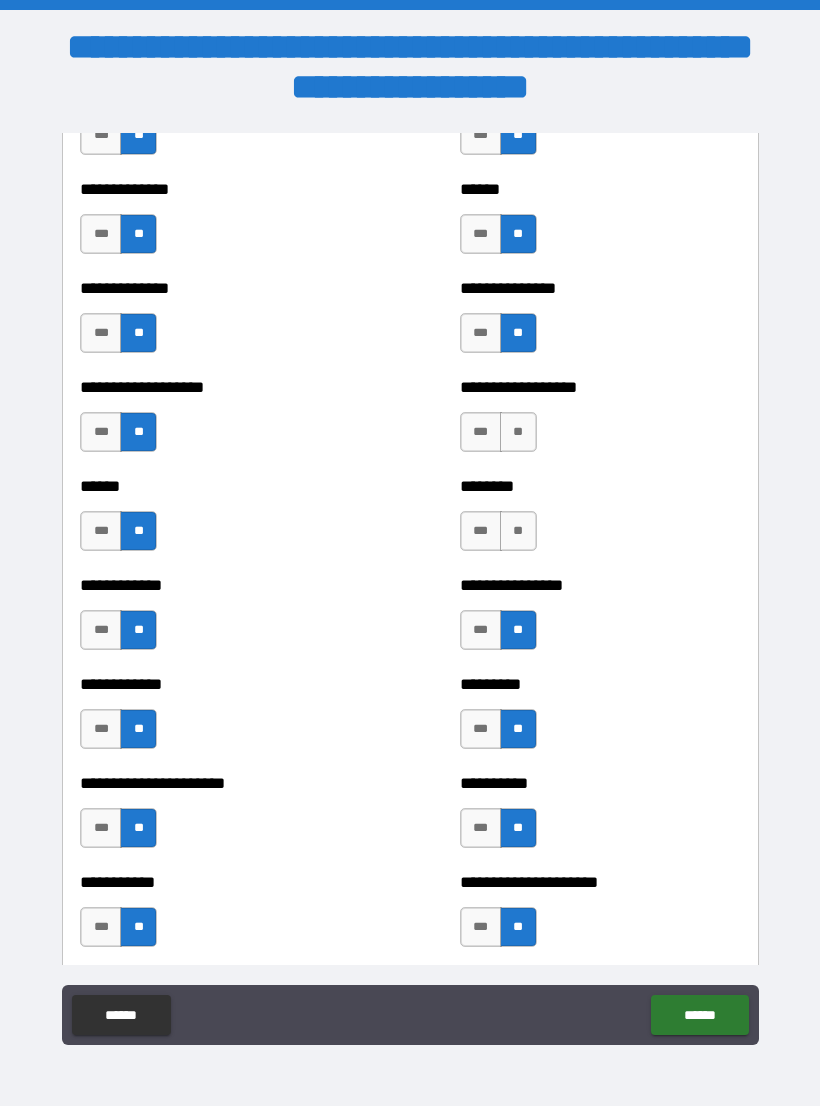 click on "**" at bounding box center (518, 531) 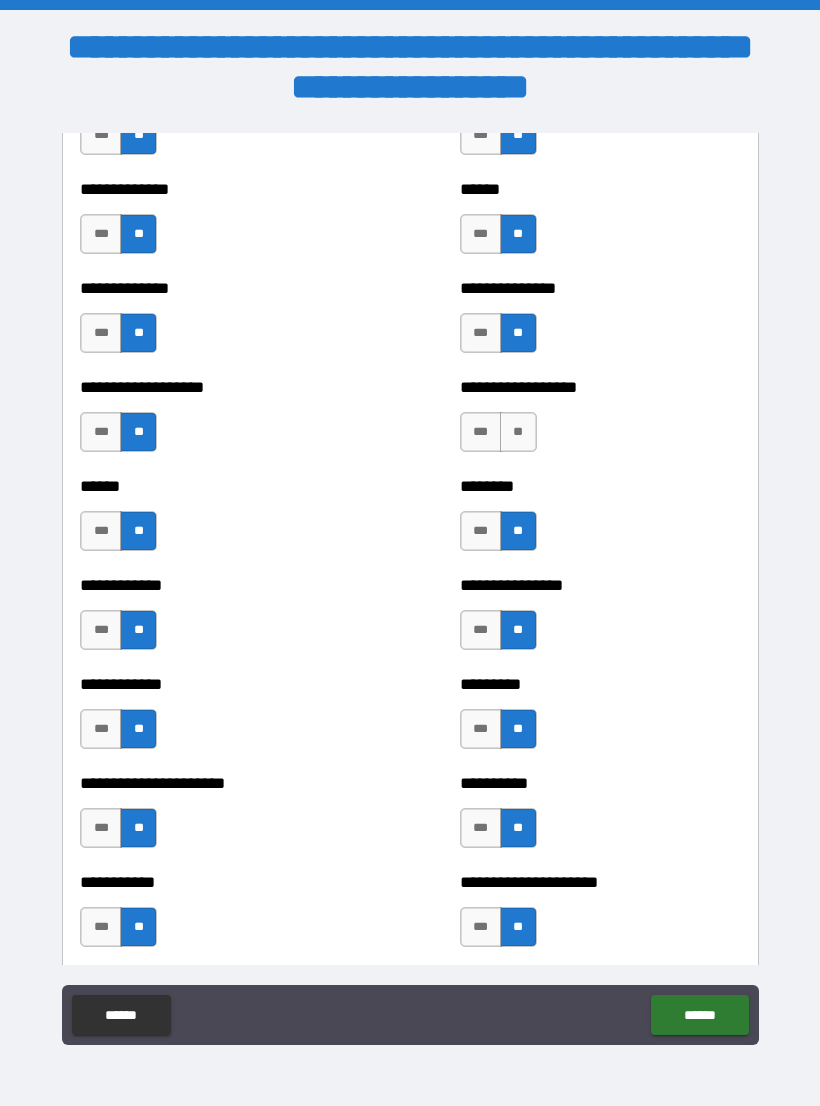 click on "**" at bounding box center (518, 432) 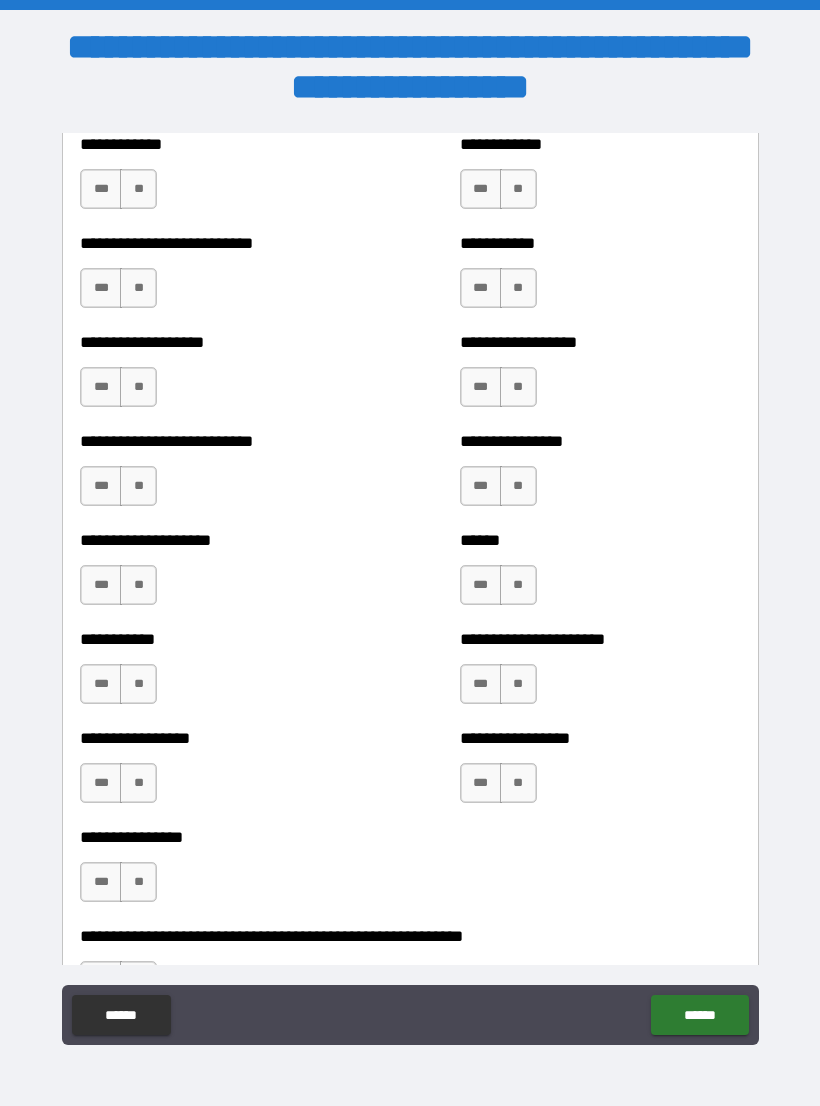scroll, scrollTop: 5642, scrollLeft: 0, axis: vertical 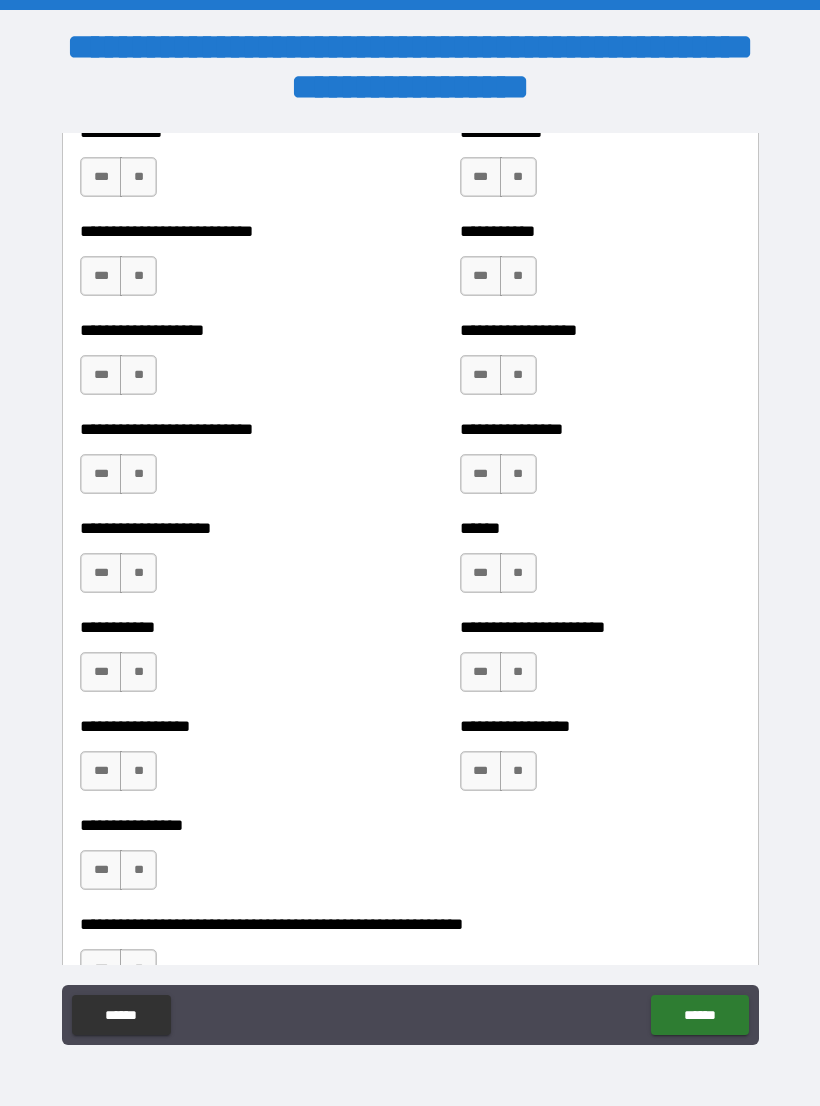 click on "**" at bounding box center [138, 177] 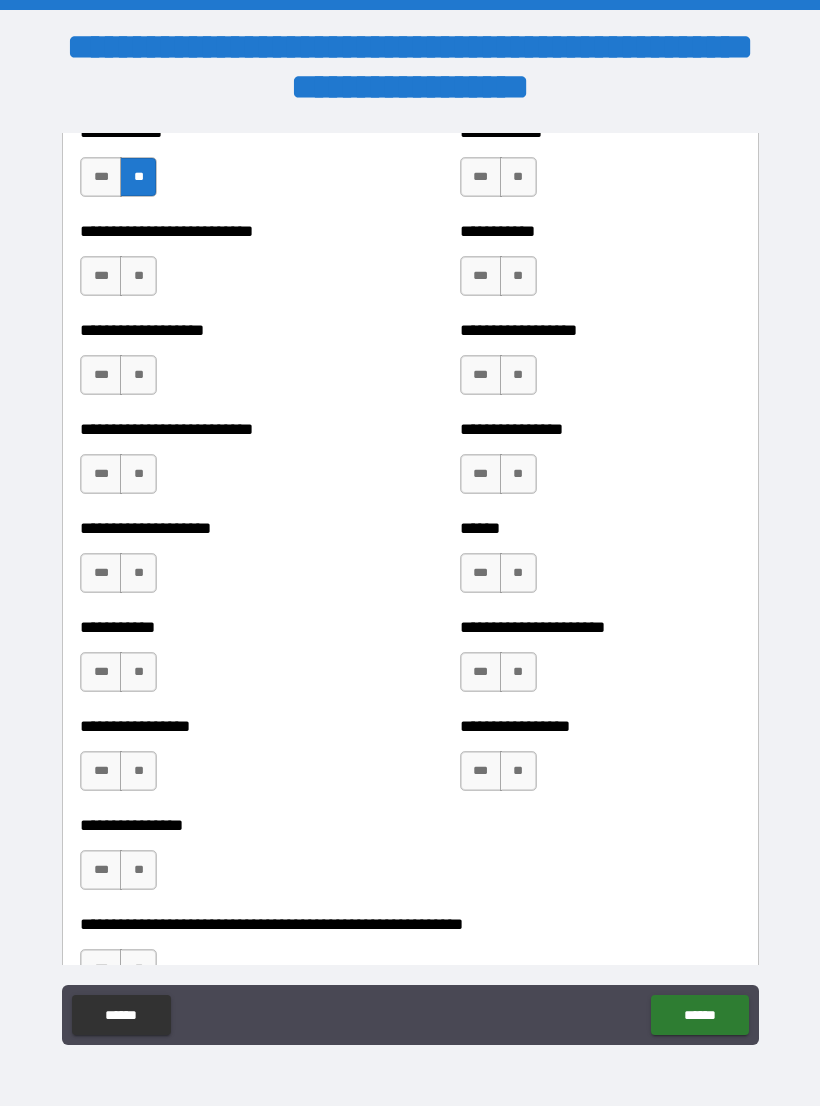 click on "**" at bounding box center [138, 276] 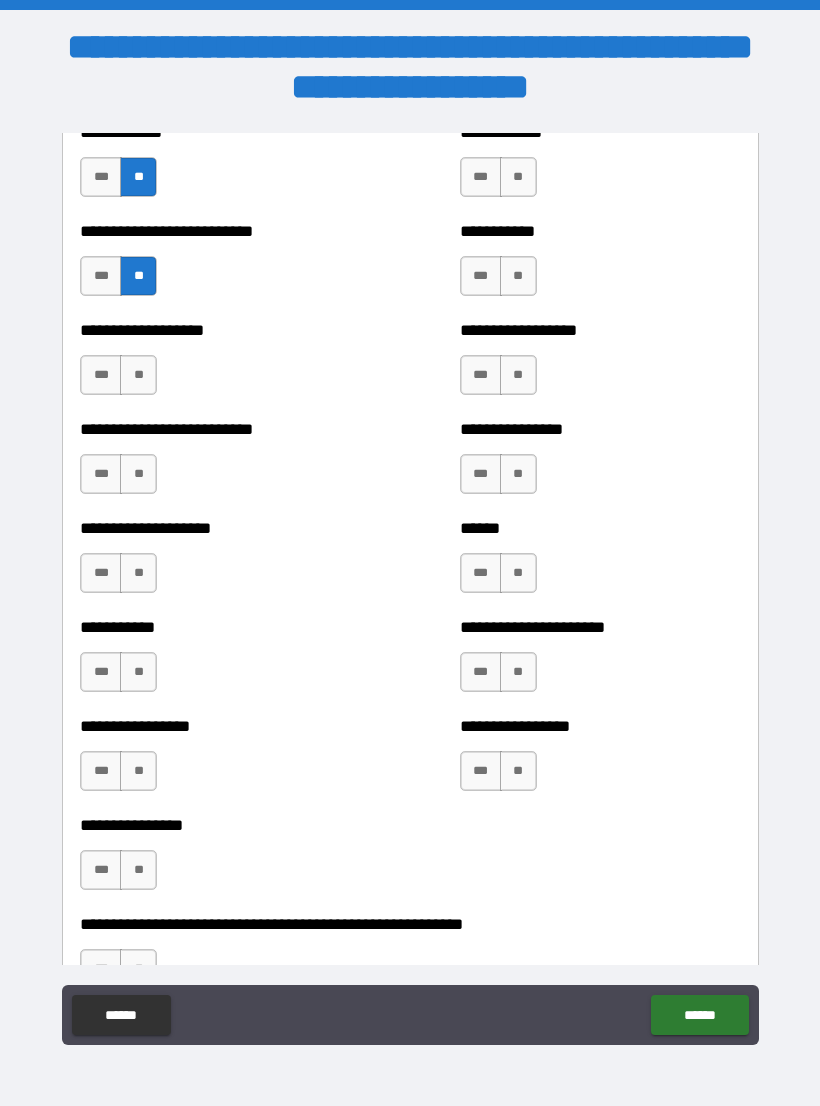 click on "**" at bounding box center [138, 375] 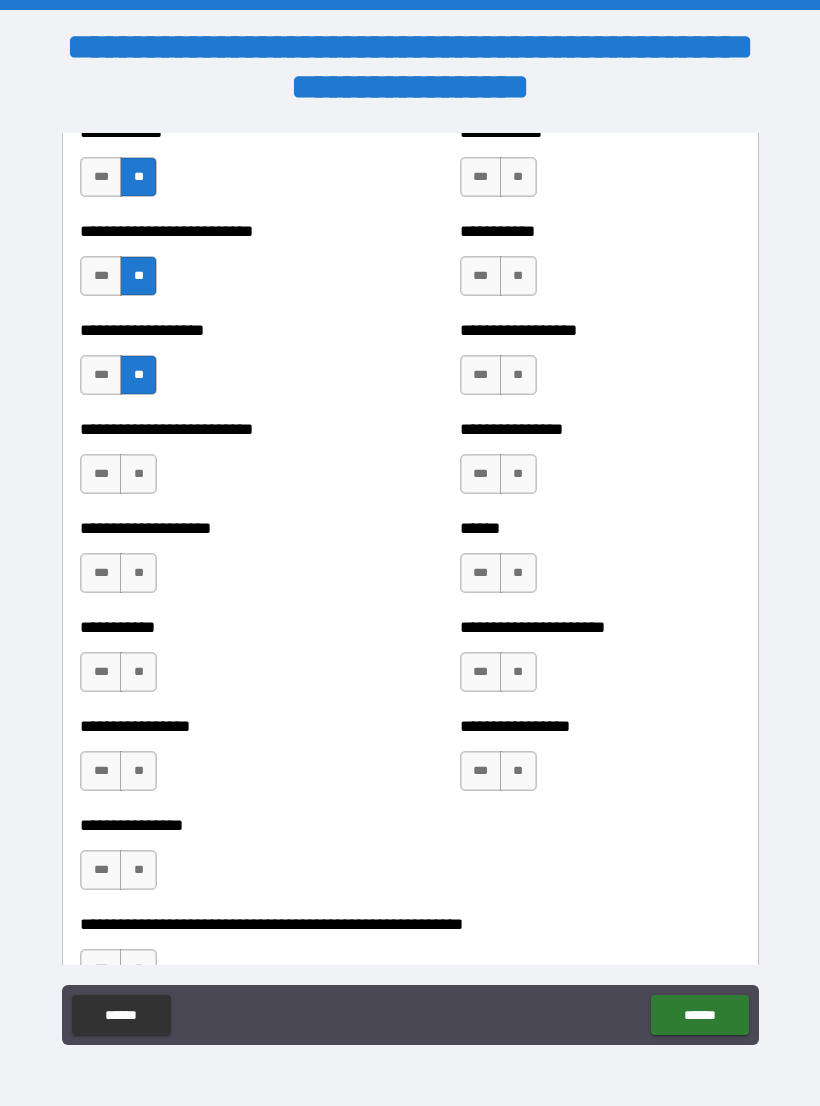 click on "**" at bounding box center [138, 474] 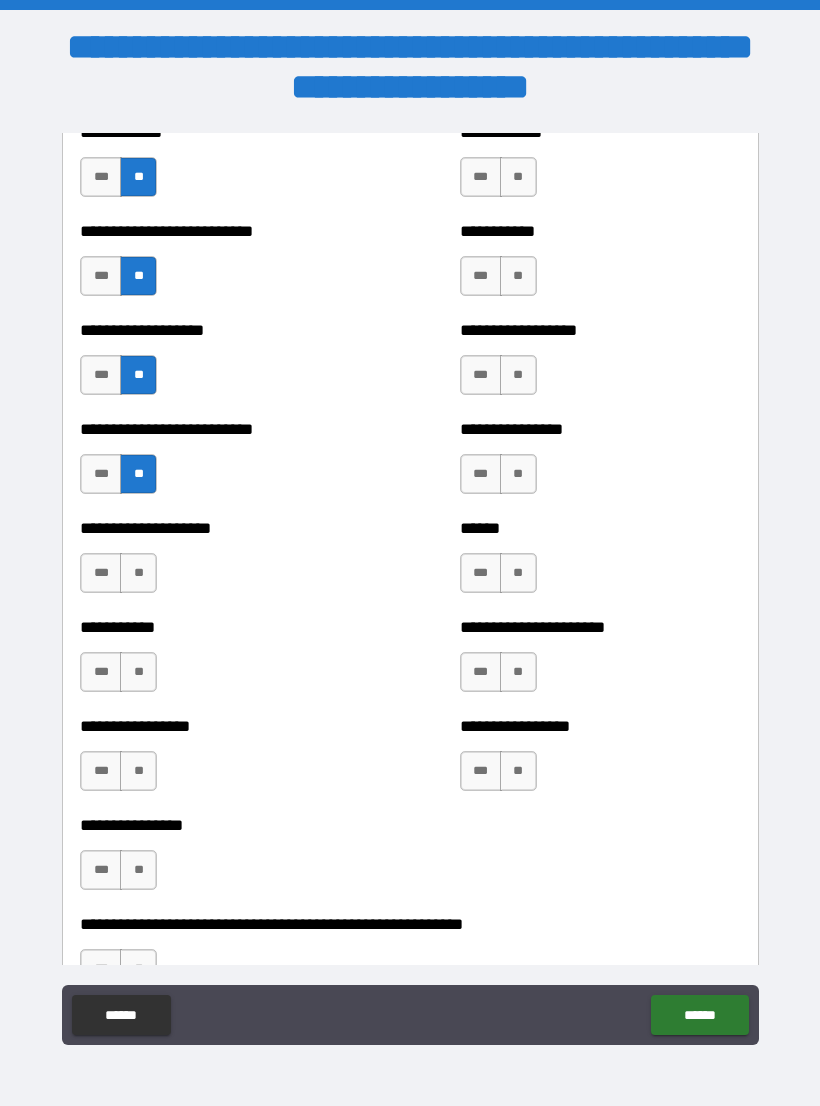 click on "**" at bounding box center (138, 573) 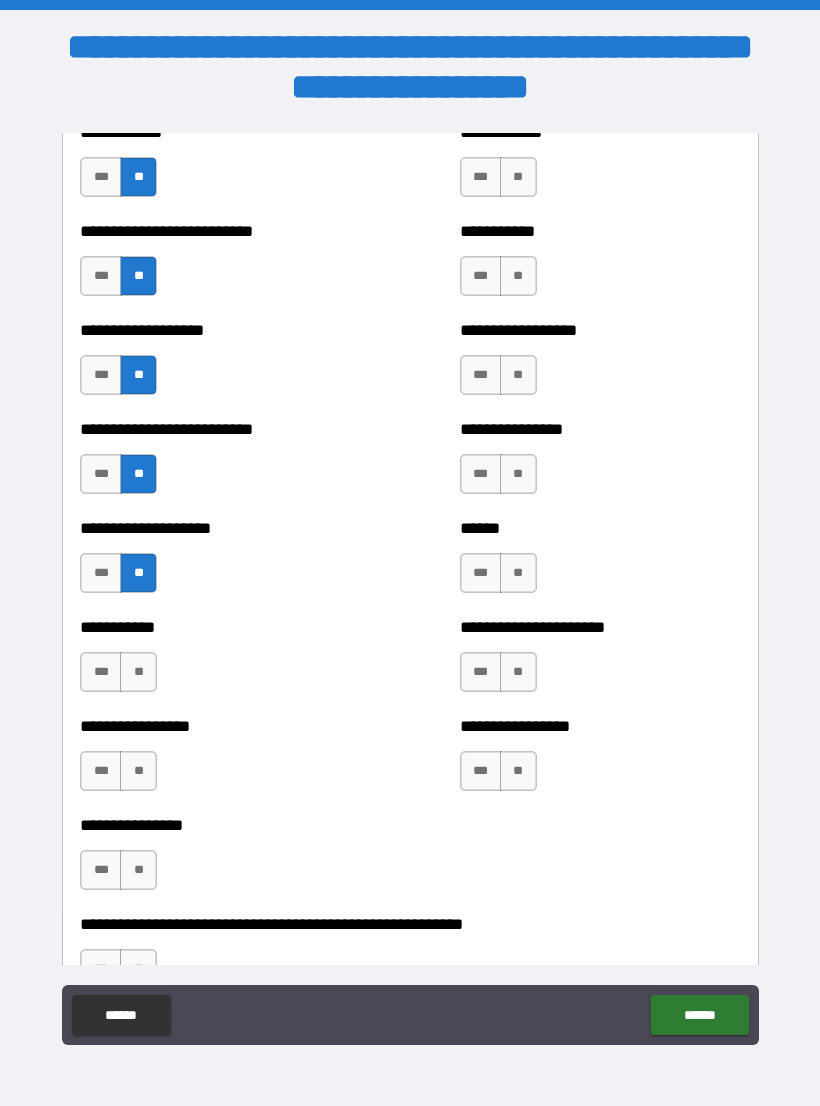 click on "**" at bounding box center (138, 672) 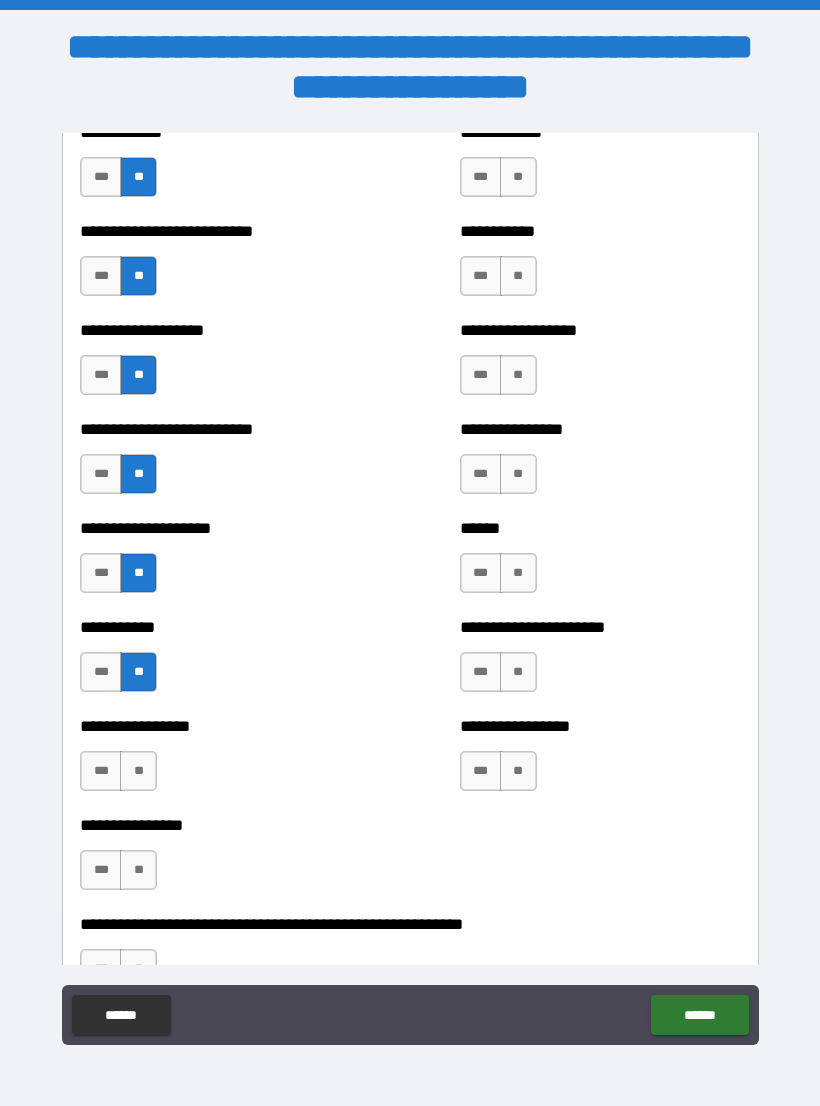 click on "**" at bounding box center (138, 771) 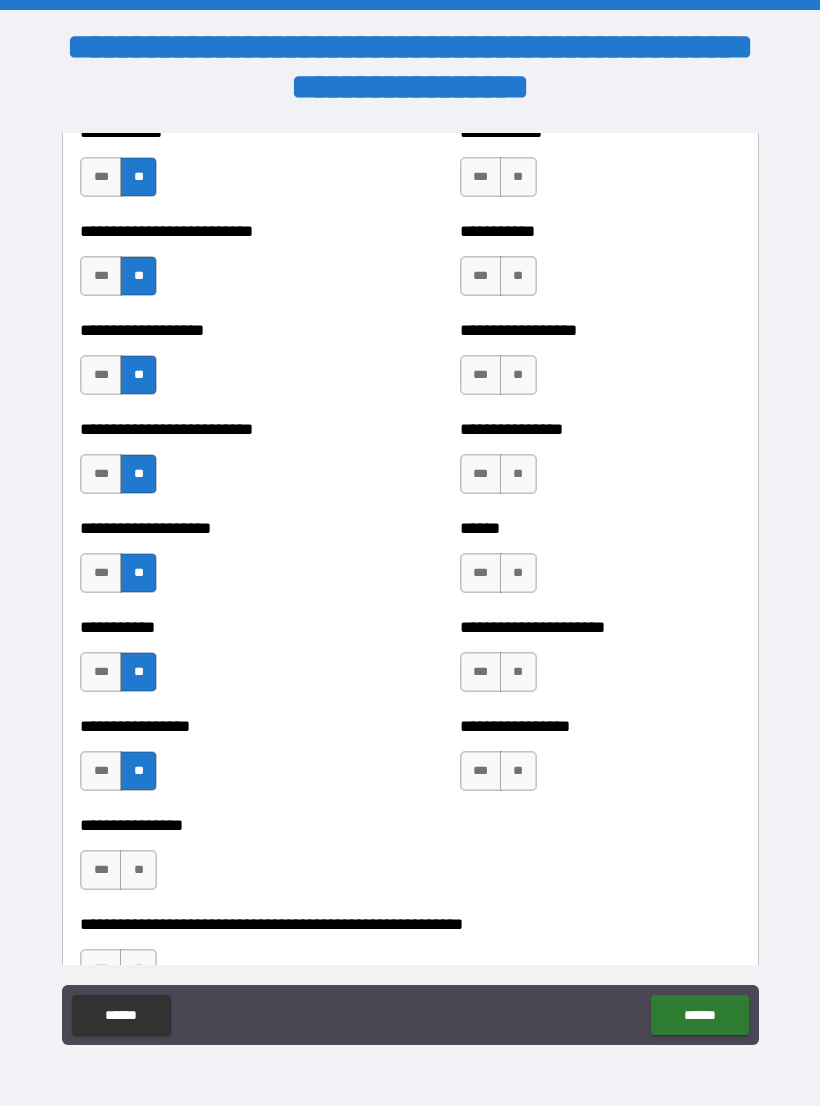 click on "**" at bounding box center (138, 870) 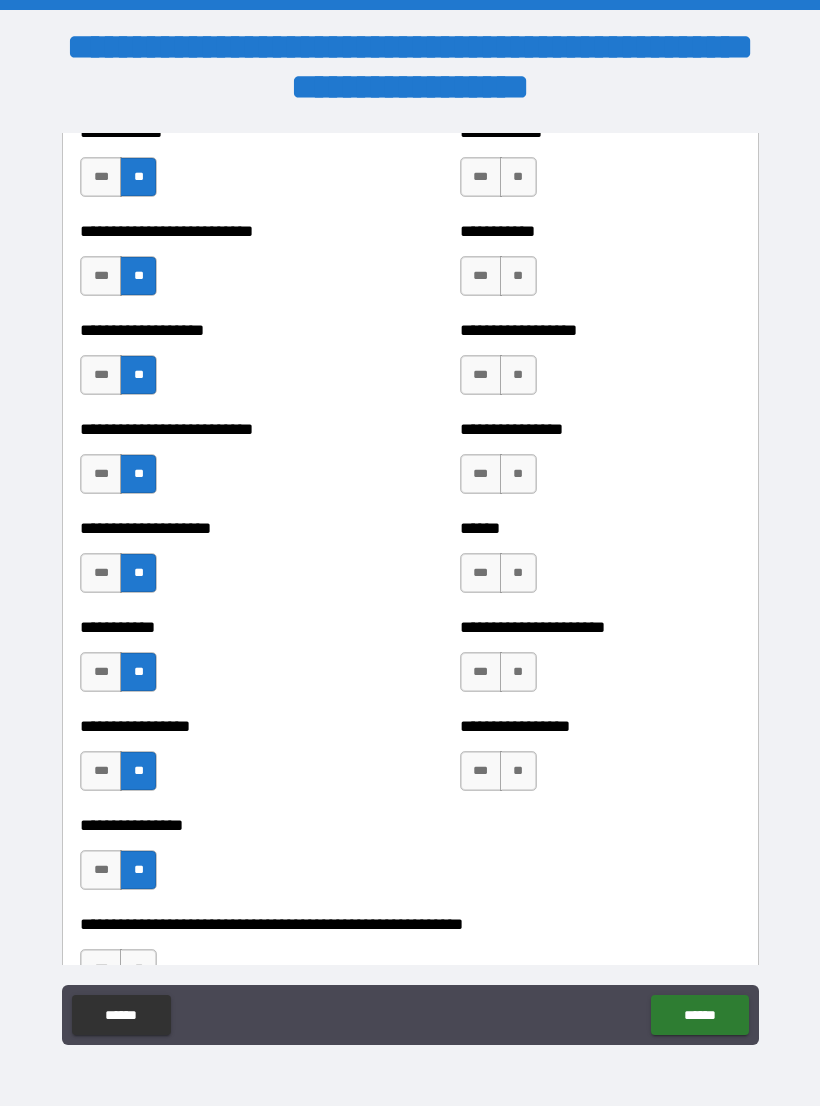 click on "**" at bounding box center (518, 177) 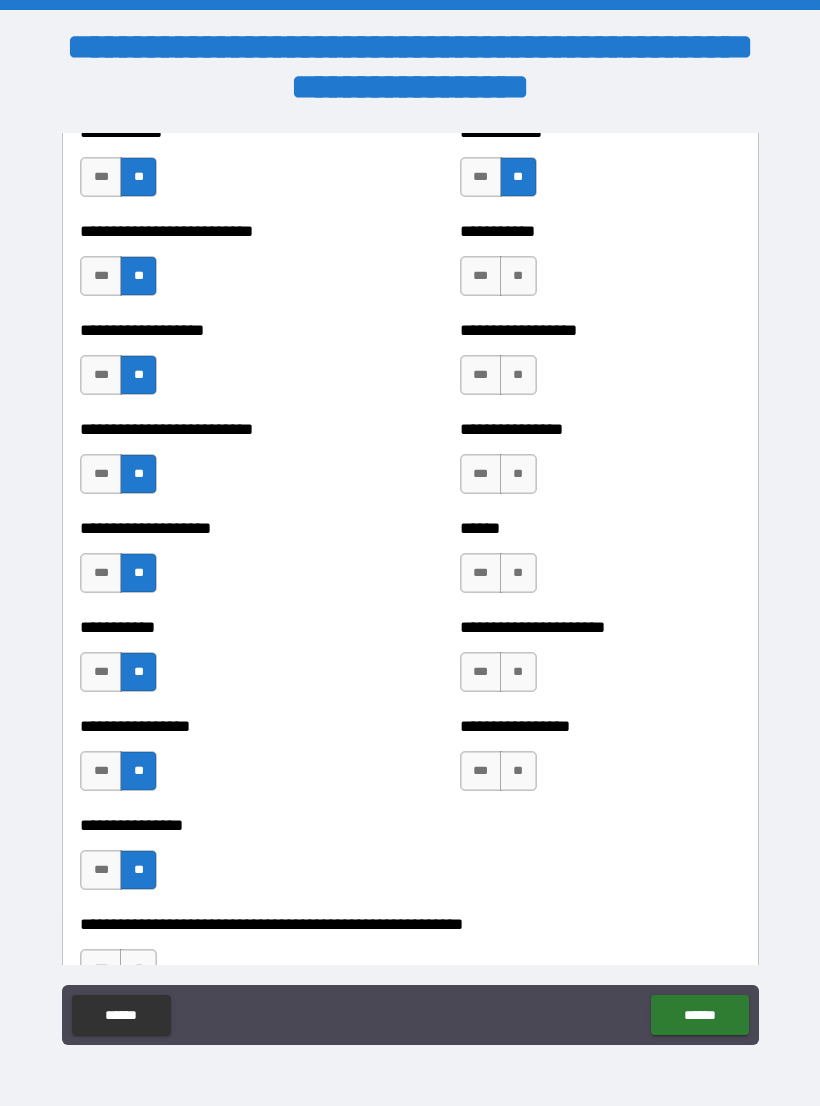 click on "**" at bounding box center (518, 276) 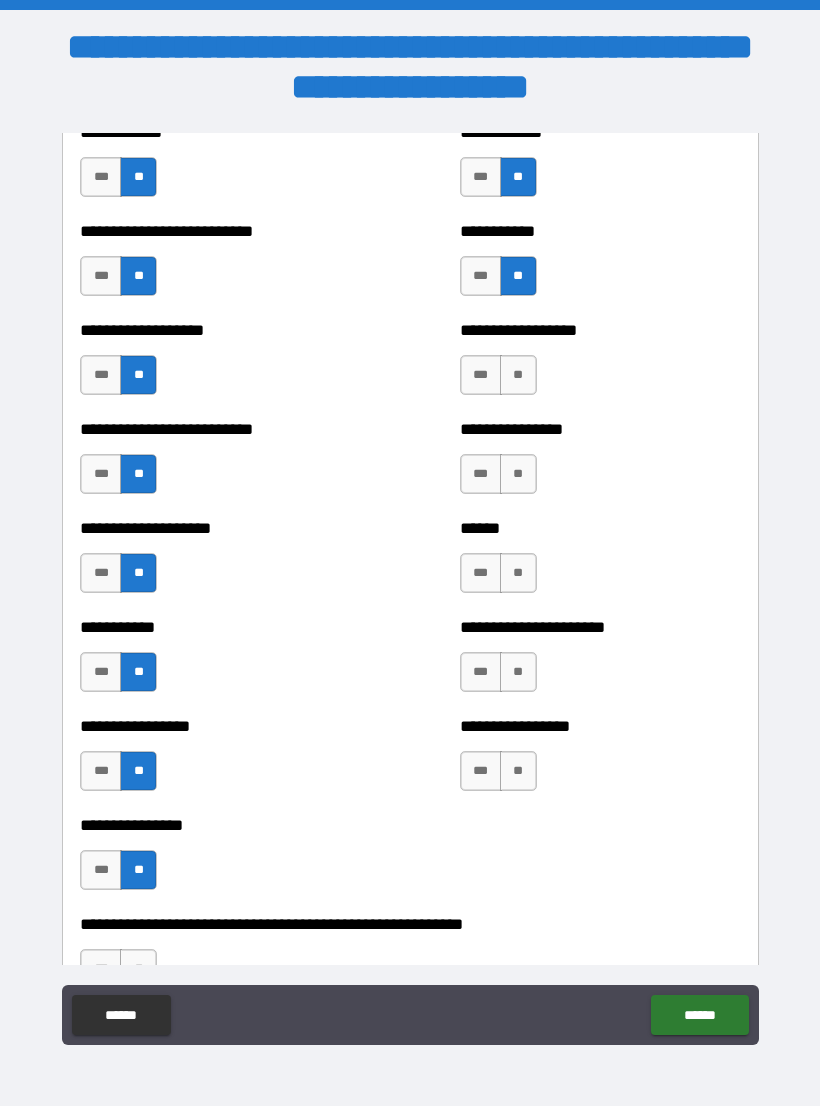 click on "**" at bounding box center [518, 375] 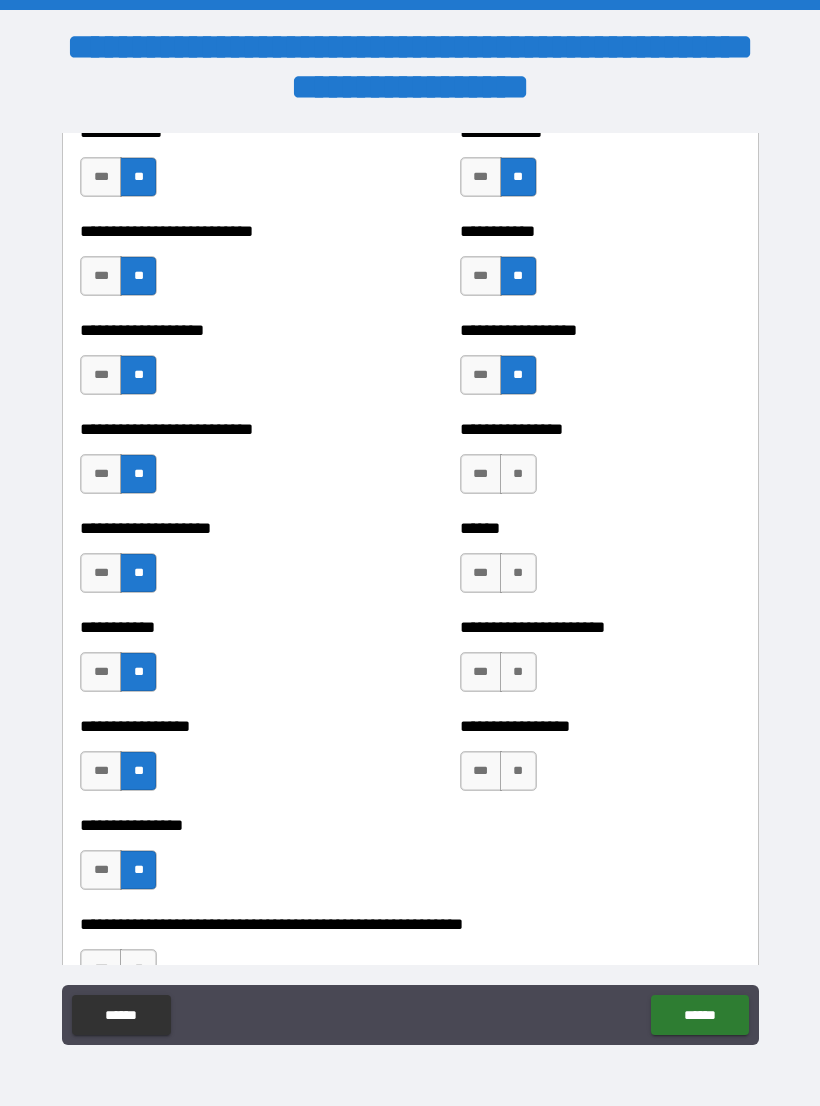click on "**" at bounding box center [518, 474] 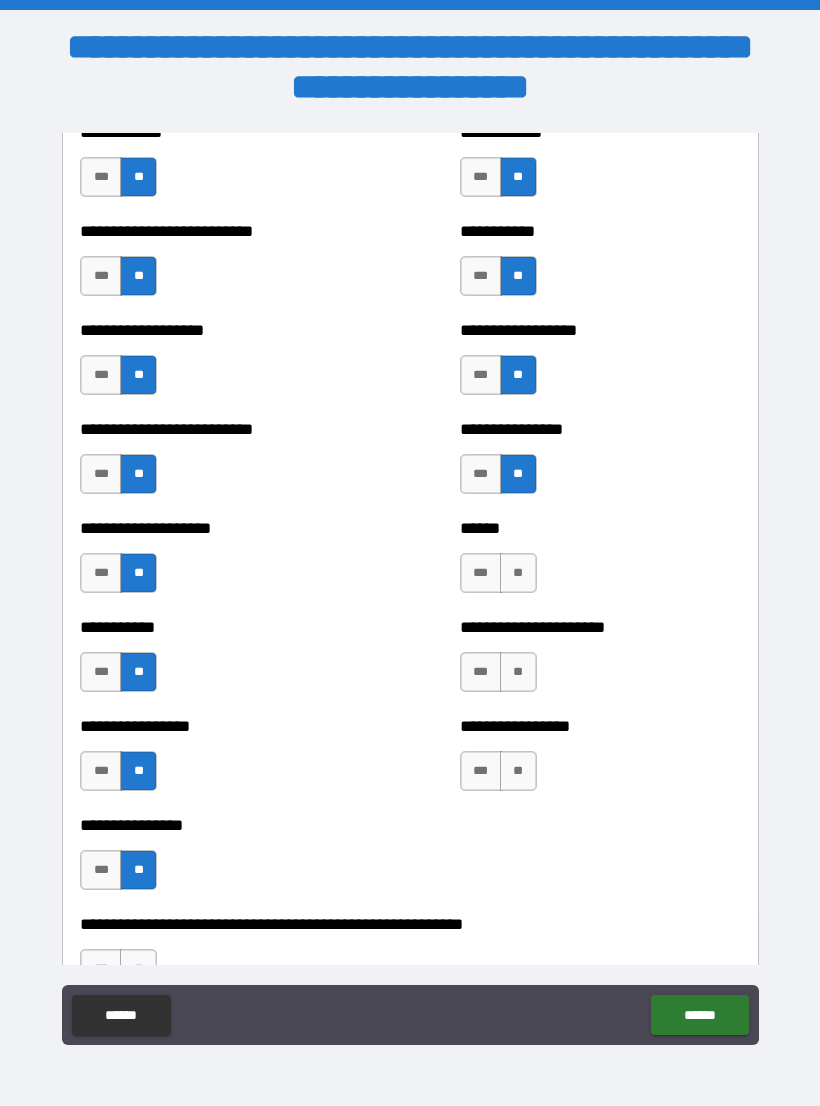 click on "**" at bounding box center (518, 573) 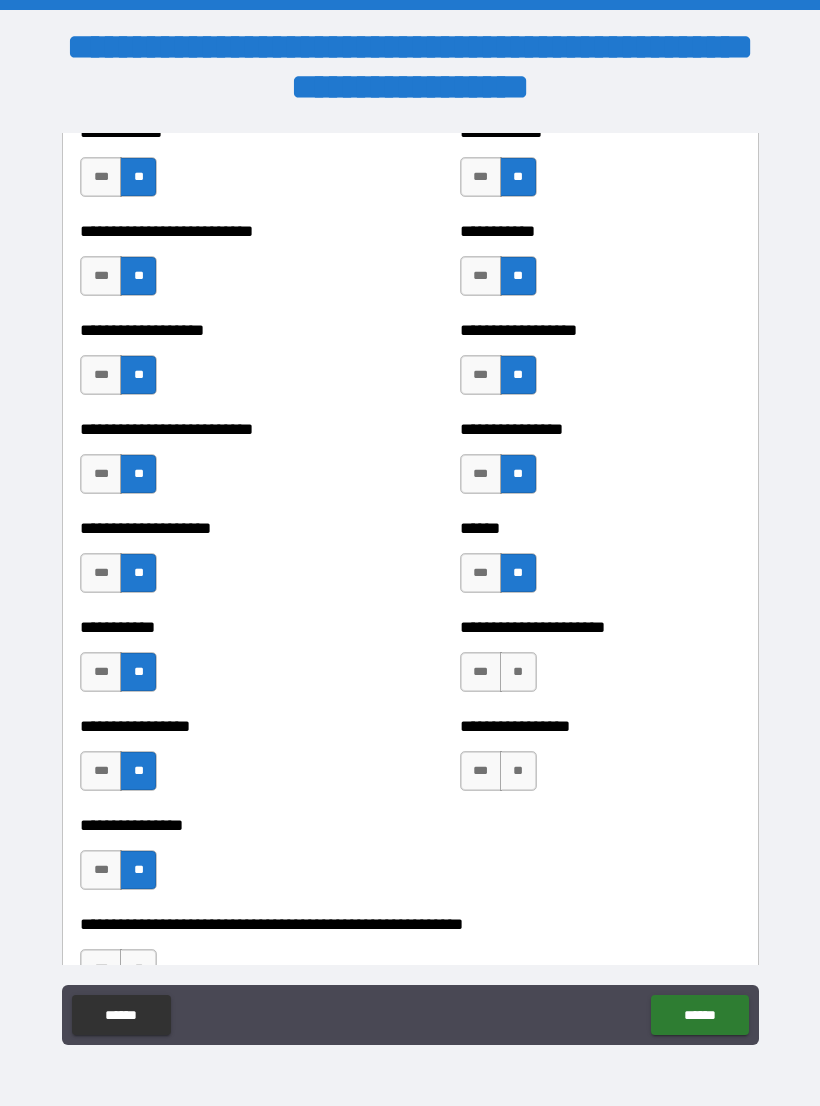 click on "**" at bounding box center (518, 672) 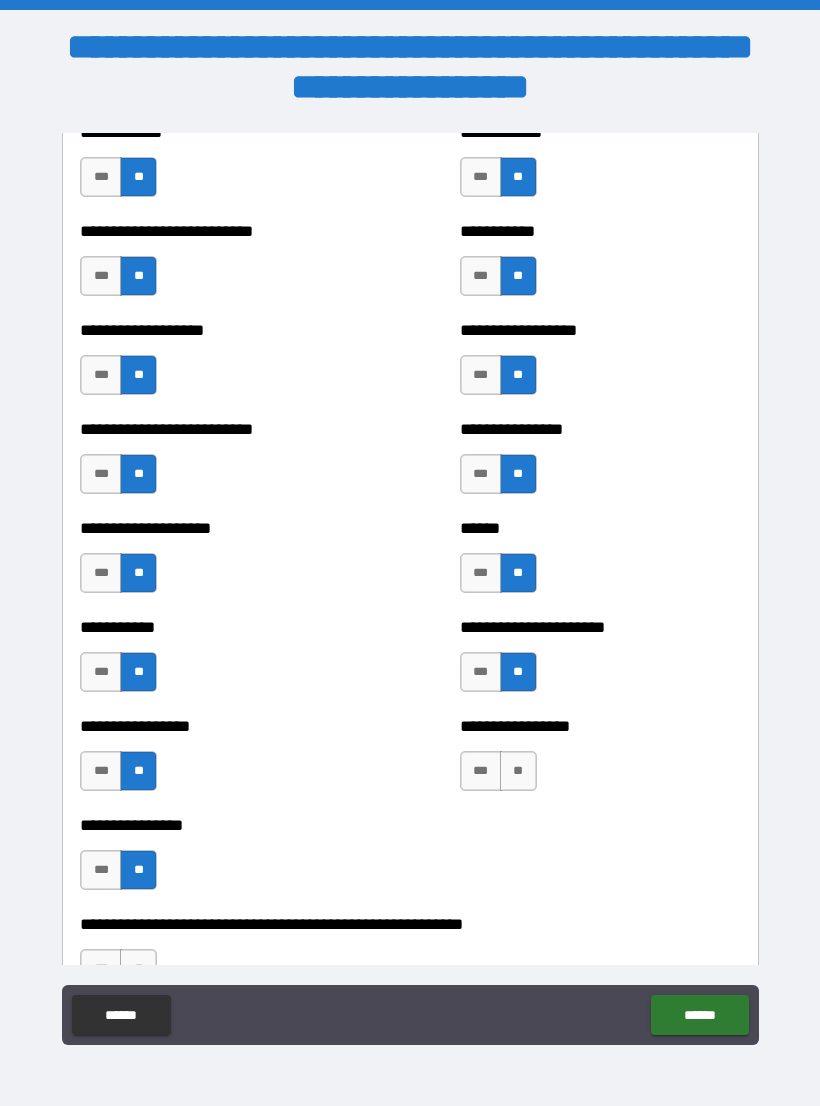 click on "**" at bounding box center [518, 771] 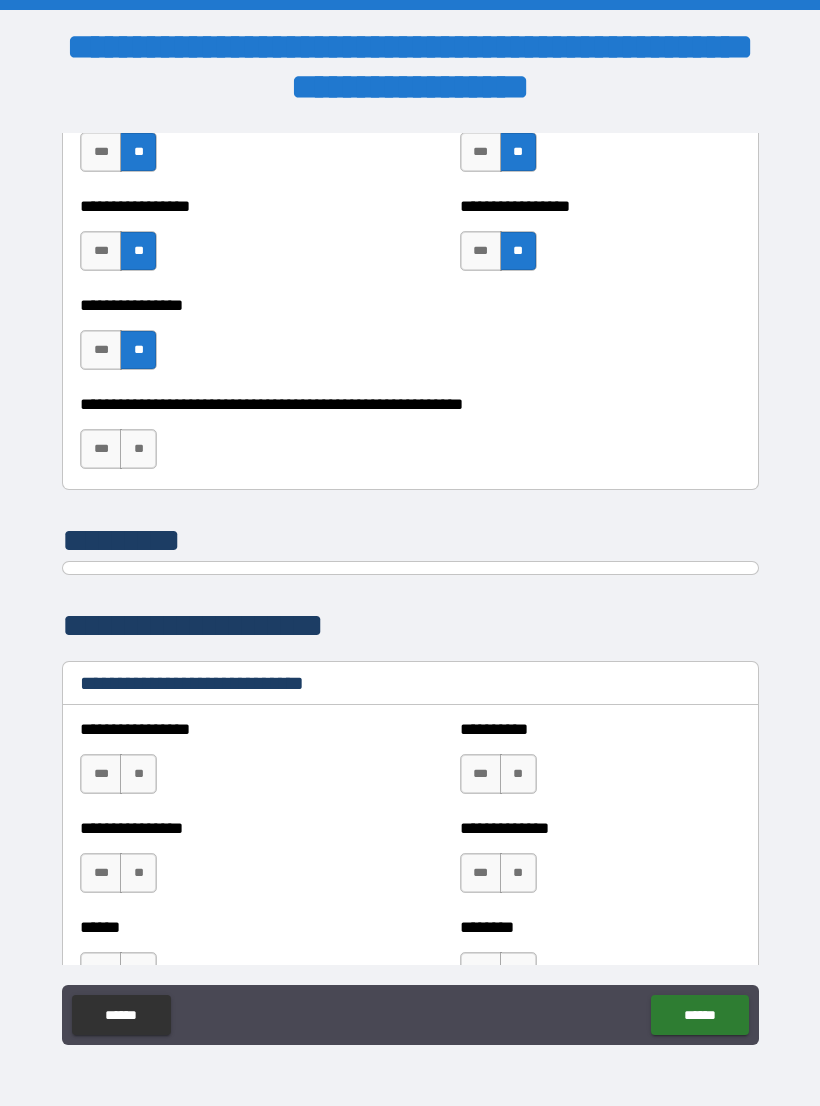 scroll, scrollTop: 6166, scrollLeft: 0, axis: vertical 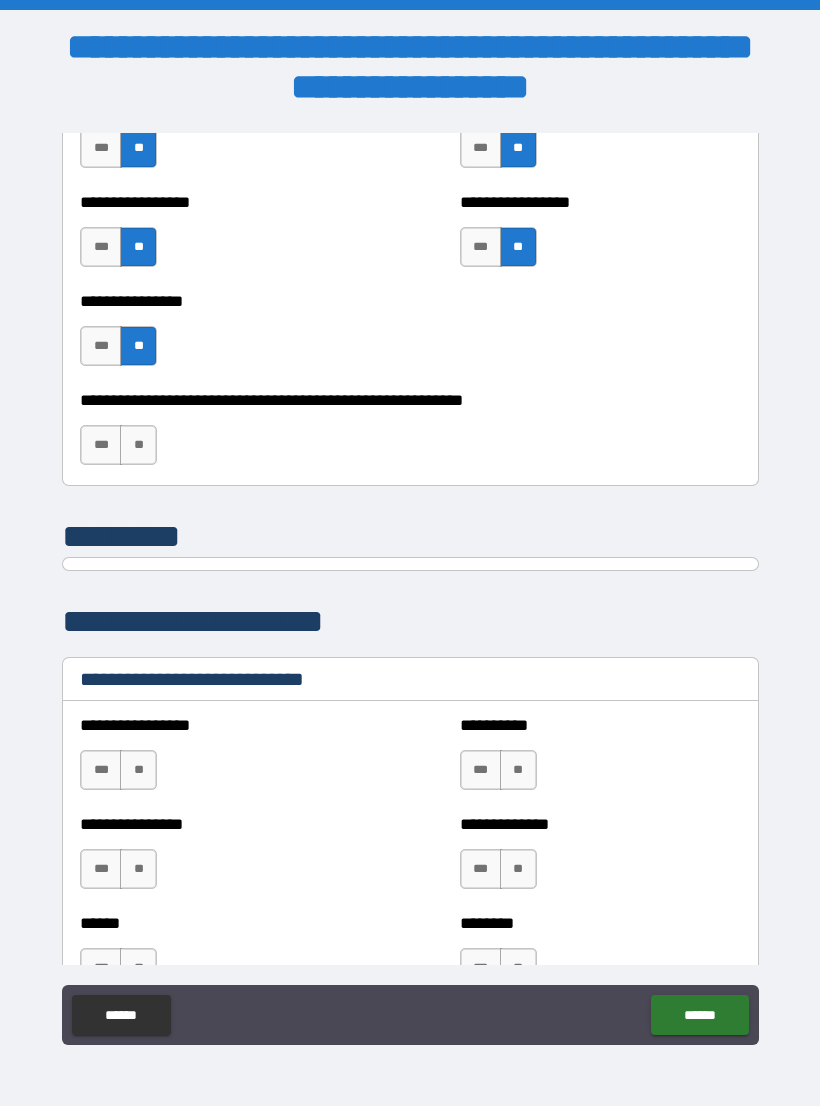click on "**" at bounding box center [138, 445] 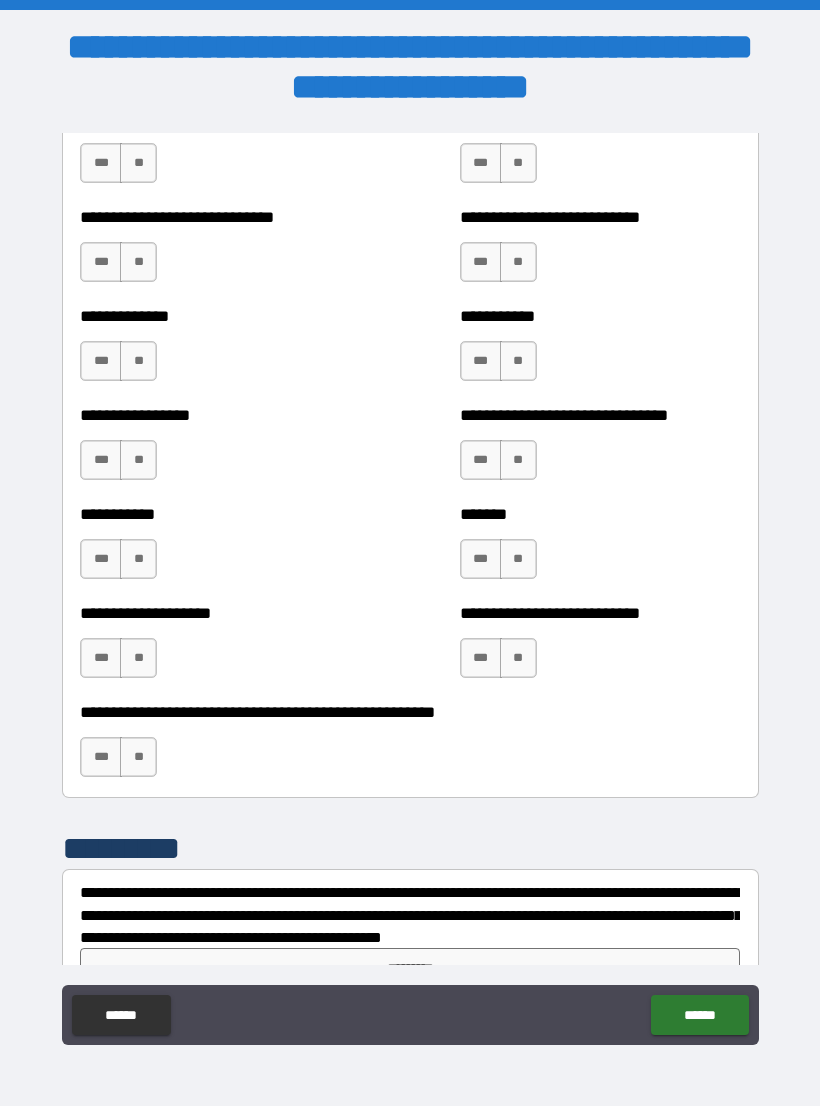 scroll, scrollTop: 7662, scrollLeft: 0, axis: vertical 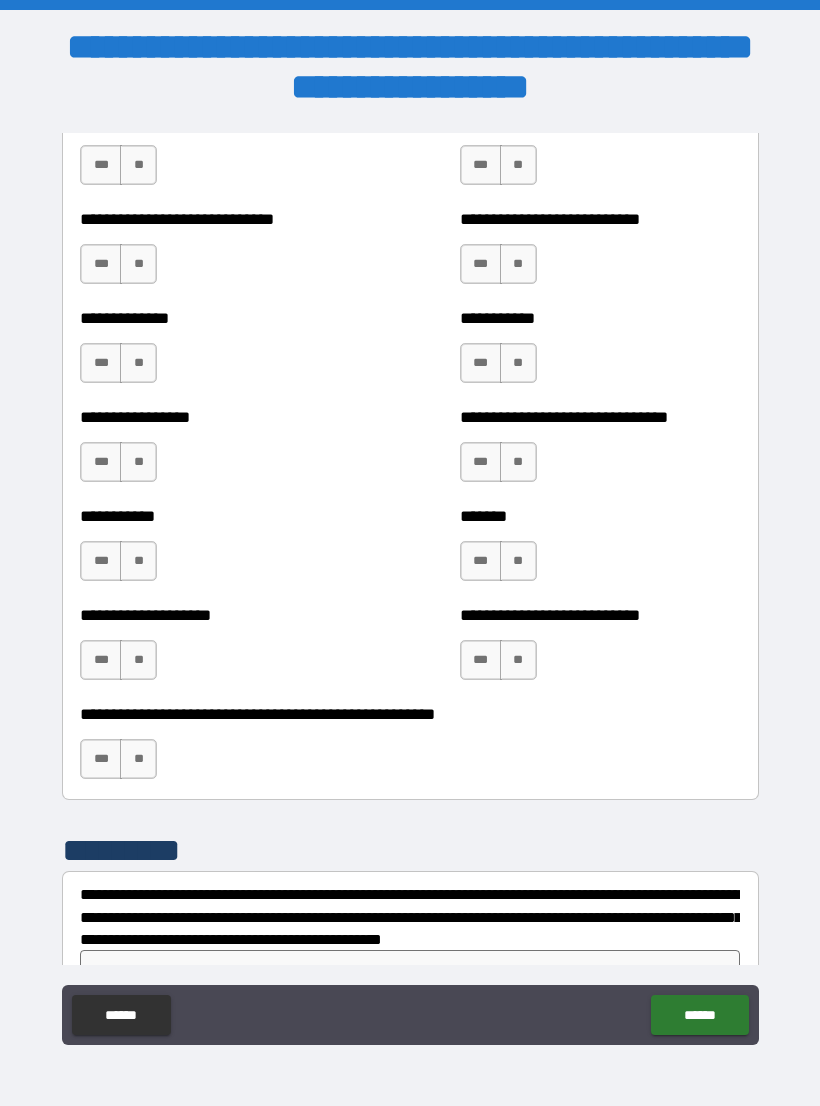 click on "***" at bounding box center [481, 660] 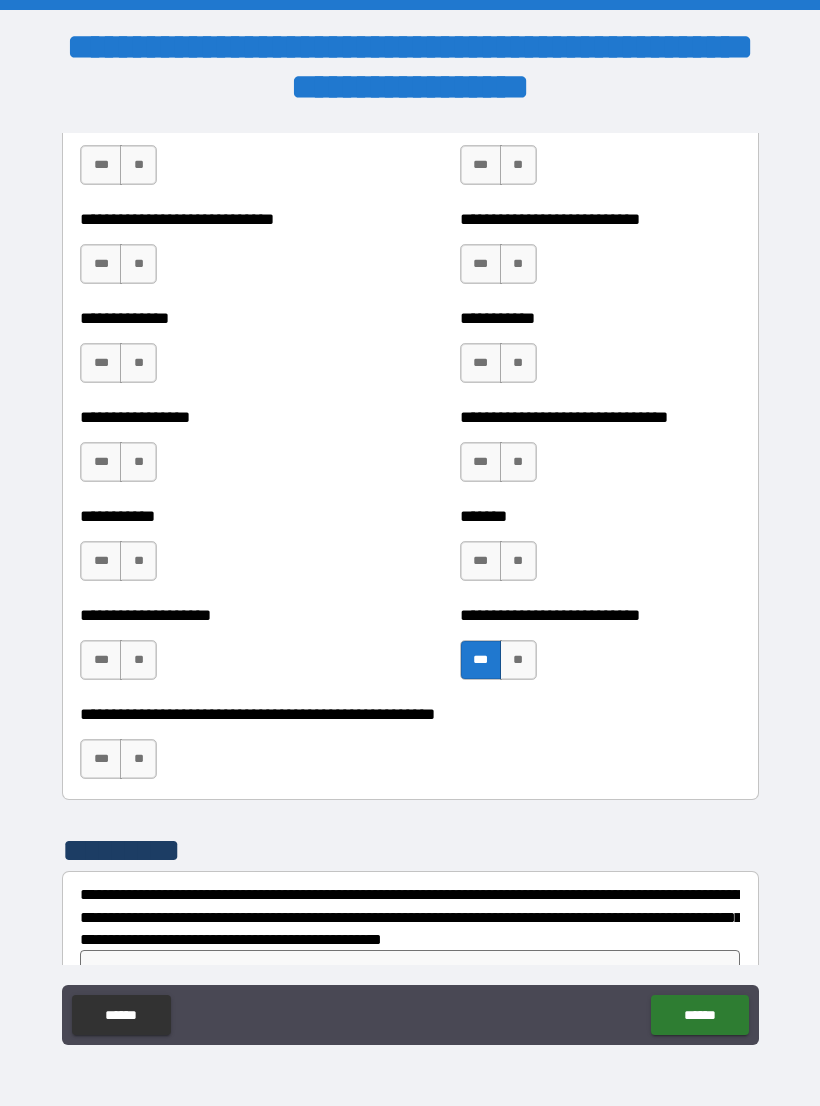 click on "**" at bounding box center [138, 759] 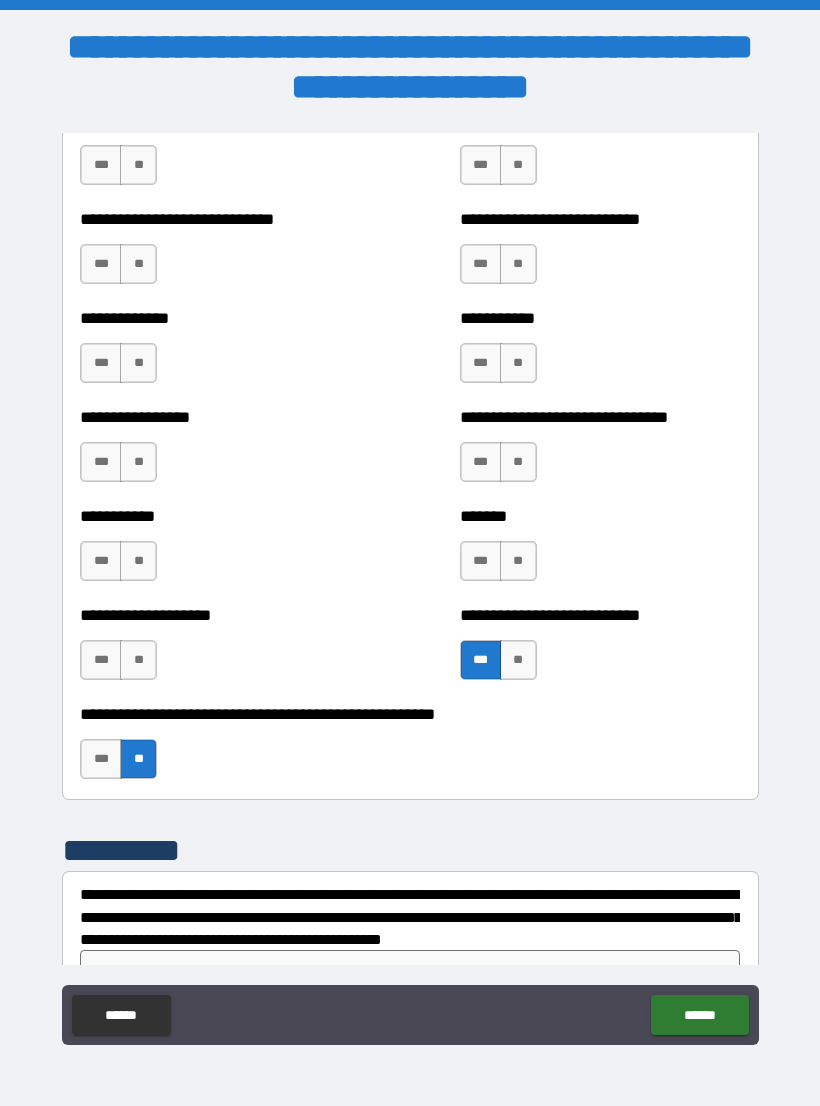 click on "**" at bounding box center [138, 660] 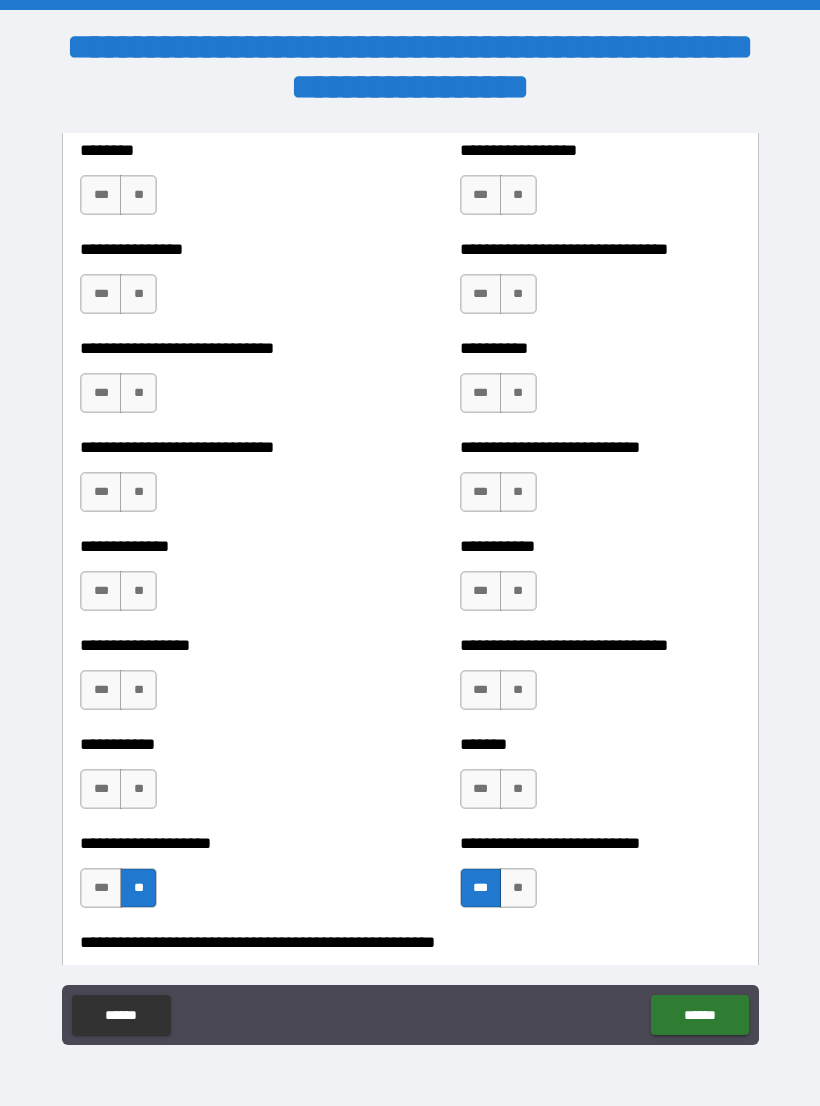 scroll, scrollTop: 7408, scrollLeft: 0, axis: vertical 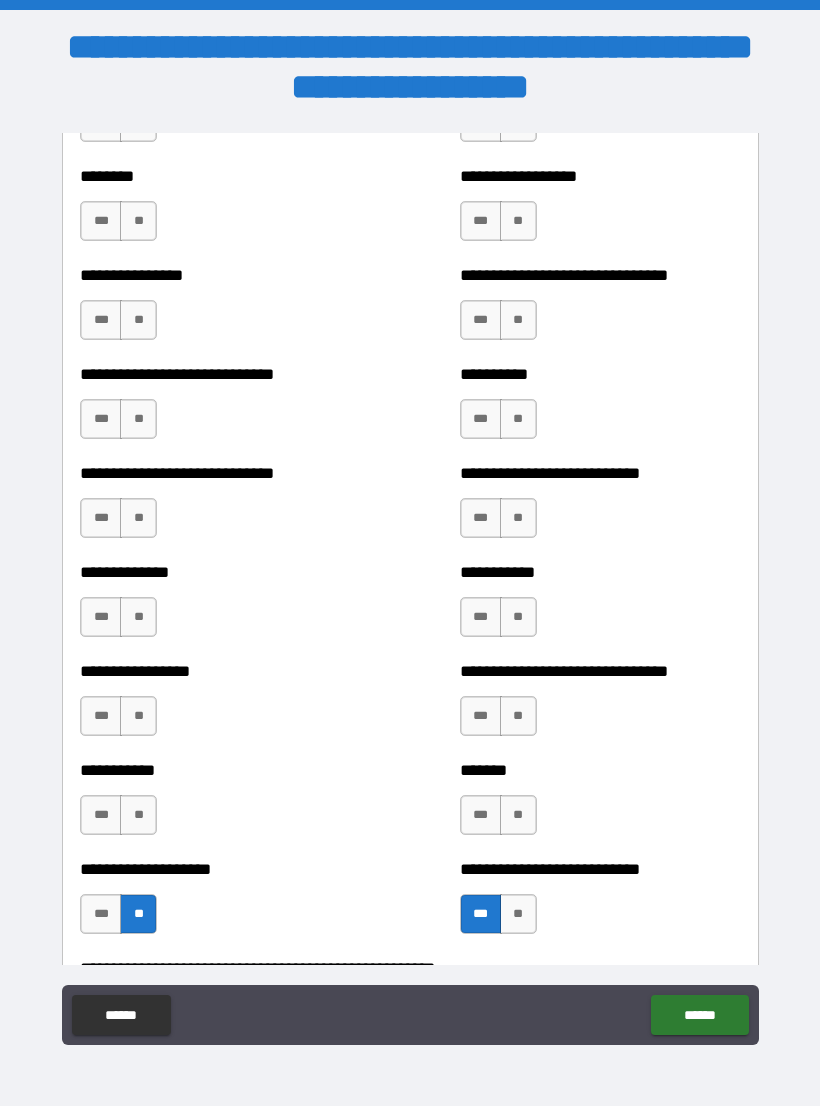 click on "**" at bounding box center (138, 815) 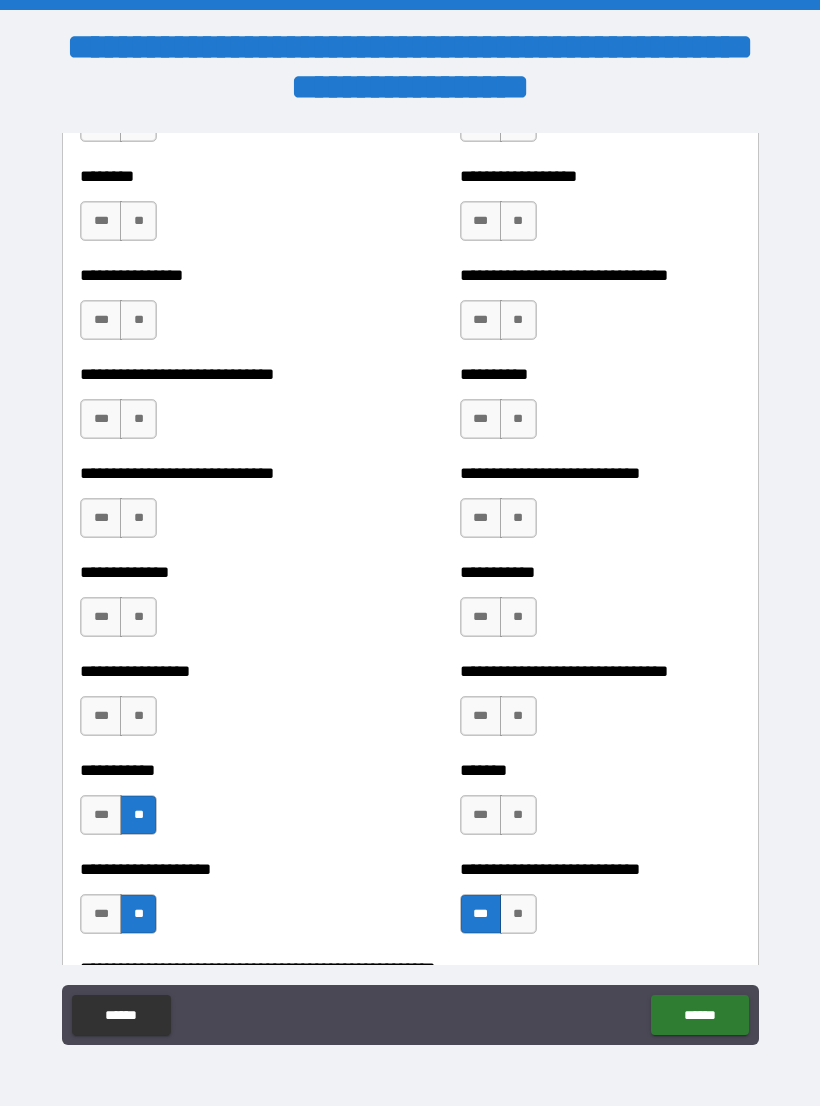 click on "**" at bounding box center (138, 716) 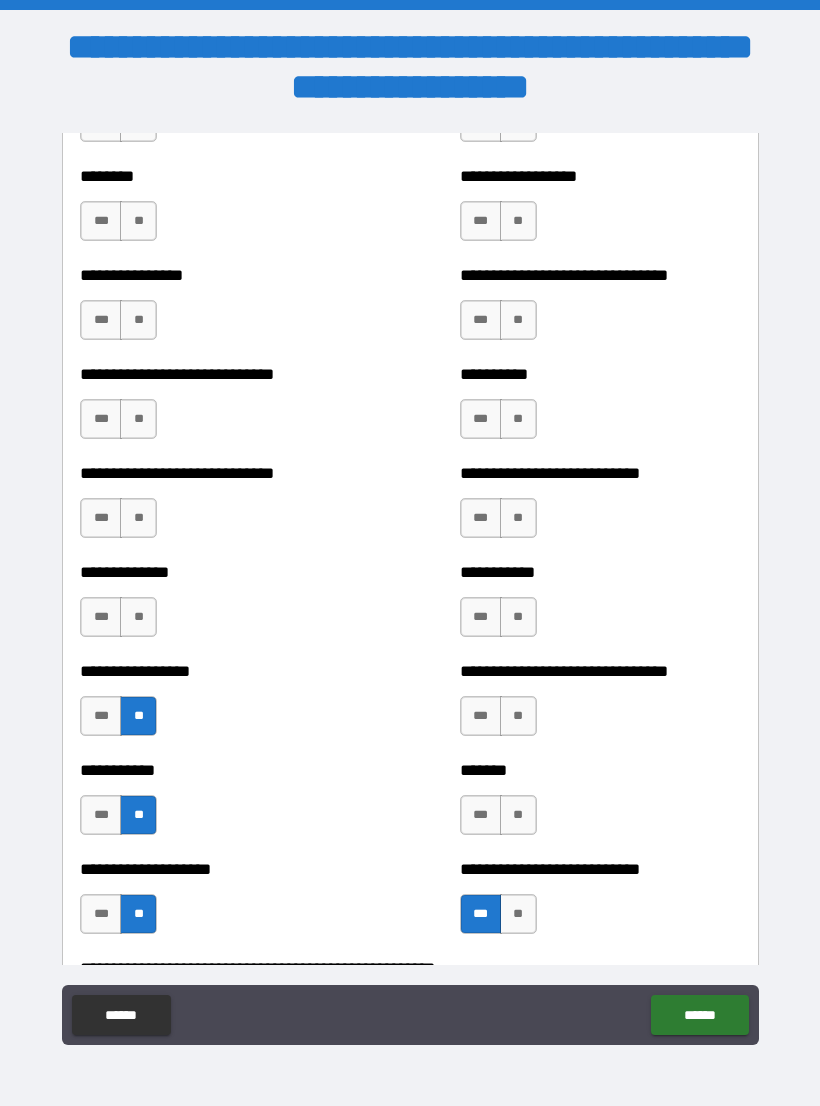click on "**" at bounding box center [138, 617] 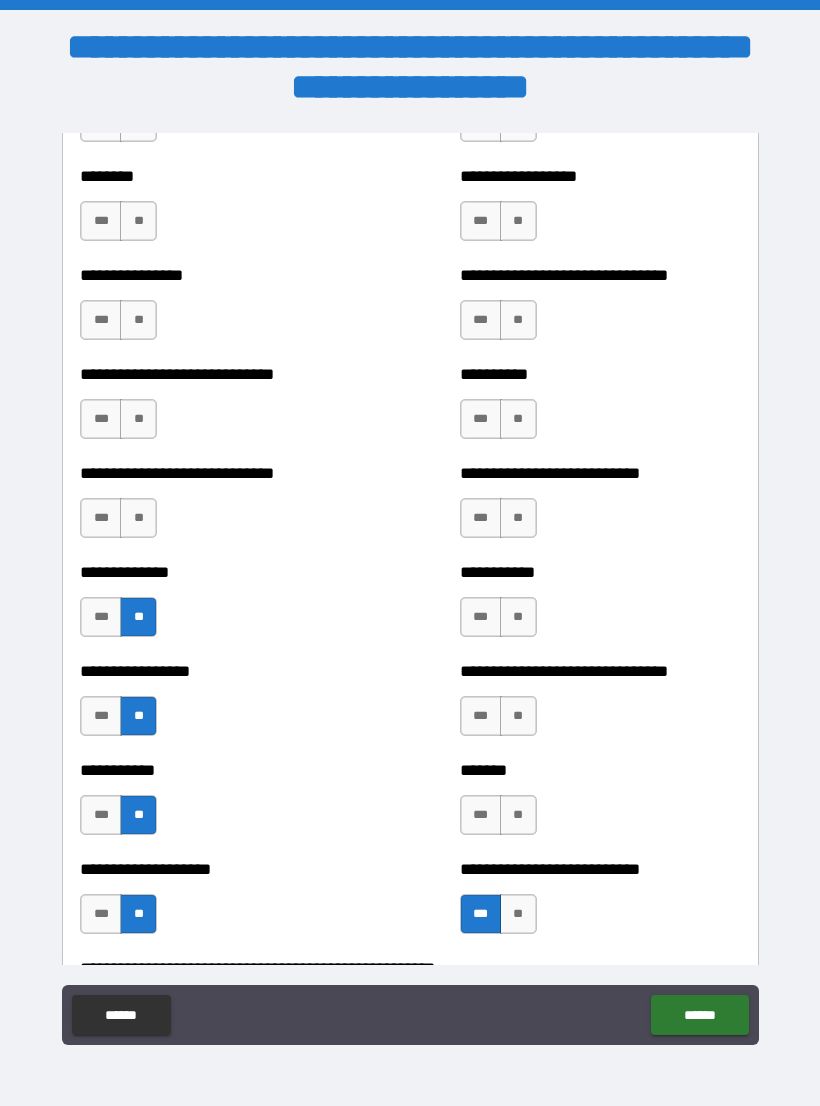 click on "**" at bounding box center [138, 518] 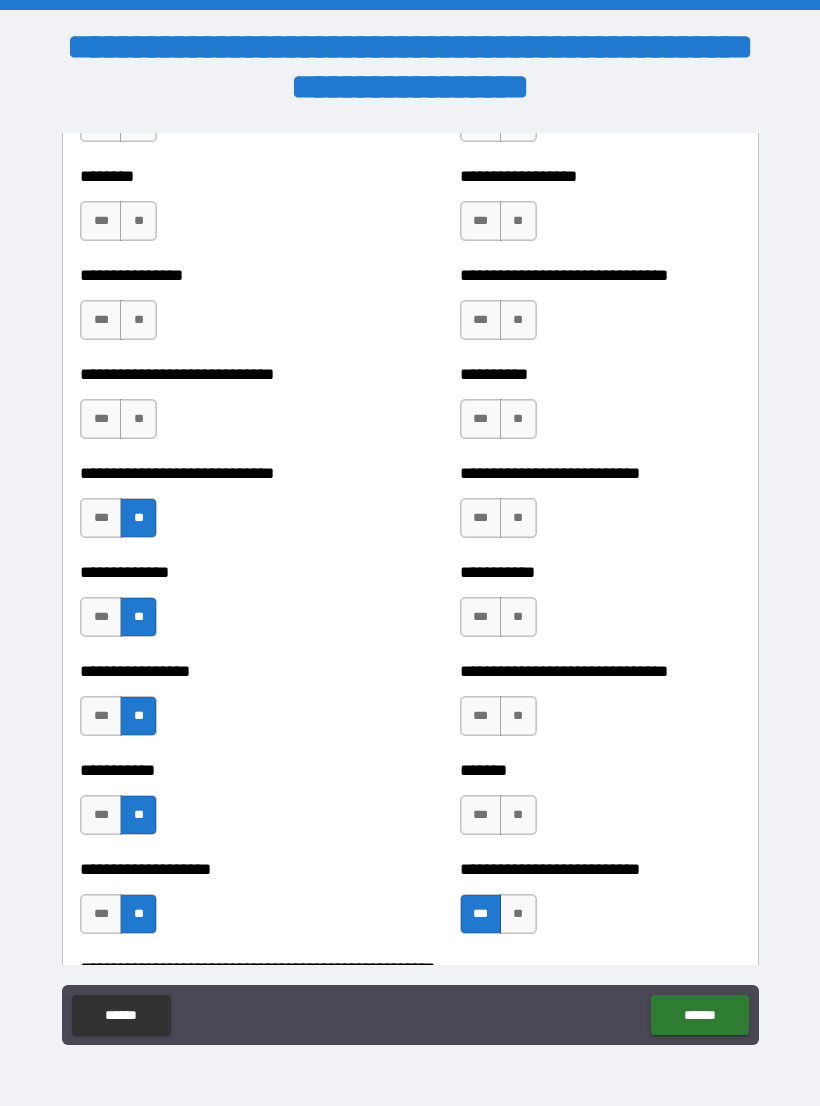 click on "**" at bounding box center (138, 419) 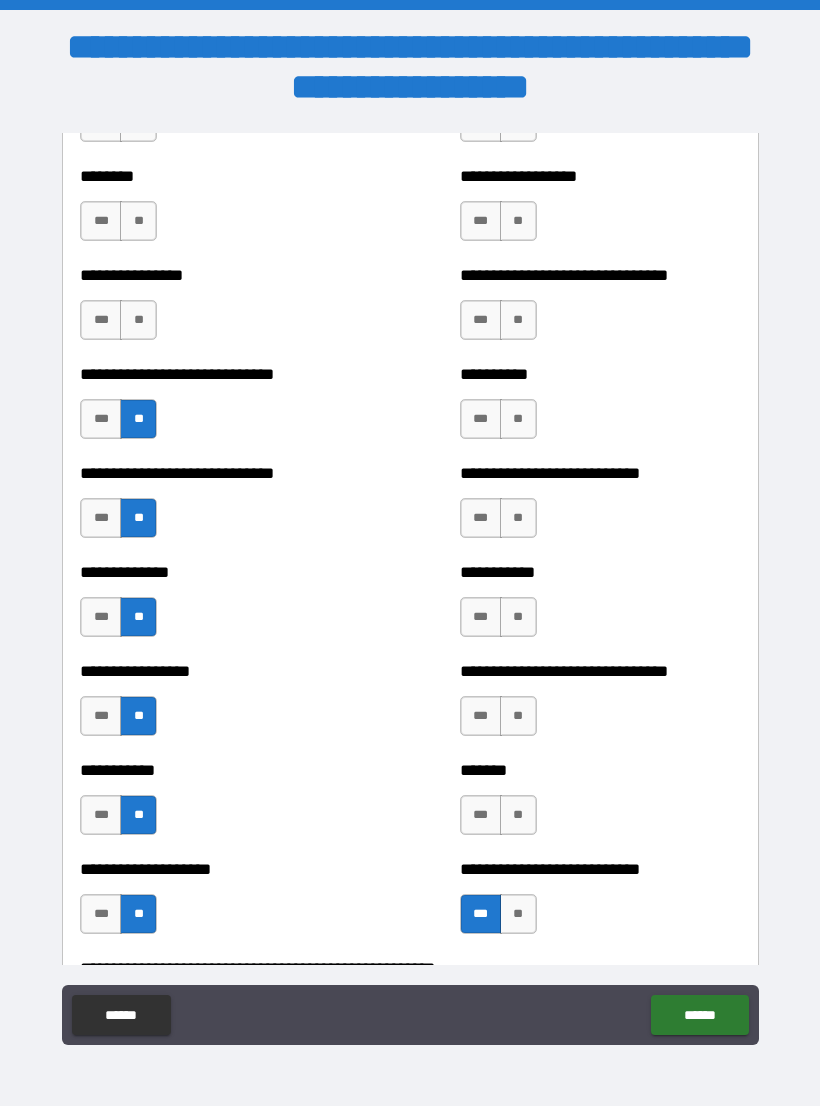 click on "**" at bounding box center (138, 320) 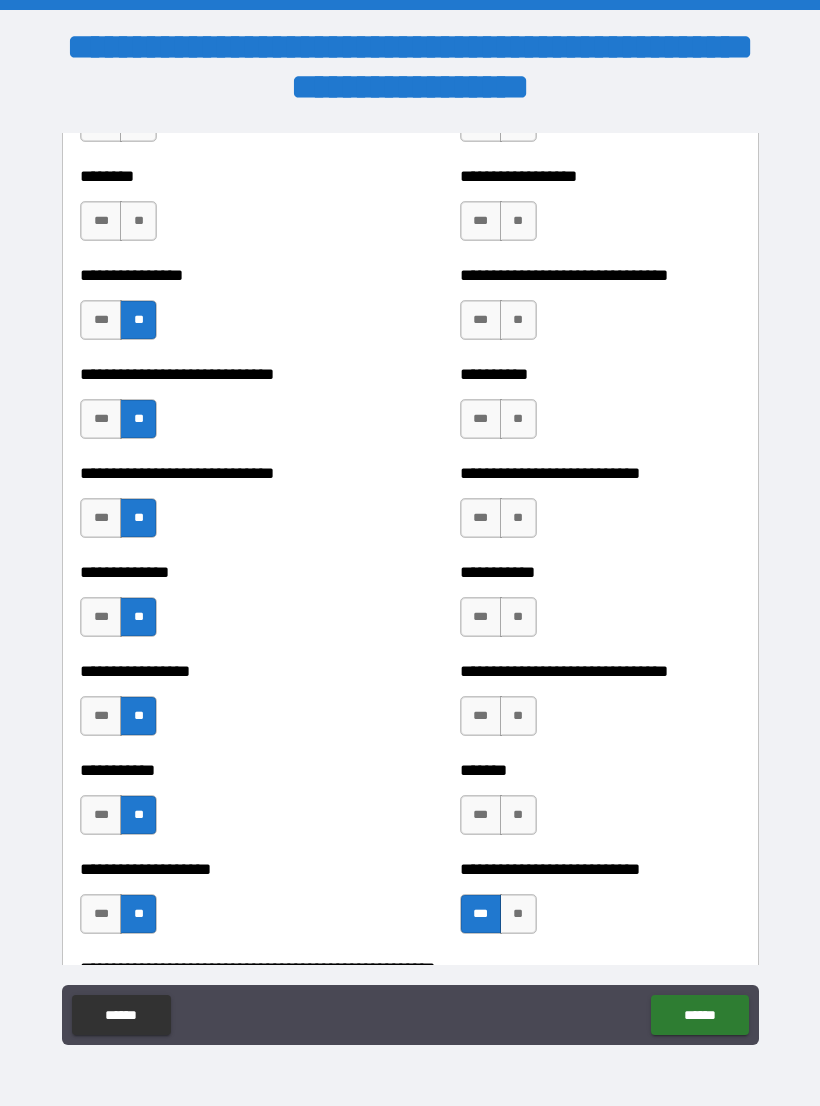 click on "**" at bounding box center (138, 221) 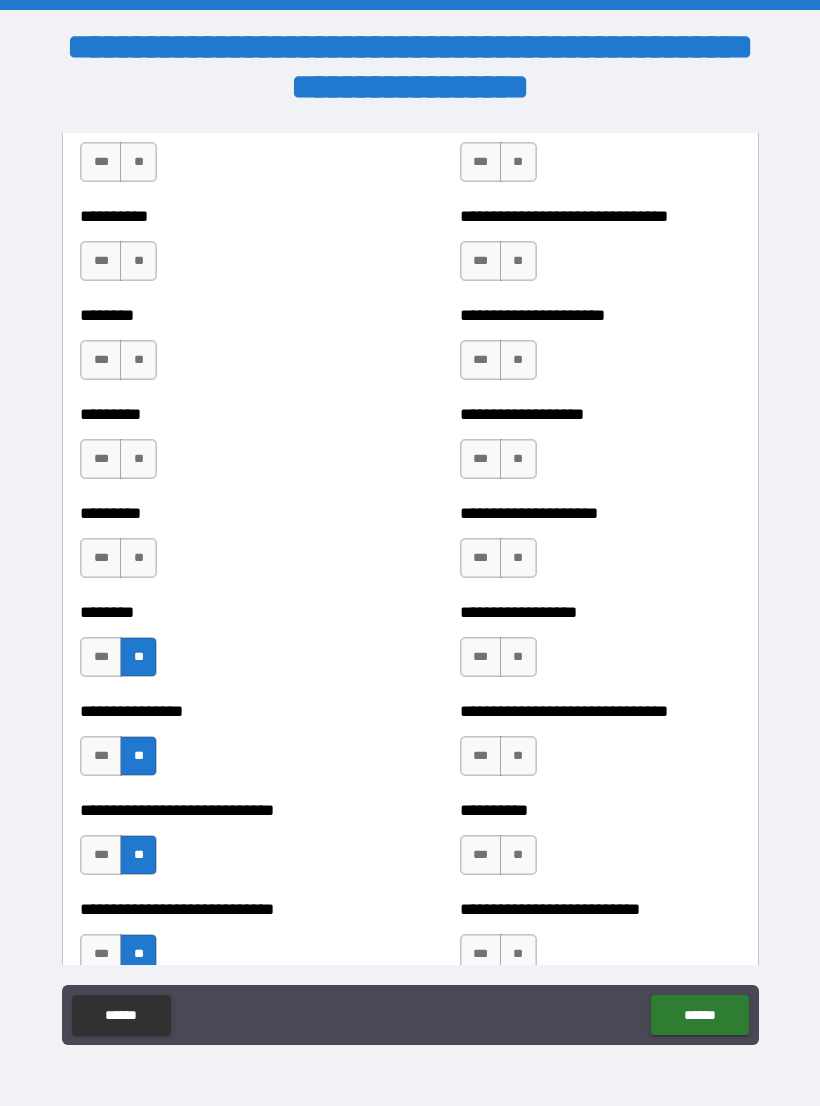 scroll, scrollTop: 6970, scrollLeft: 0, axis: vertical 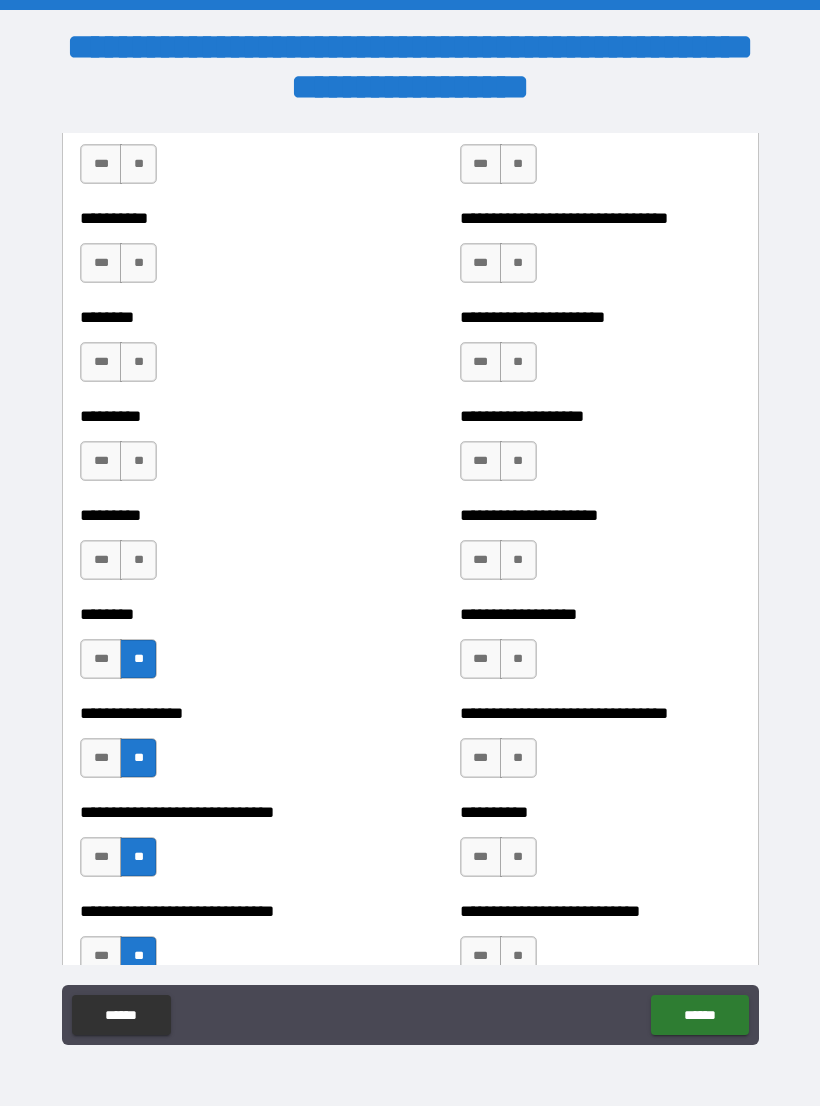click on "**" at bounding box center (138, 560) 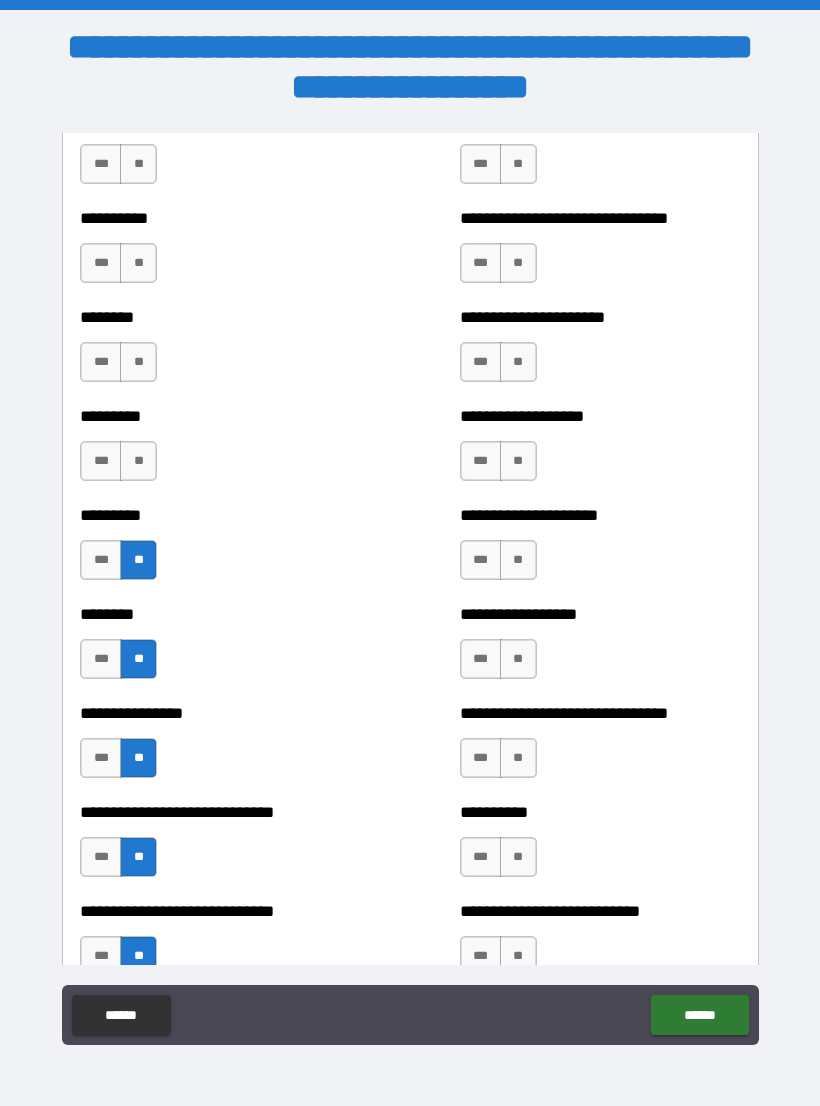 click on "**" at bounding box center [138, 461] 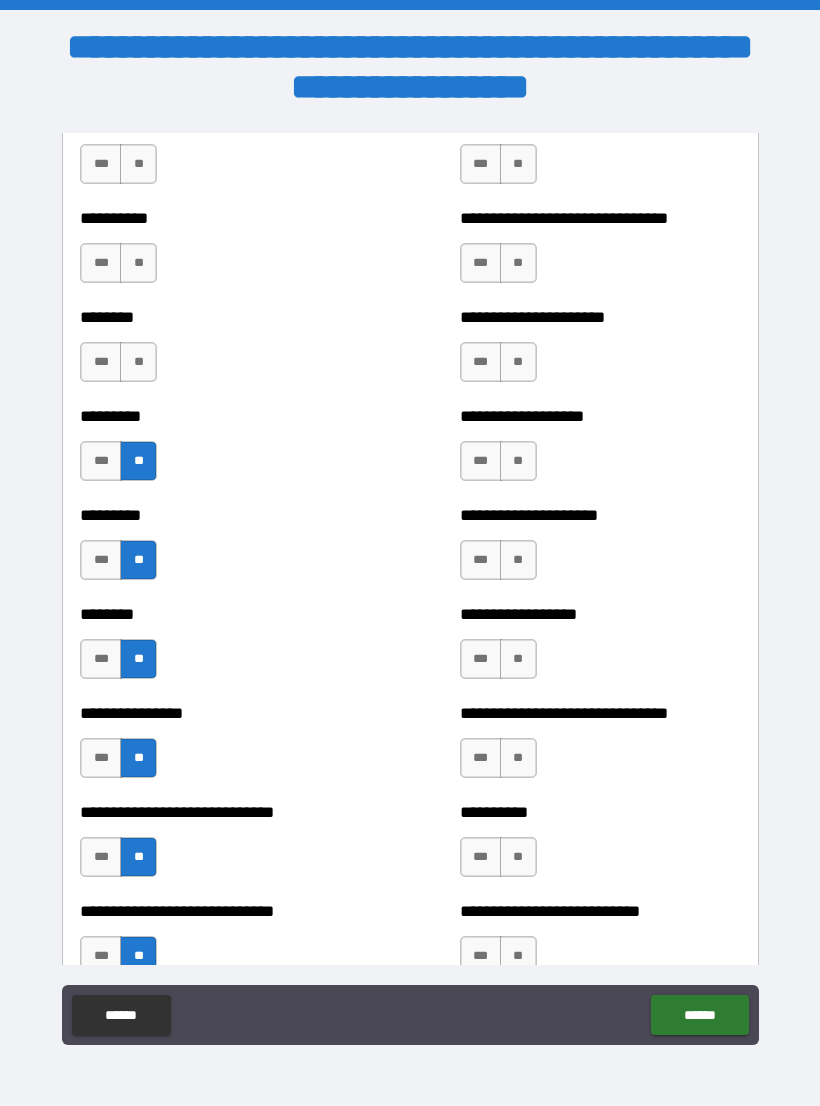 click on "**" at bounding box center (138, 362) 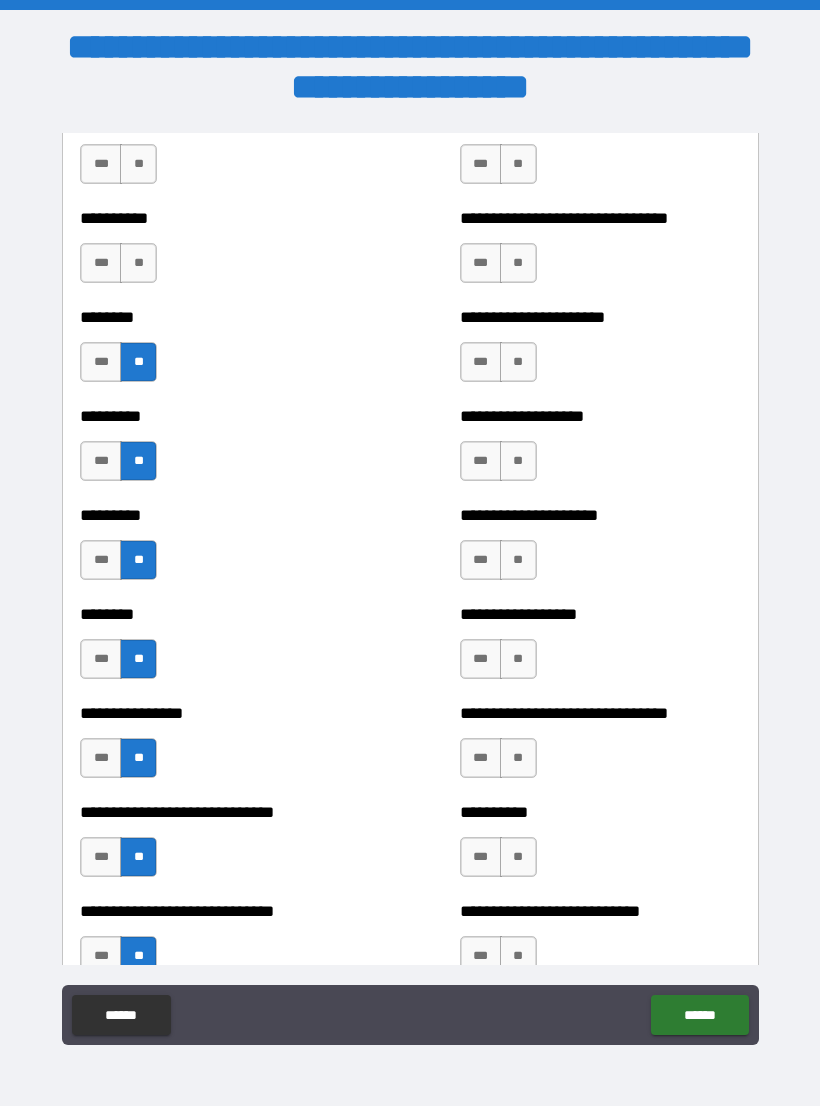 click on "**" at bounding box center [138, 263] 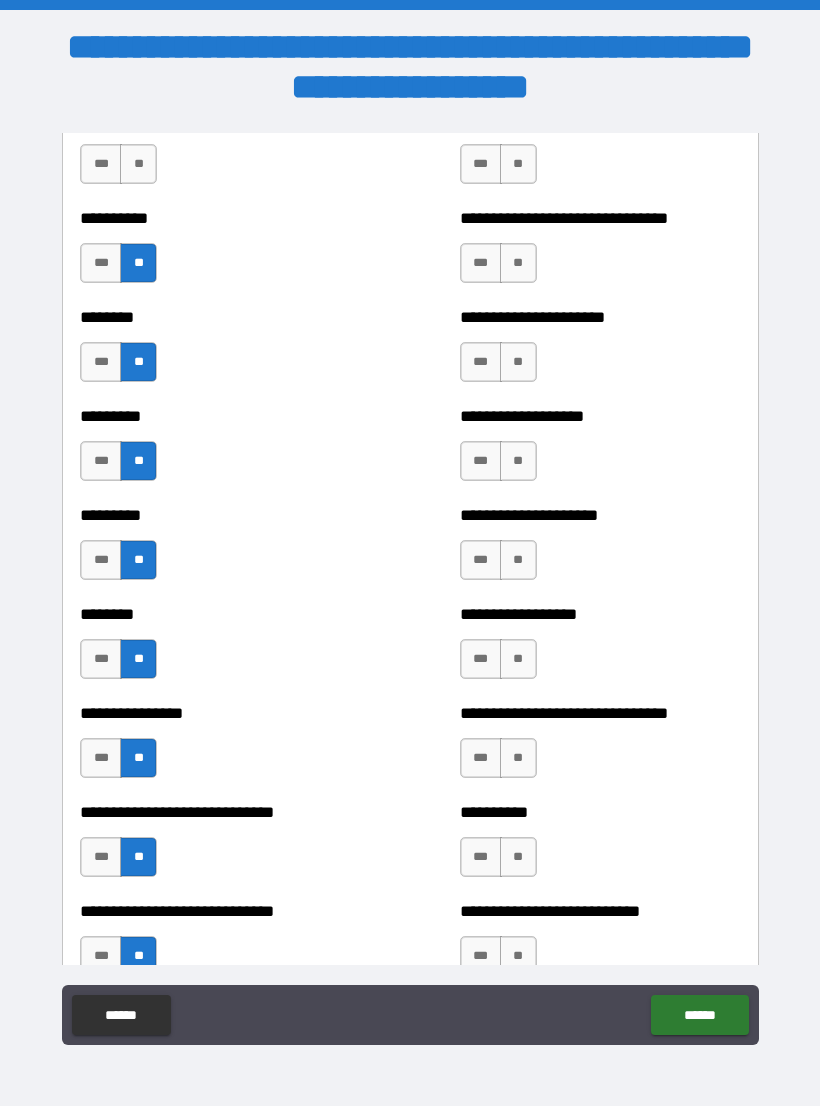 click on "**" at bounding box center (138, 164) 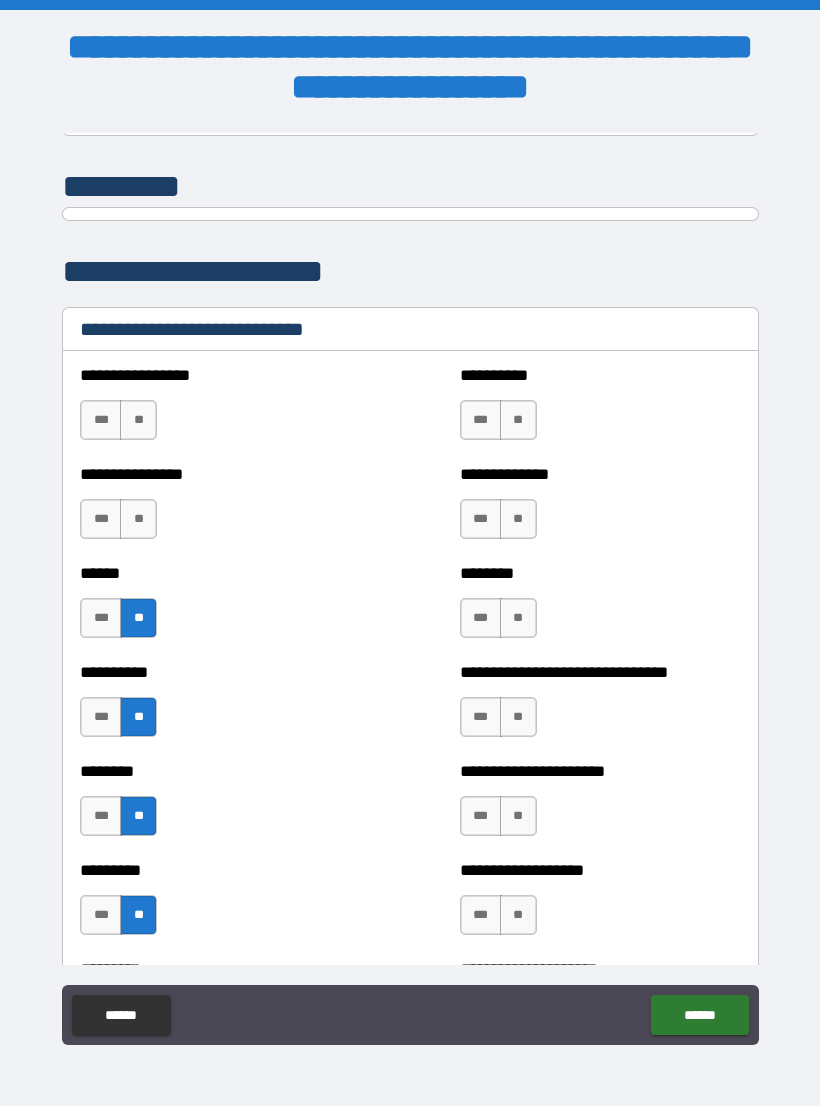 scroll, scrollTop: 6506, scrollLeft: 0, axis: vertical 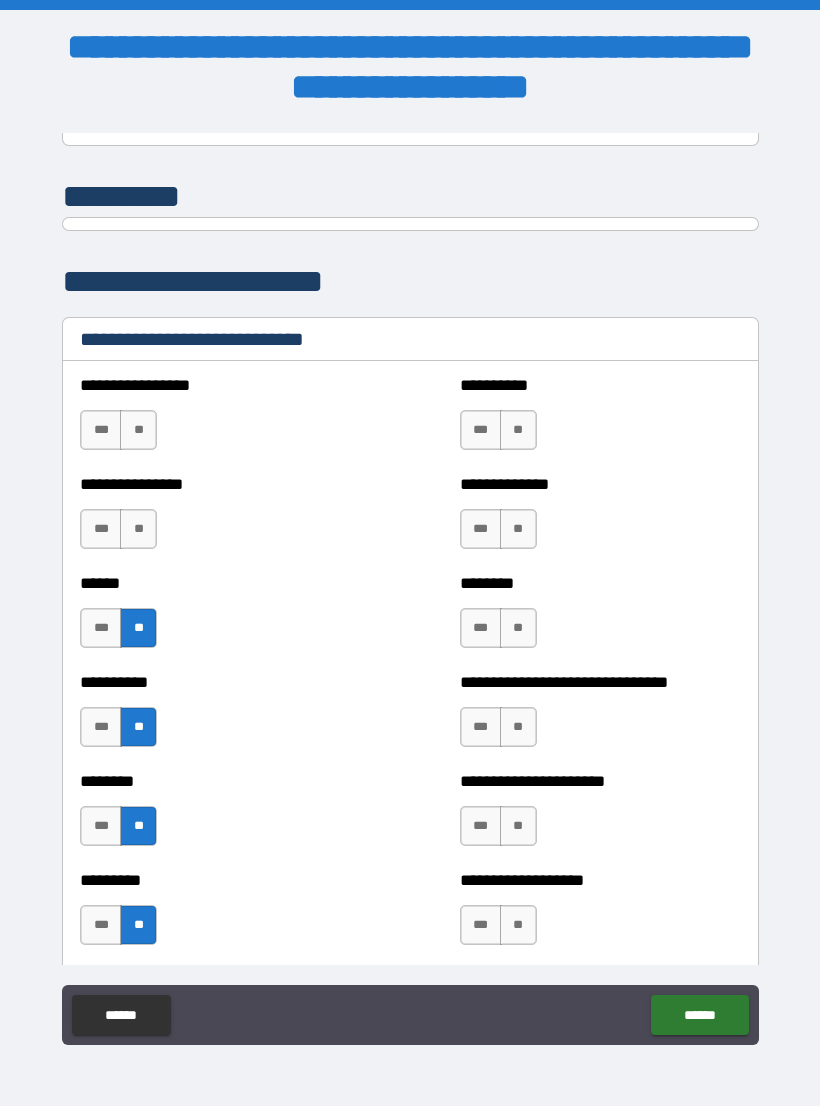 click on "**" at bounding box center [138, 529] 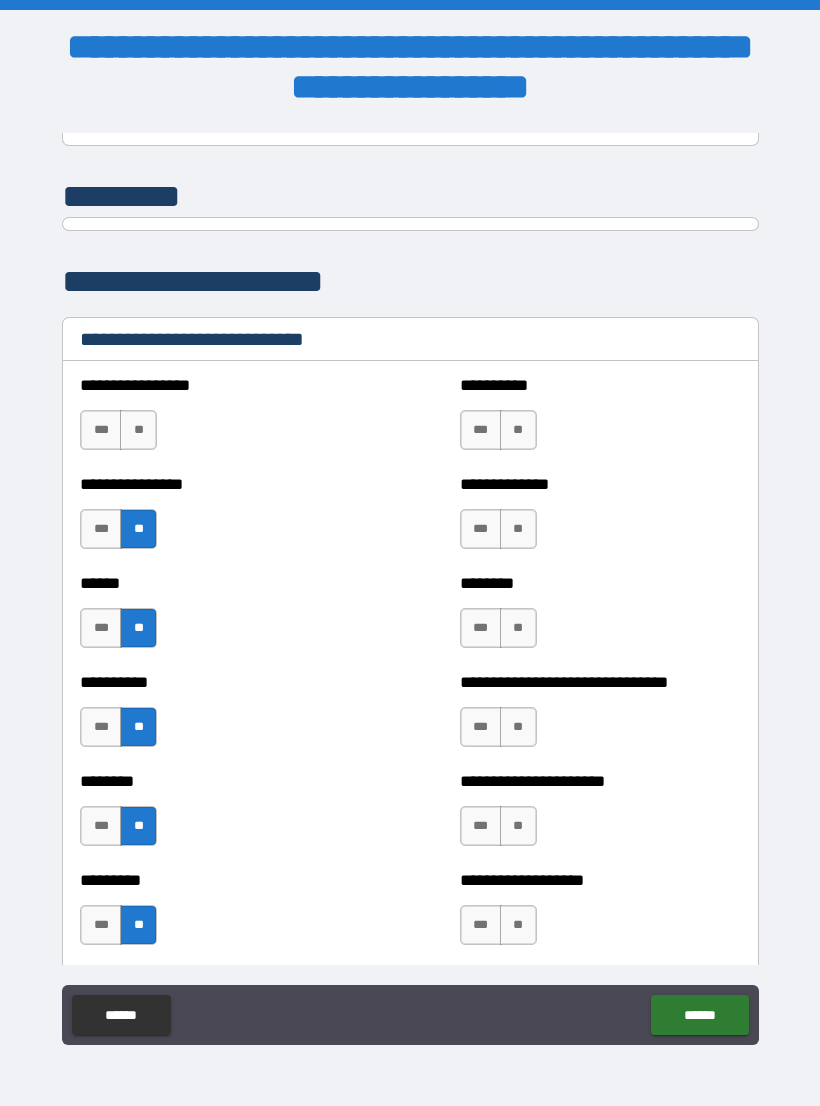 click on "**" at bounding box center [138, 430] 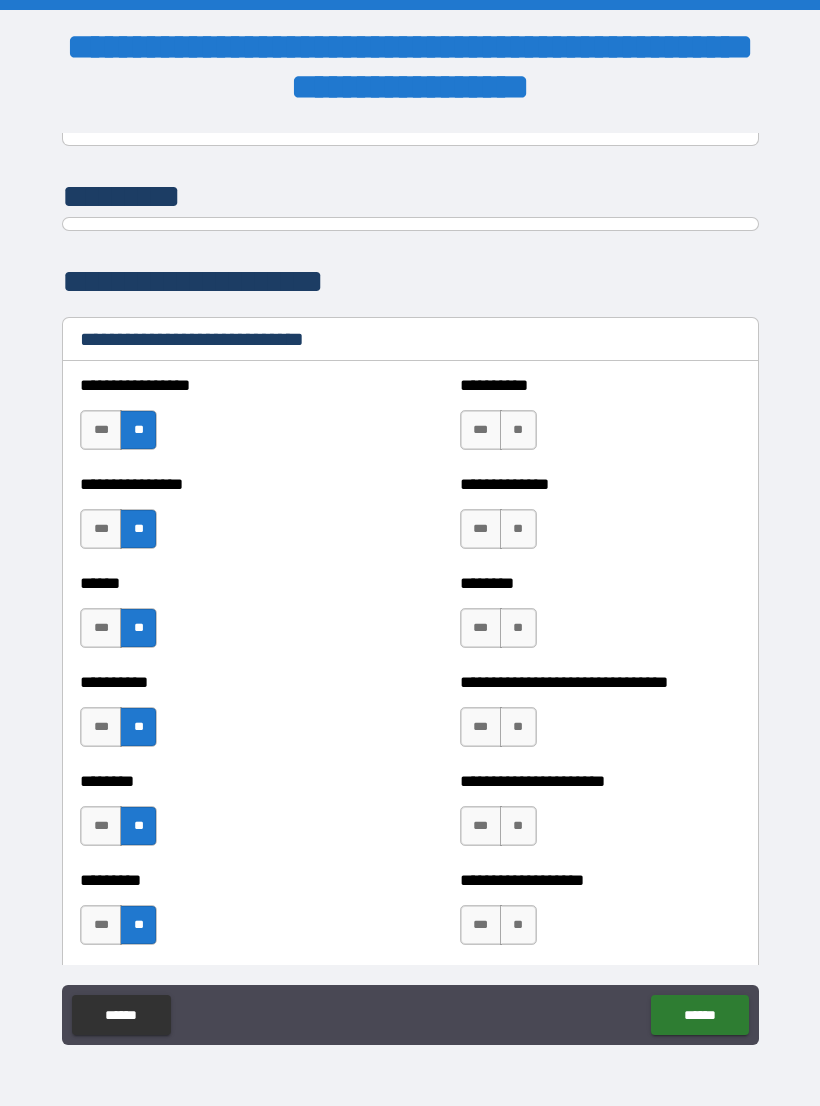 click on "**" at bounding box center [518, 430] 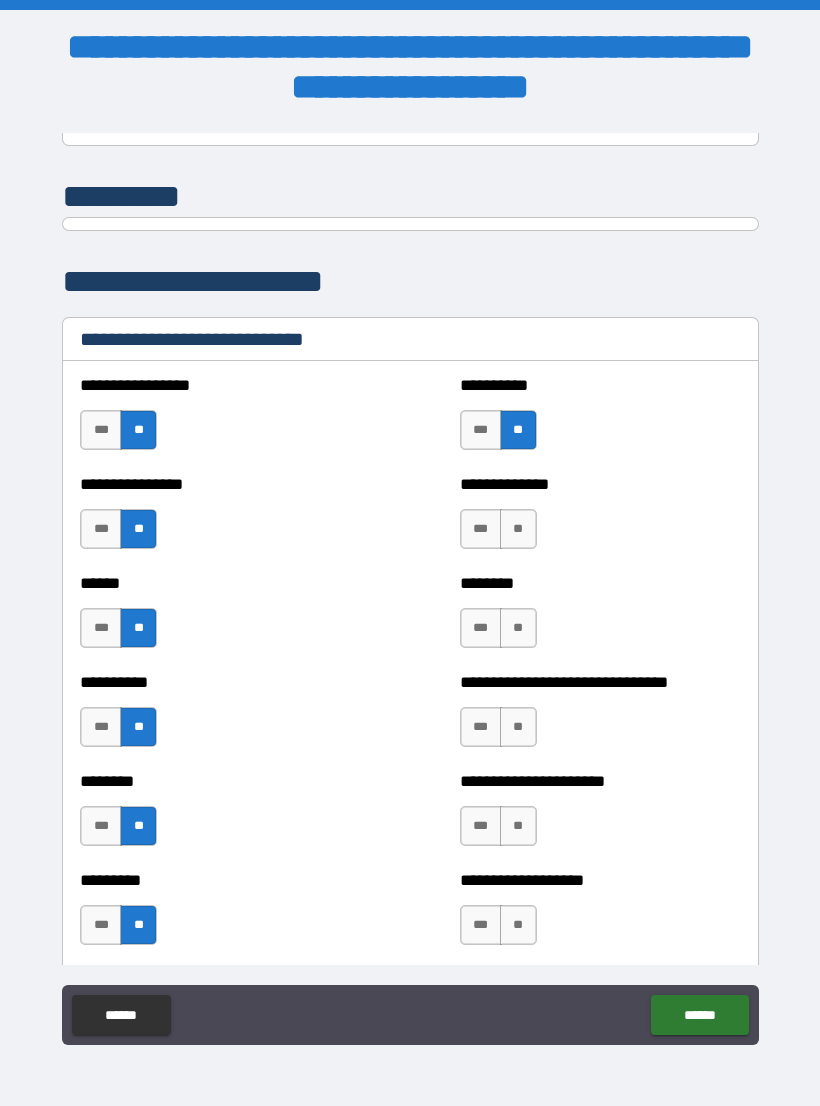 click on "**" at bounding box center [518, 529] 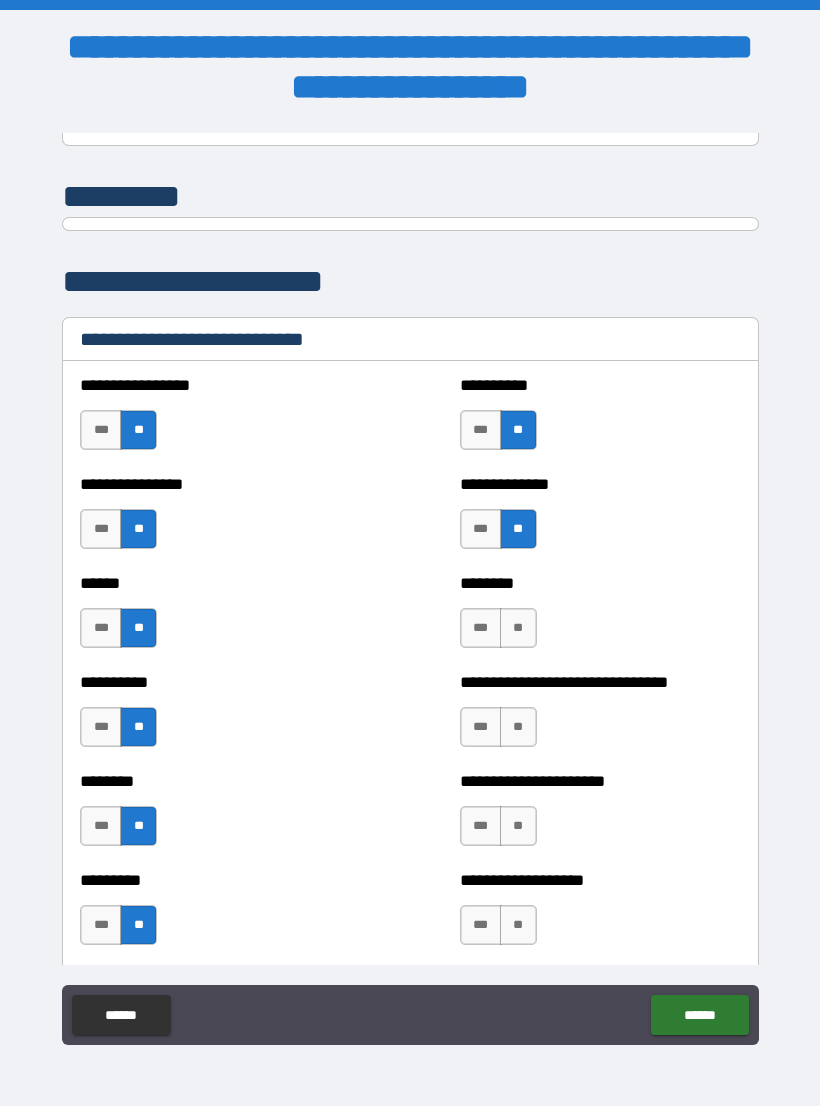 click on "**" at bounding box center [518, 628] 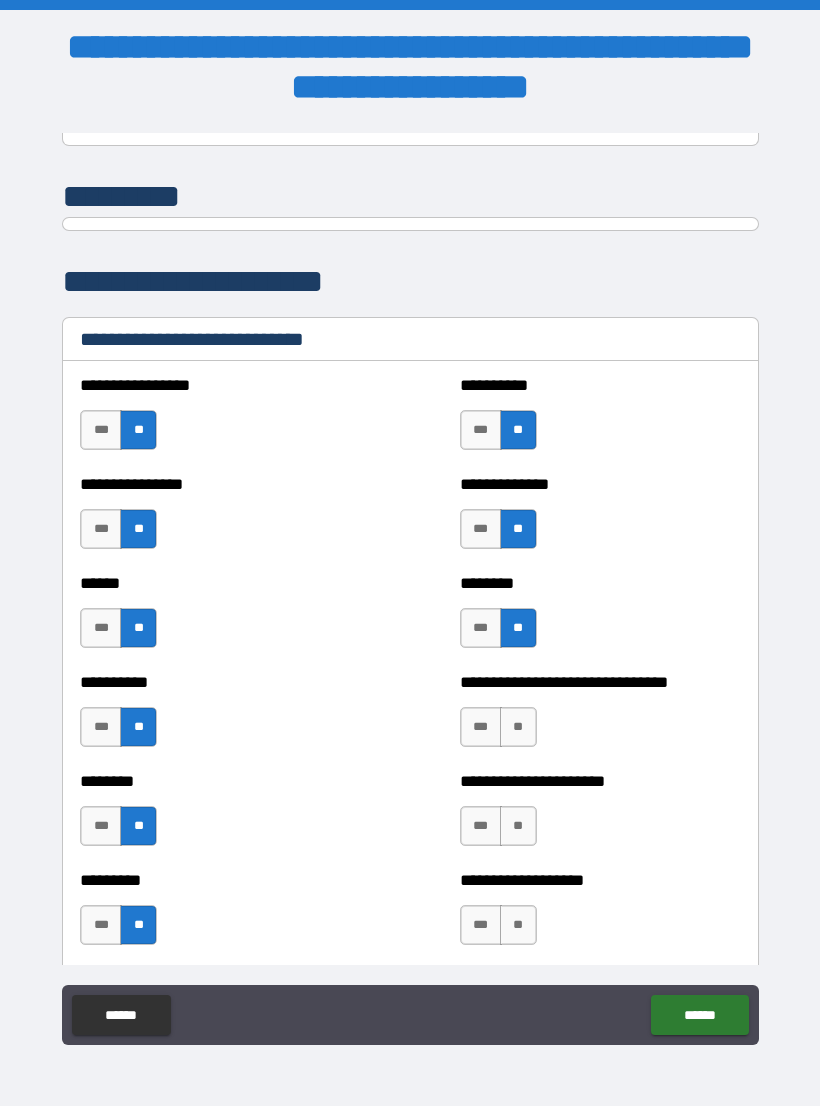 click on "**" at bounding box center (518, 727) 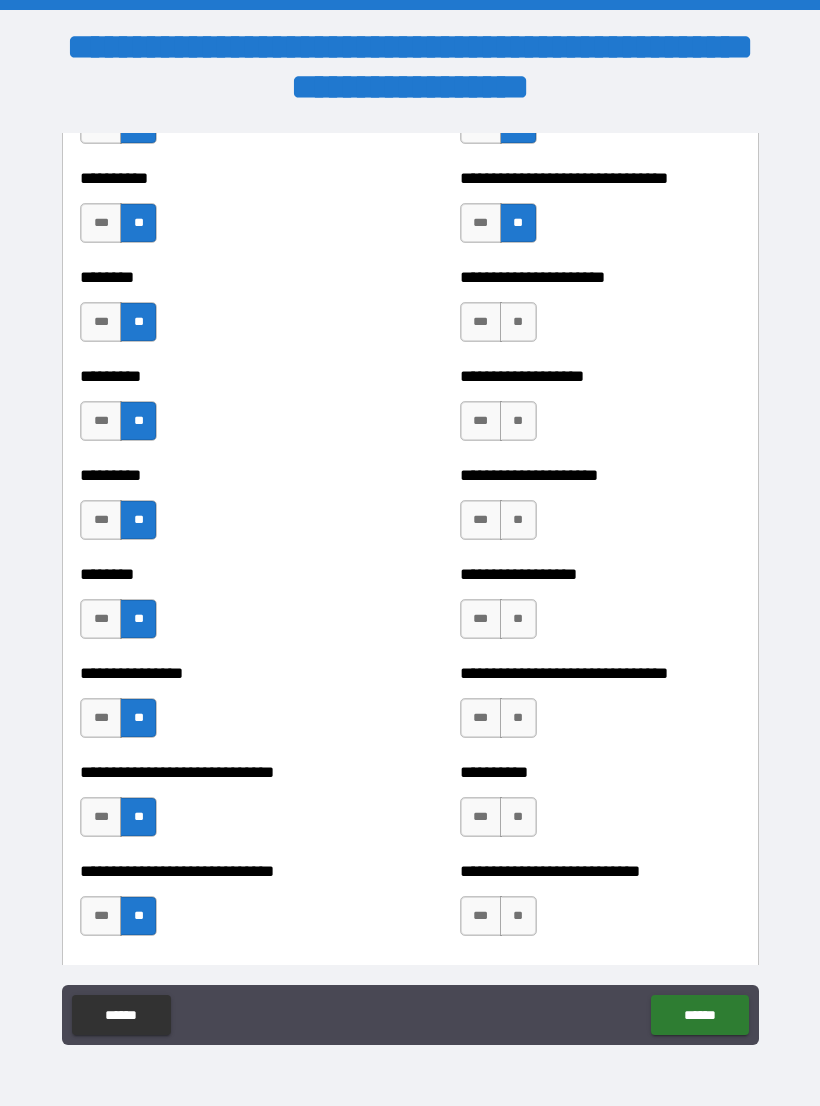 scroll, scrollTop: 7064, scrollLeft: 0, axis: vertical 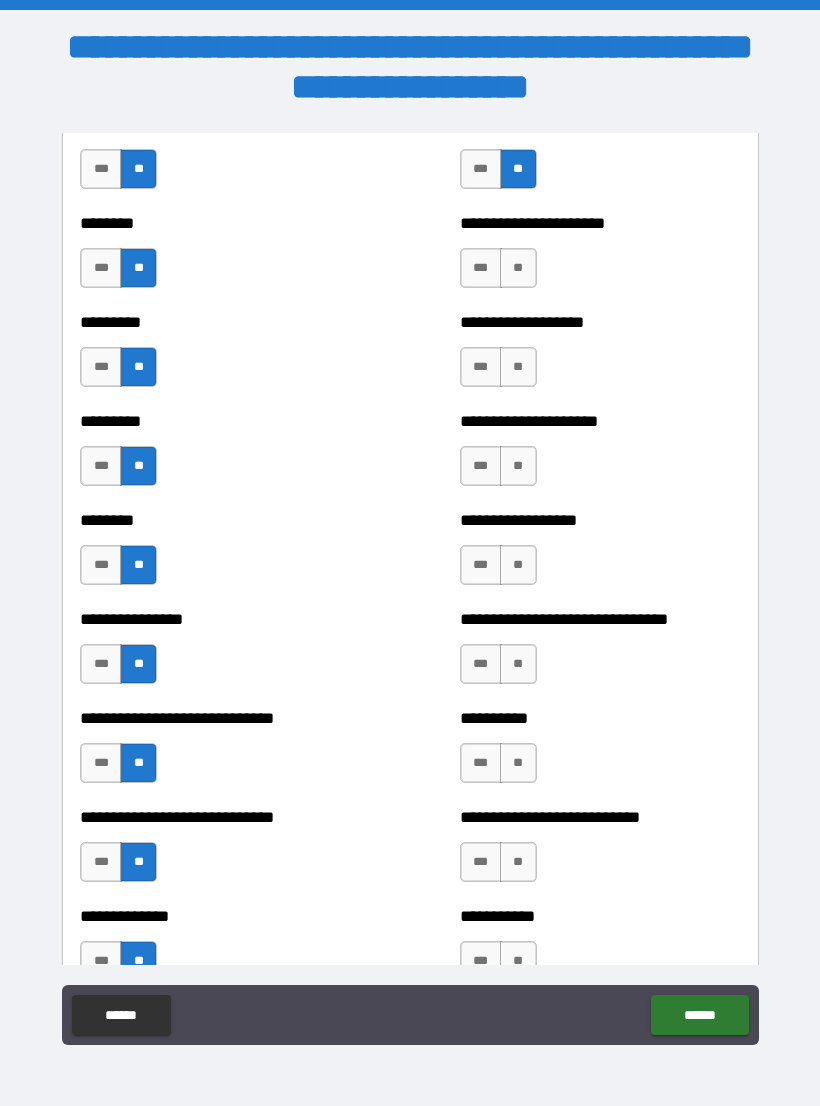 click on "**" at bounding box center (518, 268) 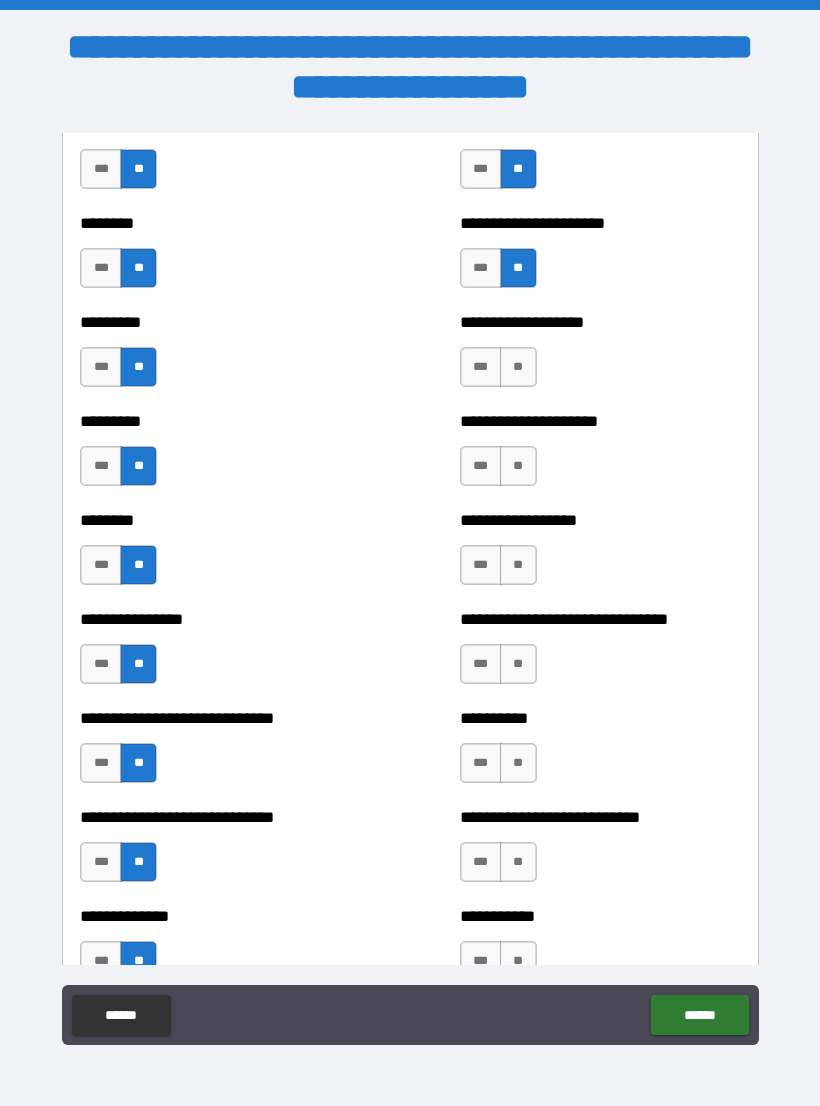 click on "**" at bounding box center [518, 367] 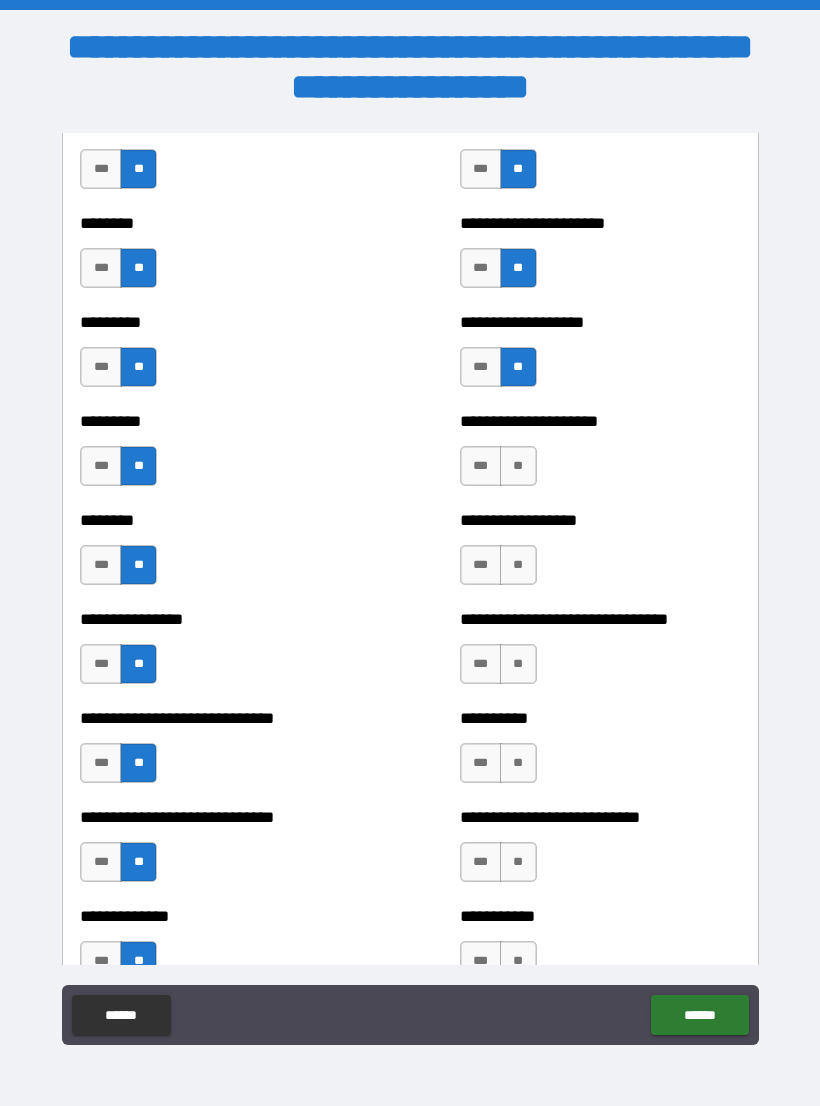 click on "**" at bounding box center [518, 466] 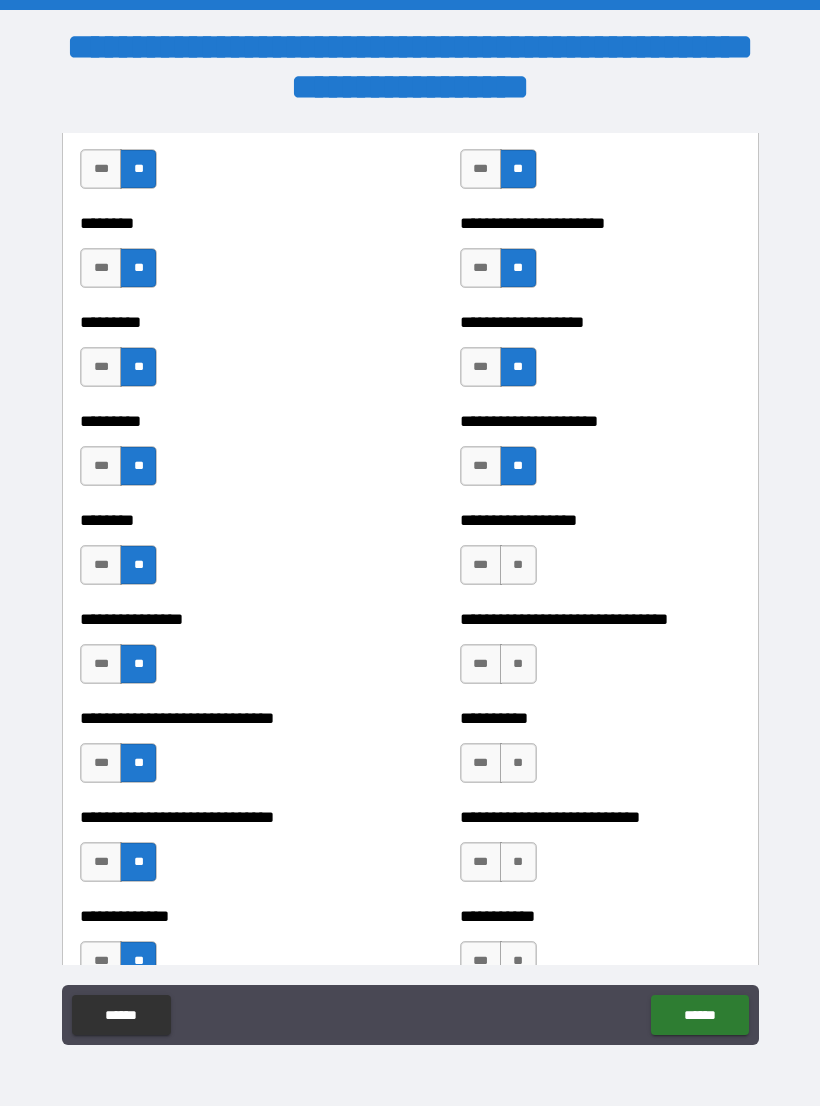 click on "**" at bounding box center [518, 565] 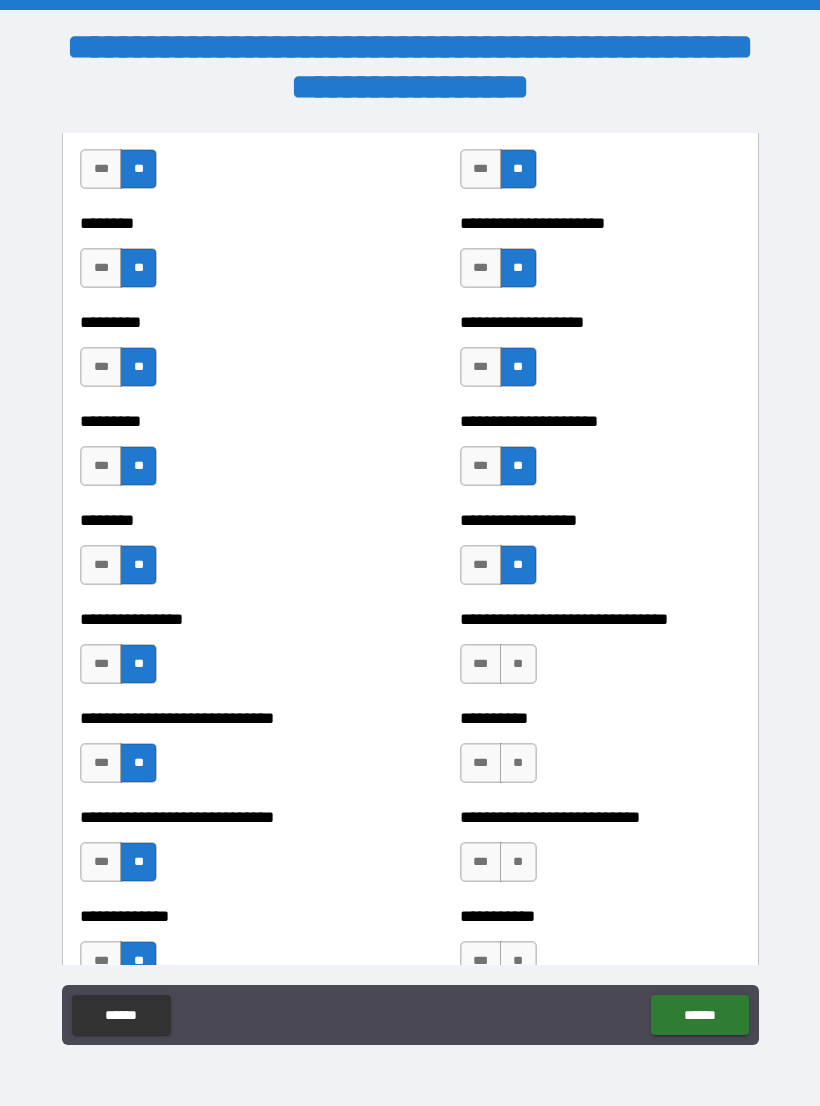click on "**" at bounding box center [518, 664] 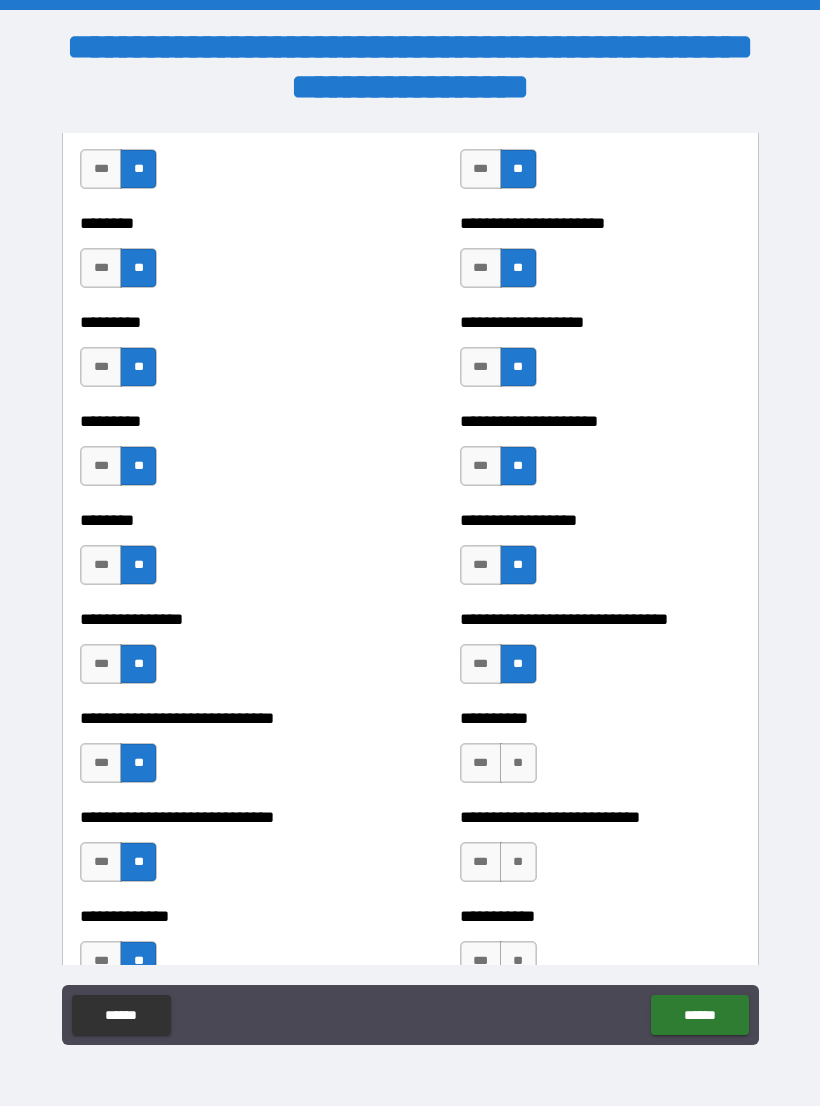 click on "**" at bounding box center (518, 763) 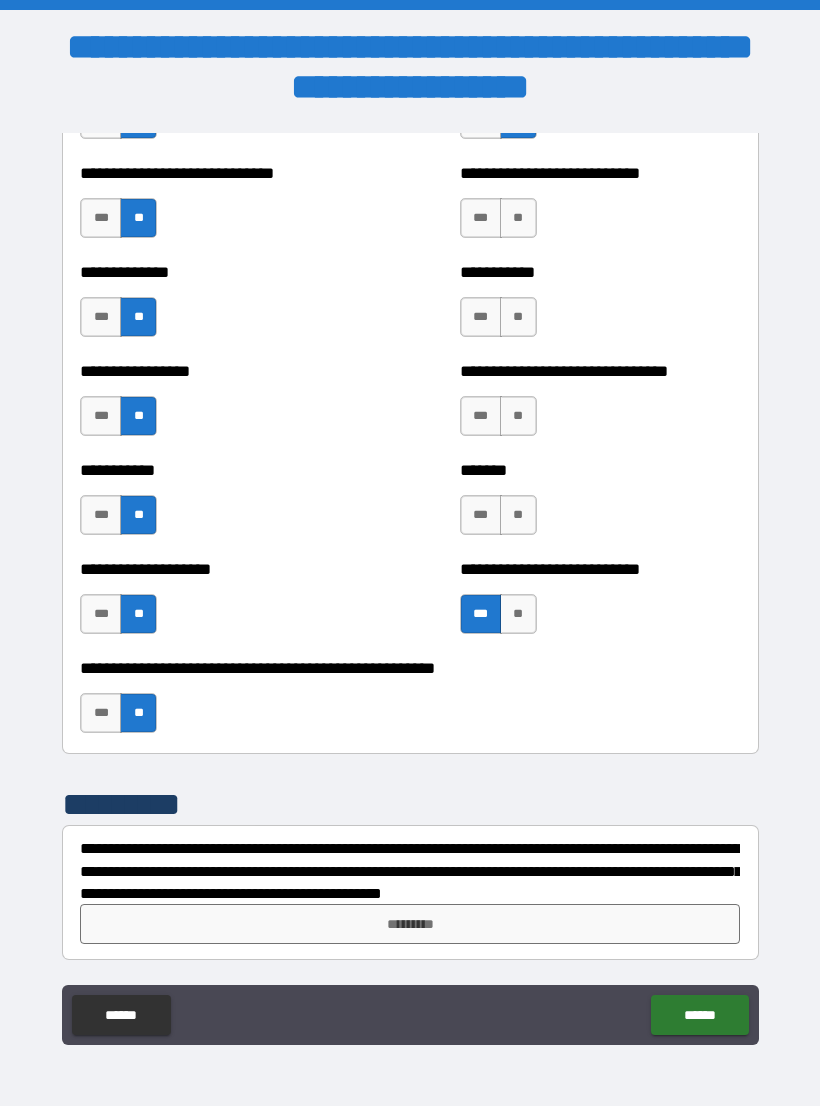 scroll, scrollTop: 7708, scrollLeft: 0, axis: vertical 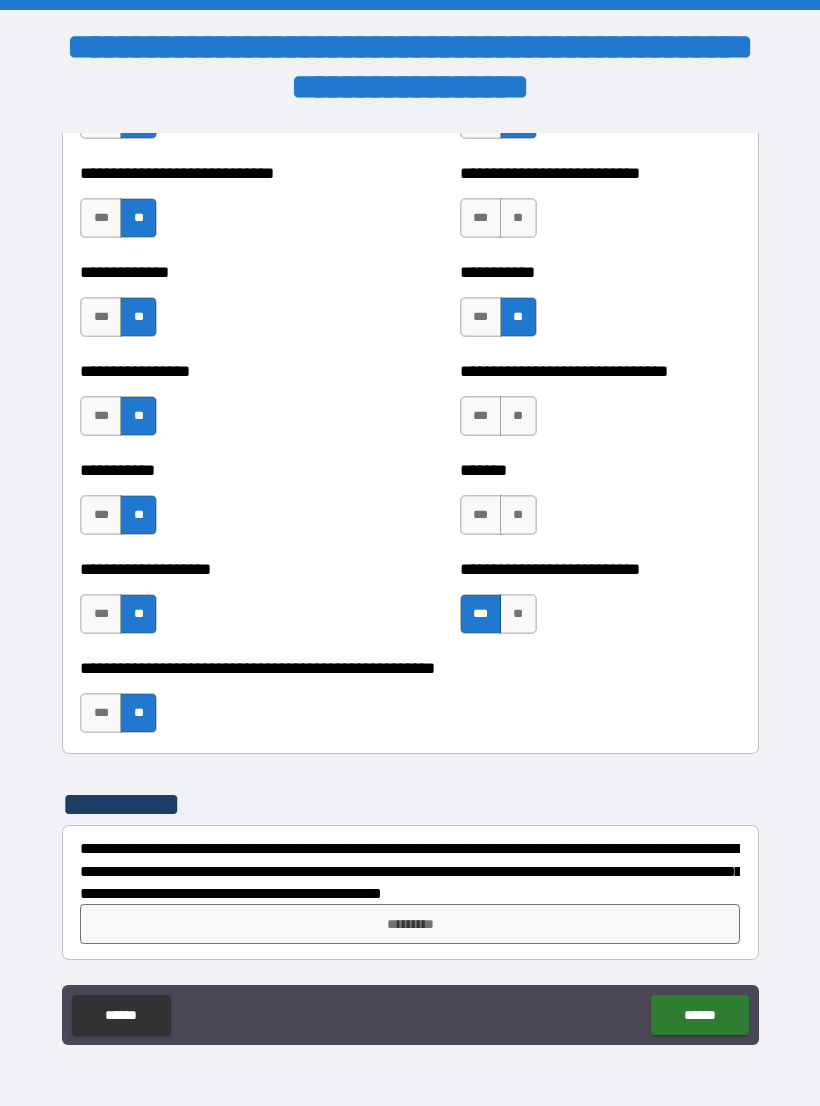 click on "**" at bounding box center [518, 416] 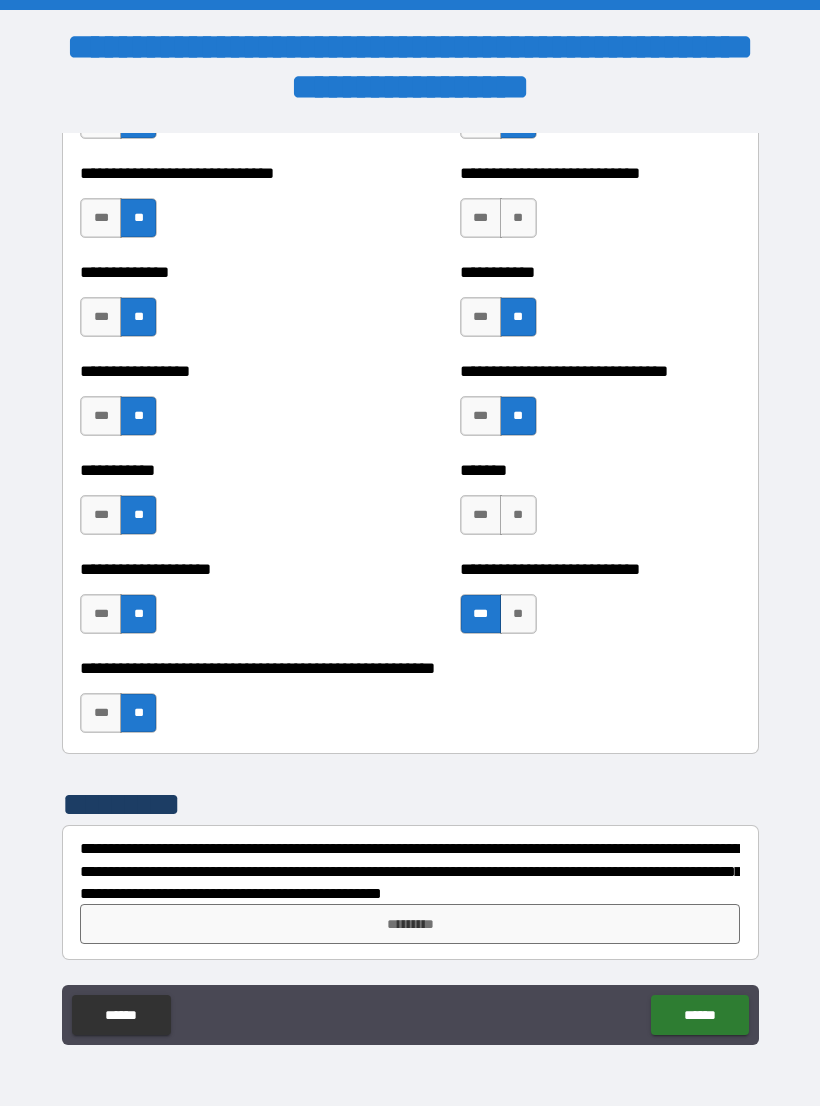 click on "**" at bounding box center (518, 218) 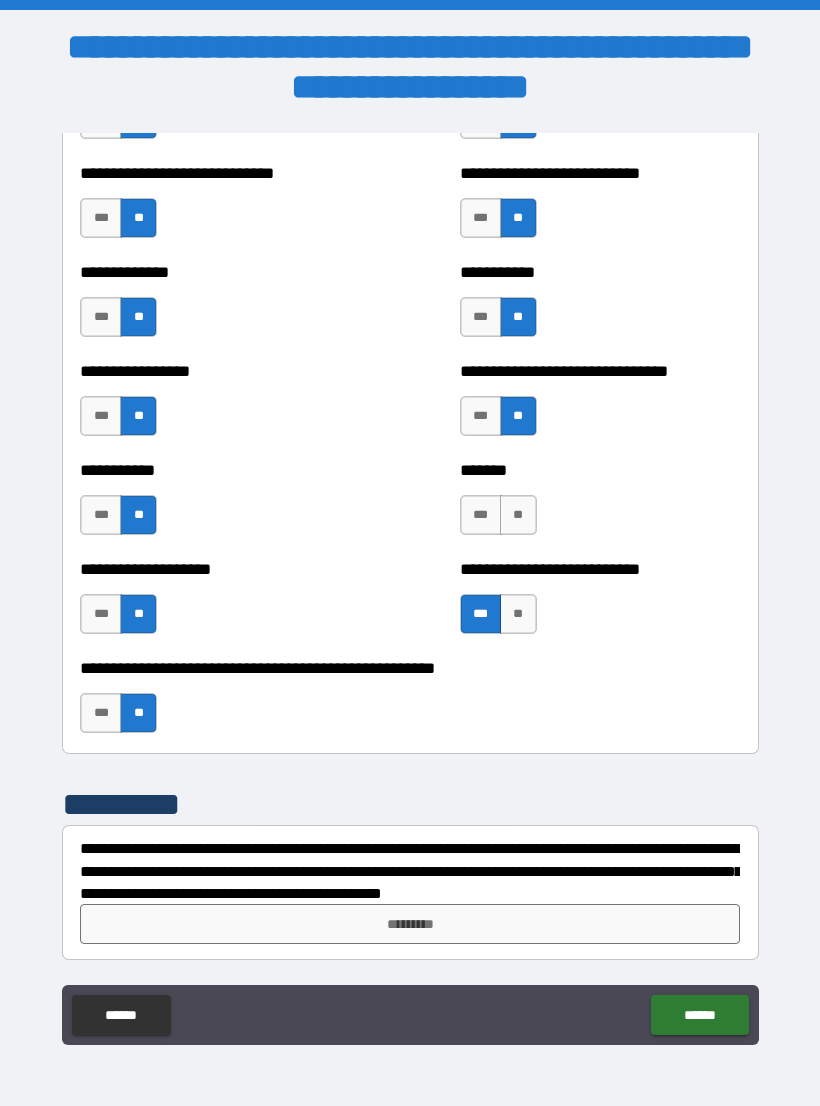 click on "******* *** **" at bounding box center (600, 505) 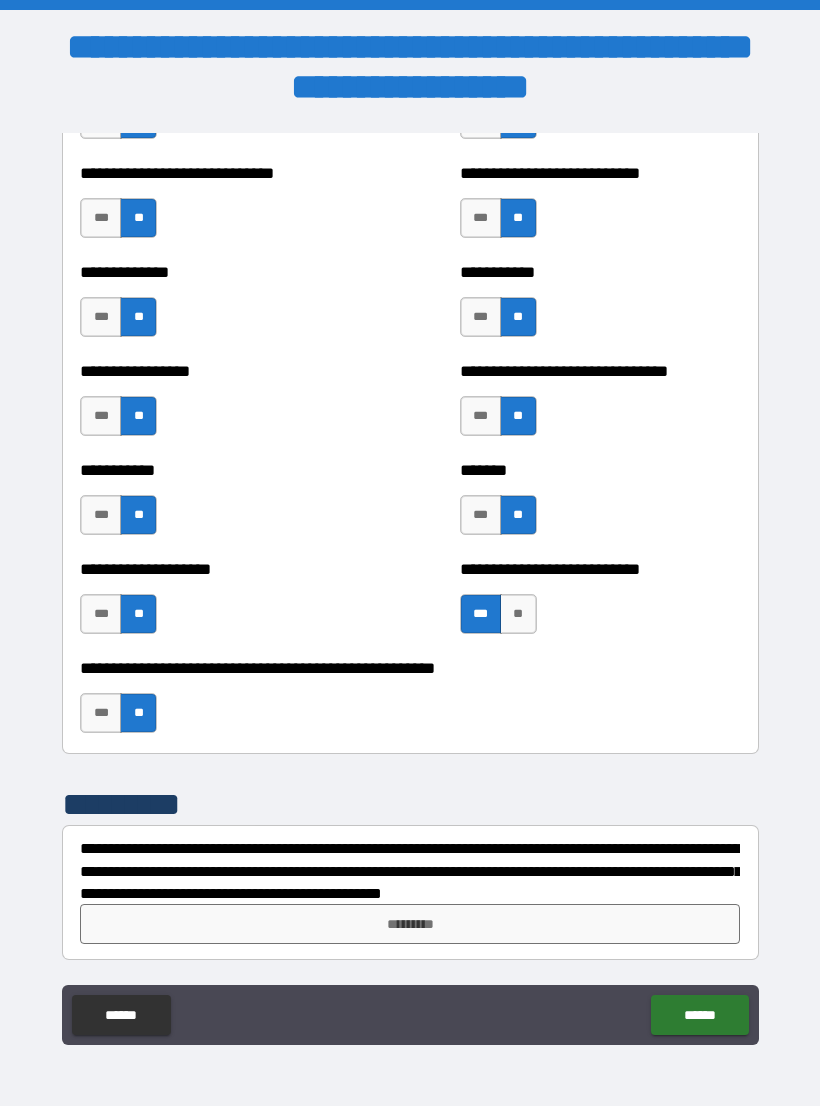 scroll, scrollTop: 7708, scrollLeft: 0, axis: vertical 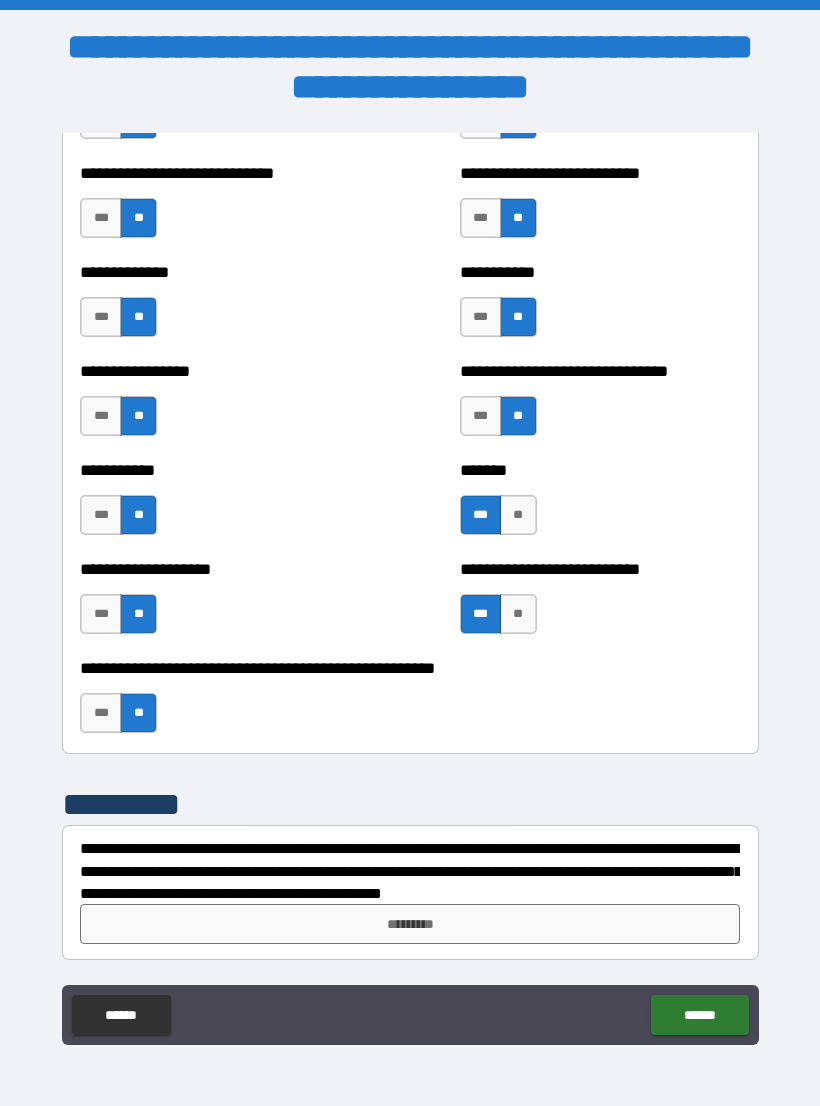 click on "*********" at bounding box center [410, 924] 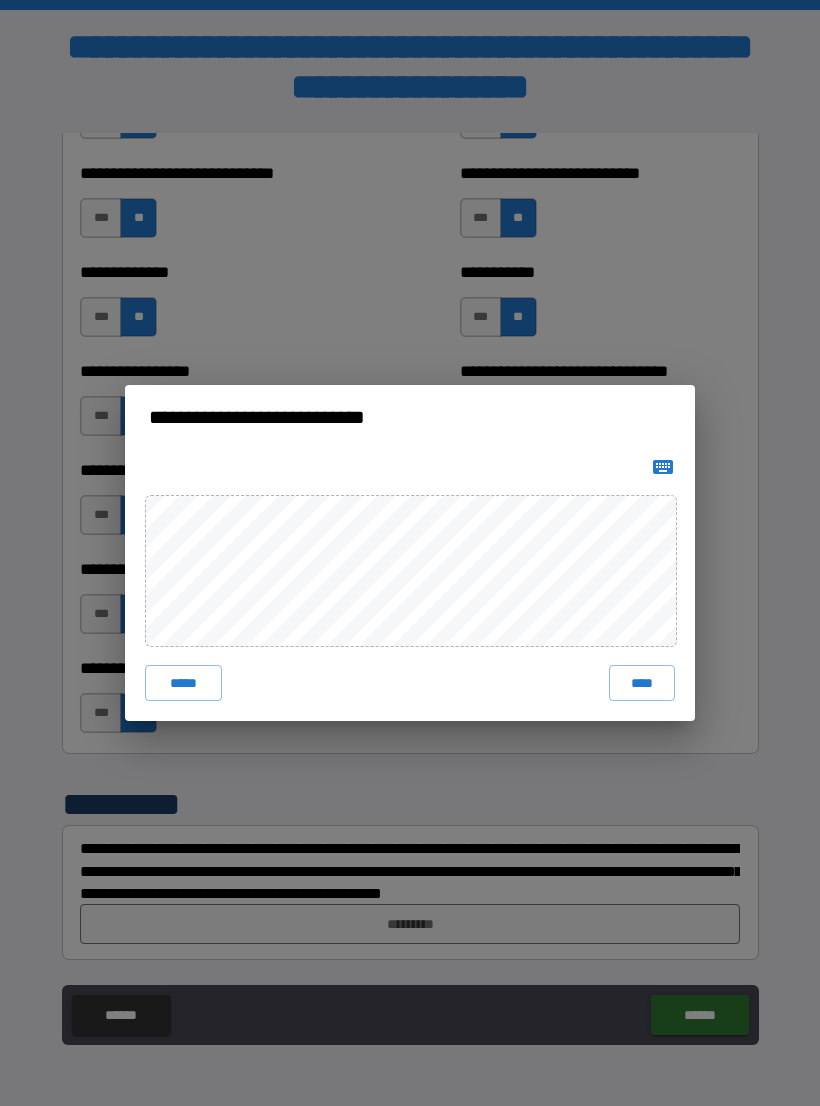 click on "****" at bounding box center (642, 683) 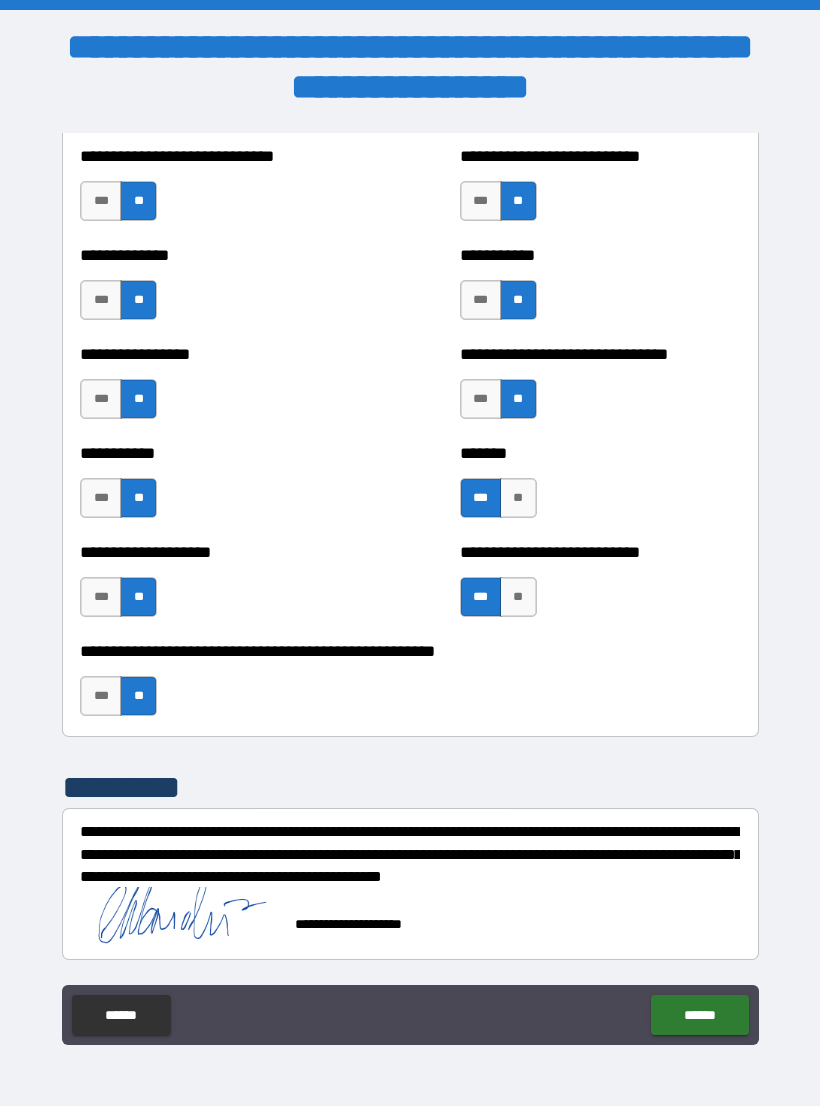scroll, scrollTop: 7725, scrollLeft: 0, axis: vertical 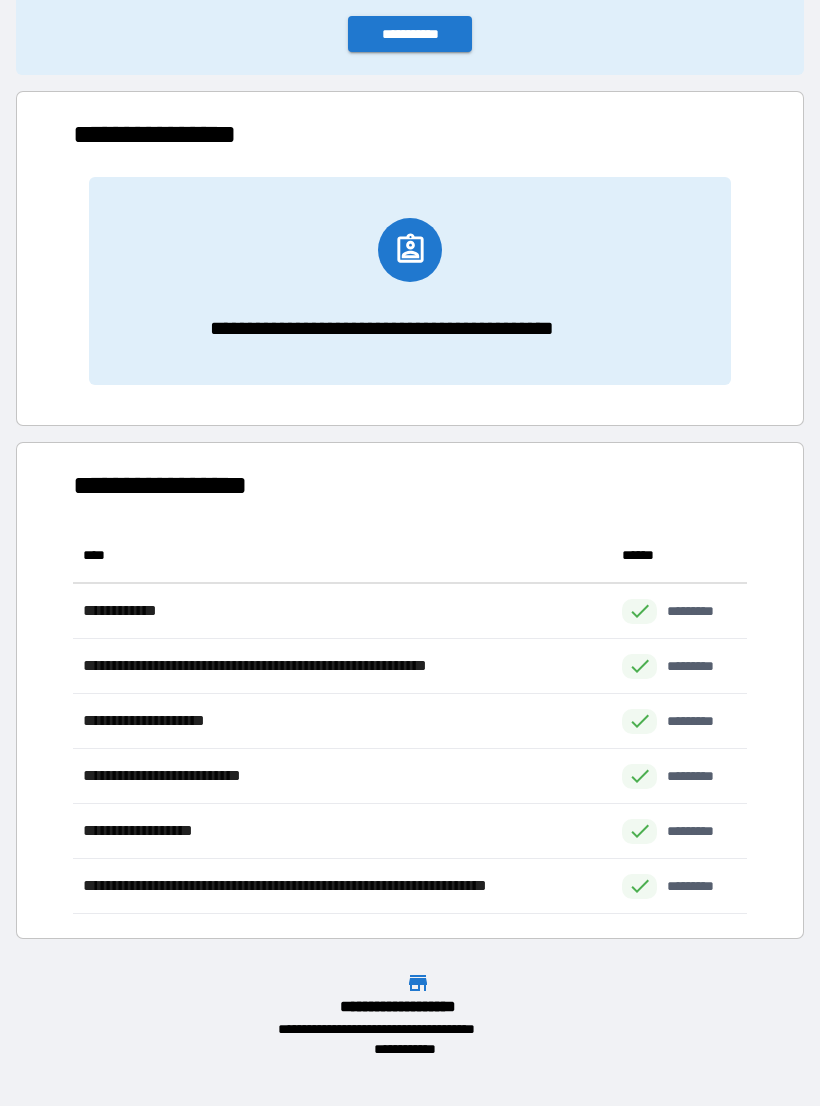 click on "**********" at bounding box center [410, 34] 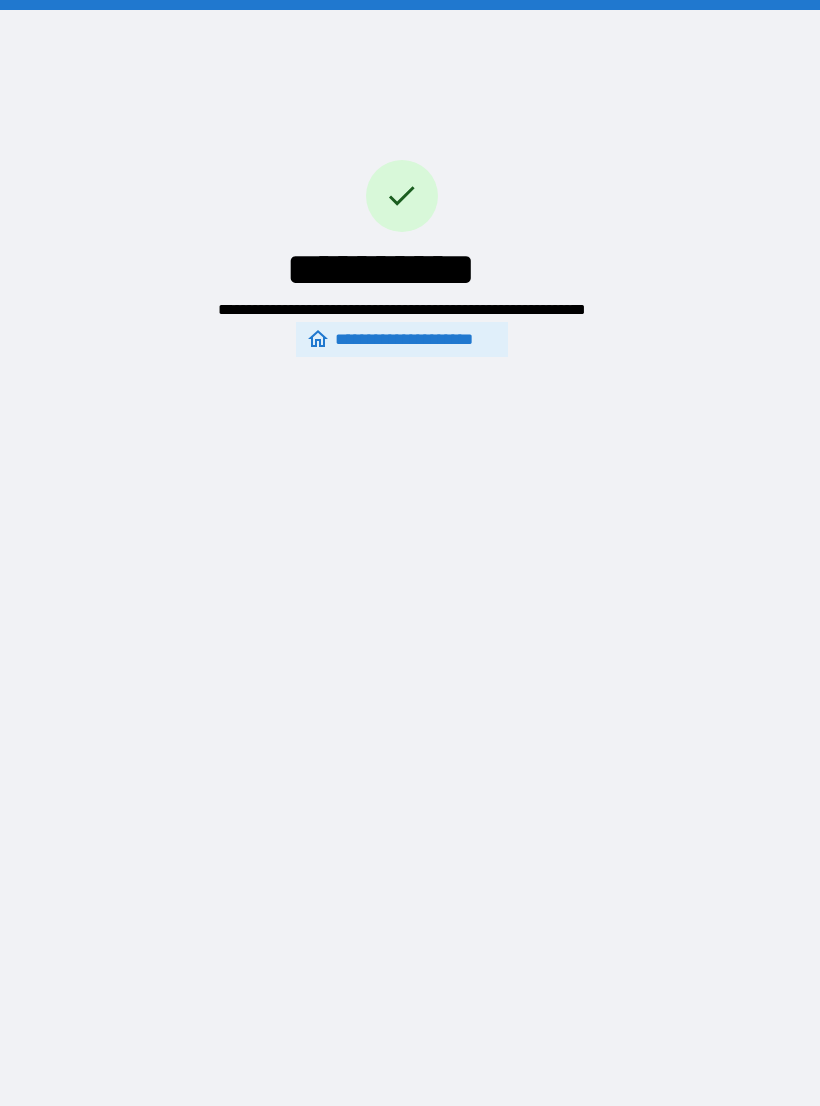 scroll, scrollTop: 0, scrollLeft: 0, axis: both 